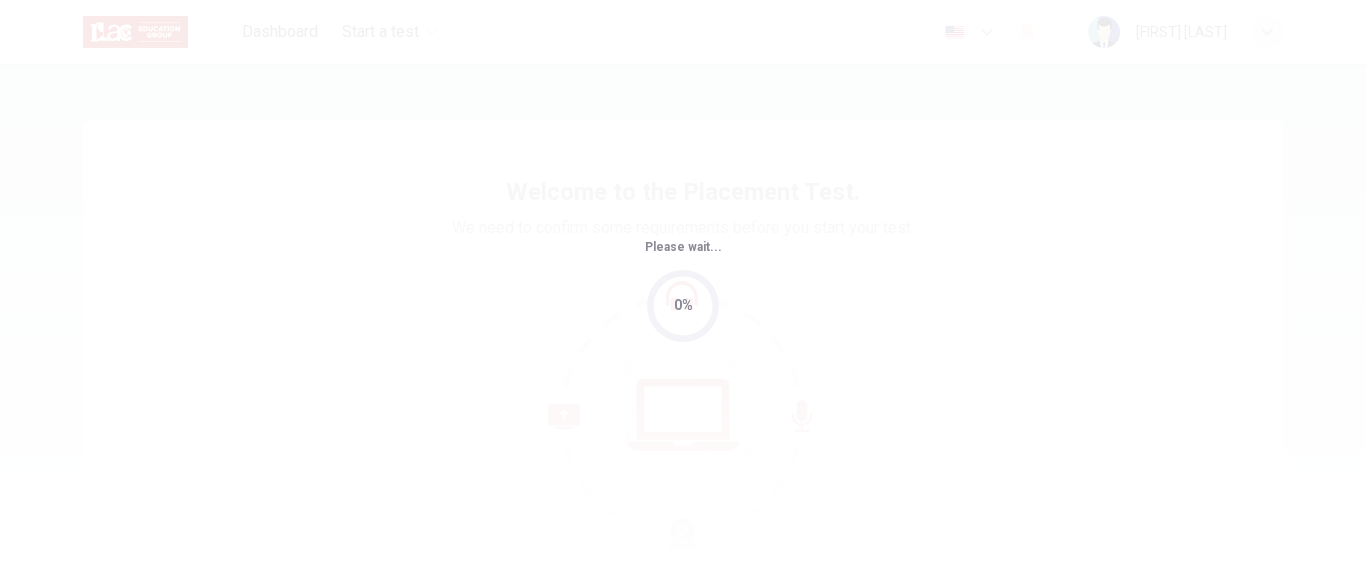 scroll, scrollTop: 0, scrollLeft: 0, axis: both 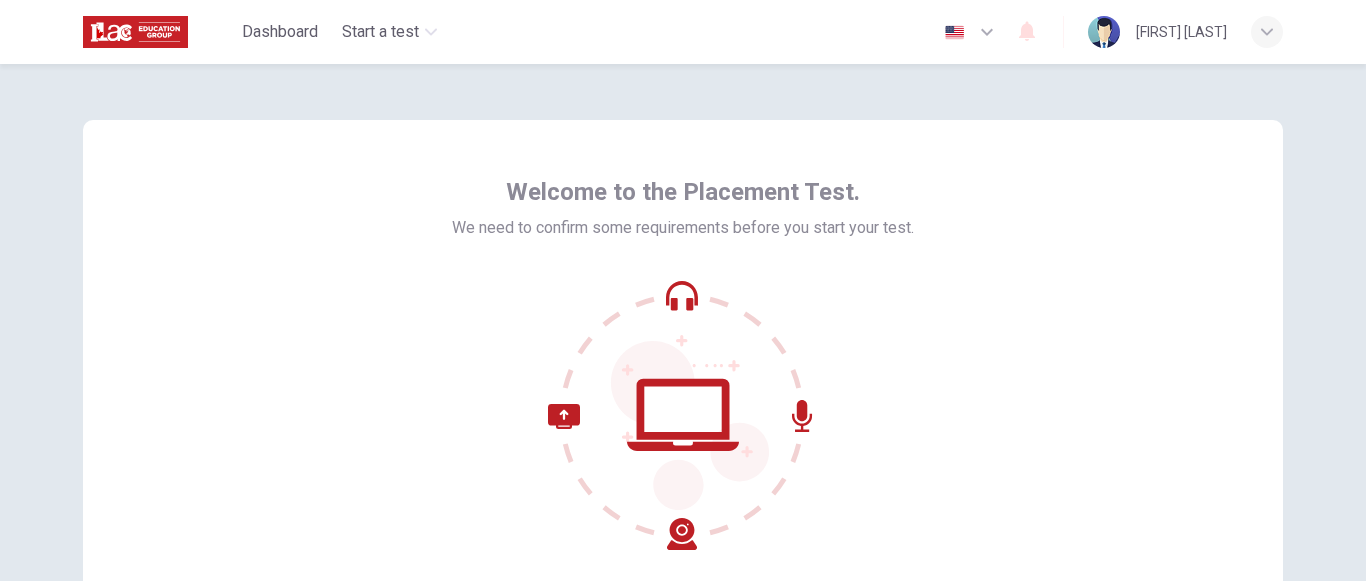 click 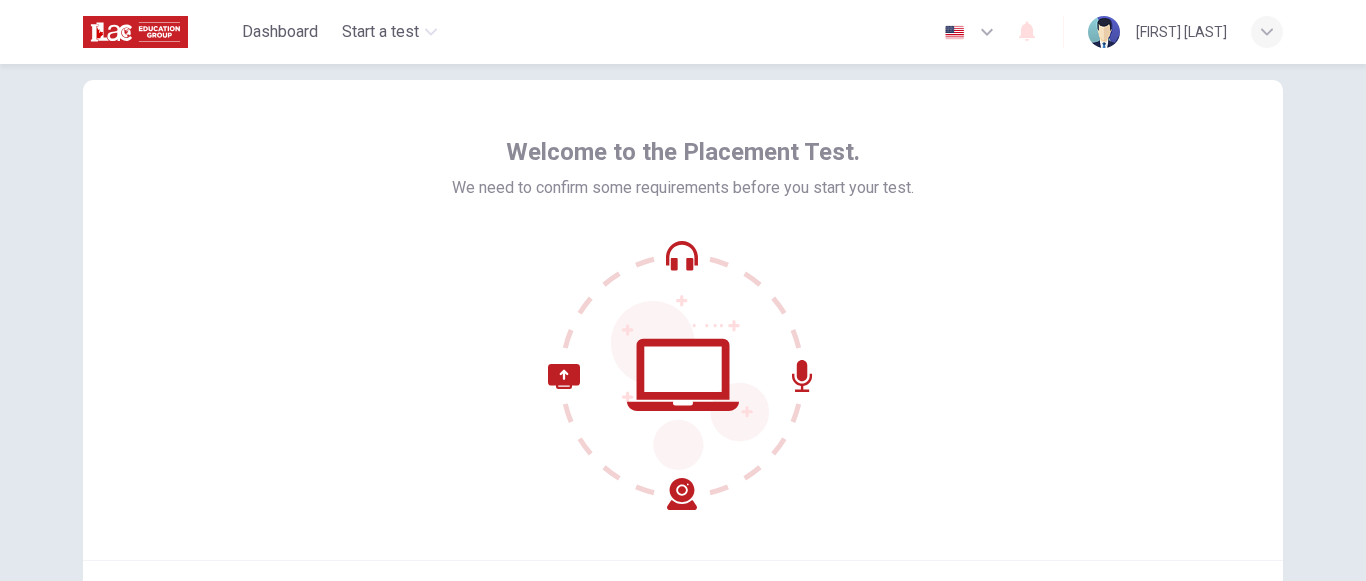 scroll, scrollTop: 80, scrollLeft: 0, axis: vertical 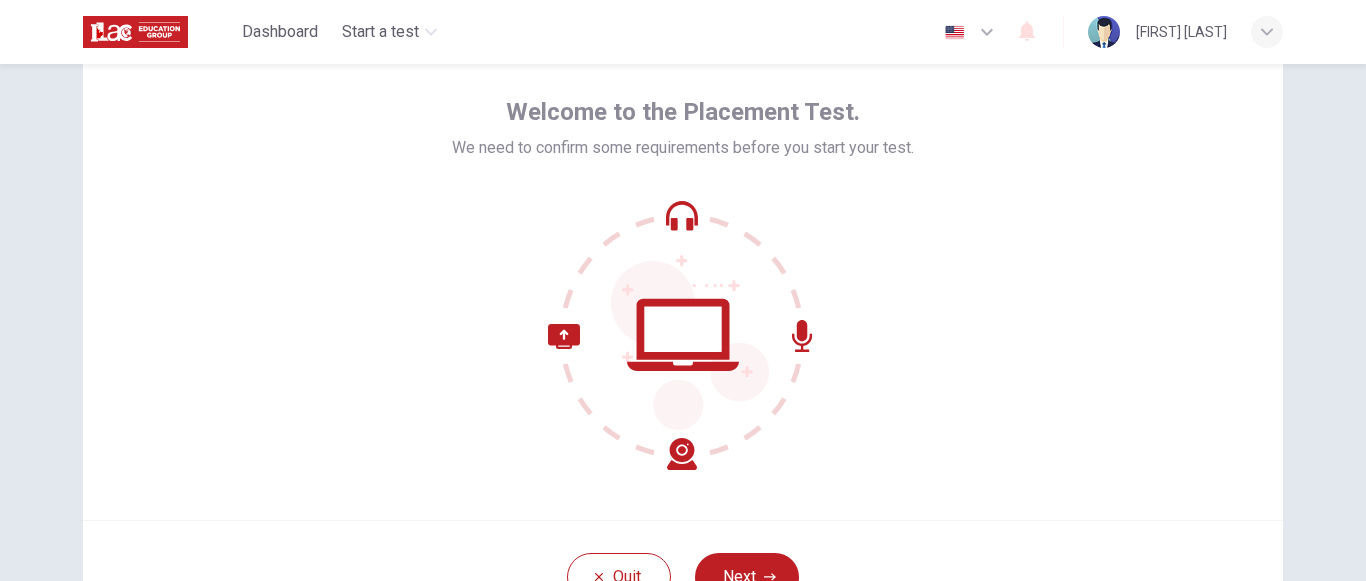 click at bounding box center [683, 335] 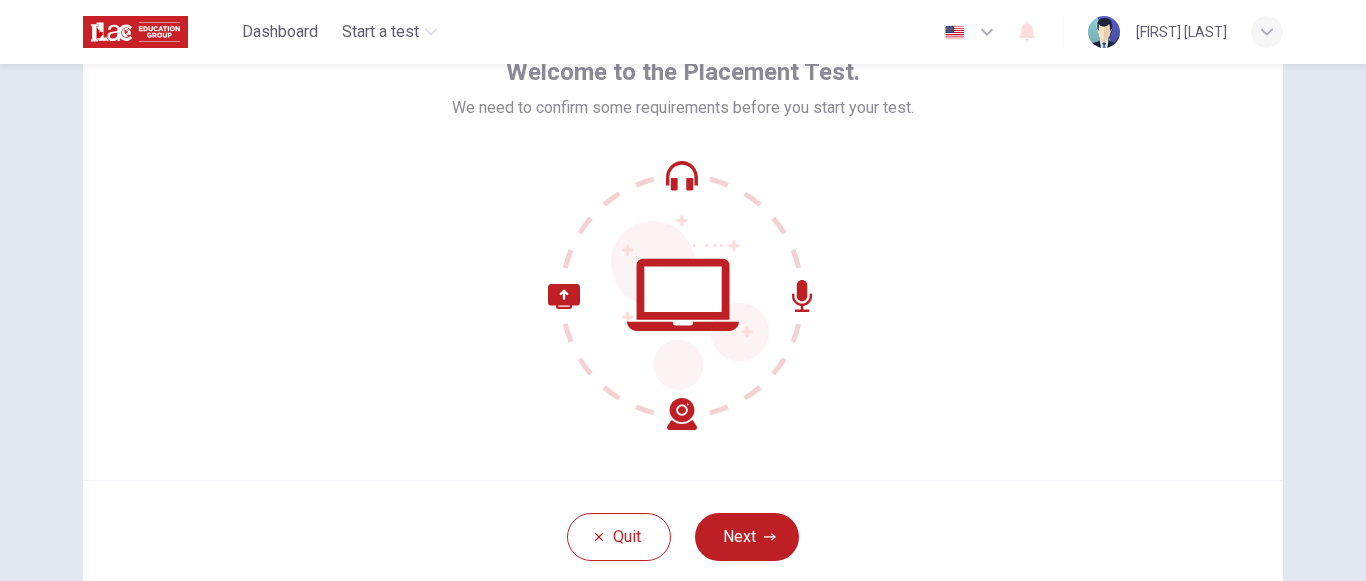 scroll, scrollTop: 160, scrollLeft: 0, axis: vertical 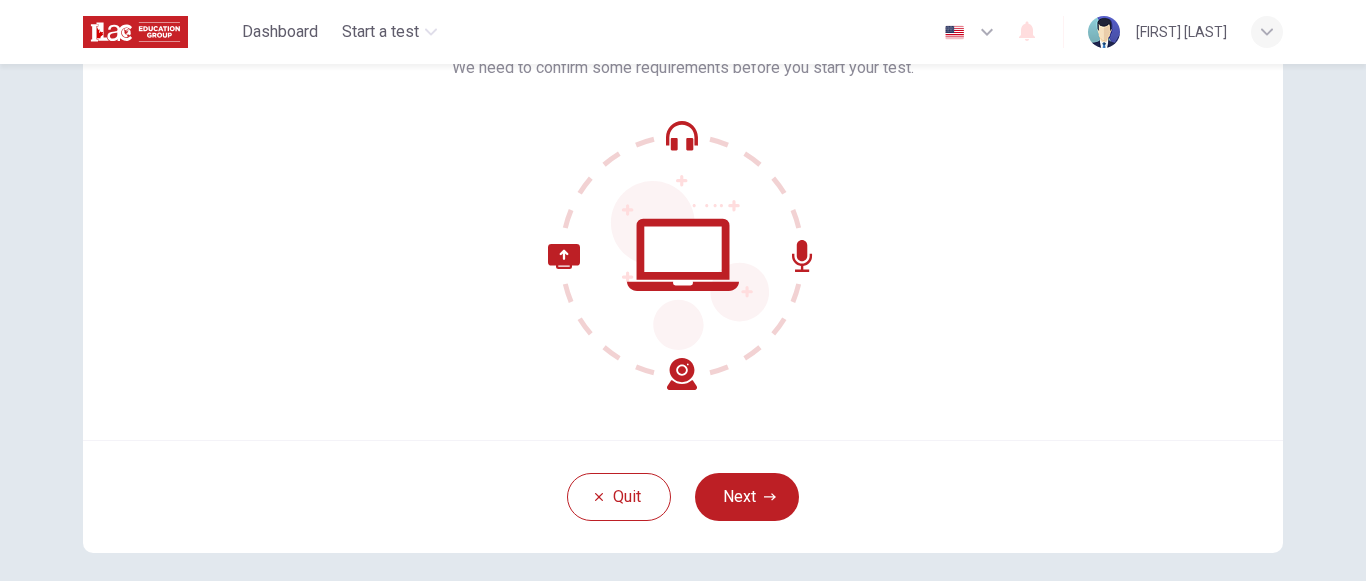click on "Welcome to the Placement Test. We need to confirm some requirements before you start your test." at bounding box center (683, 200) 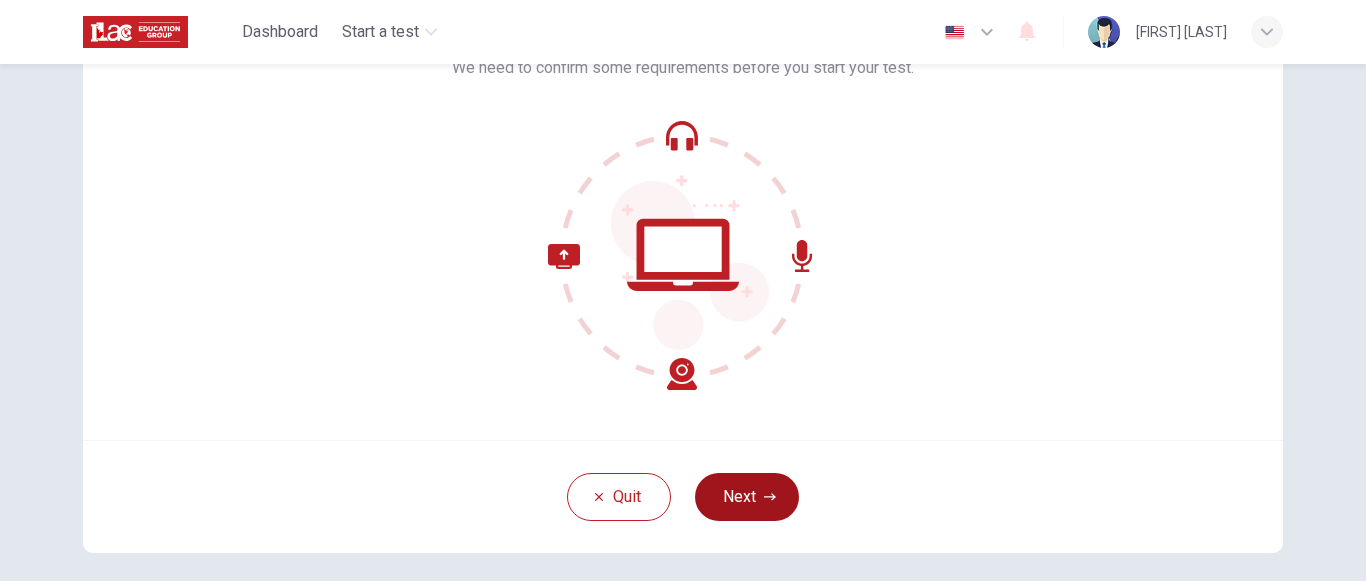 click on "Next" at bounding box center (747, 497) 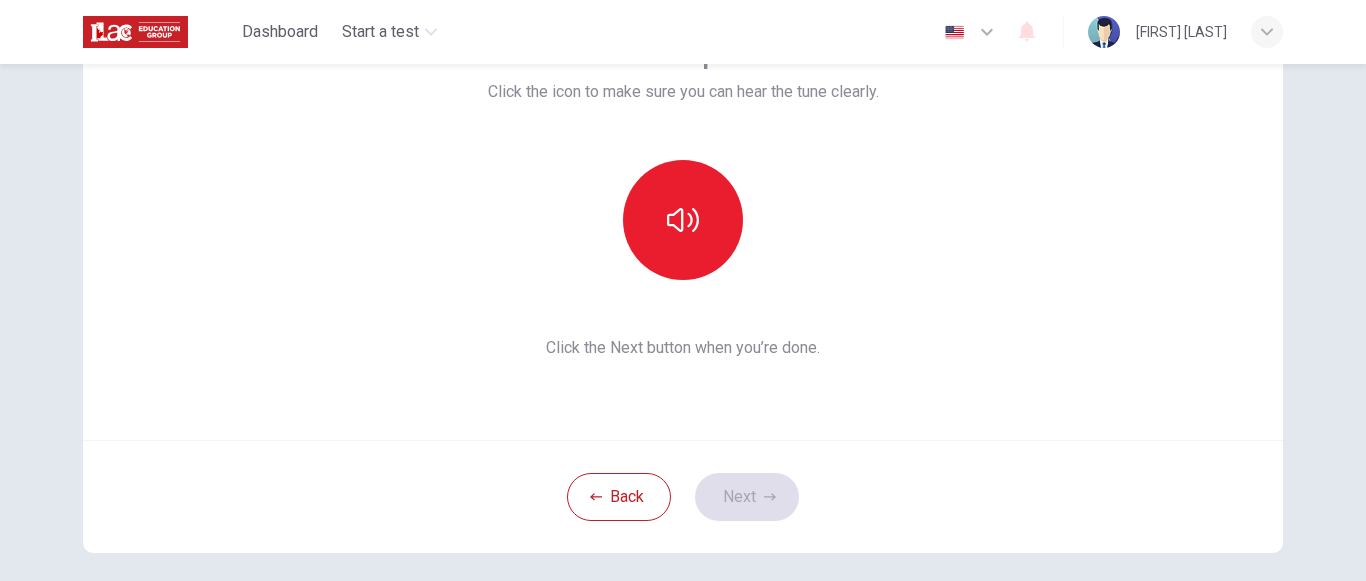 click on "This section requires audio. Click the icon to make sure you can hear the tune clearly. Click the Next button when you’re done." at bounding box center [683, 200] 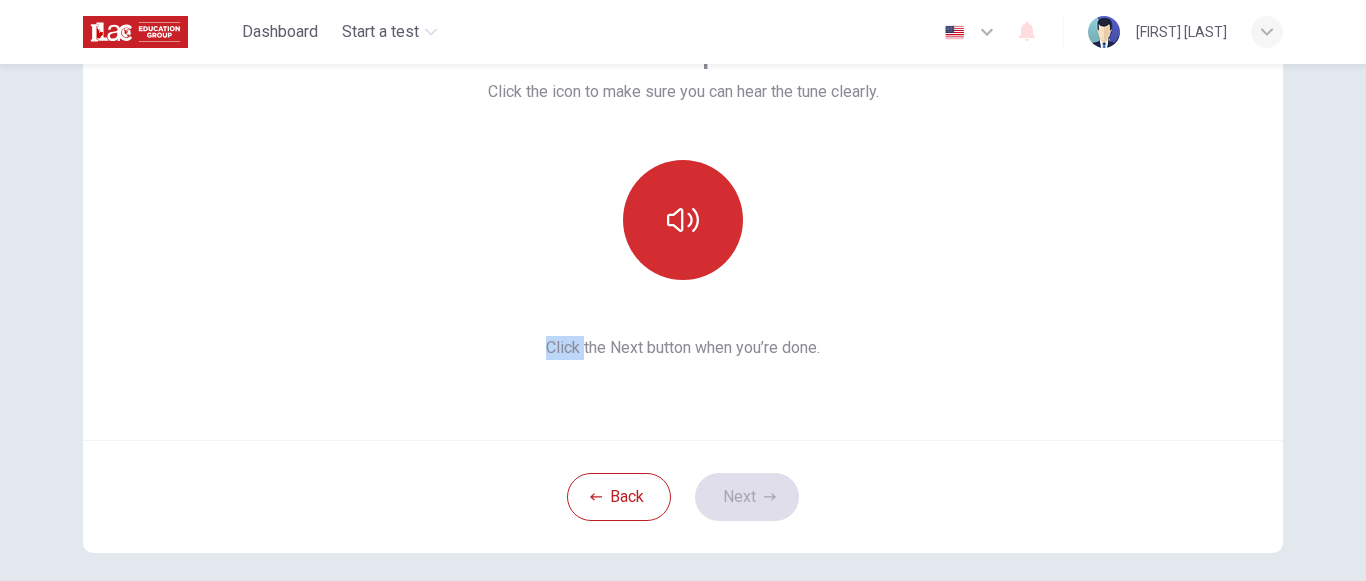 click at bounding box center [683, 220] 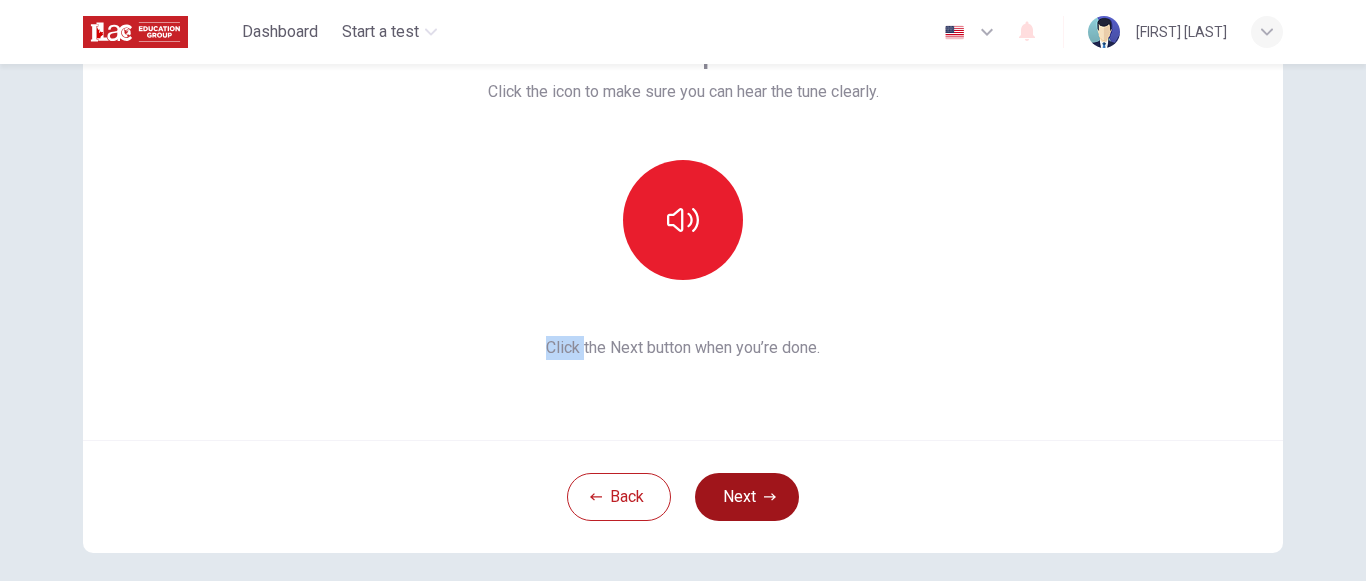 click on "Next" at bounding box center [747, 497] 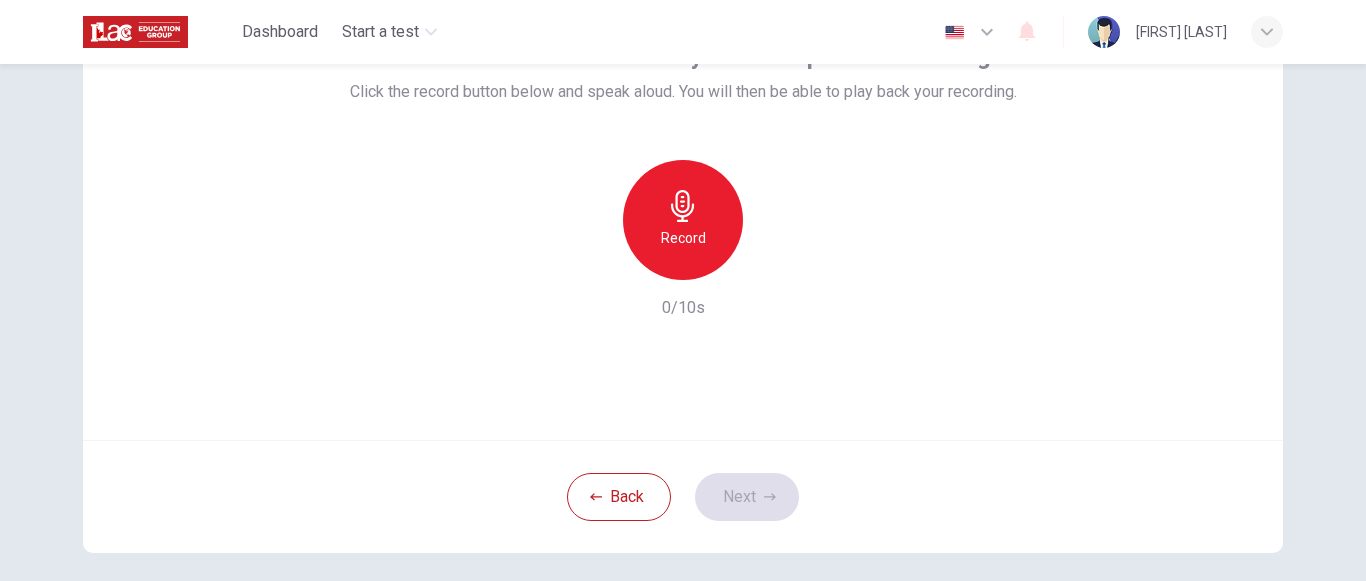 click on "Record" at bounding box center [683, 220] 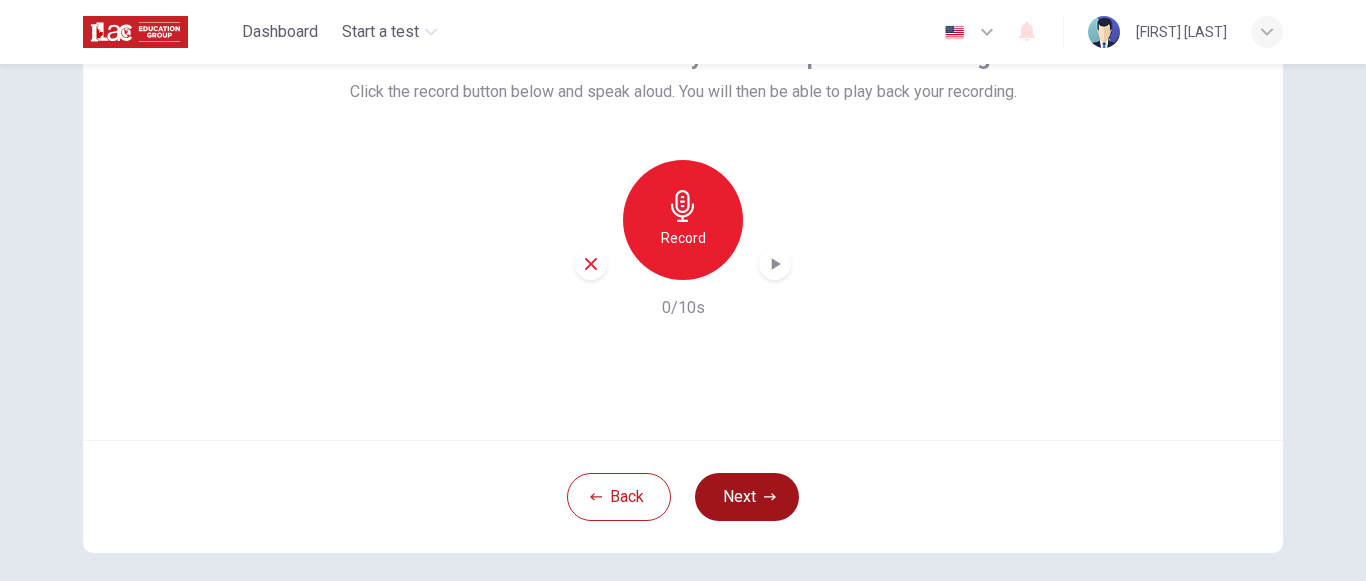click on "Next" at bounding box center [747, 497] 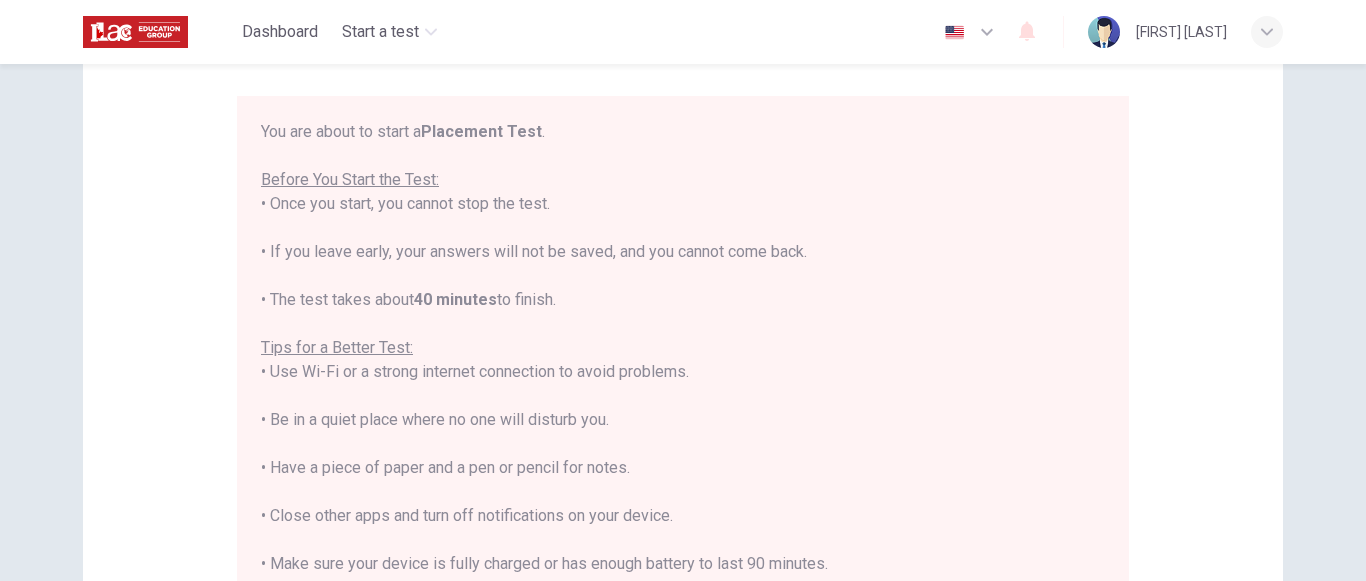 click on "You are about to start a  Placement Test .
Before You Start the Test:
• Once you start, you cannot stop the test.
• If you leave early, your answers will not be saved, and you cannot come back.
• The test takes about  40 minutes  to finish.
Tips for a Better Test:
• Use Wi-Fi or a strong internet connection to avoid problems.
• Be in a quiet place where no one will disturb you.
• Have a piece of paper and a pen or pencil for notes.
• Close other apps and turn off notifications on your device.
• Make sure your device is fully charged or has enough battery to last 90 minutes.
By clicking the button below, you agree to follow these instructions.
Good luck!" at bounding box center [683, 396] 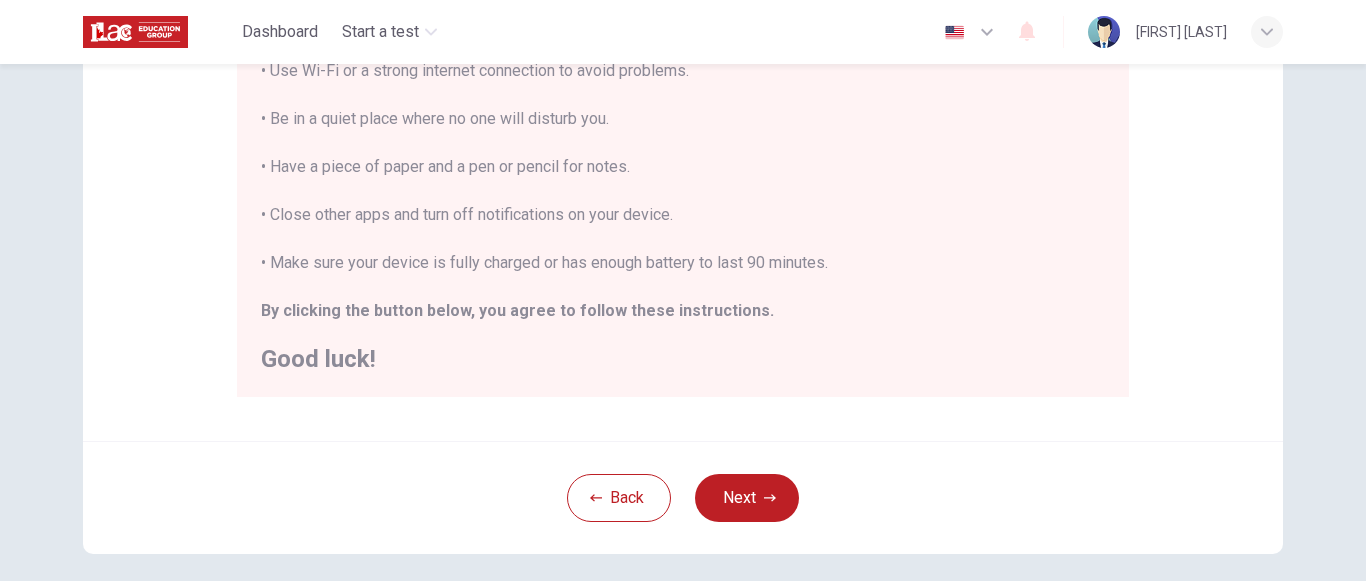 scroll, scrollTop: 440, scrollLeft: 0, axis: vertical 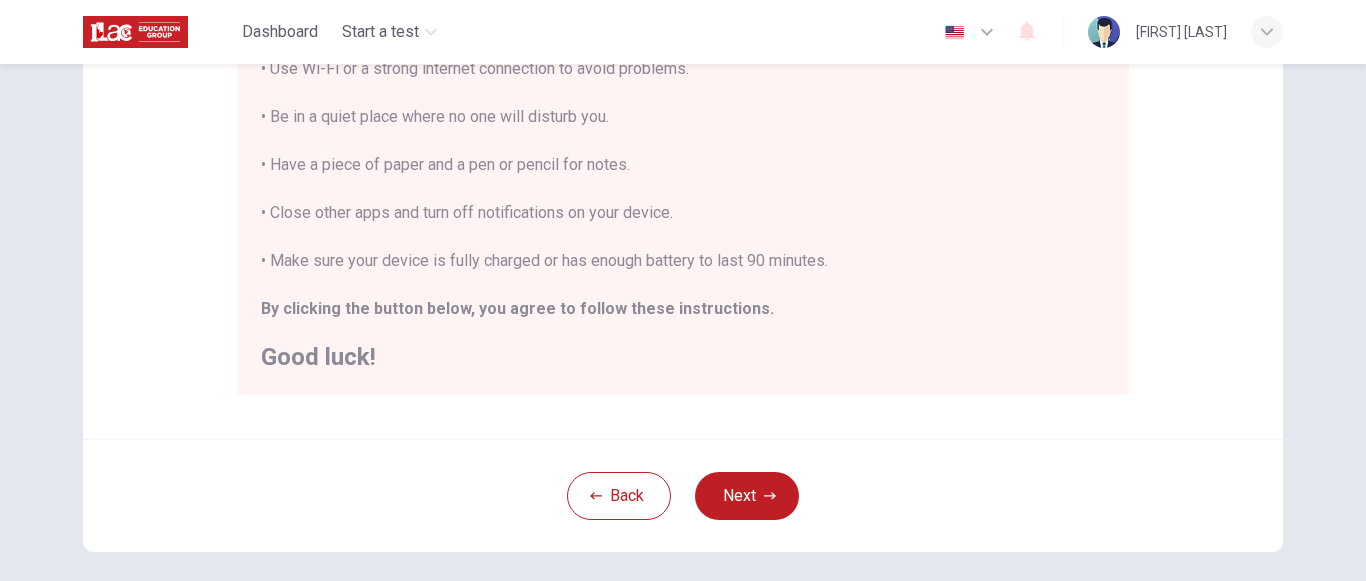 click on "You are about to start a  Placement Test .
Before You Start the Test:
• Once you start, you cannot stop the test.
• If you leave early, your answers will not be saved, and you cannot come back.
• The test takes about  40 minutes  to finish.
Tips for a Better Test:
• Use Wi-Fi or a strong internet connection to avoid problems.
• Be in a quiet place where no one will disturb you.
• Have a piece of paper and a pen or pencil for notes.
• Close other apps and turn off notifications on your device.
• Make sure your device is fully charged or has enough battery to last 90 minutes.
By clicking the button below, you agree to follow these instructions.
Good luck!" at bounding box center (683, 93) 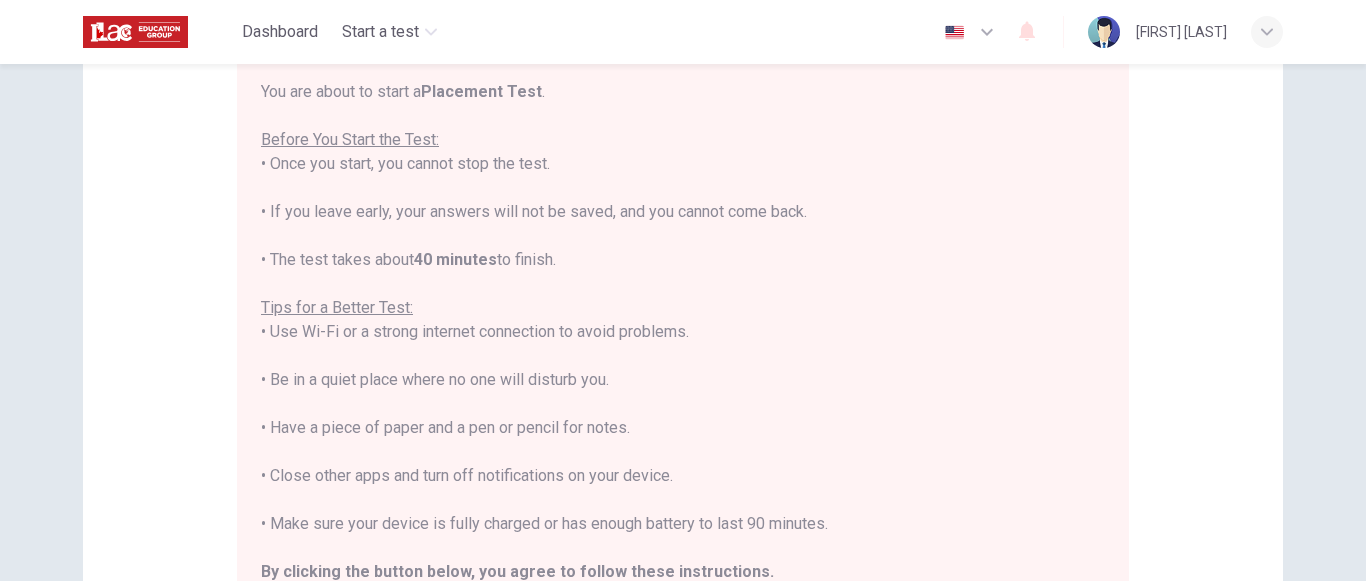scroll, scrollTop: 160, scrollLeft: 0, axis: vertical 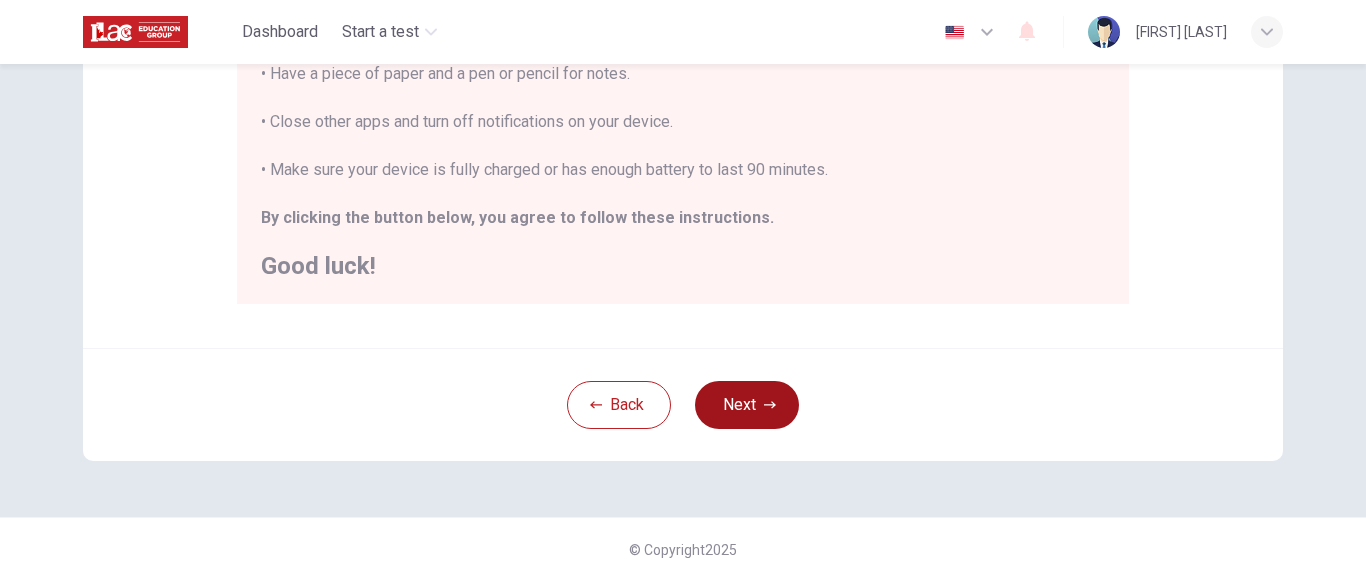 click on "Next" at bounding box center [747, 405] 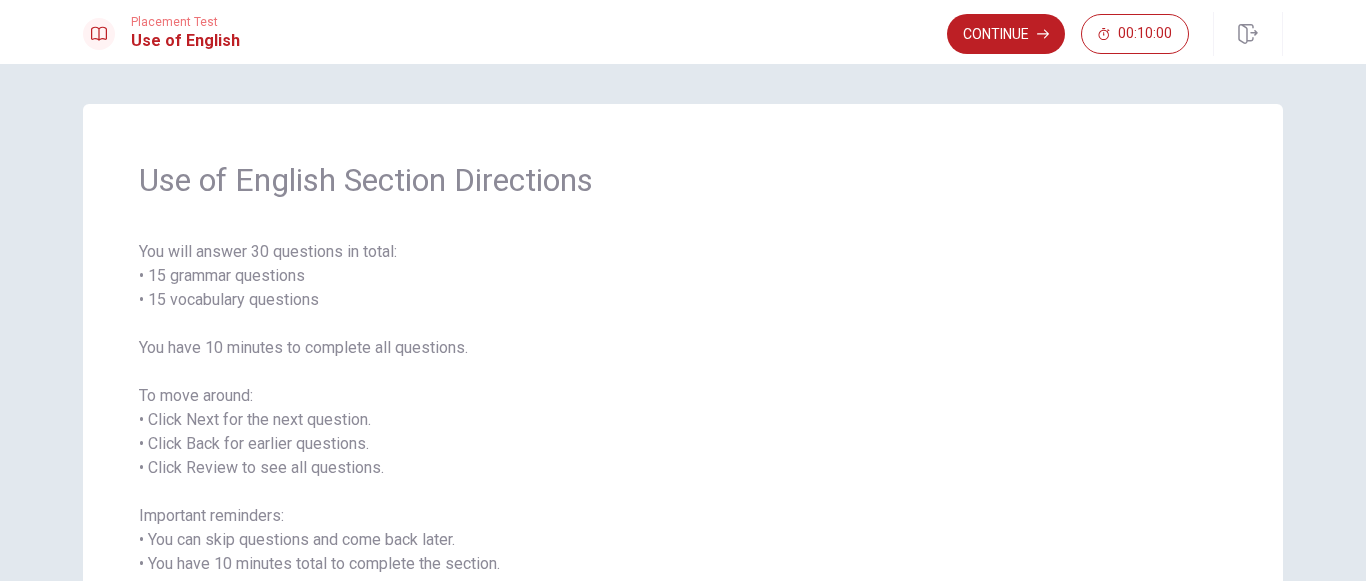 click on "You will answer 30 questions in total:
• 15 grammar questions
• 15 vocabulary questions
You have 10 minutes to complete all questions.
To move around:
• Click Next for the next question.
• Click Back for earlier questions.
• Click Review to see all questions.
Important reminders:
• You can skip questions and come back later.
• You have 10 minutes total to complete the section.
When you are ready, click Continue to start." at bounding box center [683, 432] 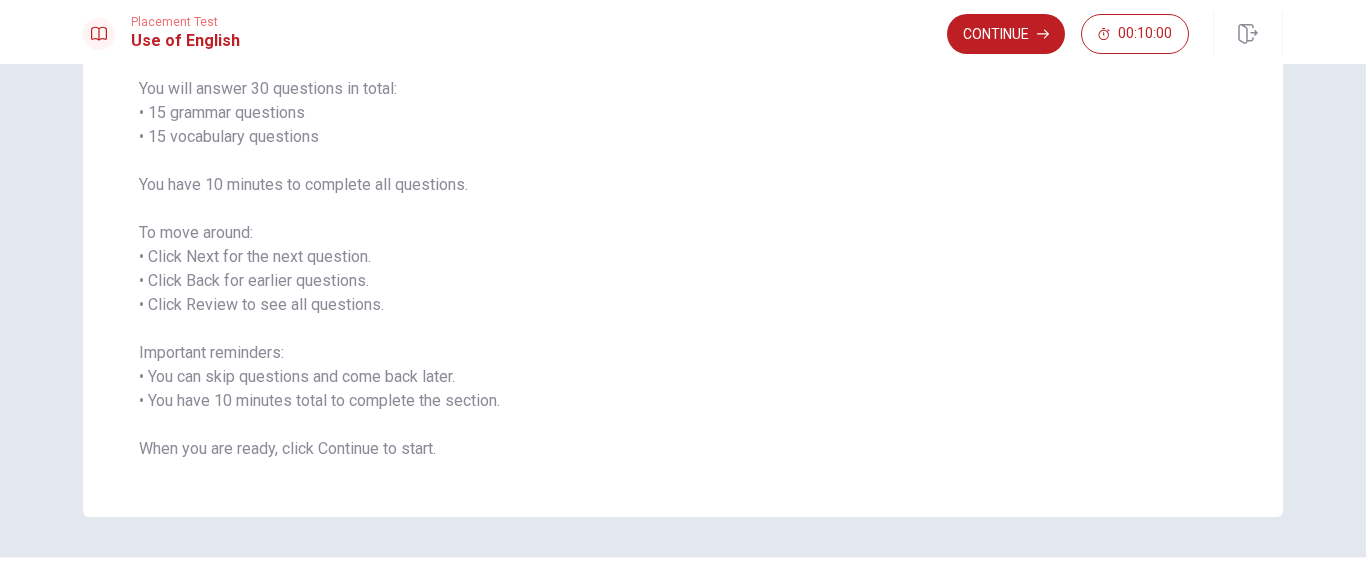 scroll, scrollTop: 203, scrollLeft: 0, axis: vertical 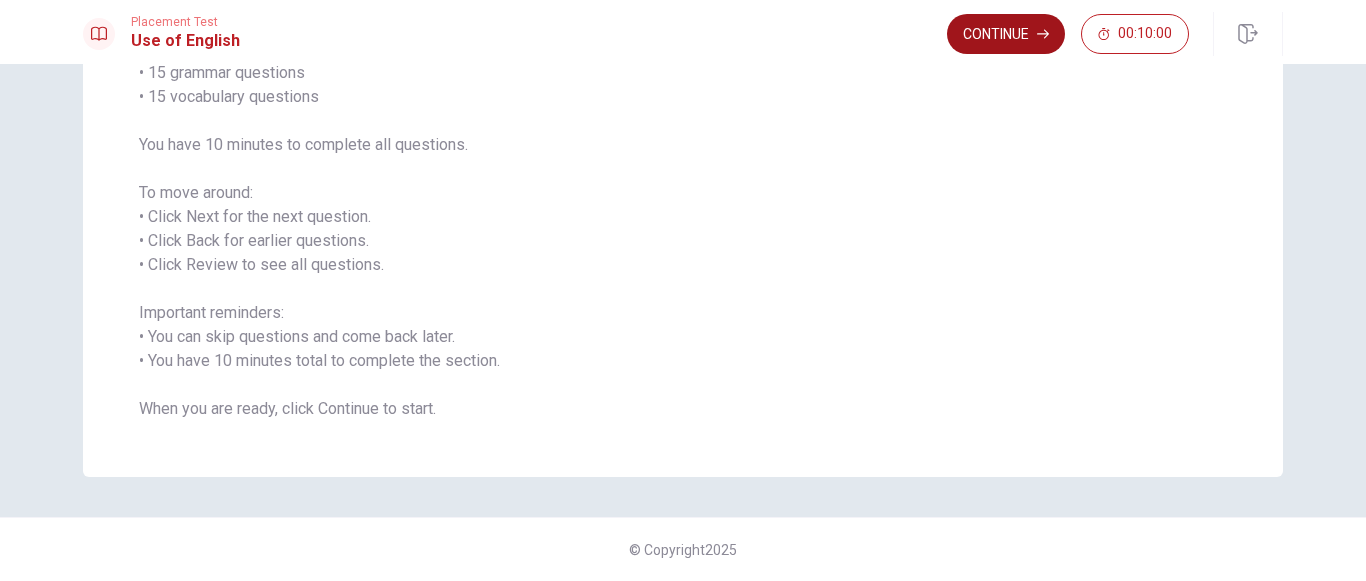 click on "Continue" at bounding box center [1006, 34] 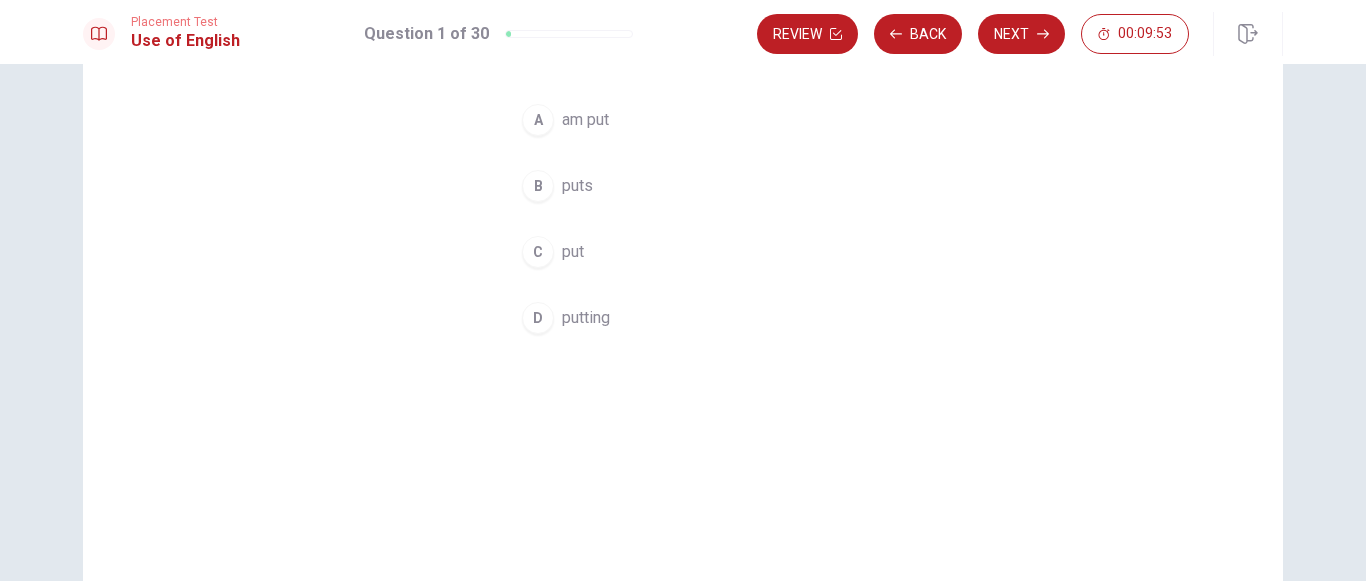 click on "A am put B puts C put D putting" at bounding box center (683, 219) 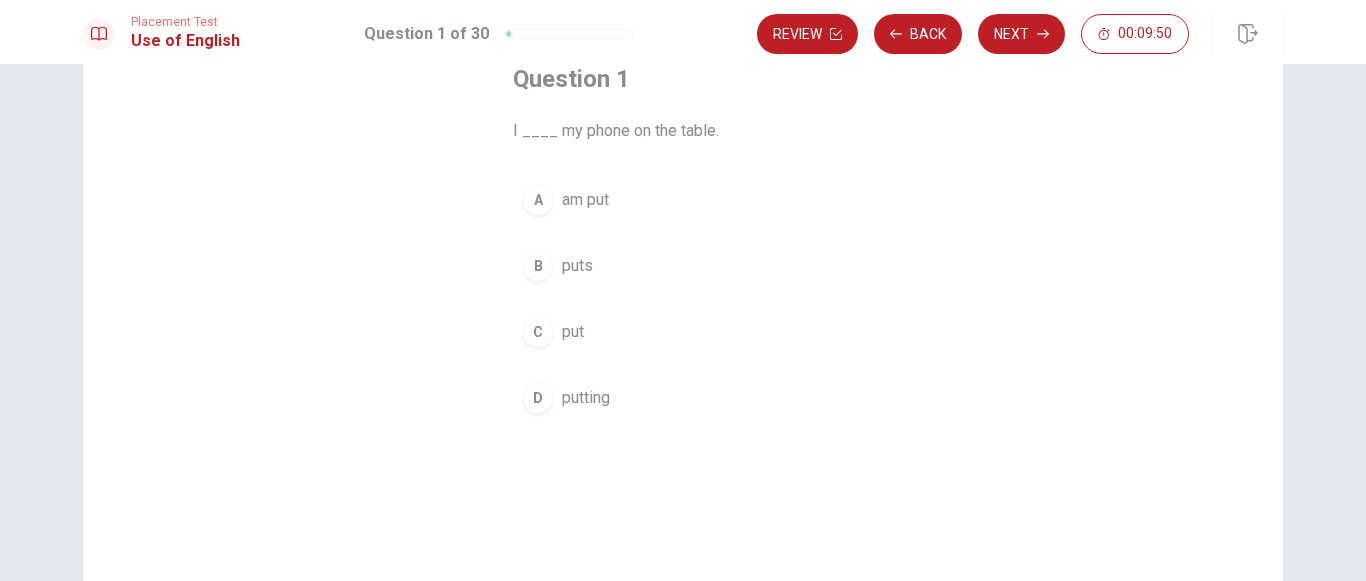 scroll, scrollTop: 83, scrollLeft: 0, axis: vertical 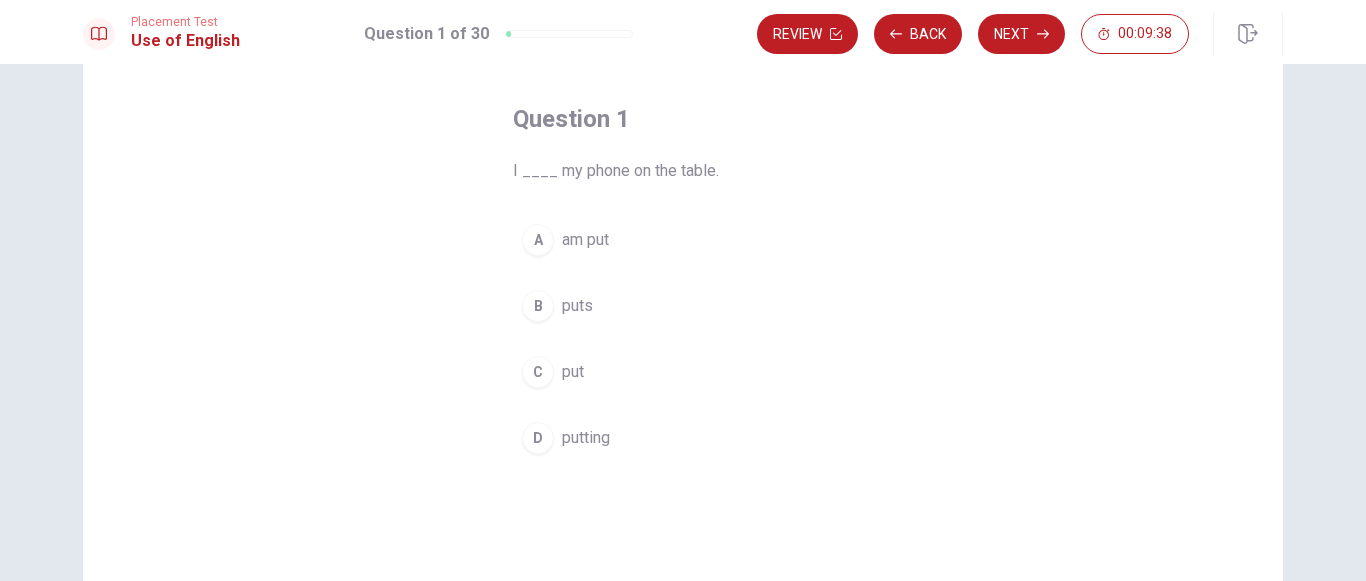click on "C put" at bounding box center [683, 372] 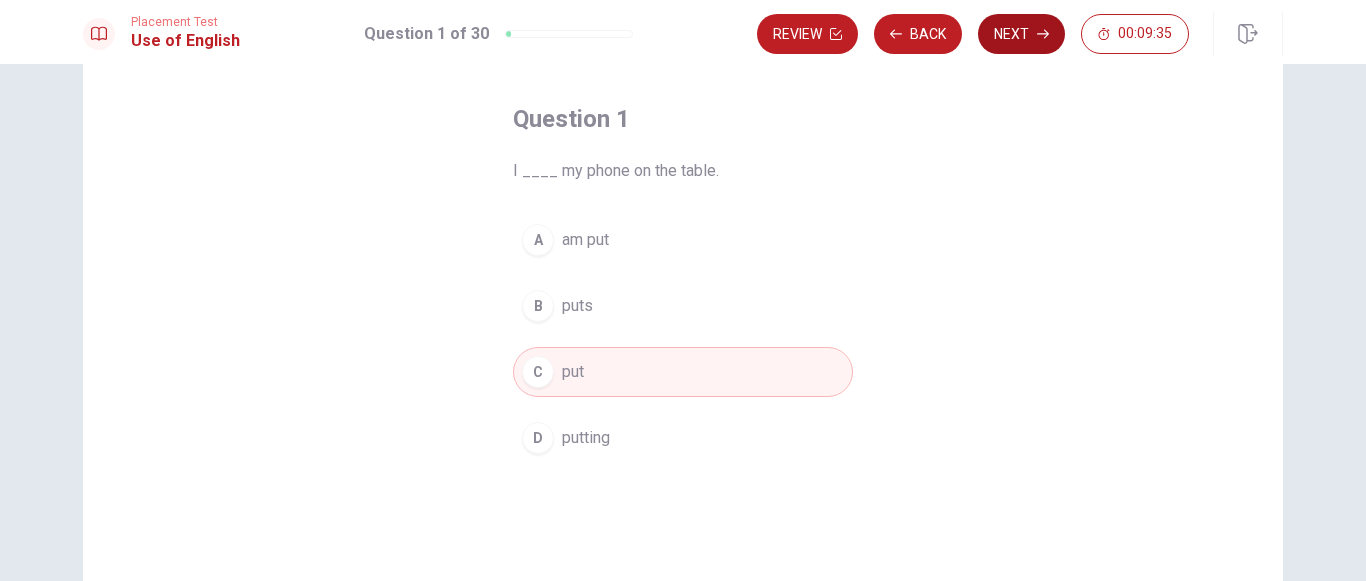 click on "Next" at bounding box center [1021, 34] 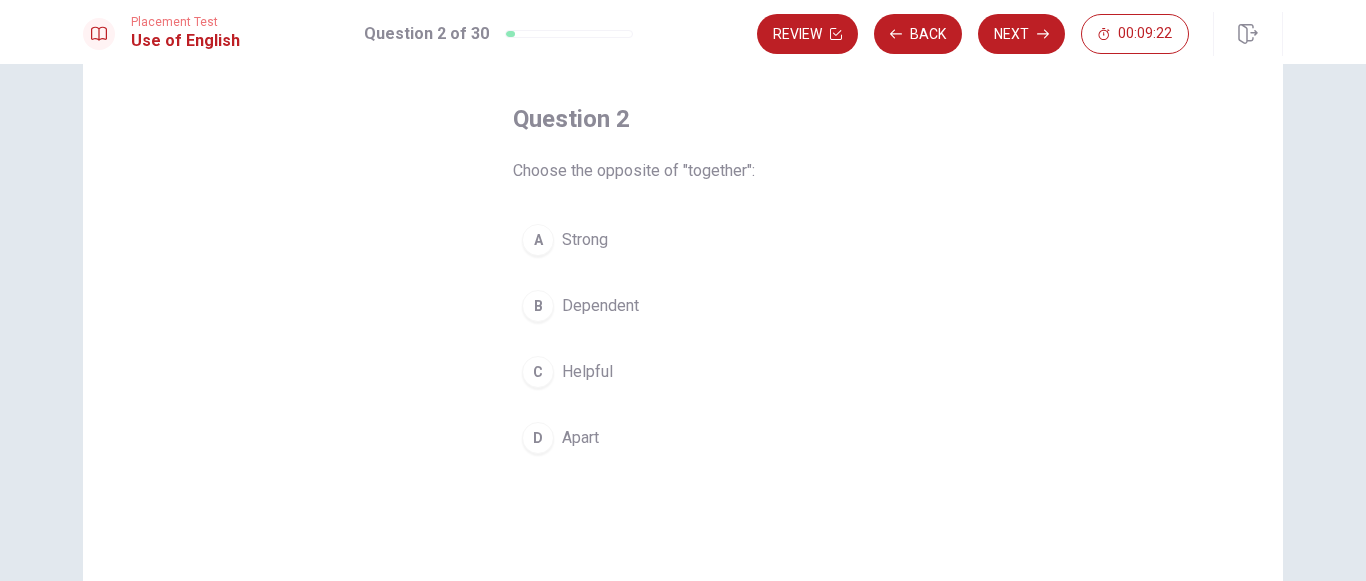 click on "Apart" at bounding box center [580, 438] 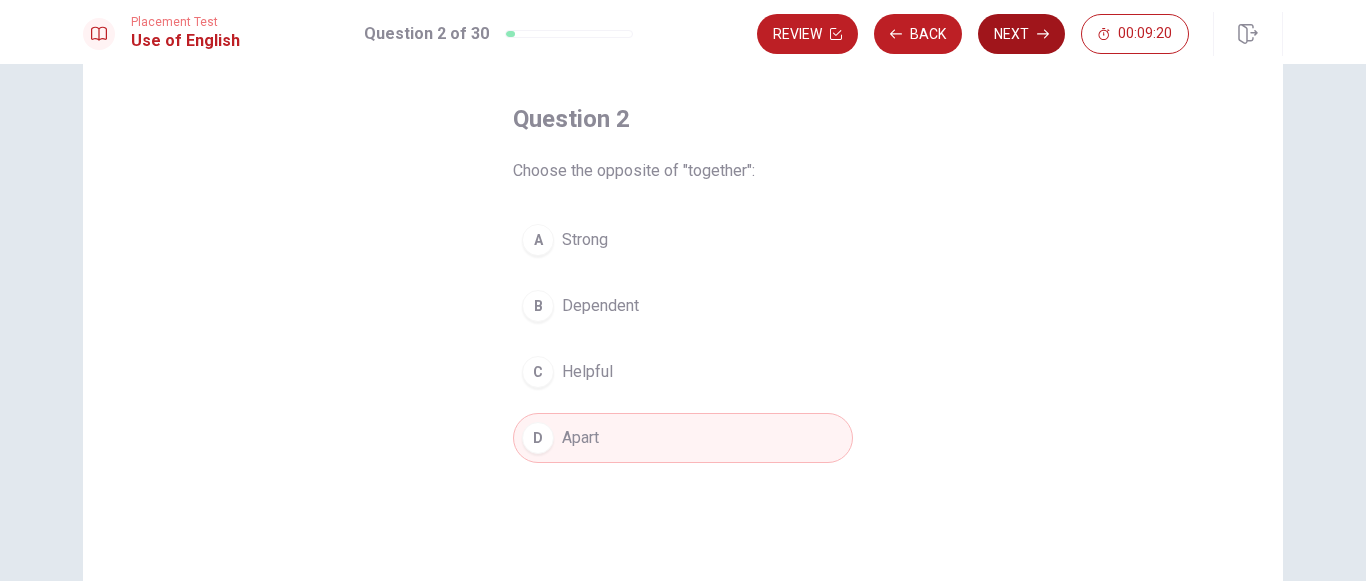 click on "Next" at bounding box center [1021, 34] 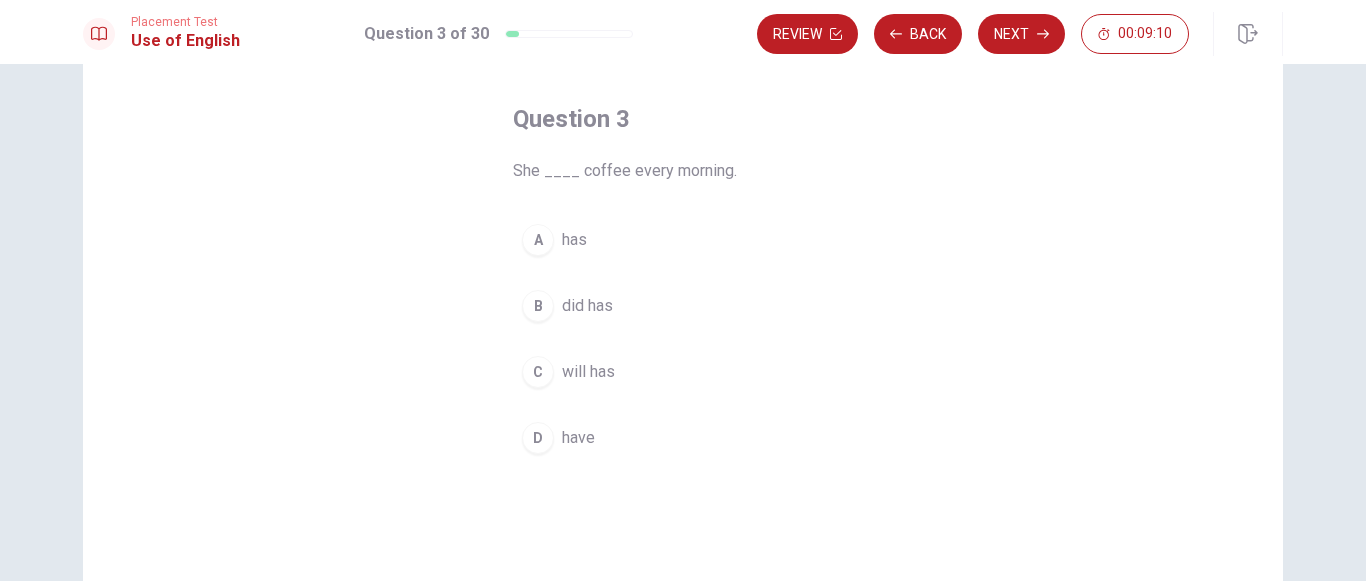 click on "A has" at bounding box center (683, 240) 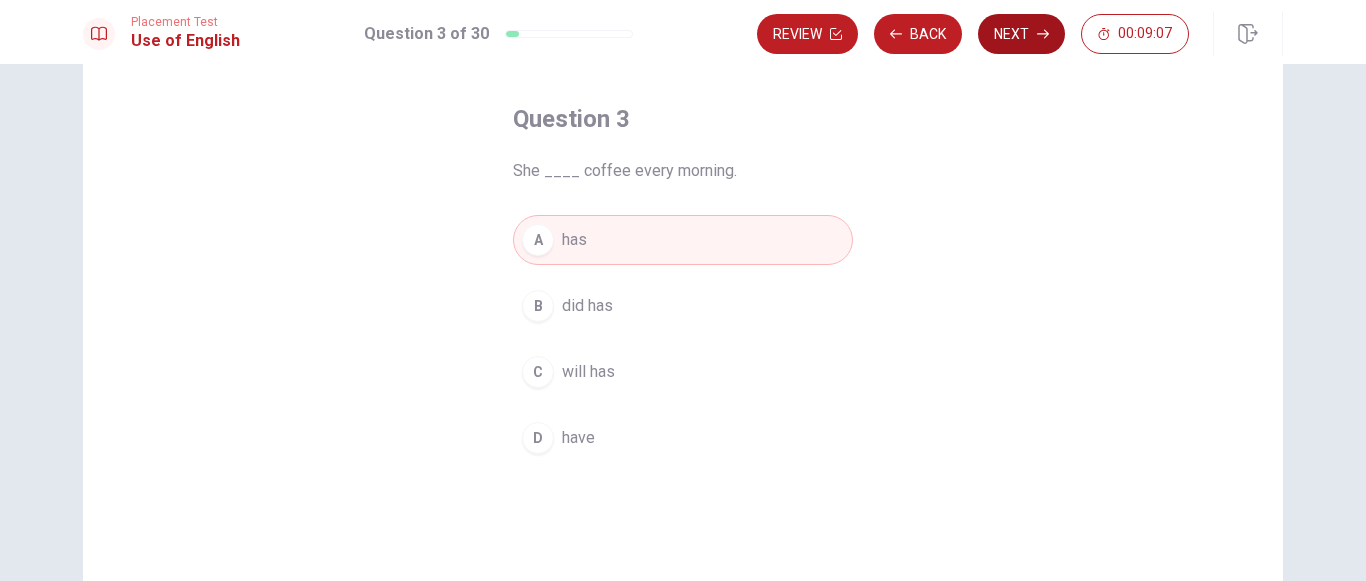 click on "Next" at bounding box center [1021, 34] 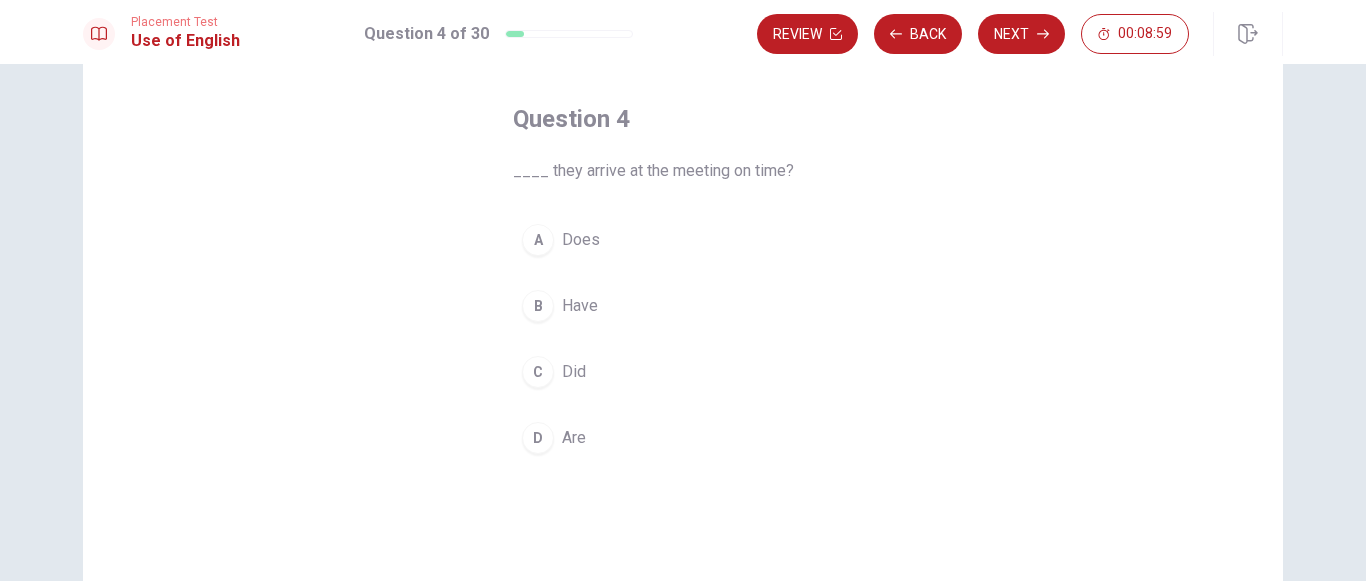 click on "C Did" at bounding box center (683, 372) 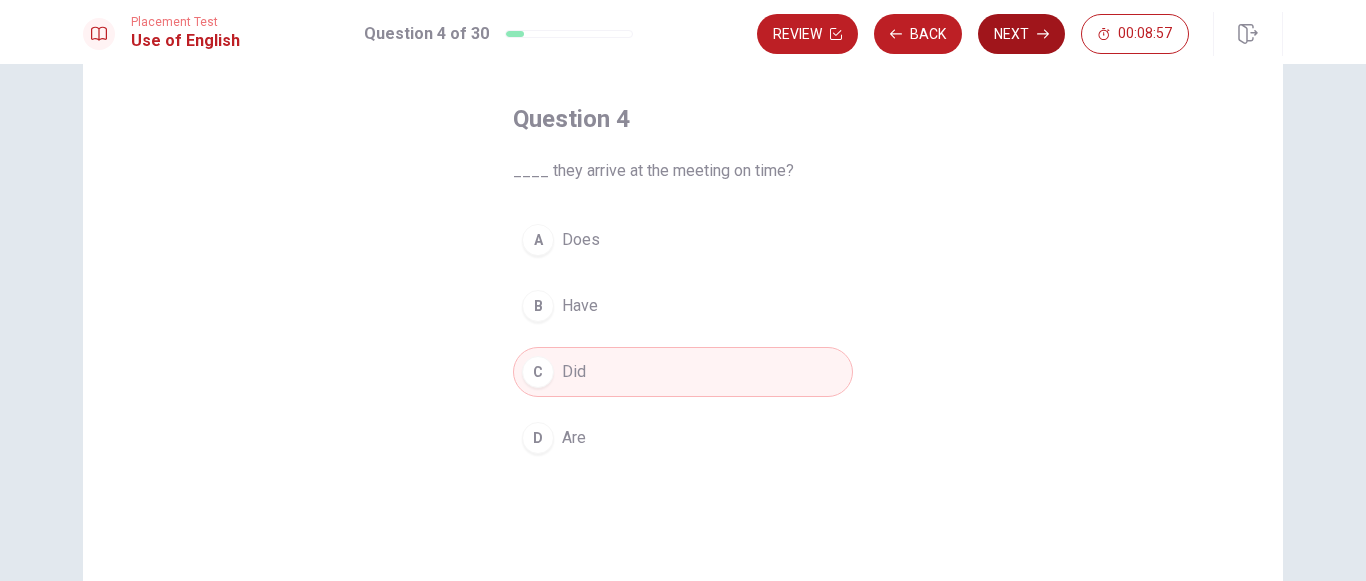 click on "Next" at bounding box center [1021, 34] 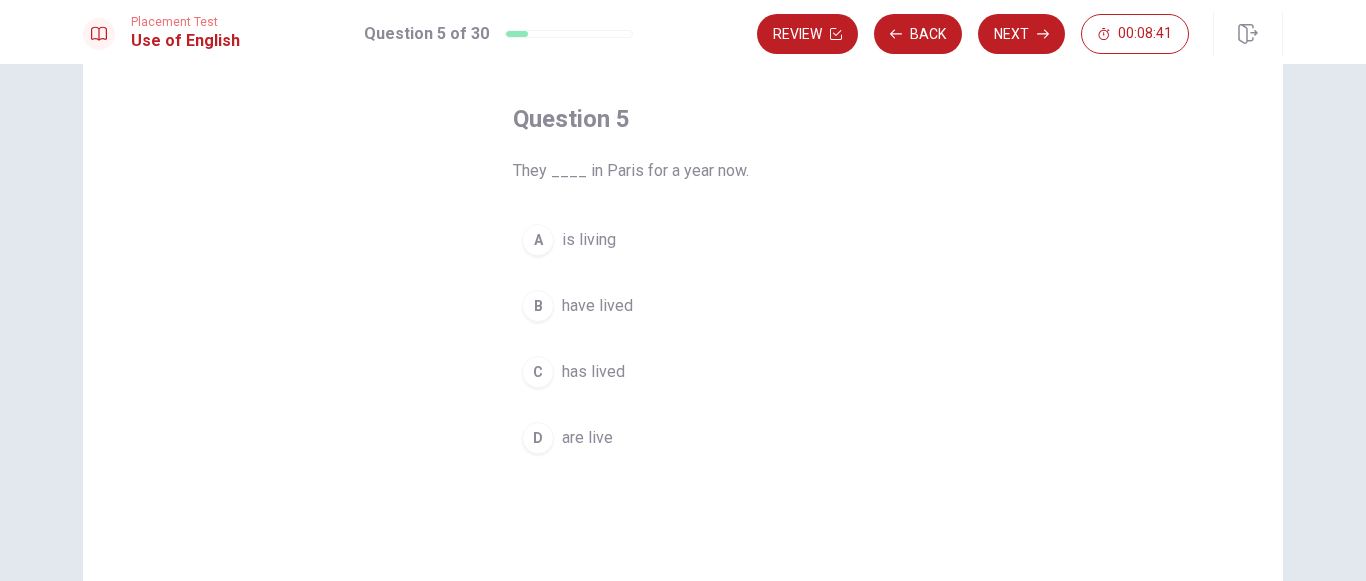 click on "have lived" at bounding box center (597, 306) 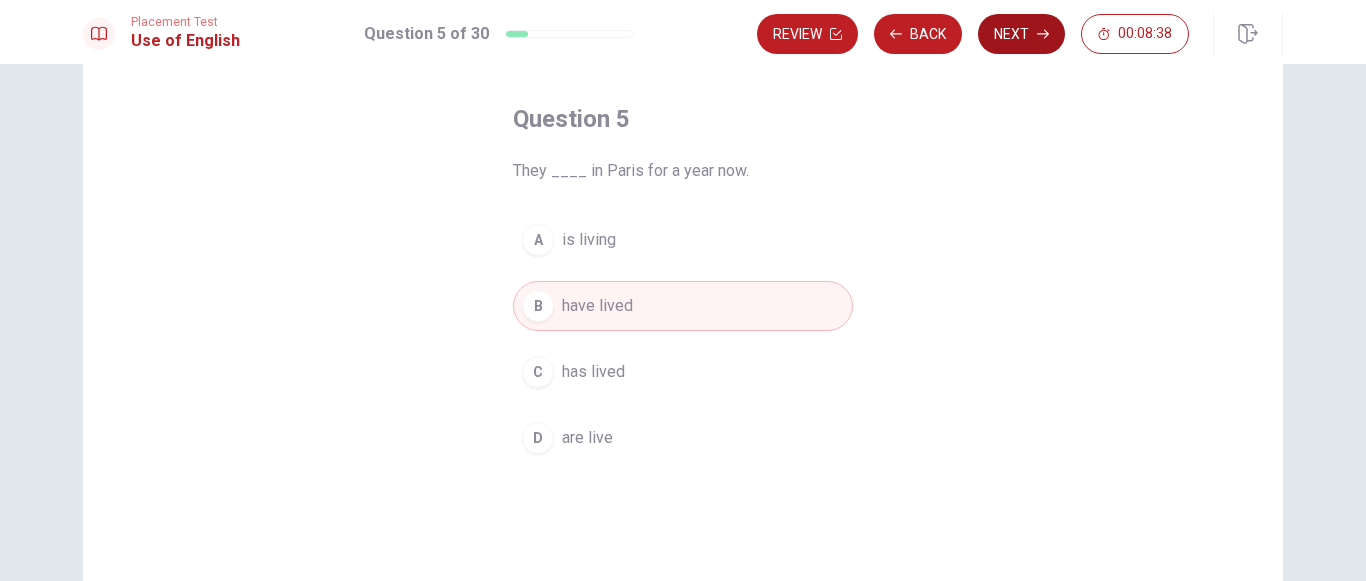 click on "Next" at bounding box center [1021, 34] 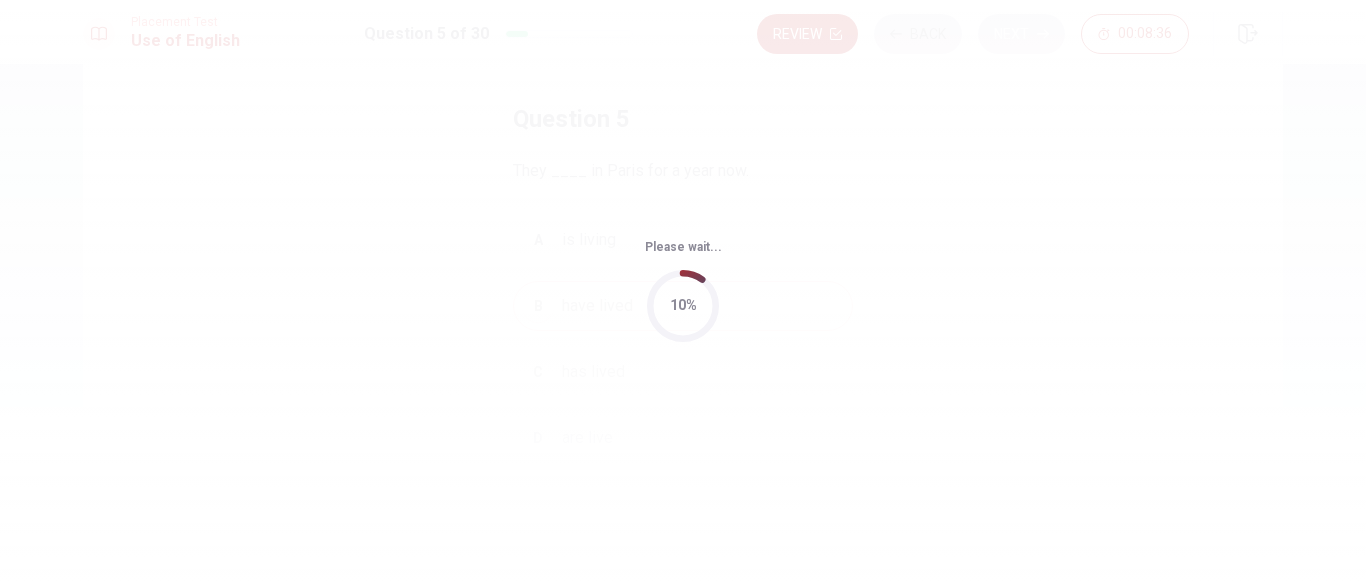 scroll, scrollTop: 0, scrollLeft: 0, axis: both 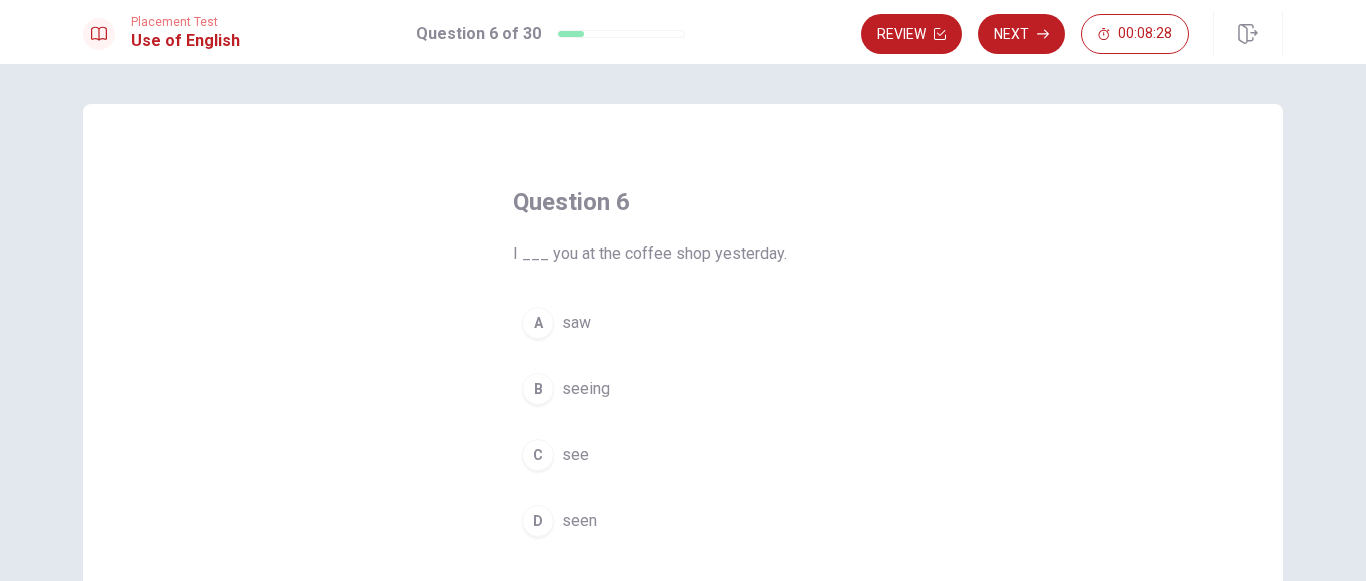 click on "saw" at bounding box center (576, 323) 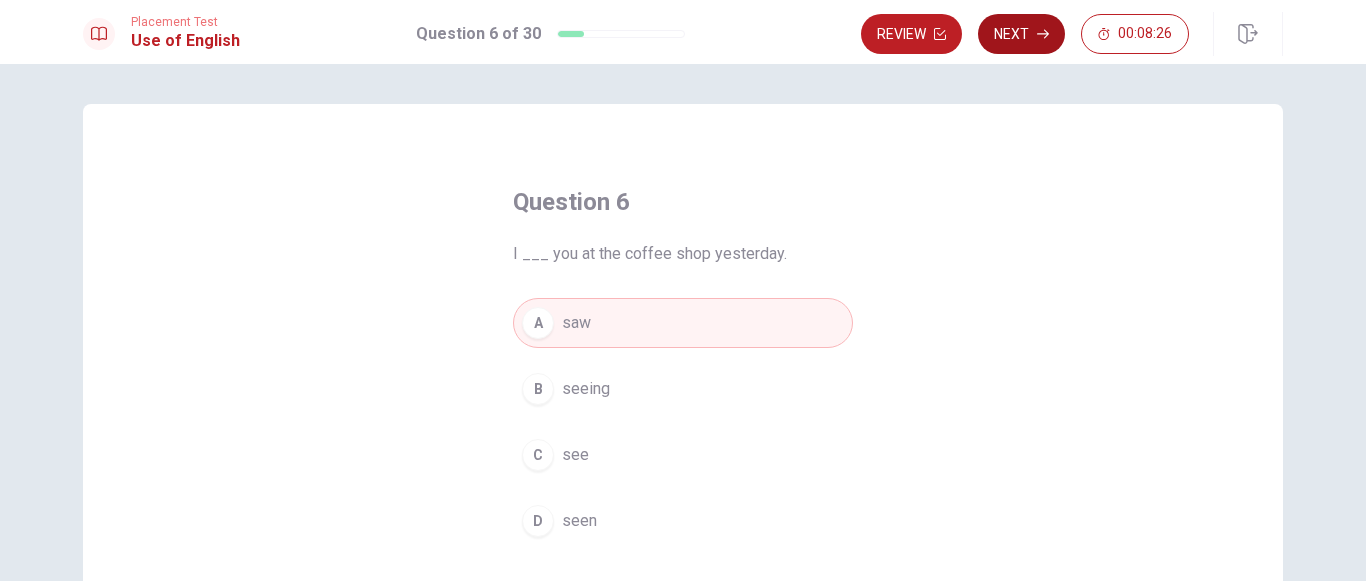 click on "Next" at bounding box center [1021, 34] 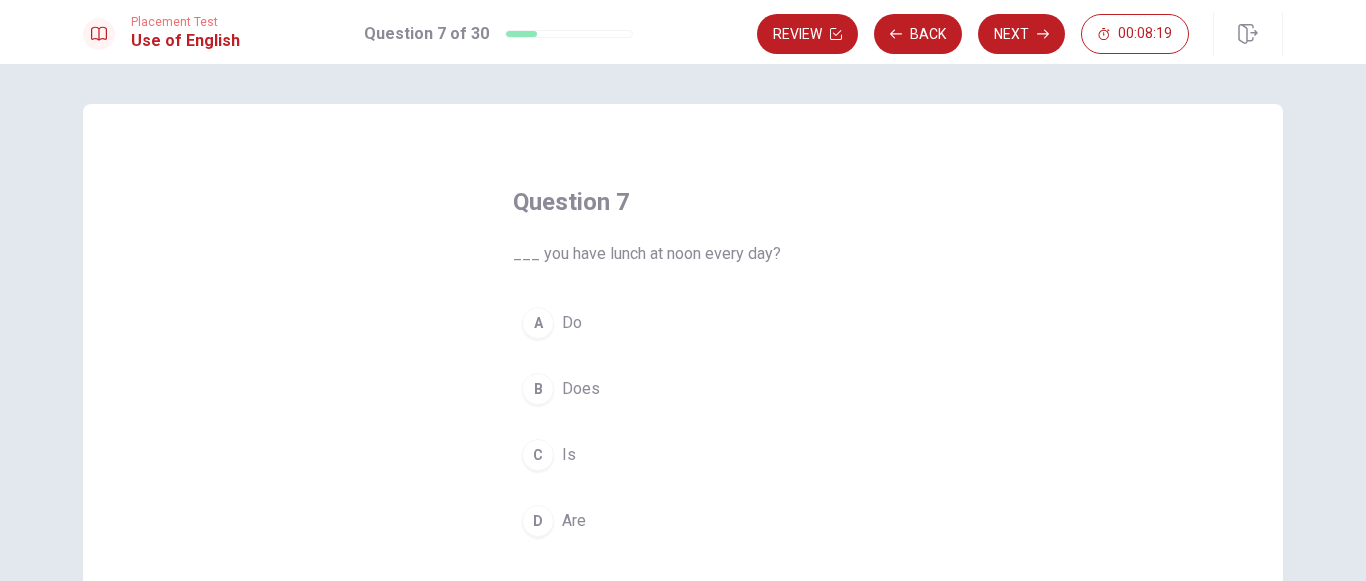 click on "A Do" at bounding box center [683, 323] 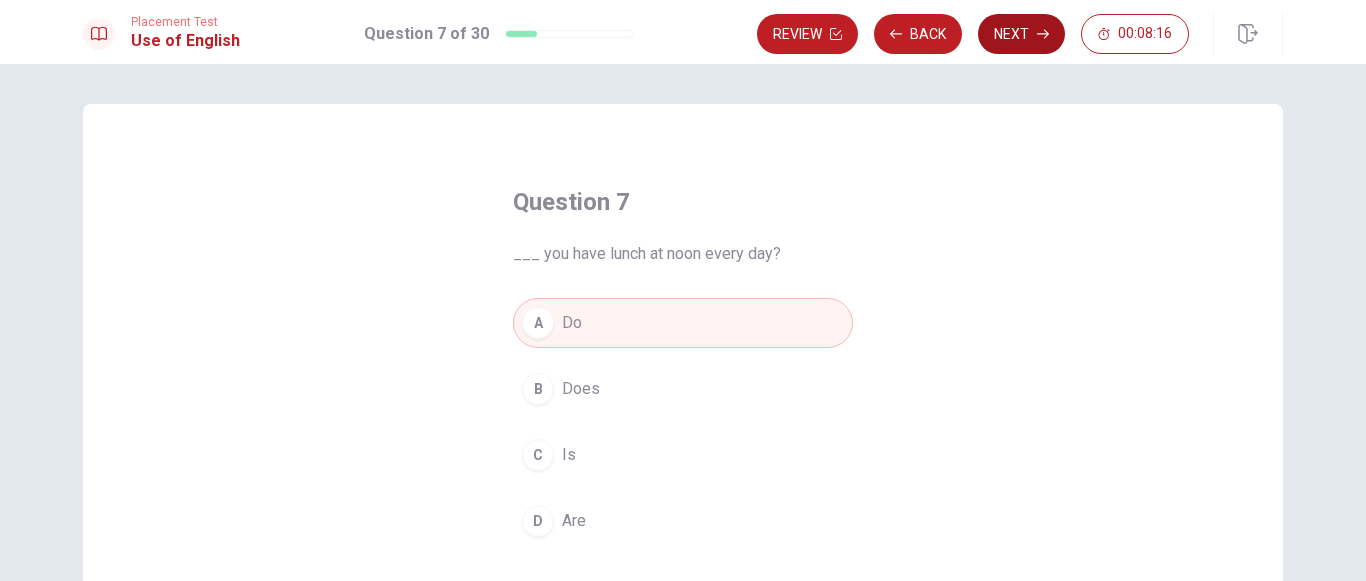 click on "Next" at bounding box center (1021, 34) 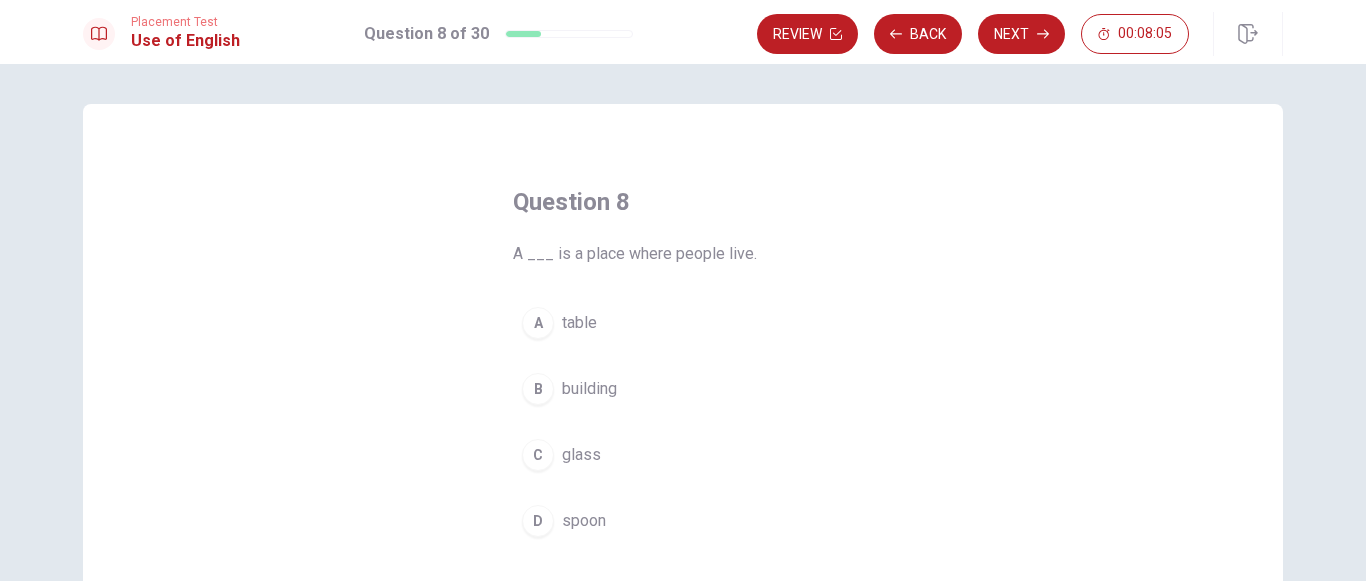 click on "building" at bounding box center [589, 389] 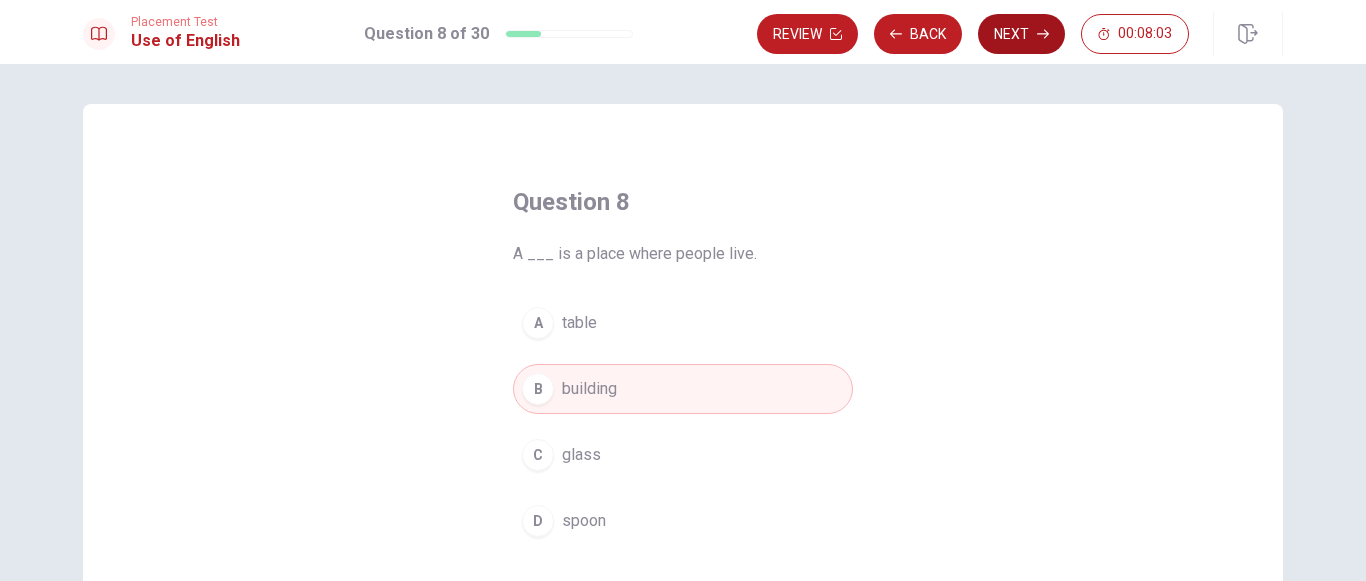 click on "Next" at bounding box center [1021, 34] 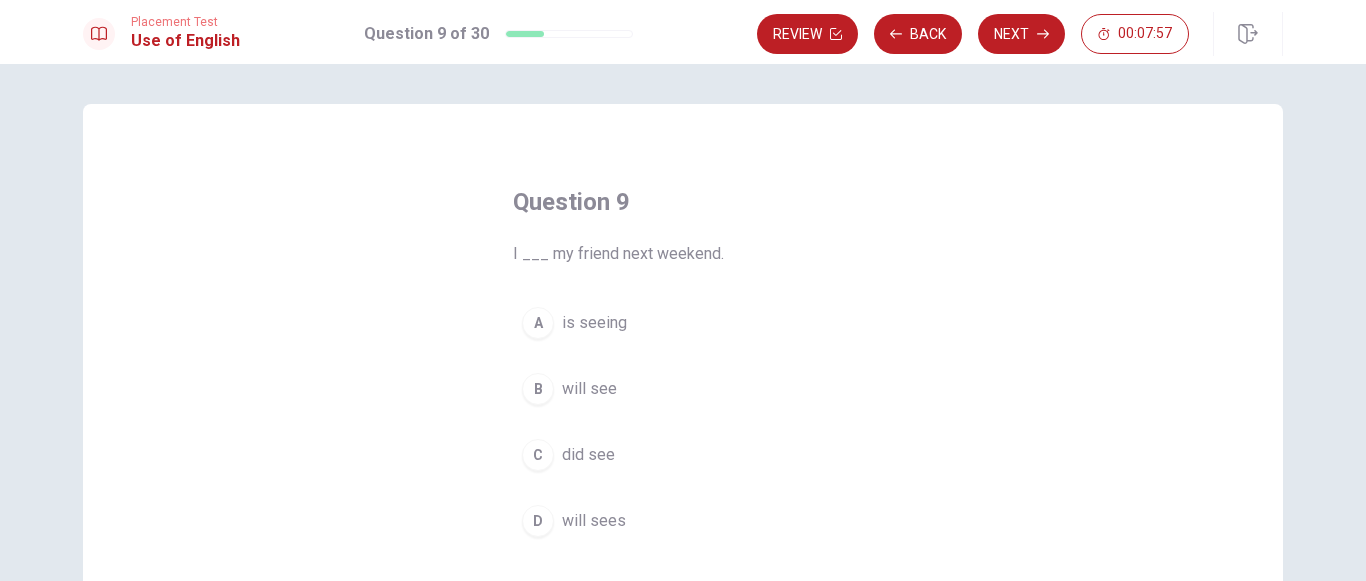 click on "will see" at bounding box center (589, 389) 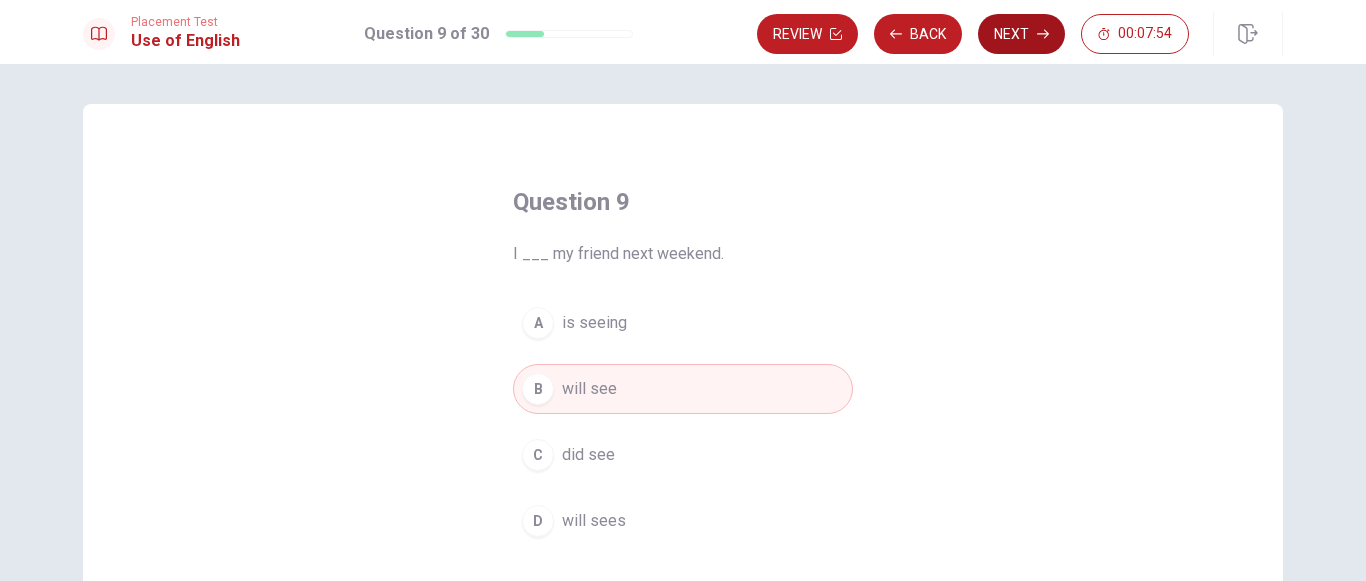 click on "Next" at bounding box center [1021, 34] 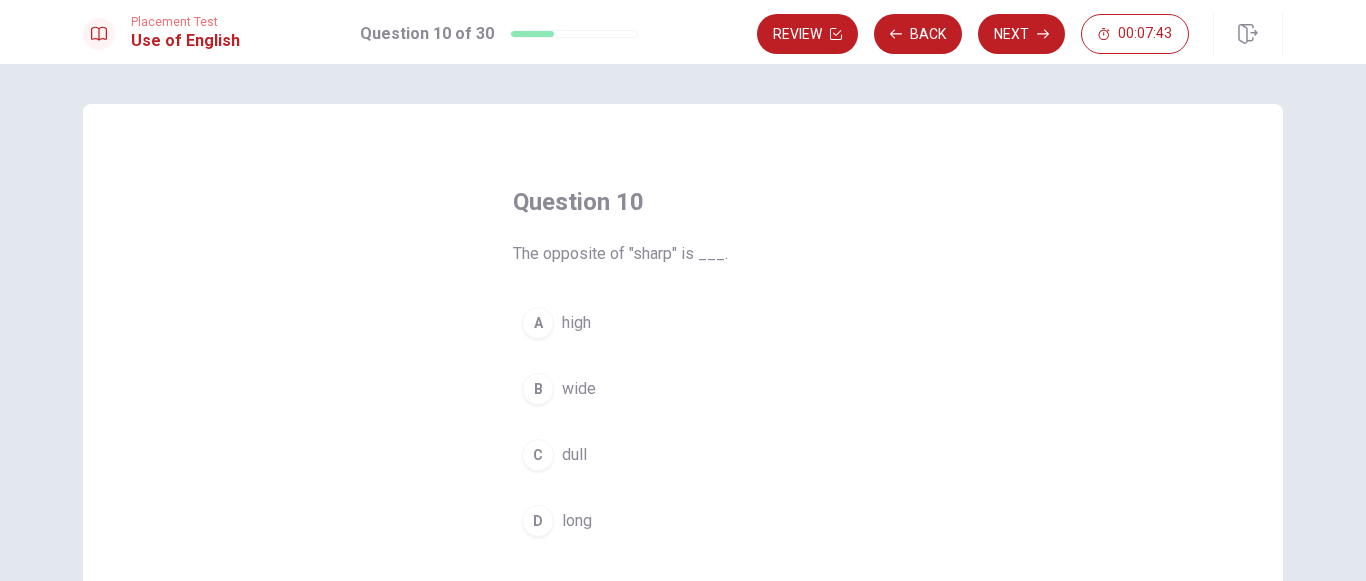 click on "C" at bounding box center (538, 455) 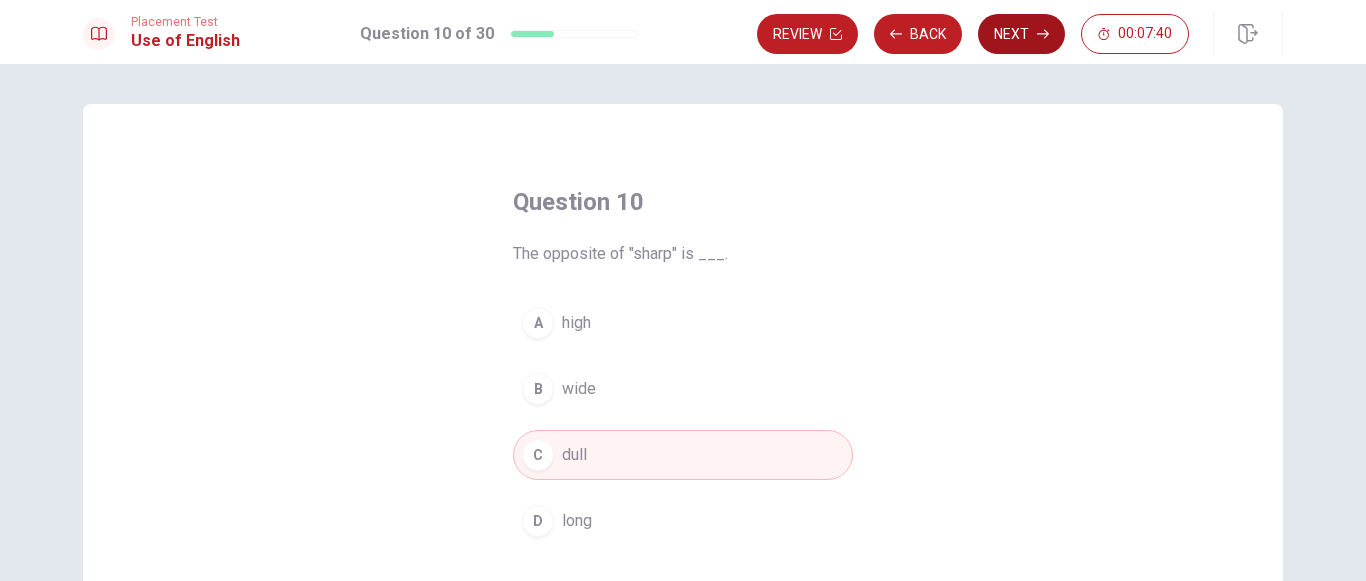 click on "Next" at bounding box center (1021, 34) 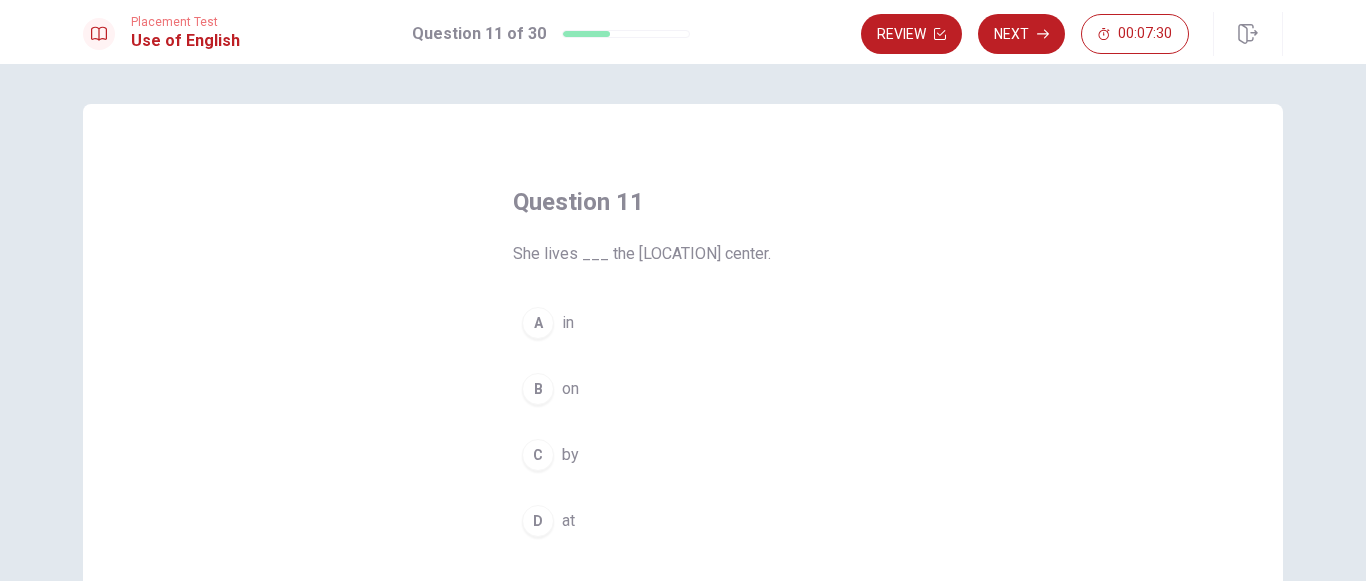 click on "A in" at bounding box center [683, 323] 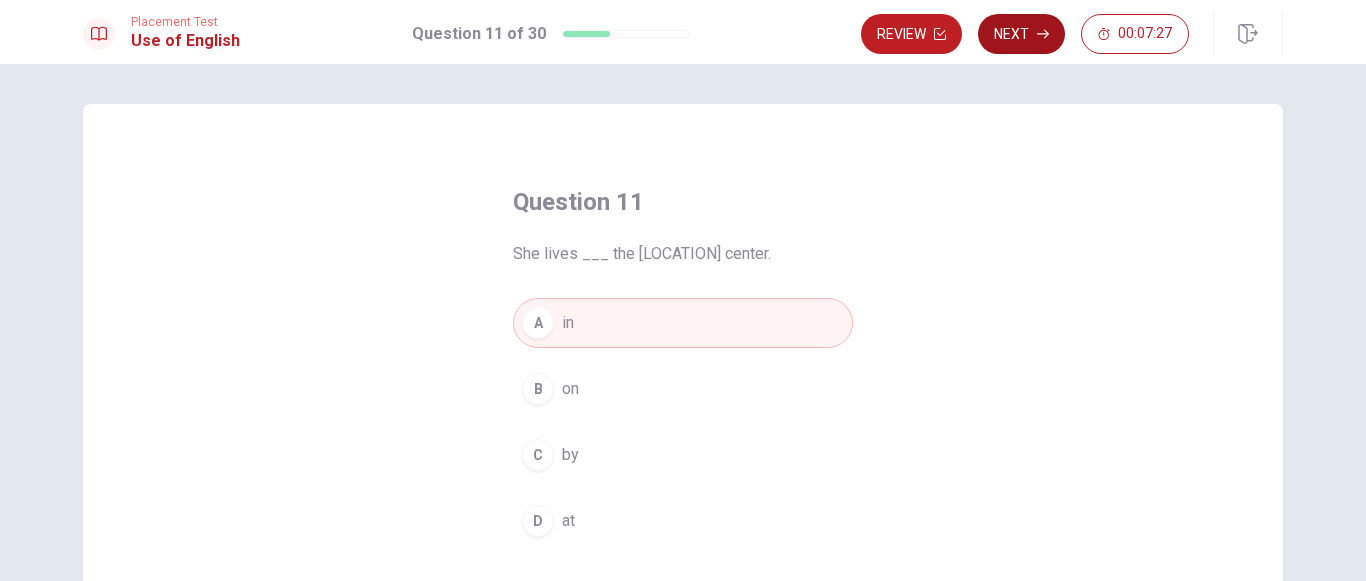 click on "Next" at bounding box center (1021, 34) 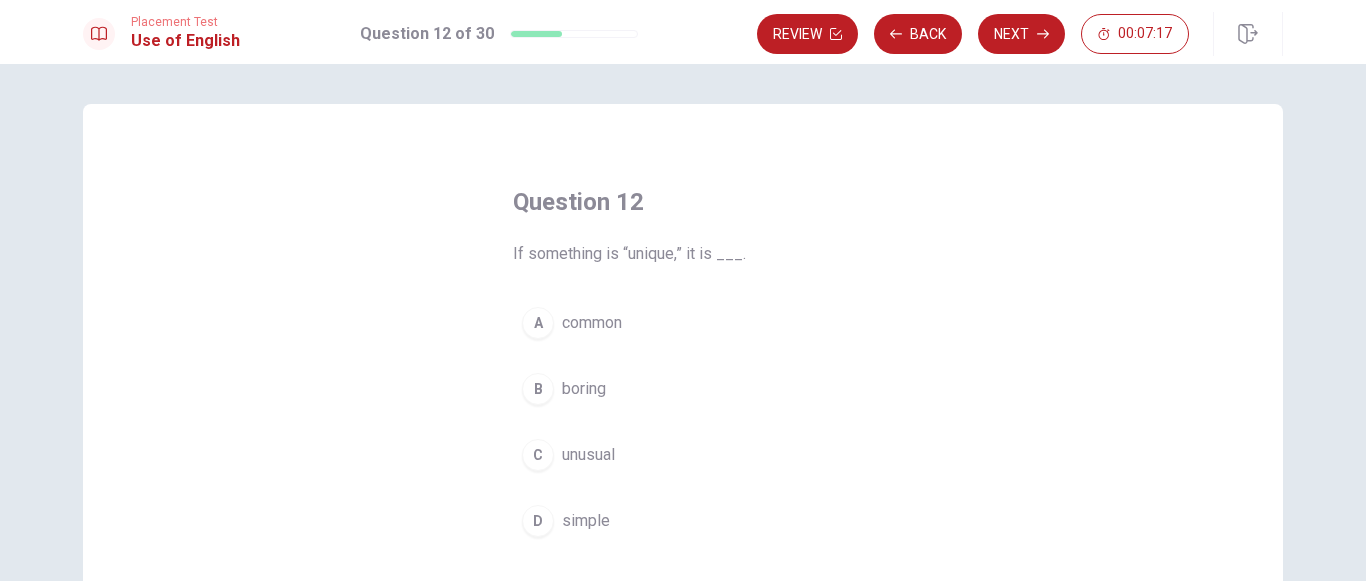 click on "C" at bounding box center (538, 455) 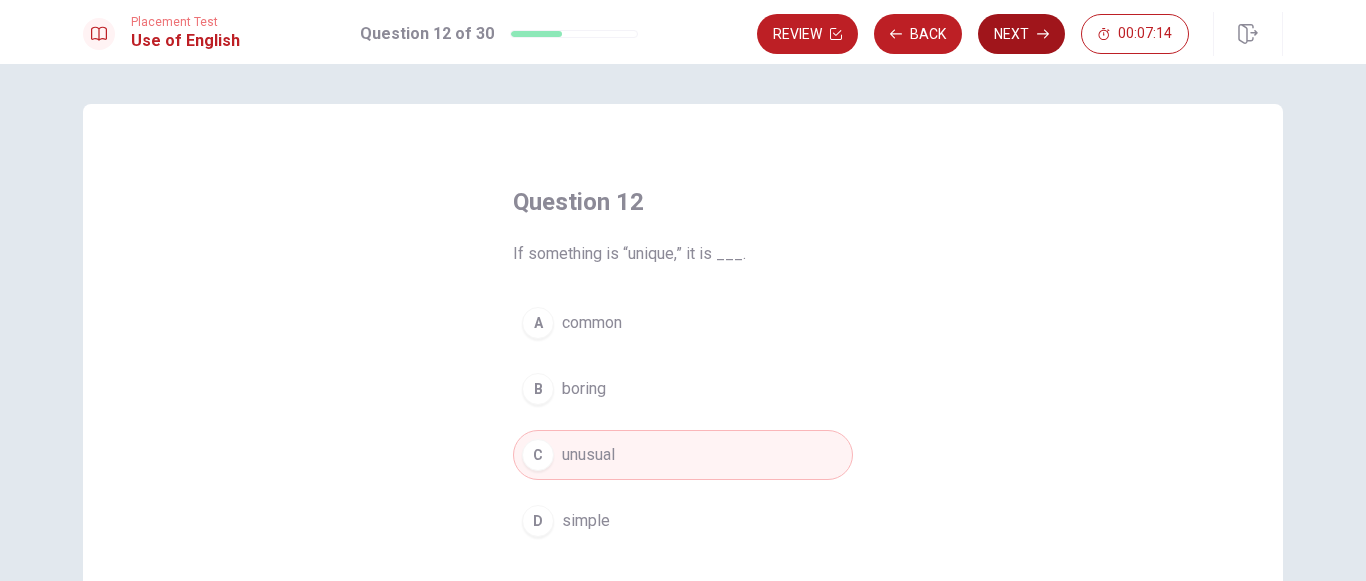 click on "Next" at bounding box center (1021, 34) 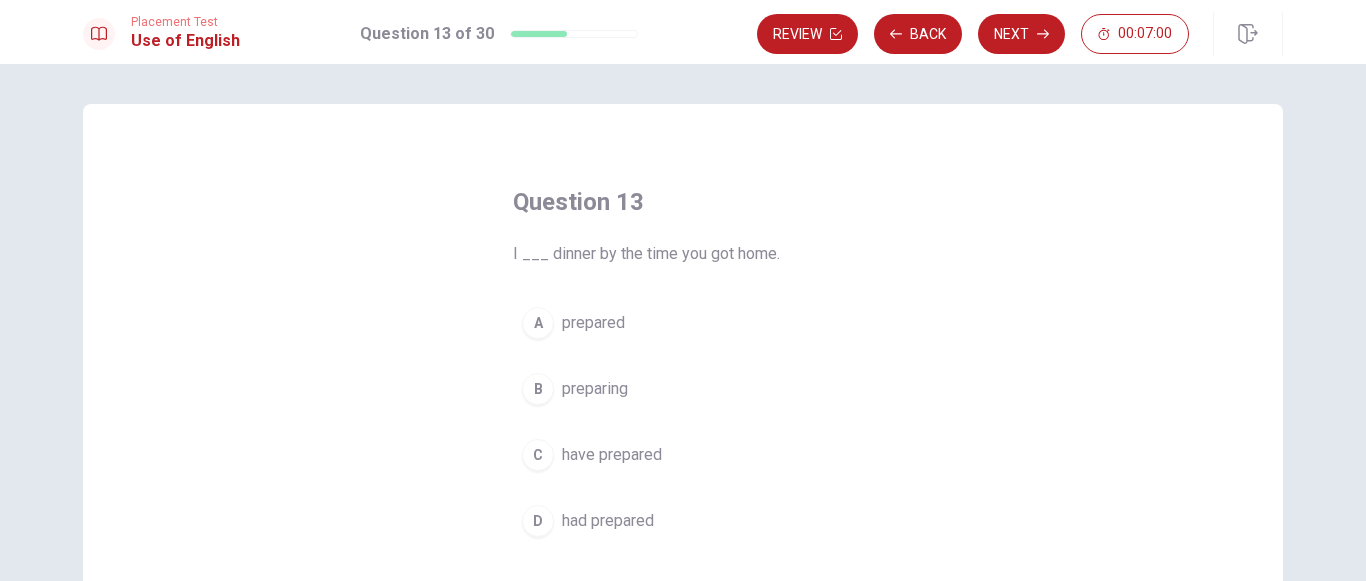 click on "had prepared" at bounding box center [608, 521] 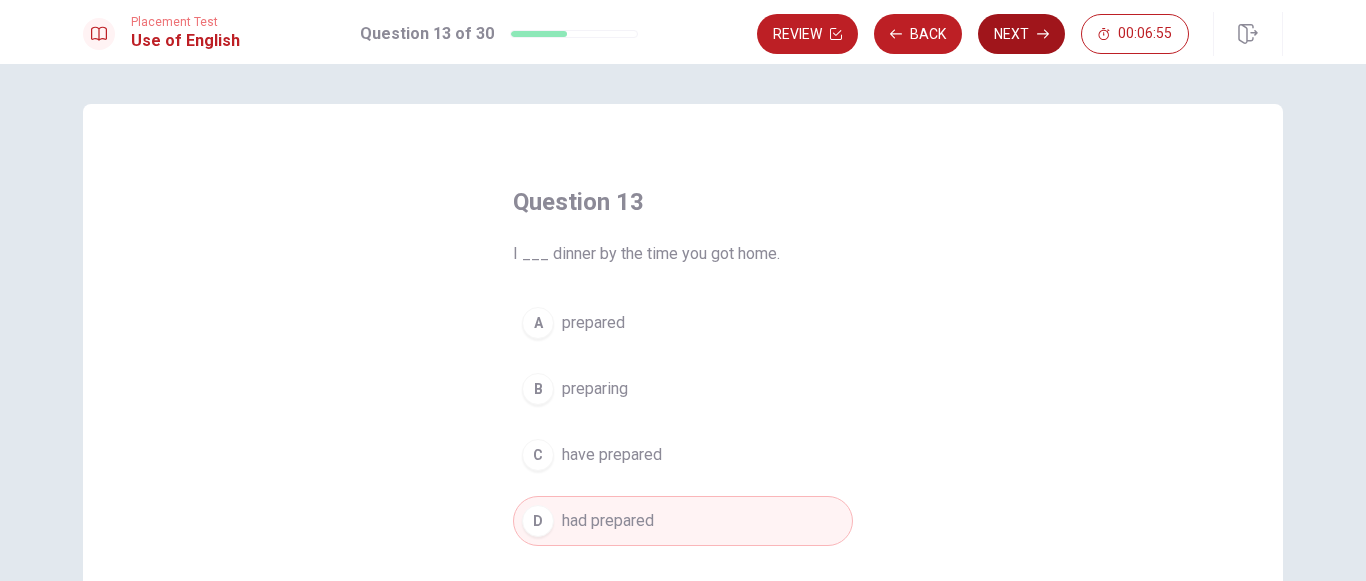 click on "Next" at bounding box center (1021, 34) 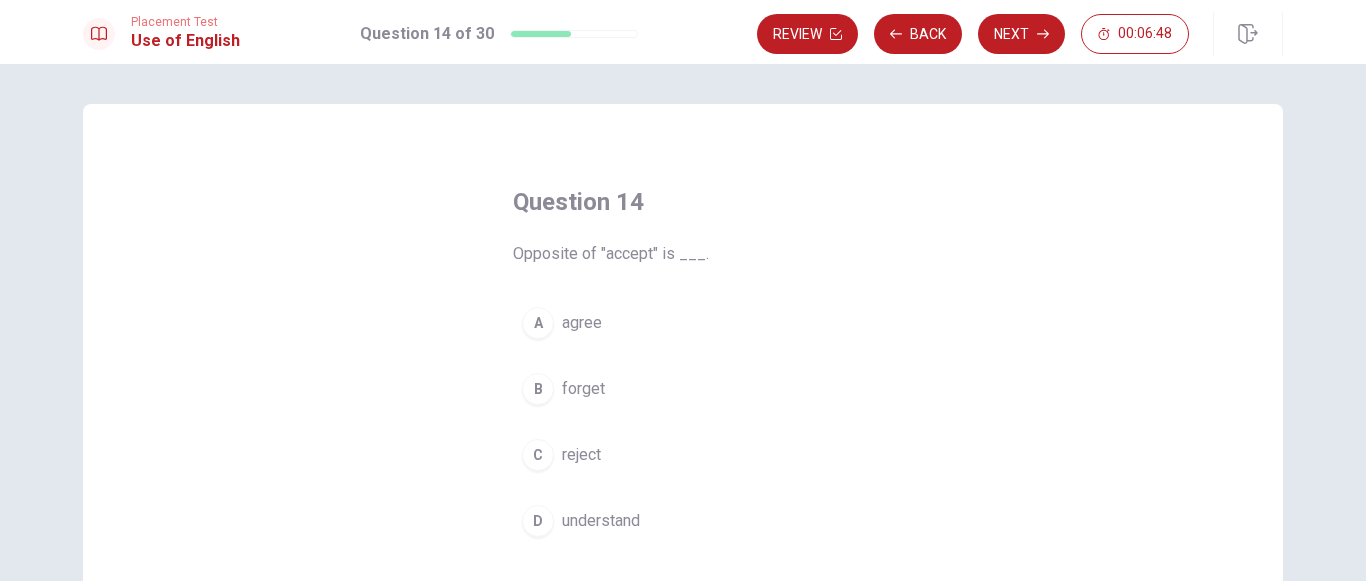 click on "C reject" at bounding box center [683, 455] 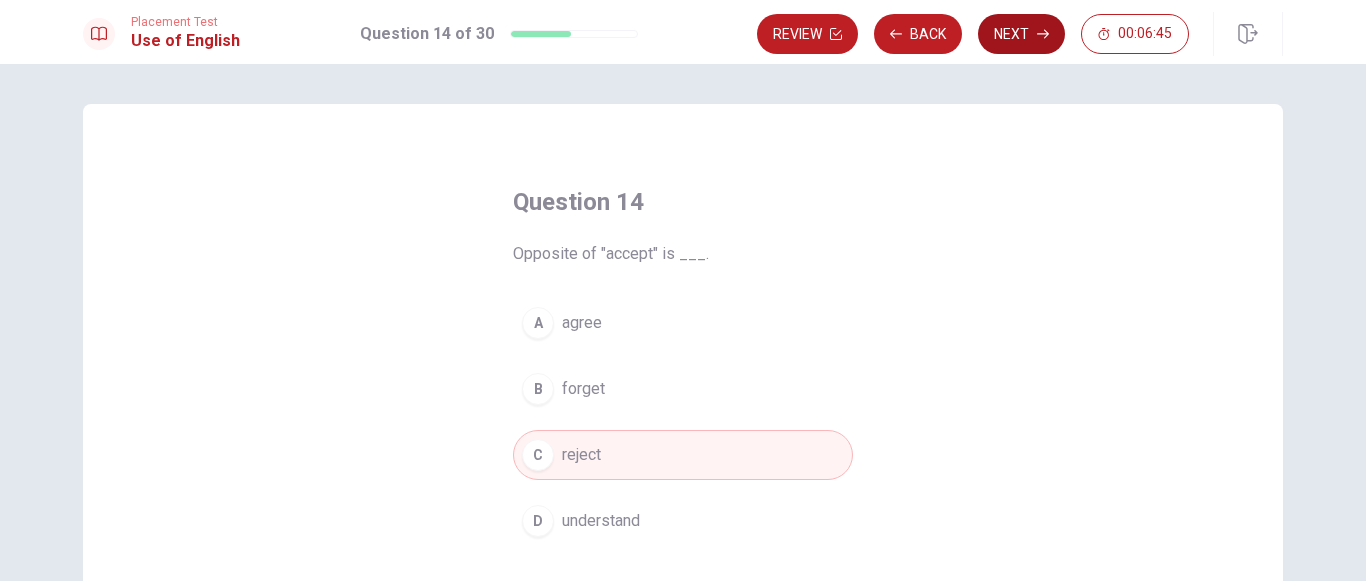 click on "Next" at bounding box center (1021, 34) 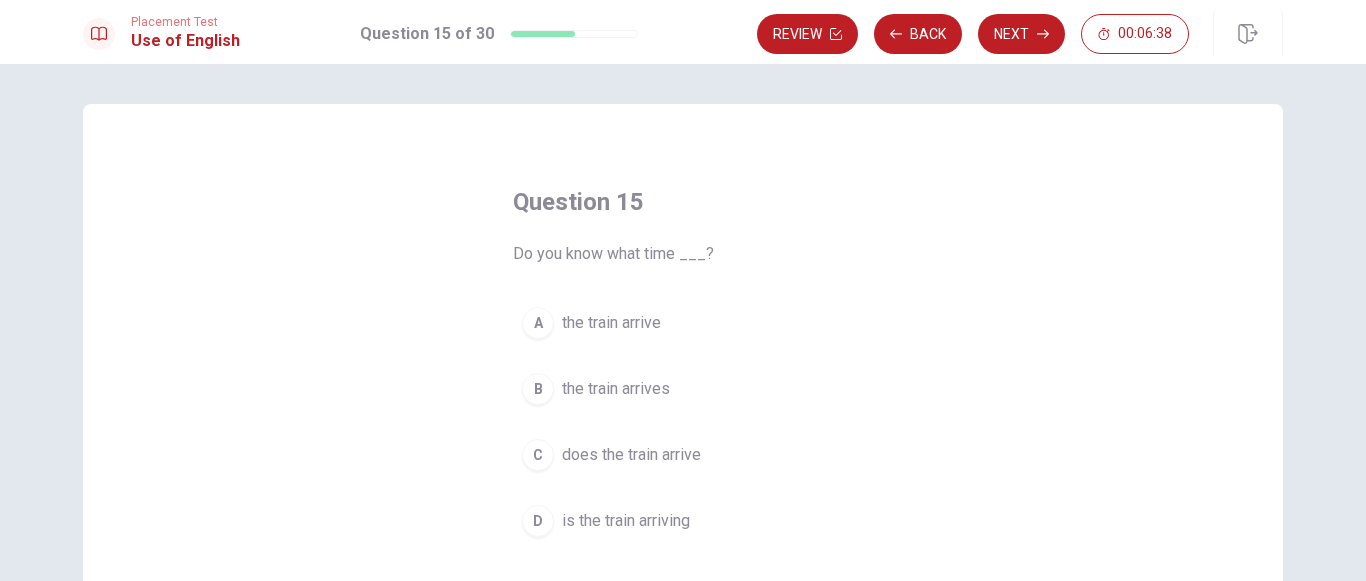 click on "A the train arrive" at bounding box center [683, 323] 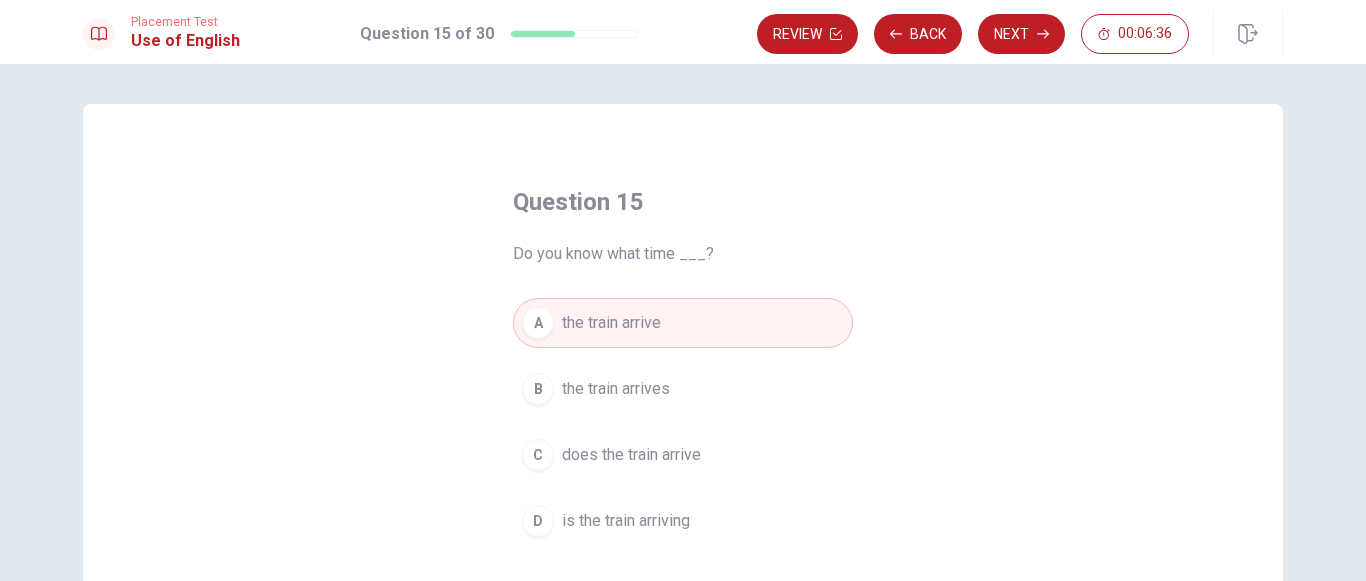 click on "the train arrives" at bounding box center [616, 389] 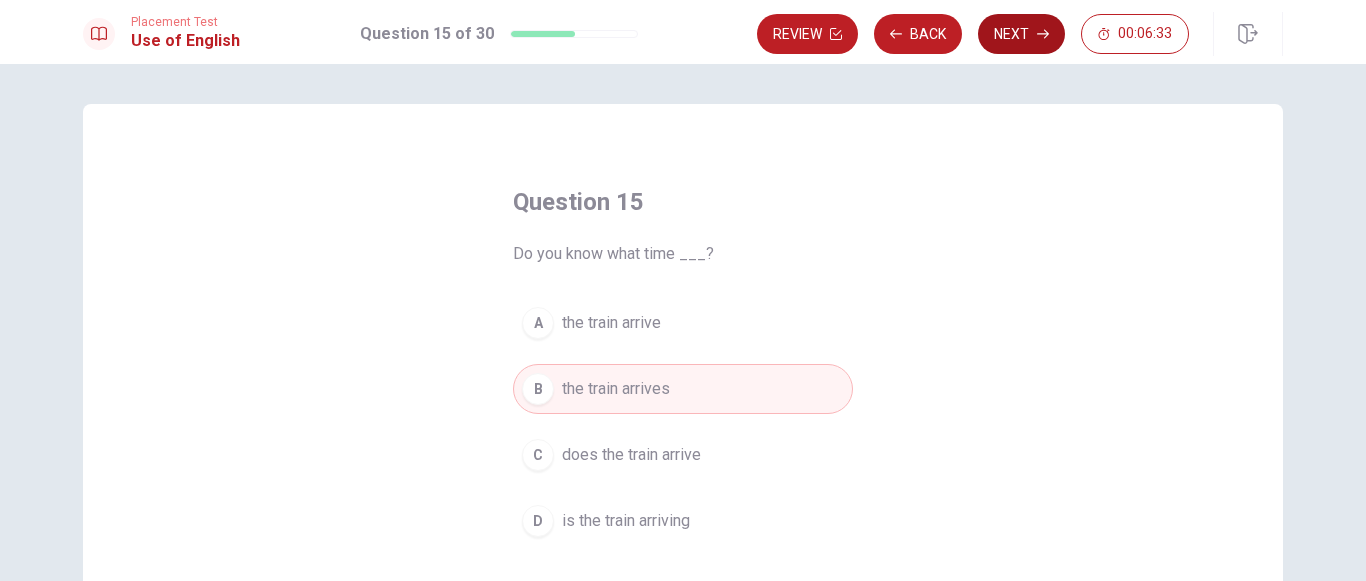 click on "Next" at bounding box center (1021, 34) 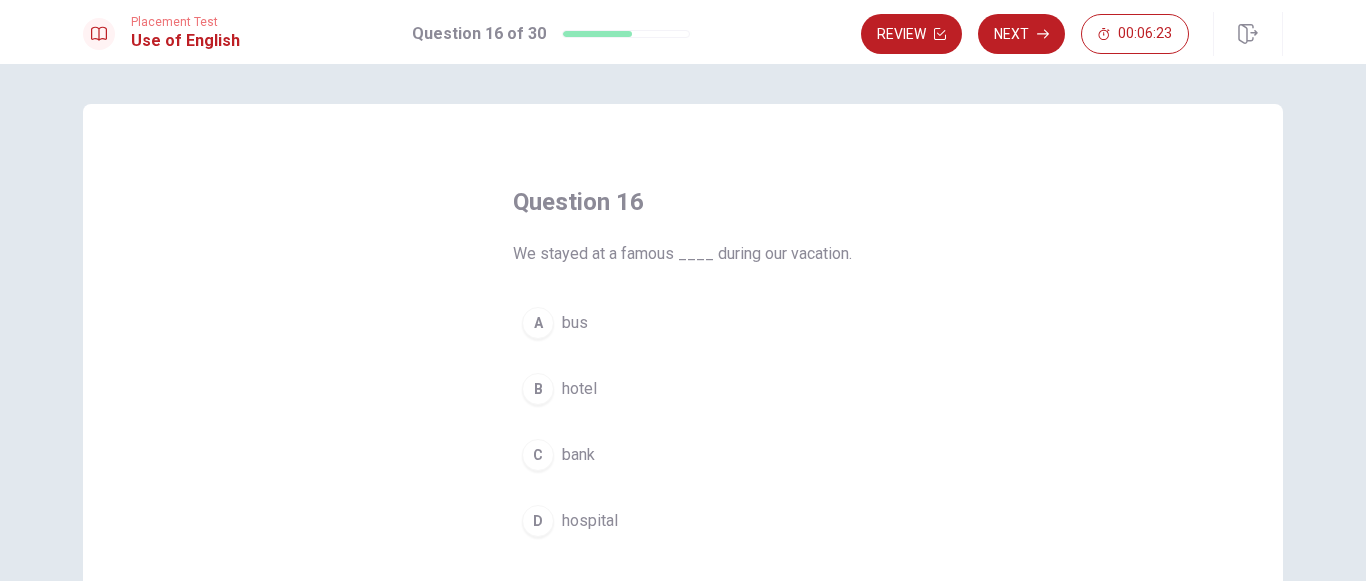 click on "hotel" at bounding box center (579, 389) 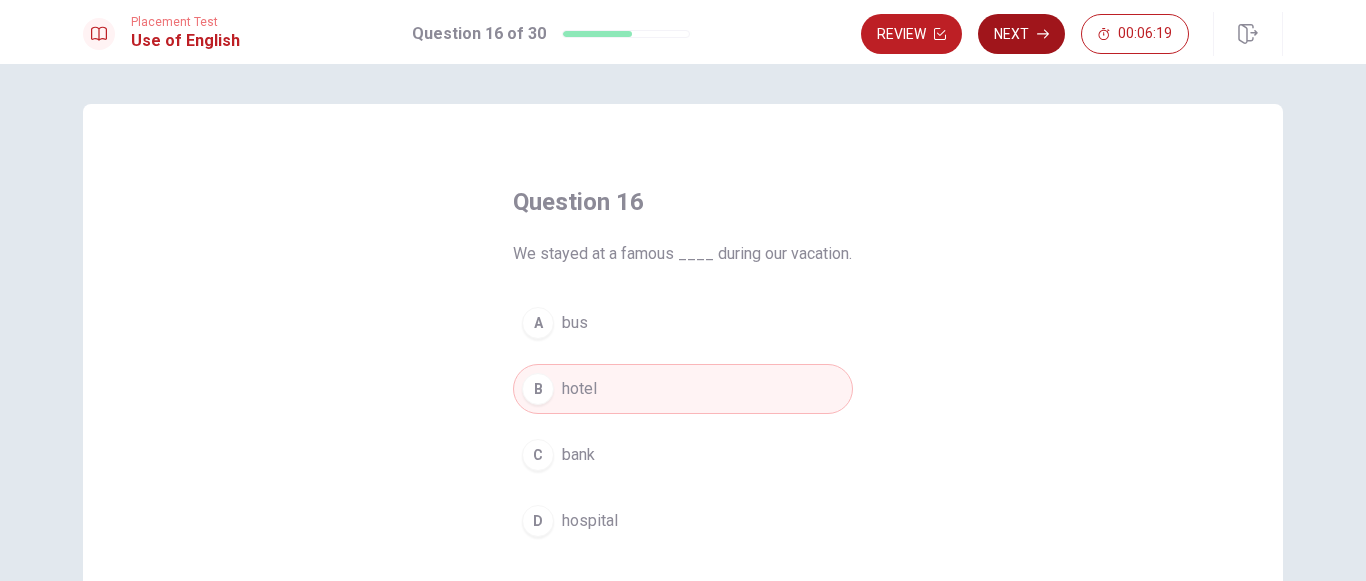 click on "Next" at bounding box center (1021, 34) 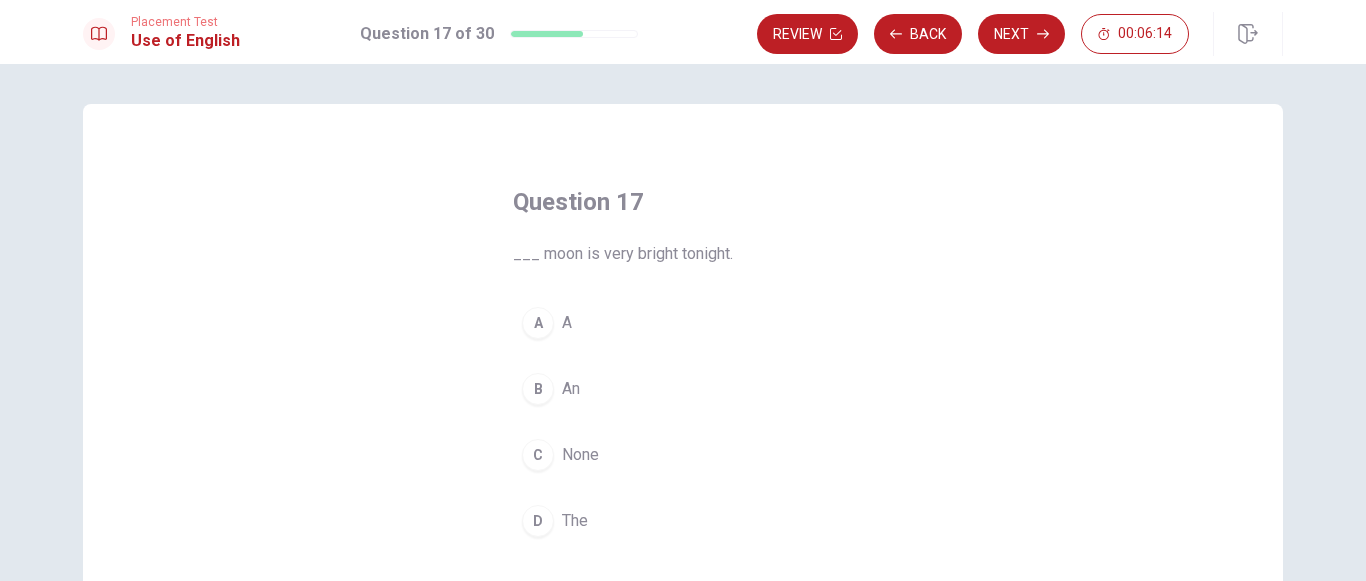 click on "D The" at bounding box center (683, 521) 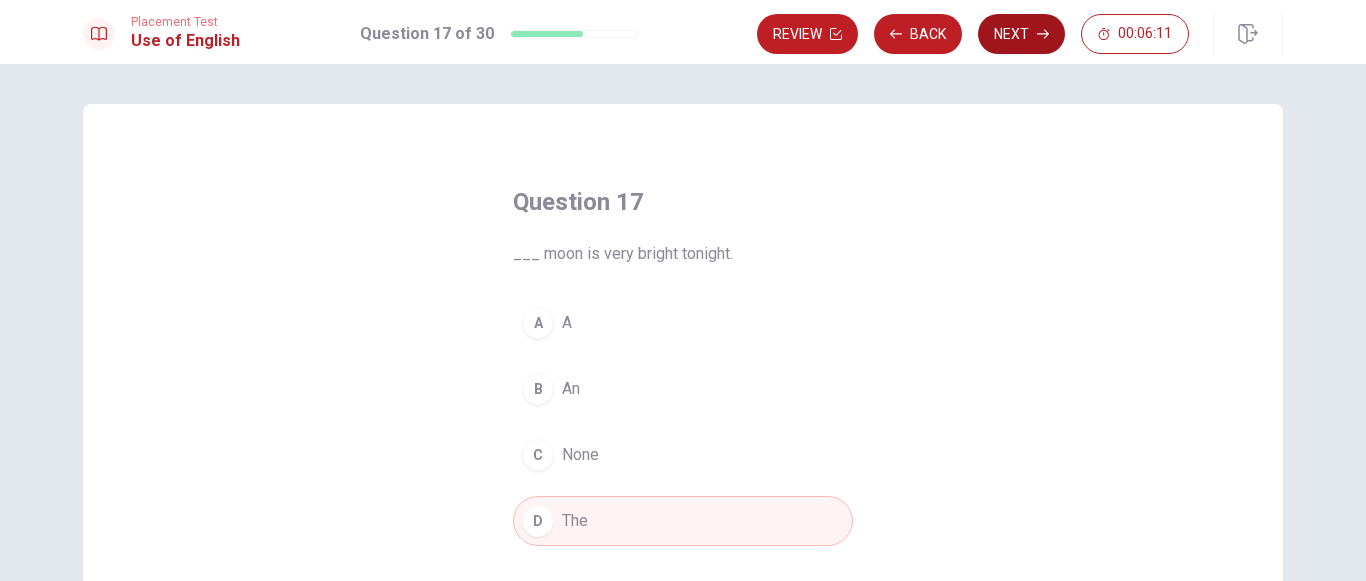 click on "Next" at bounding box center [1021, 34] 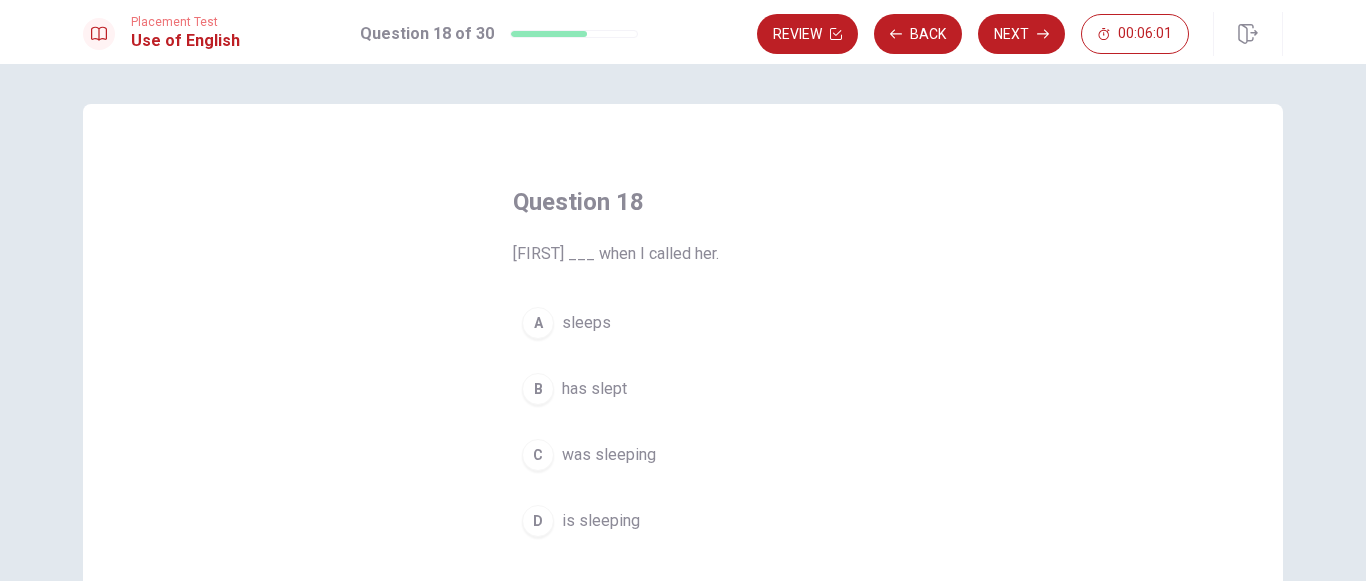 click on "was sleeping" at bounding box center [609, 455] 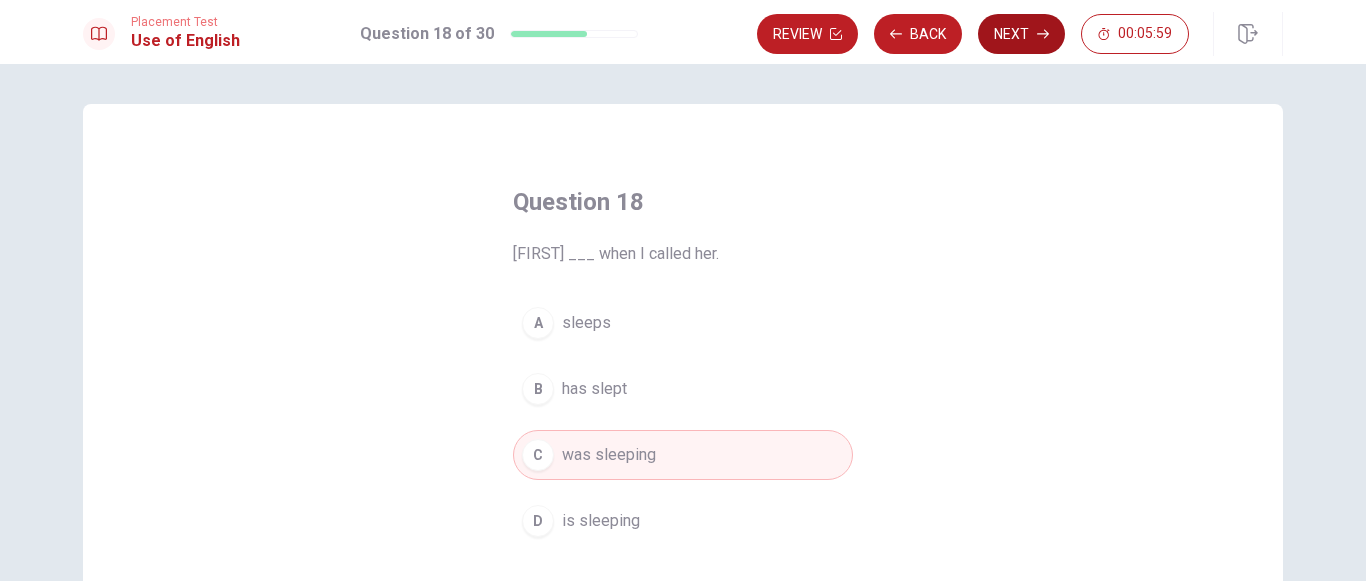click on "Next" at bounding box center [1021, 34] 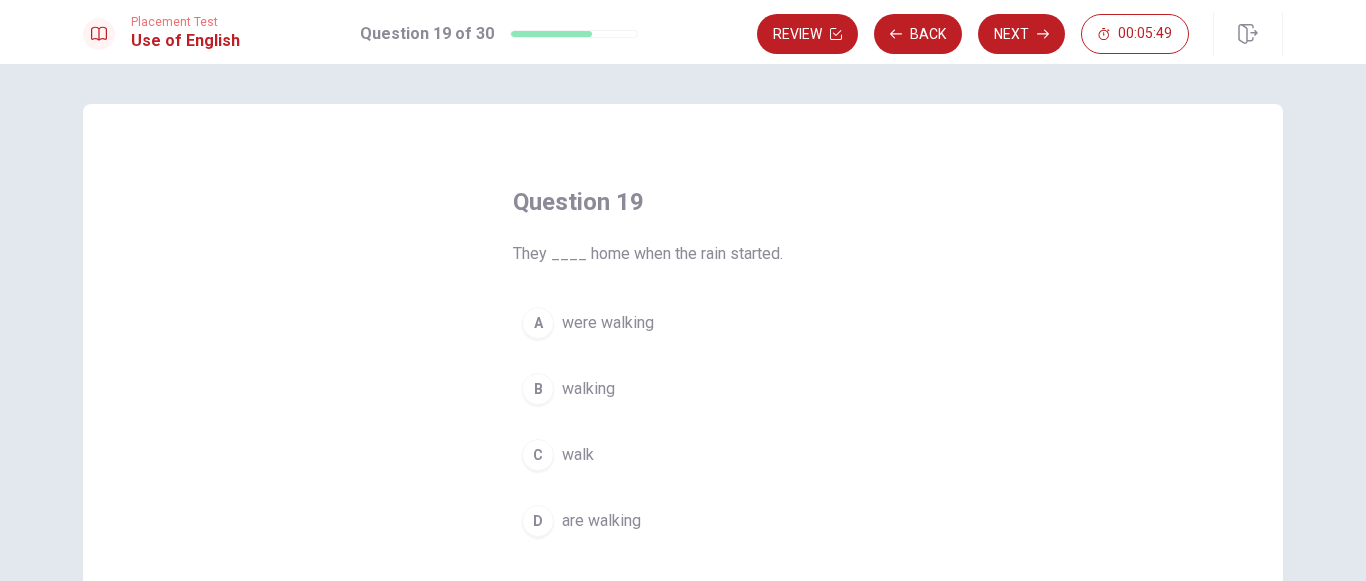 click on "were walking" at bounding box center (608, 323) 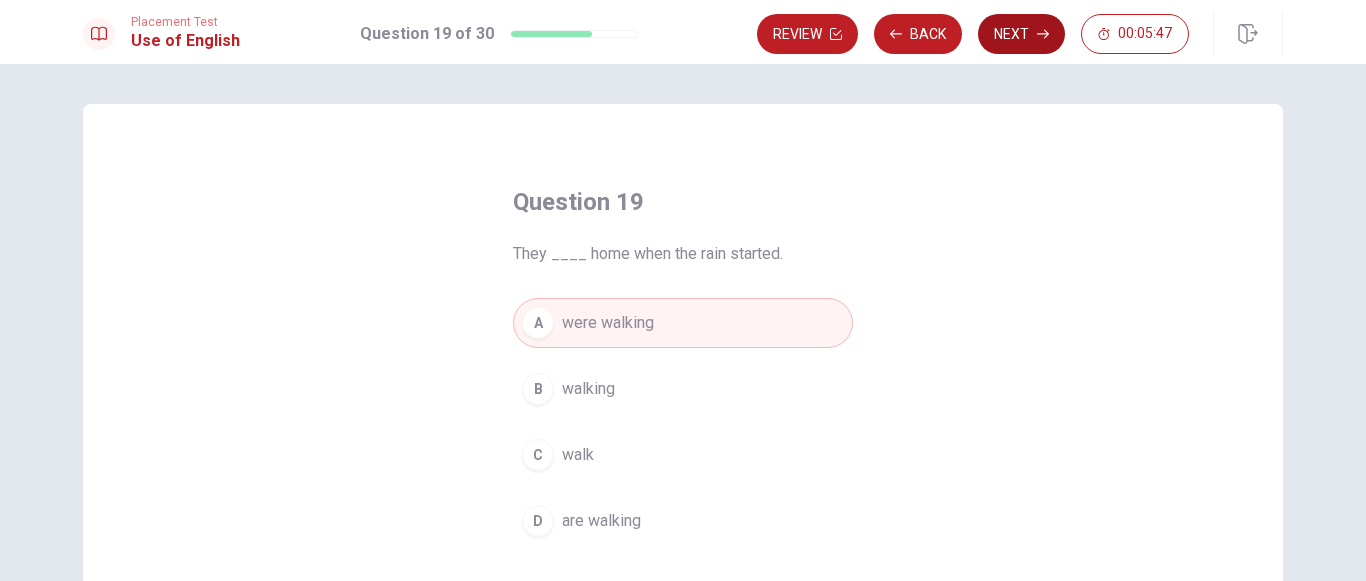 click on "Next" at bounding box center [1021, 34] 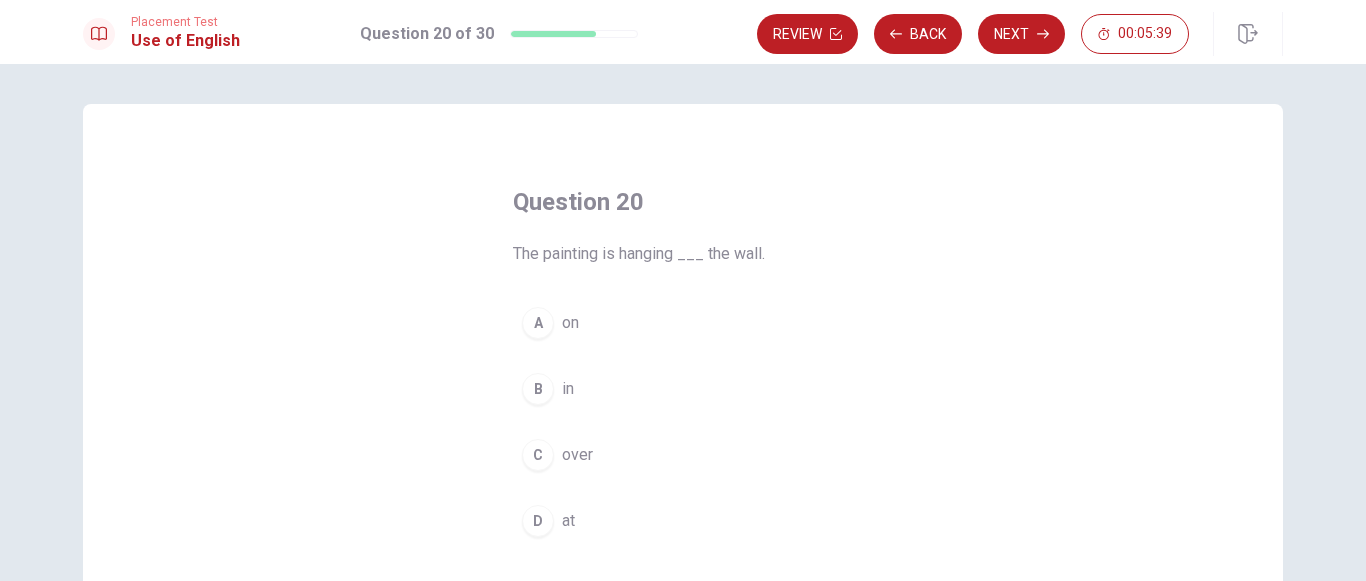 click on "A on" at bounding box center [683, 323] 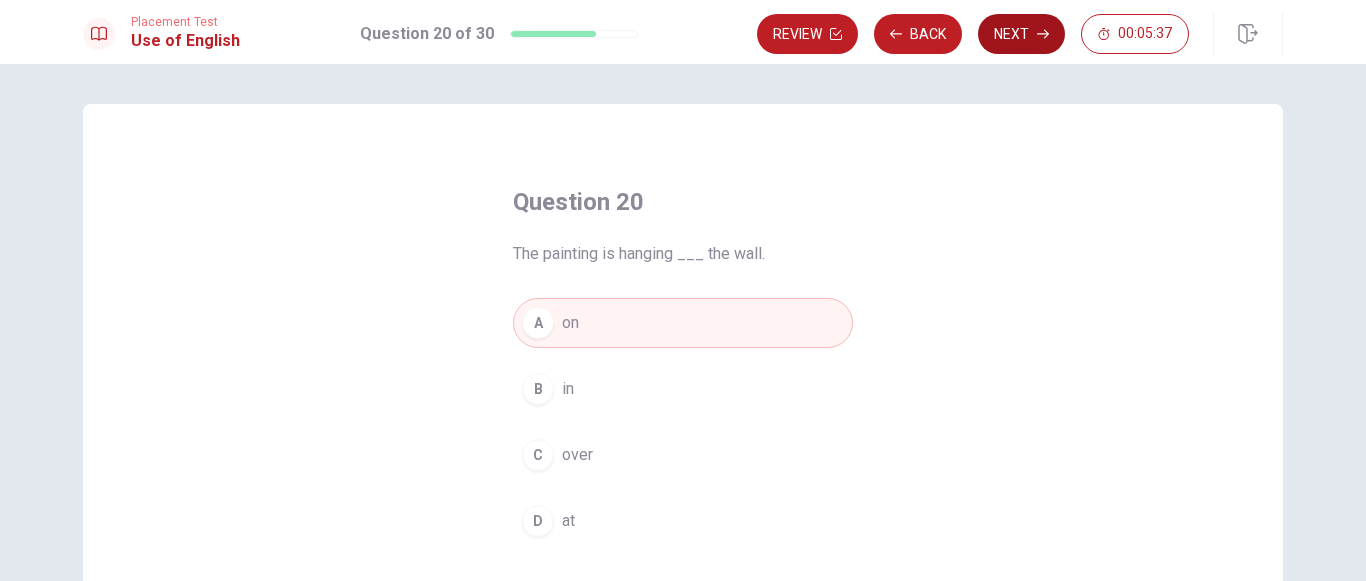 click on "Next" at bounding box center [1021, 34] 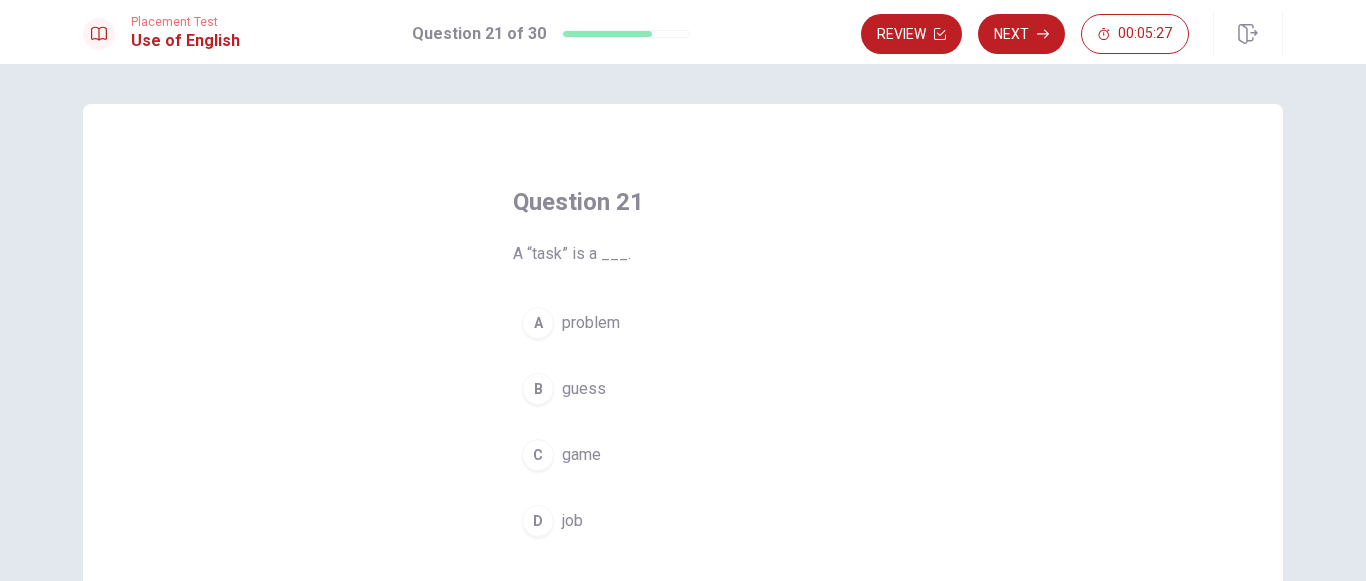 click on "guess" at bounding box center [584, 389] 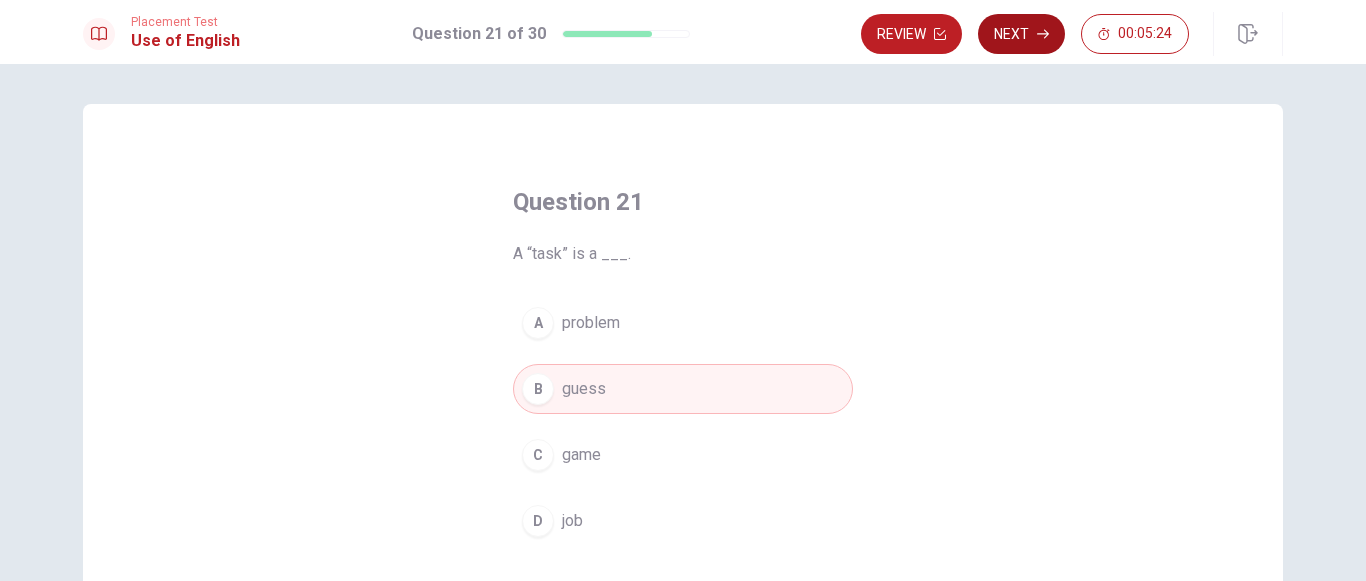 click on "Next" at bounding box center [1021, 34] 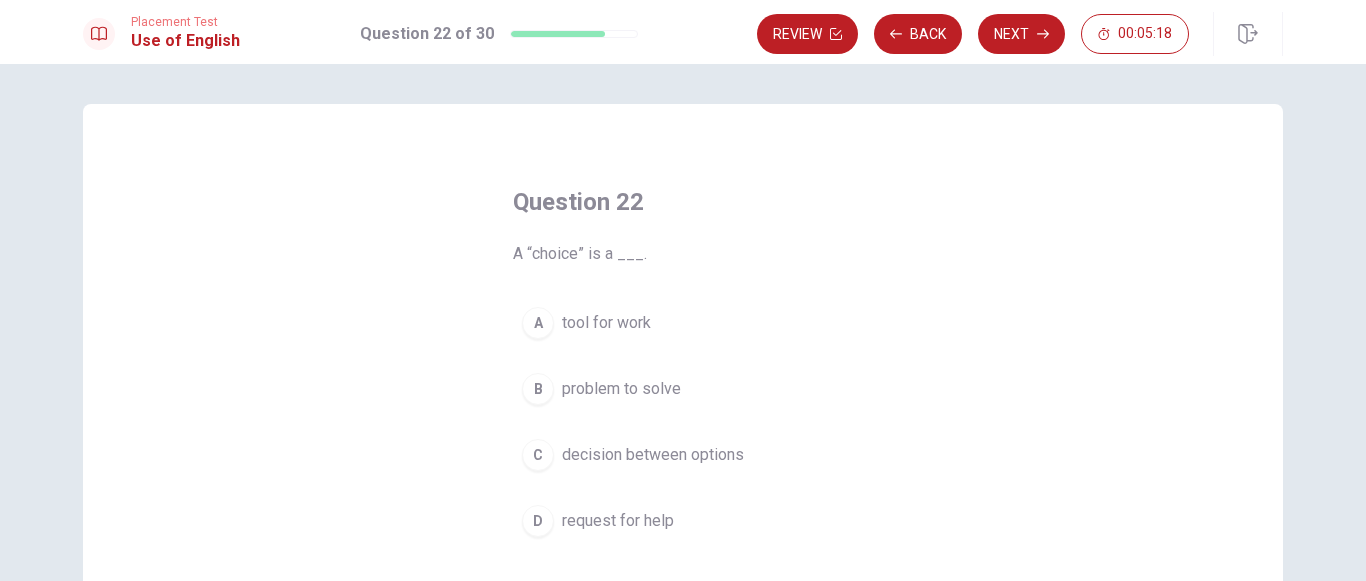 click on "decision between options" at bounding box center [653, 455] 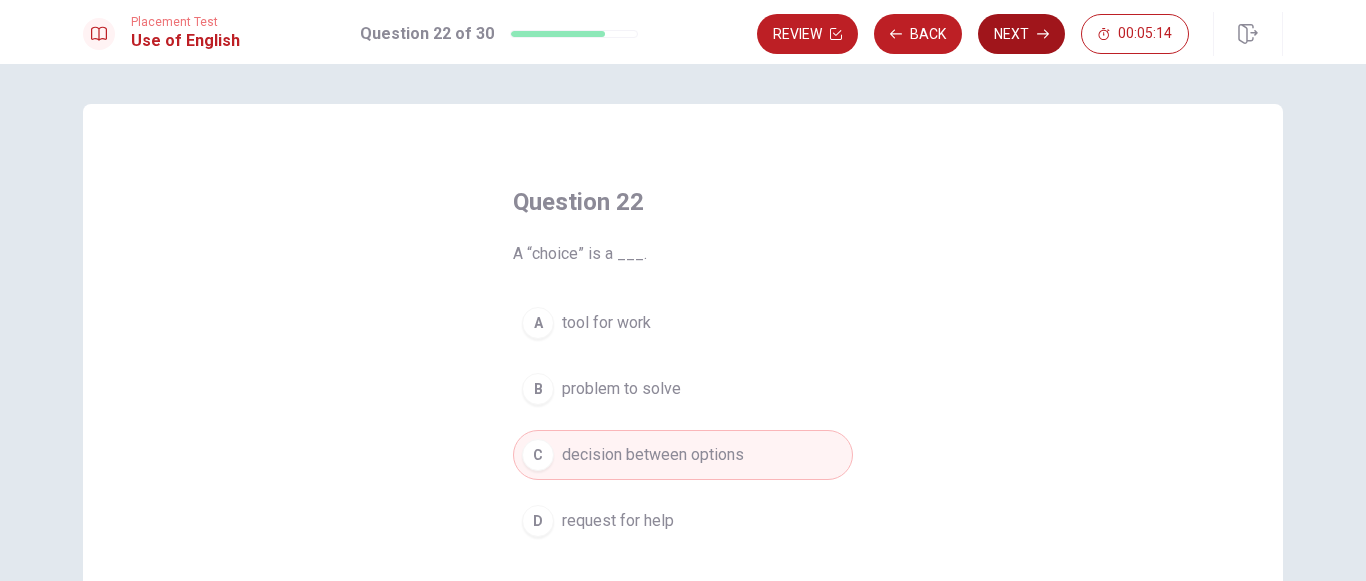 click on "Next" at bounding box center (1021, 34) 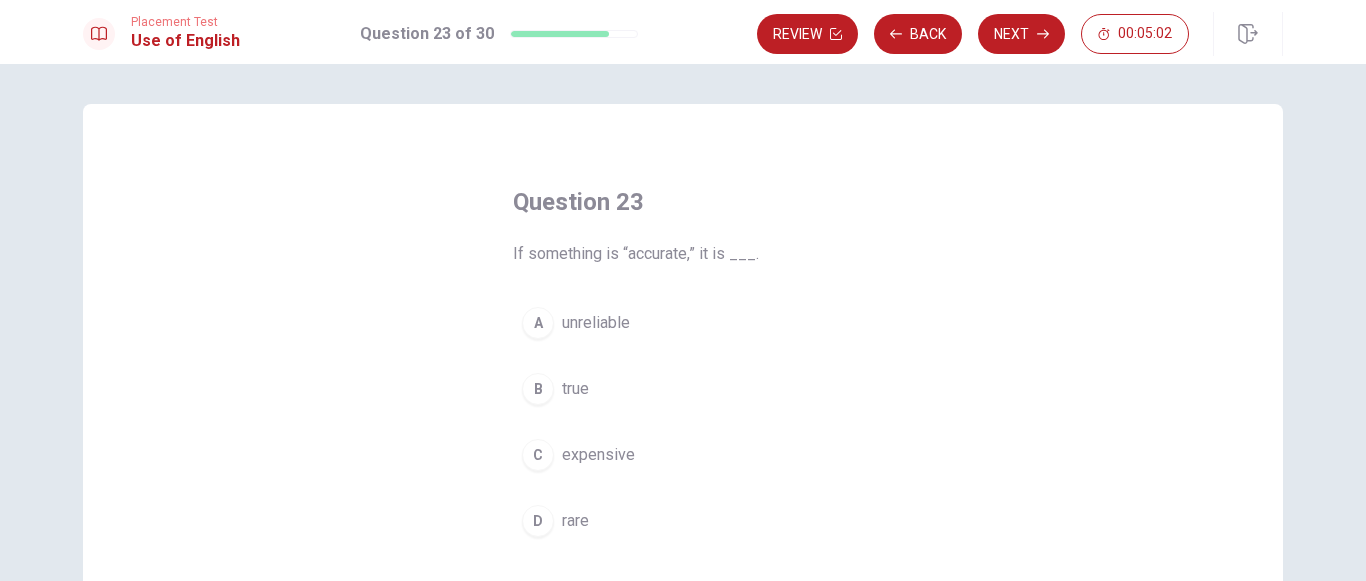 click on "true" at bounding box center (575, 389) 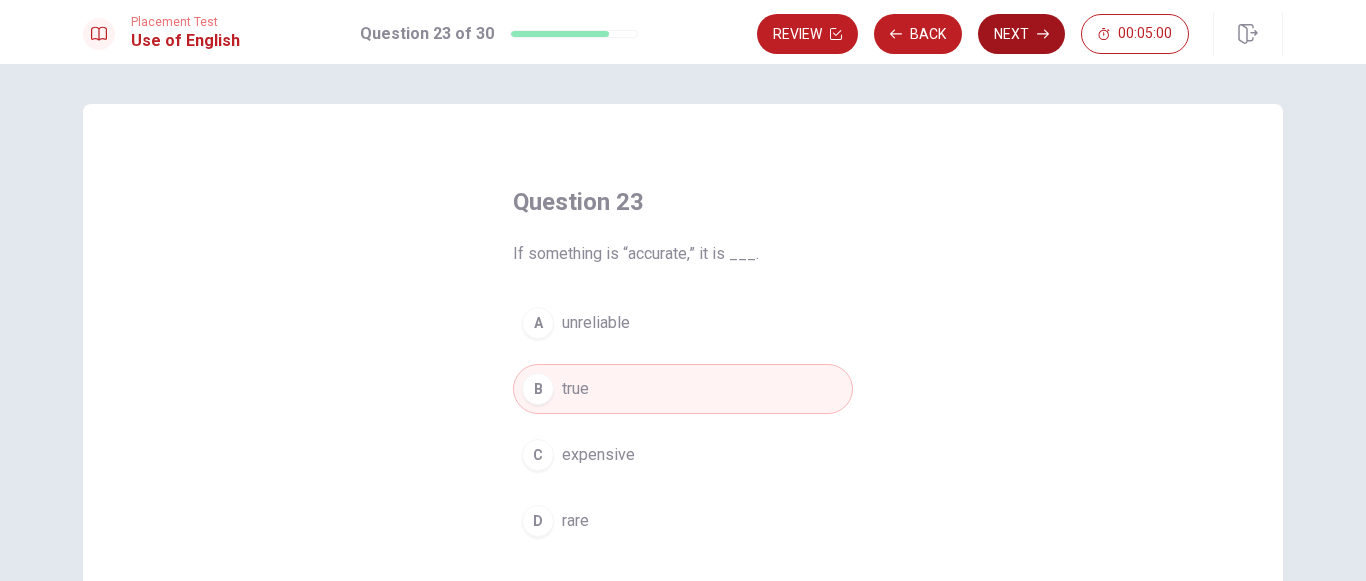click on "Next" at bounding box center [1021, 34] 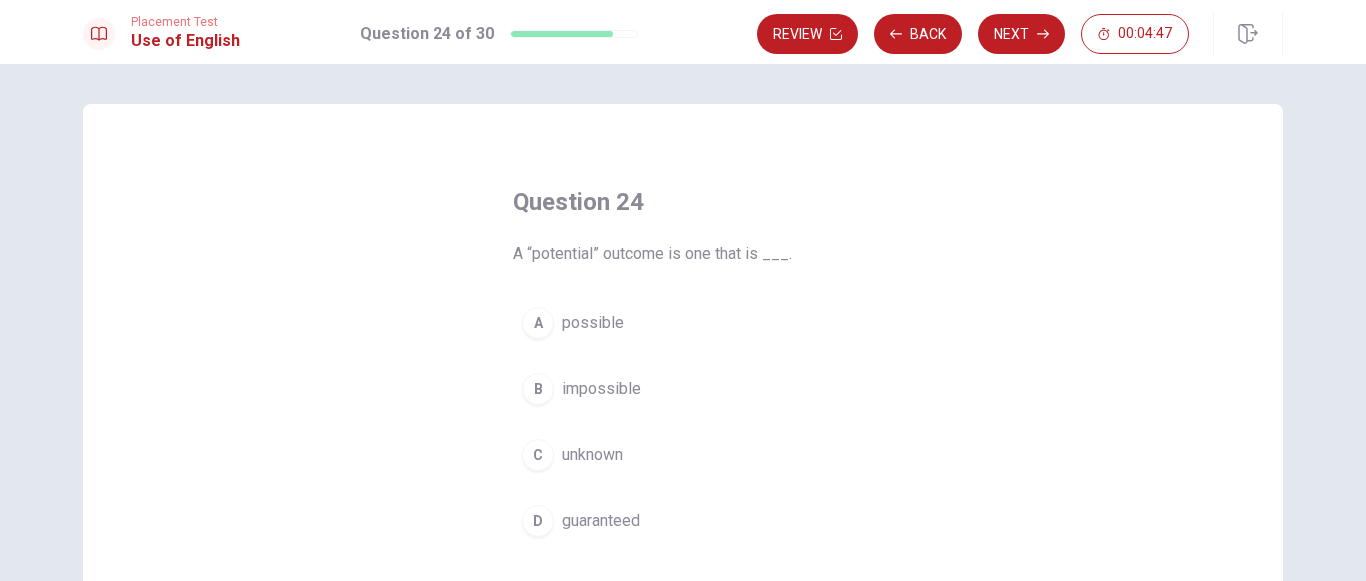 click on "unknown" at bounding box center (592, 455) 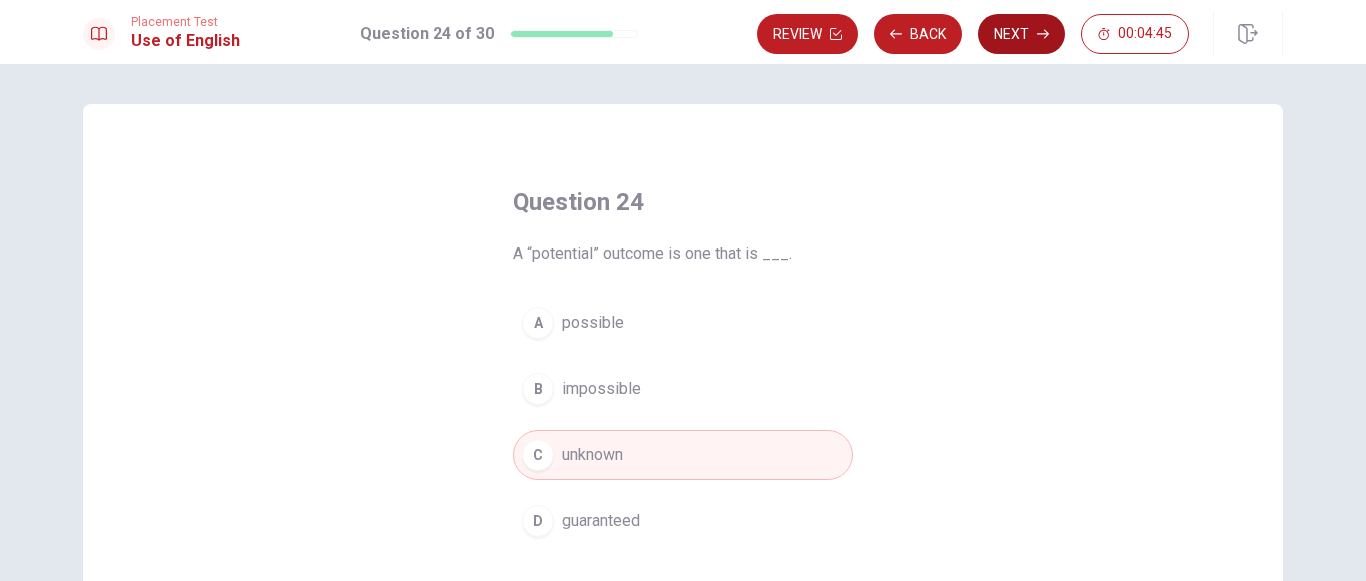 click on "Next" at bounding box center (1021, 34) 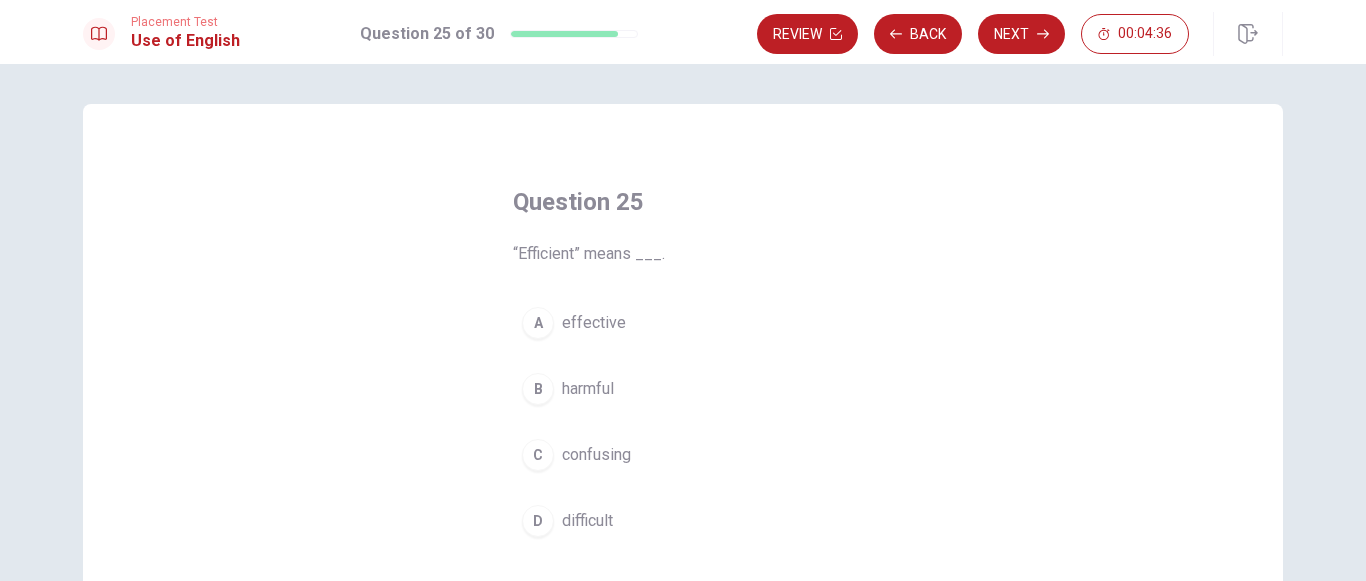 click on "effective" at bounding box center (594, 323) 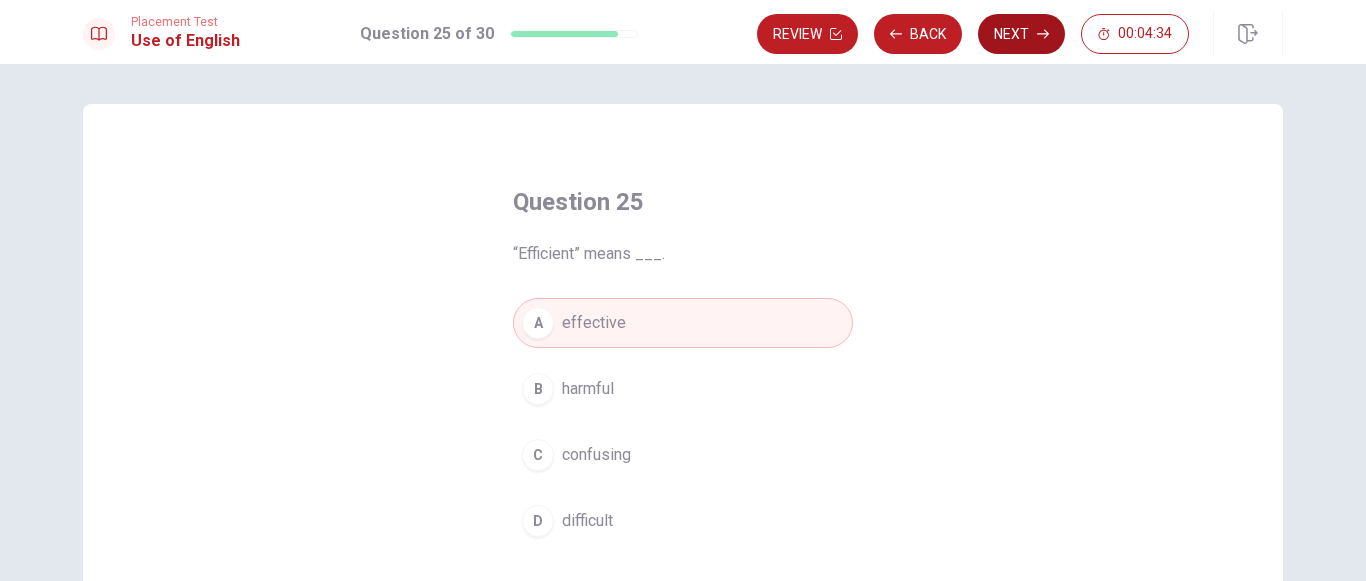 click on "Next" at bounding box center [1021, 34] 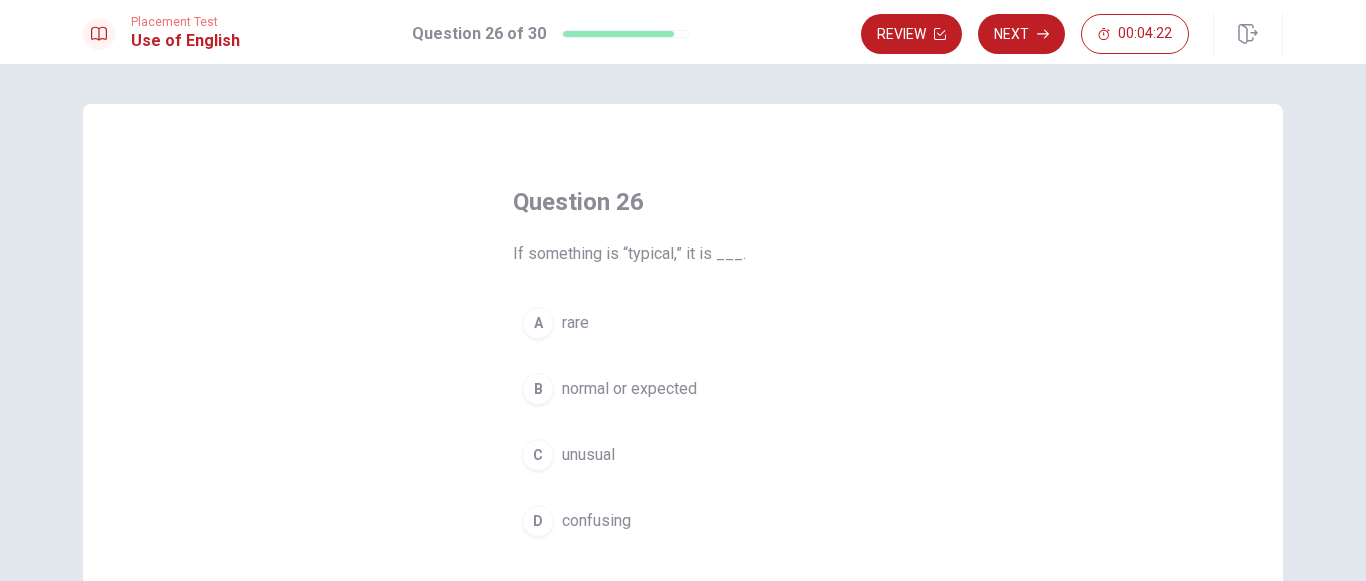 click on "normal or expected" at bounding box center (629, 389) 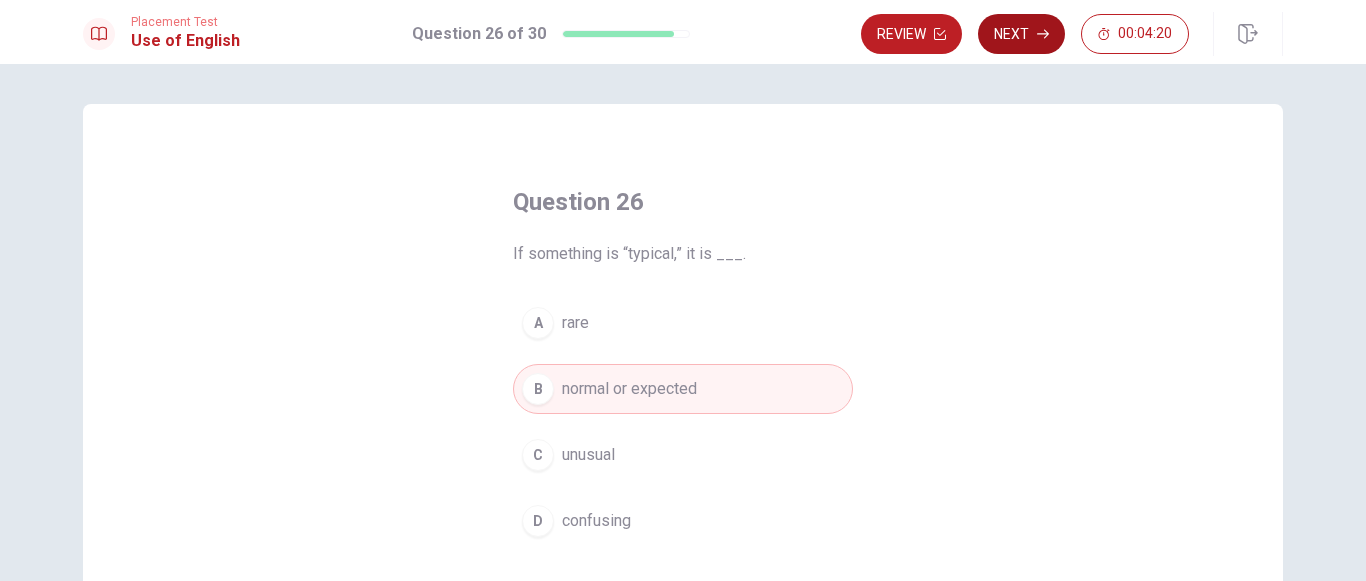 click on "Next" at bounding box center (1021, 34) 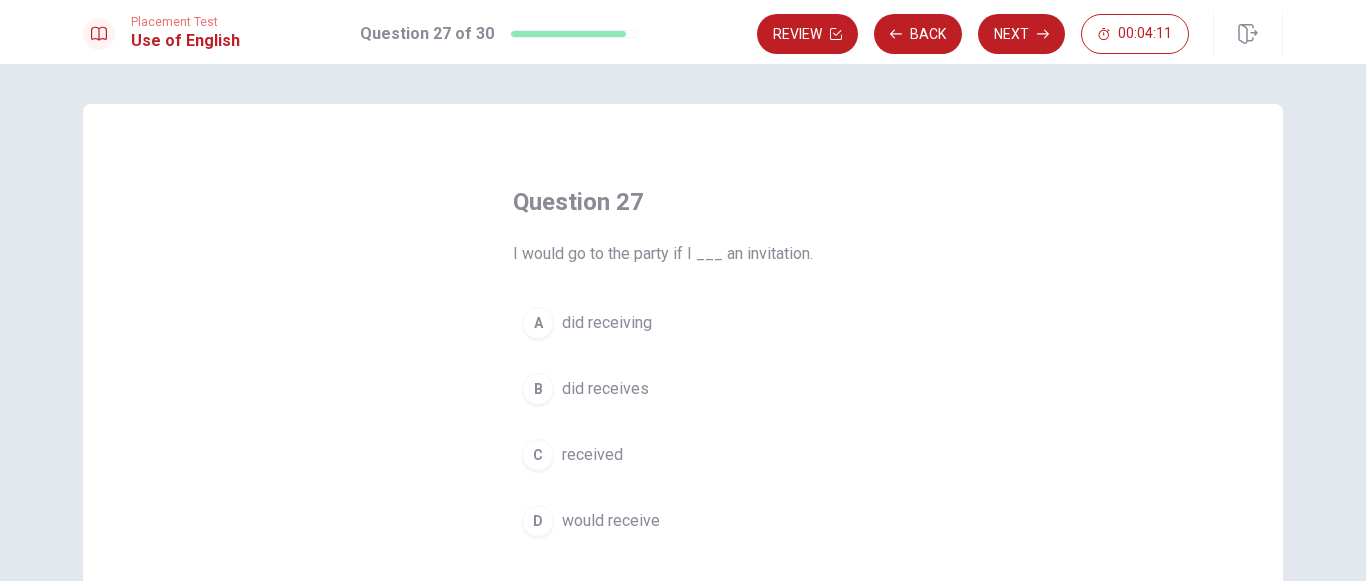 click on "C received" at bounding box center (683, 455) 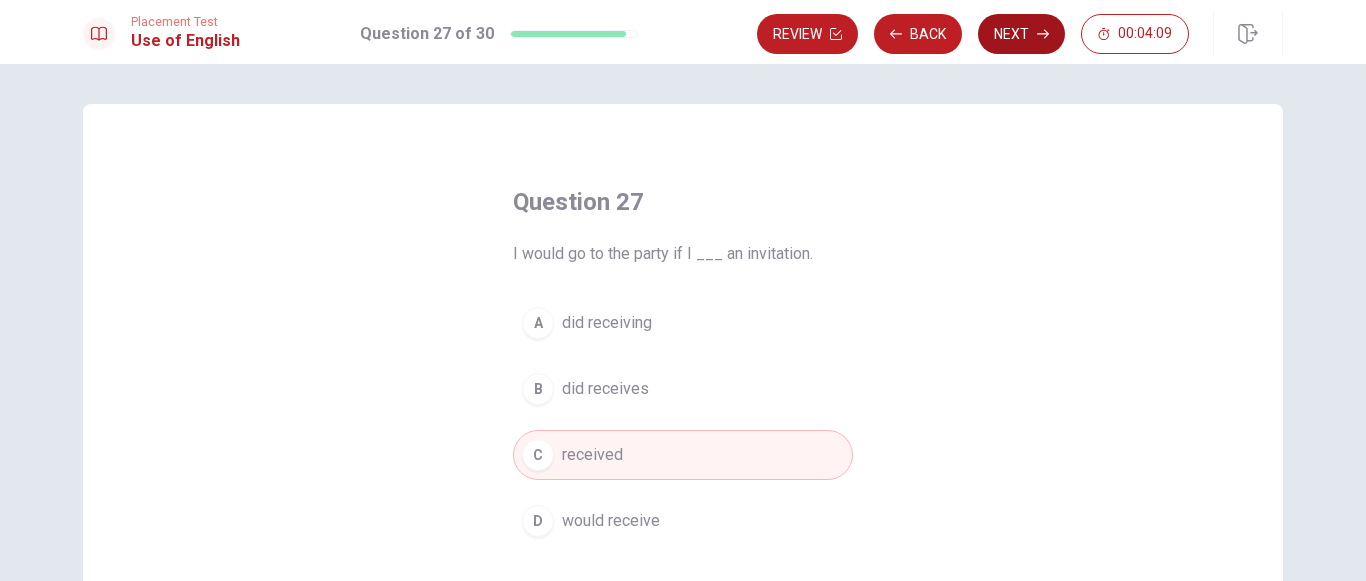 click on "Next" at bounding box center [1021, 34] 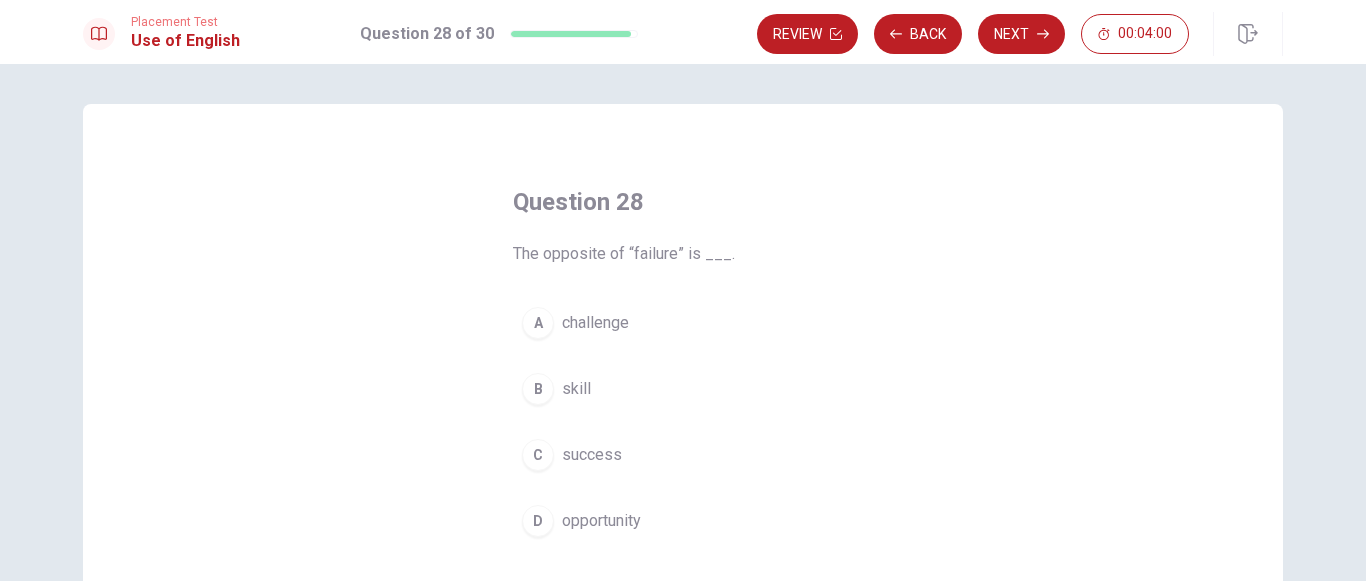 click on "success" at bounding box center (592, 455) 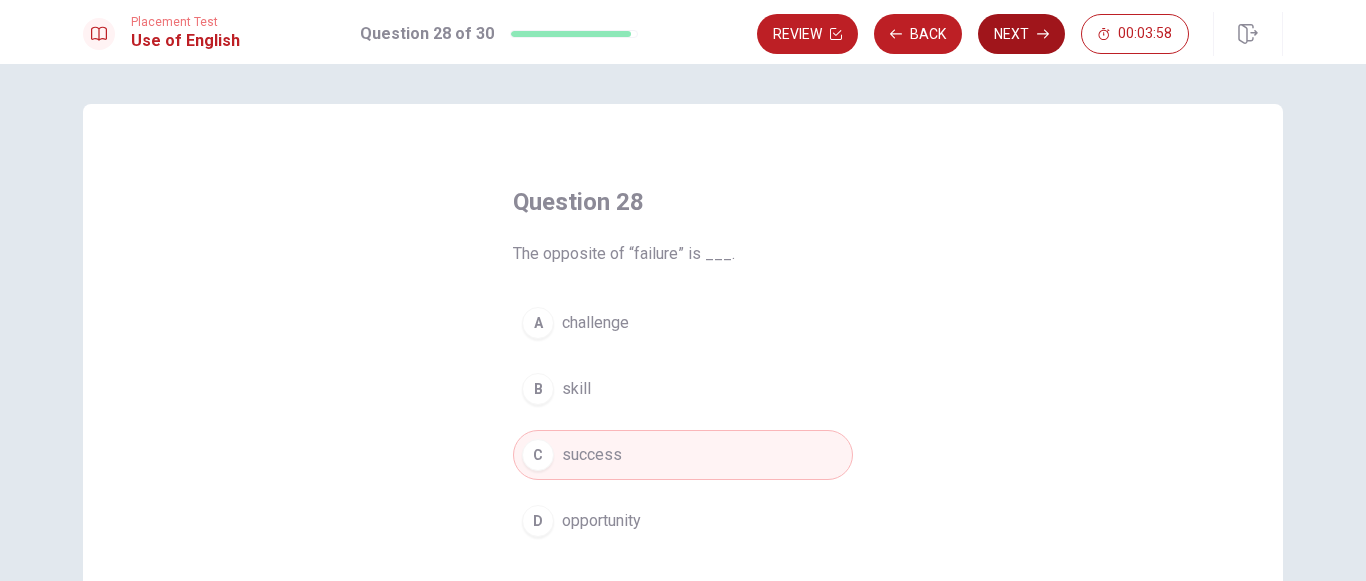 click on "Next" at bounding box center [1021, 34] 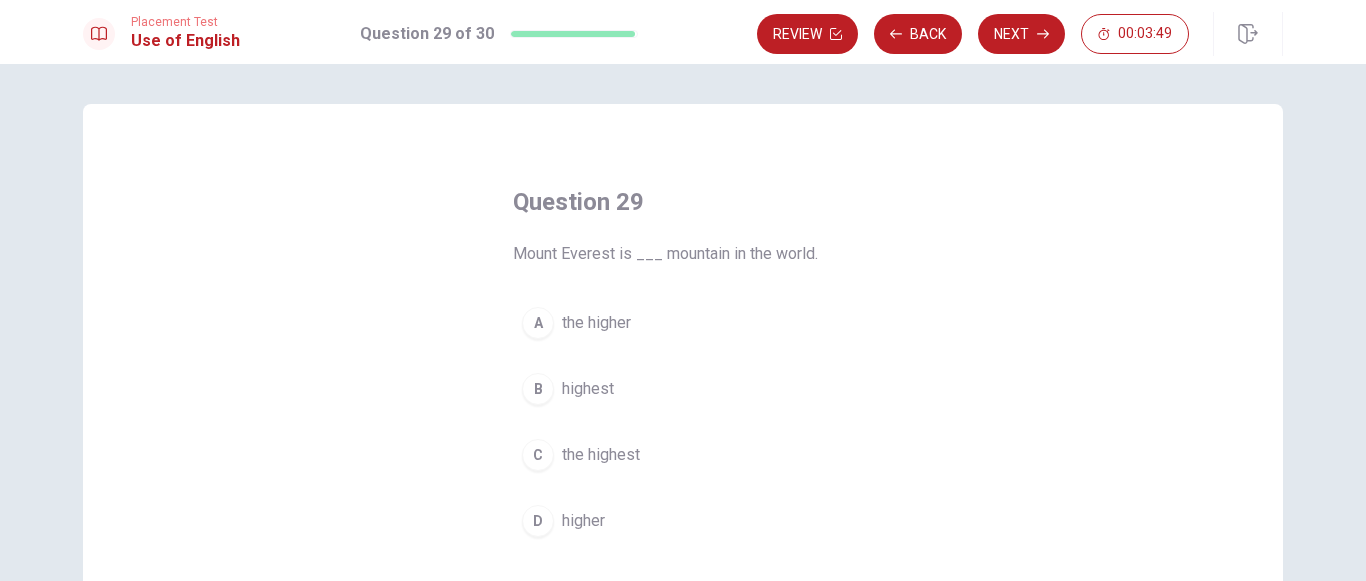 click on "the higher" at bounding box center [596, 323] 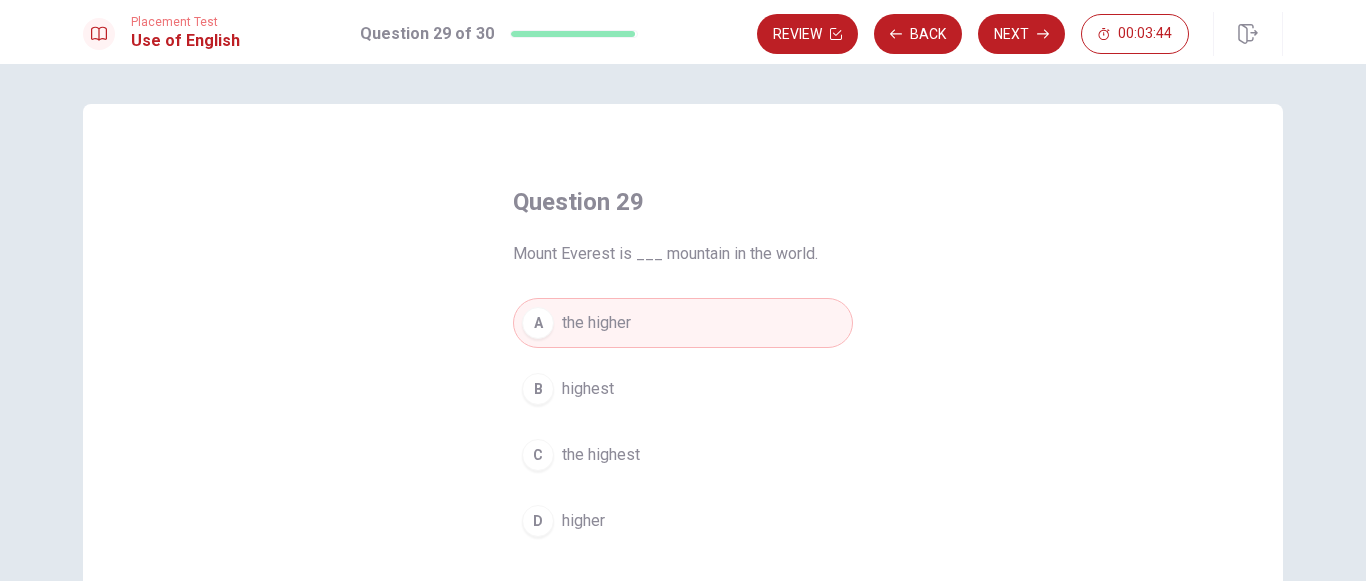 click on "the highest" at bounding box center (601, 455) 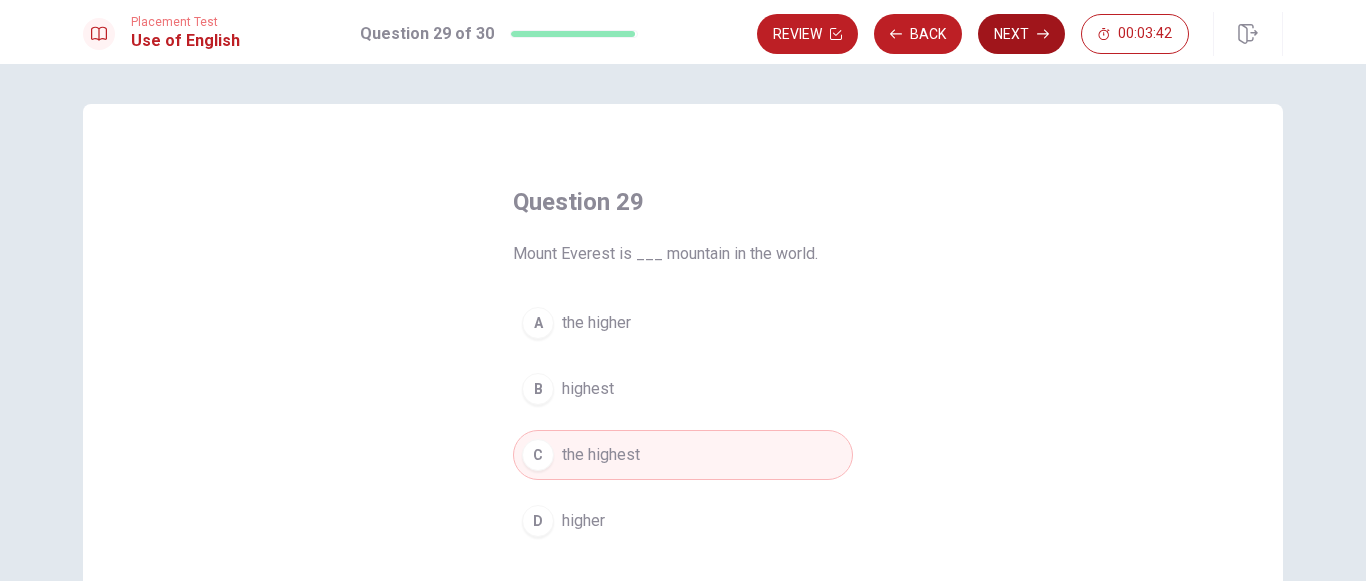 click on "Next" at bounding box center [1021, 34] 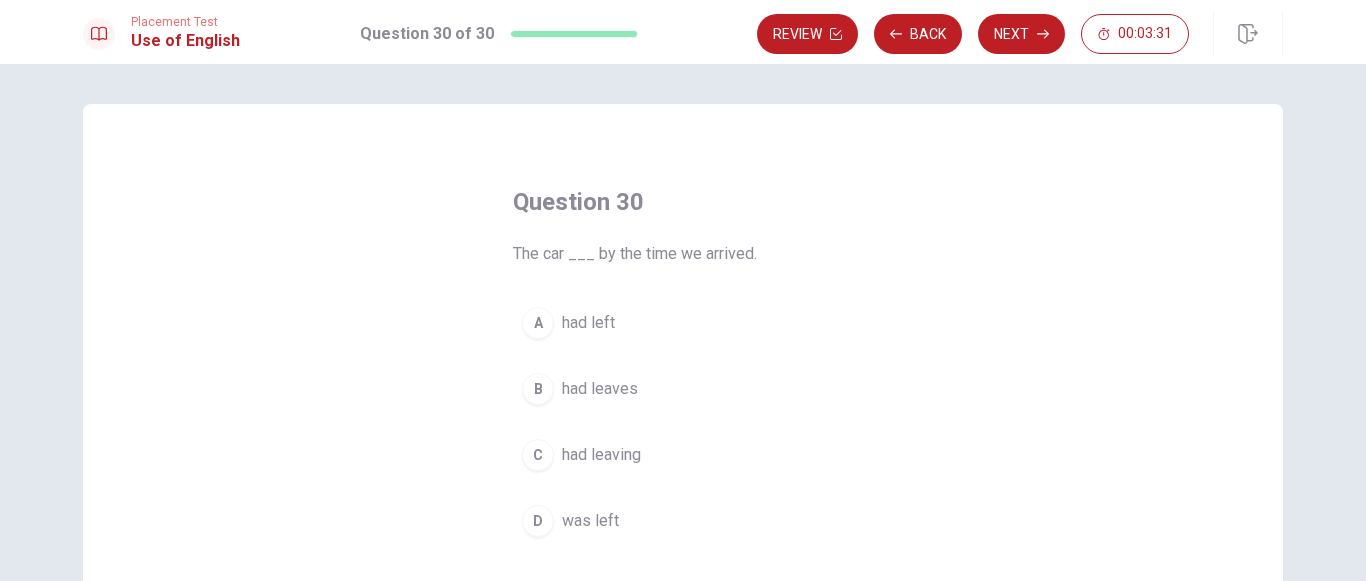 click on "D was left" at bounding box center [683, 521] 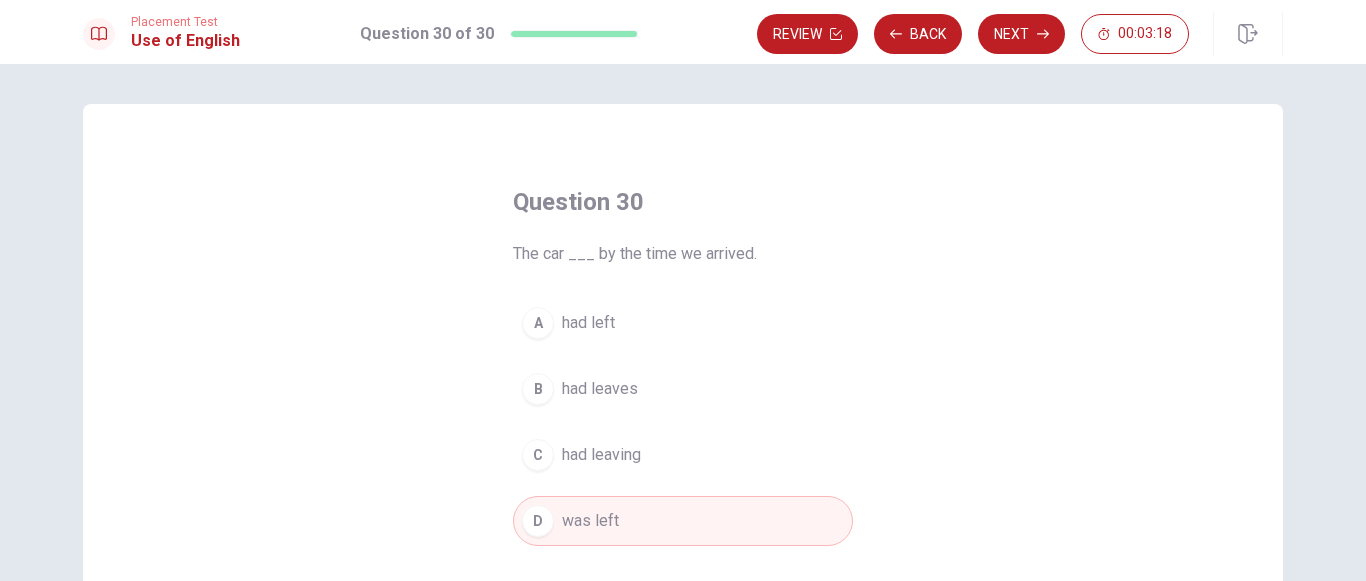 click on "A had left" at bounding box center [683, 323] 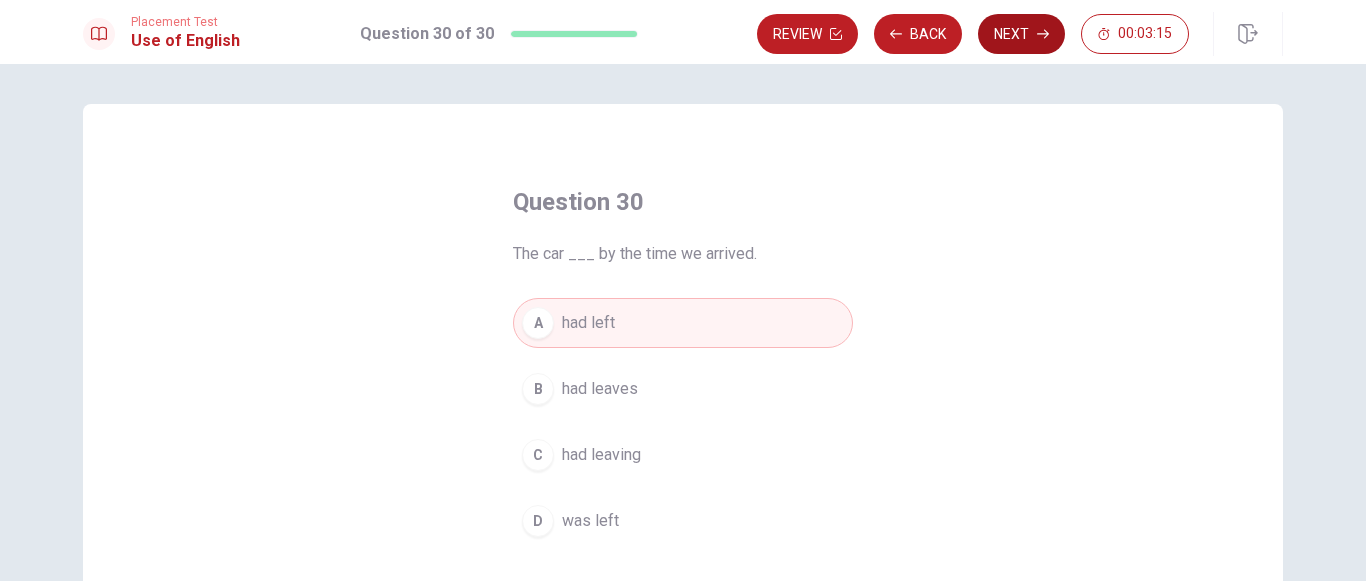 click on "Next" at bounding box center [1021, 34] 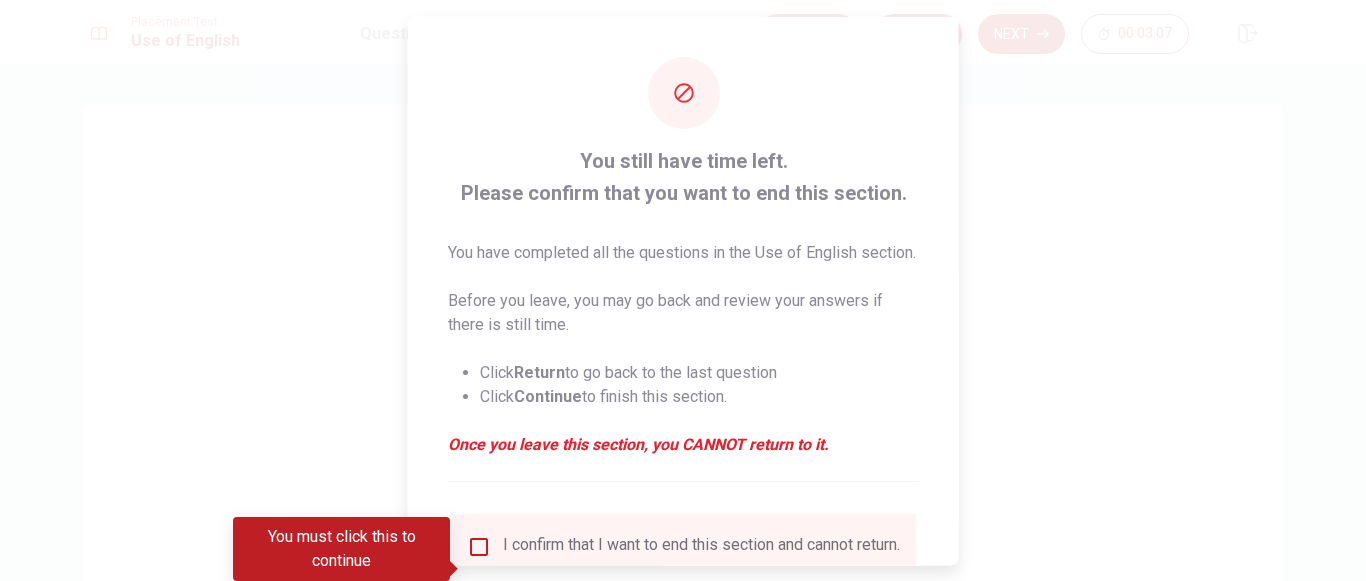 click at bounding box center (683, 290) 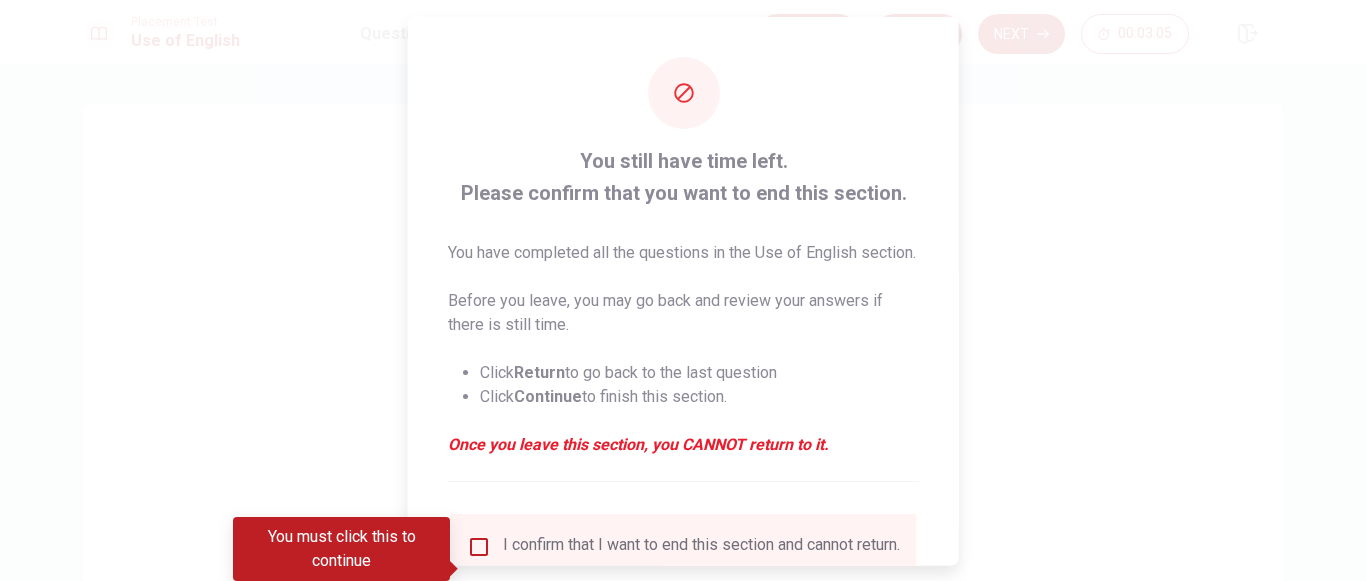 click on "You still have time left.   Please confirm that you want to end this section. You have completed all the questions in the Use of English section. Before you leave, you may go back and review your answers if there is still time. Click  Return  to go back to the last question Click  Continue  to finish this section. Once you leave this section, you CANNOT return to it. I confirm that I want to end this section and cannot return. Return Continue" at bounding box center [683, 366] 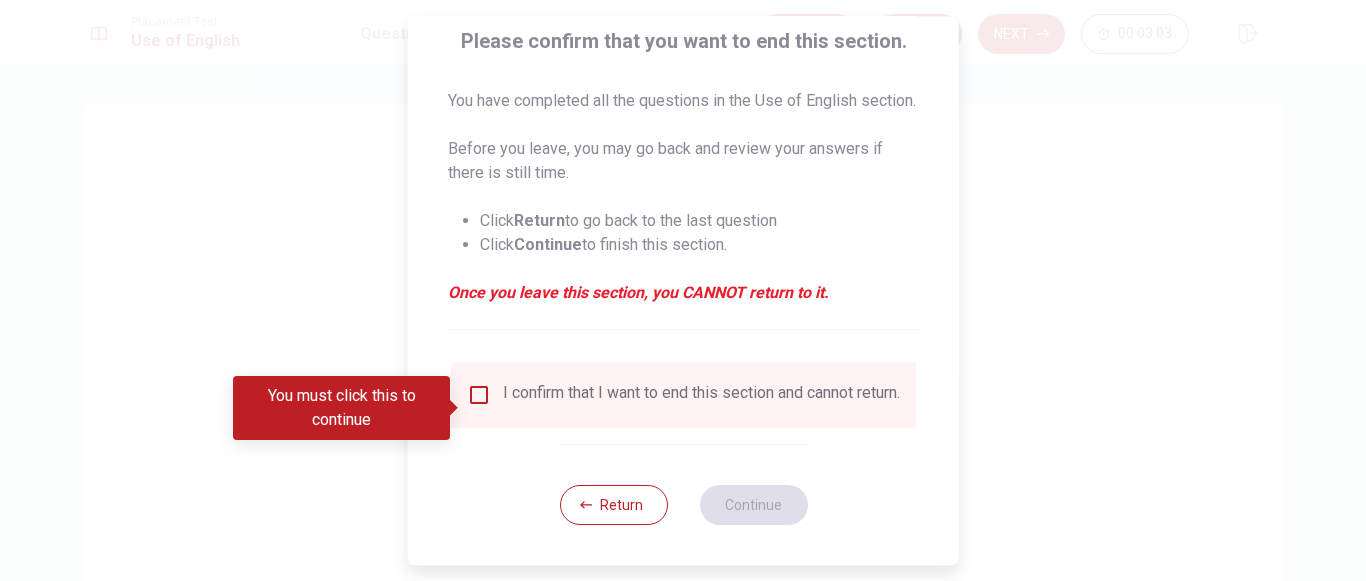scroll, scrollTop: 189, scrollLeft: 0, axis: vertical 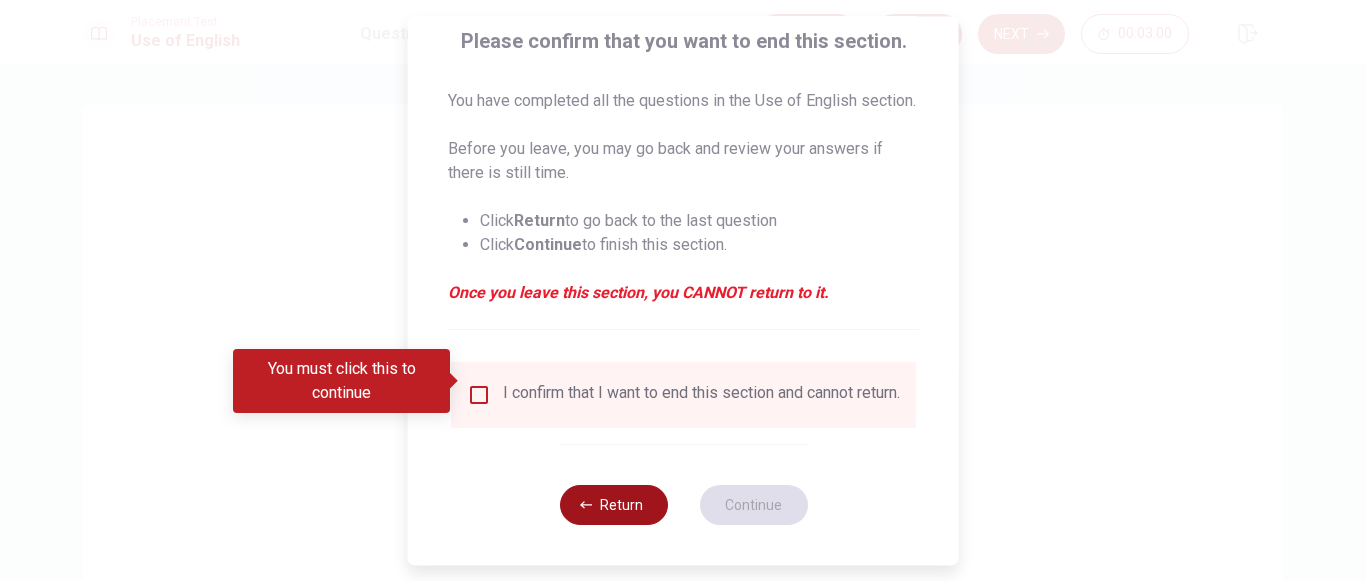 click on "Return" at bounding box center (613, 505) 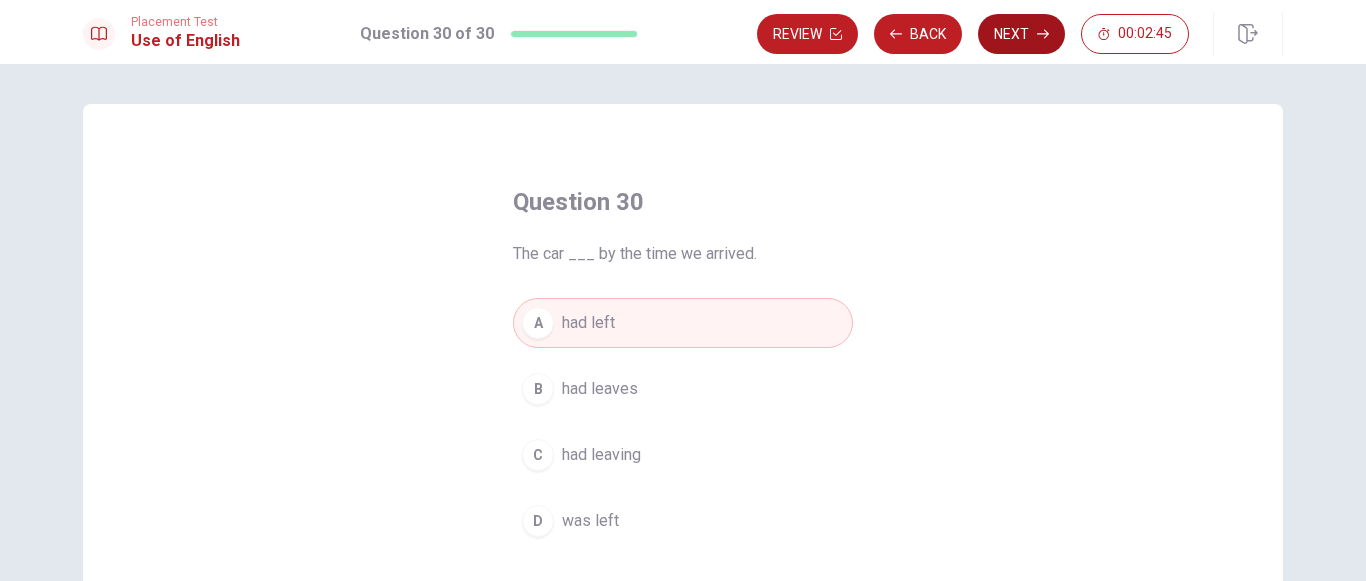 click on "Next" at bounding box center (1021, 34) 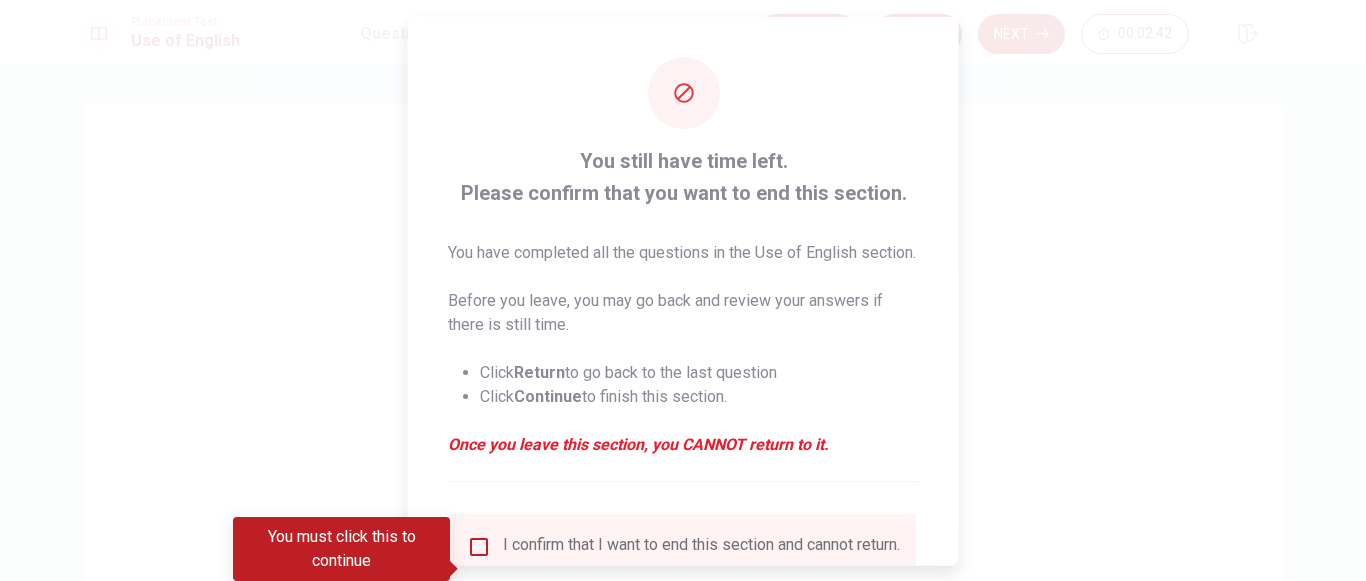 click on "You have completed all the questions in the Use of English section." at bounding box center [683, 252] 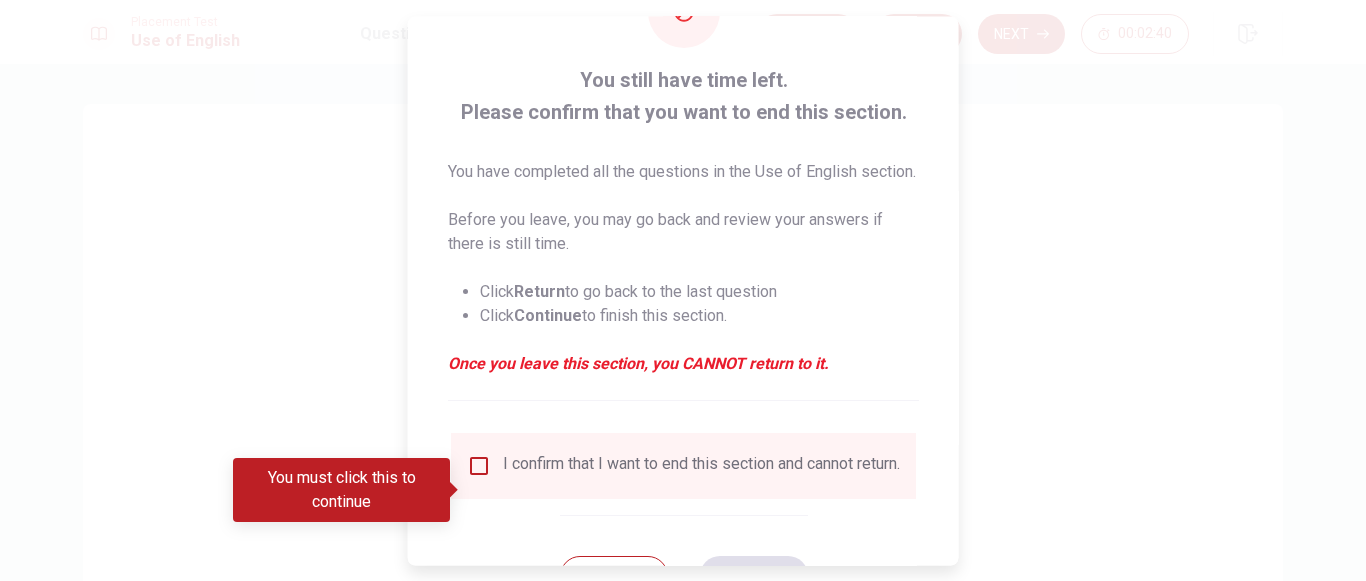 scroll, scrollTop: 120, scrollLeft: 0, axis: vertical 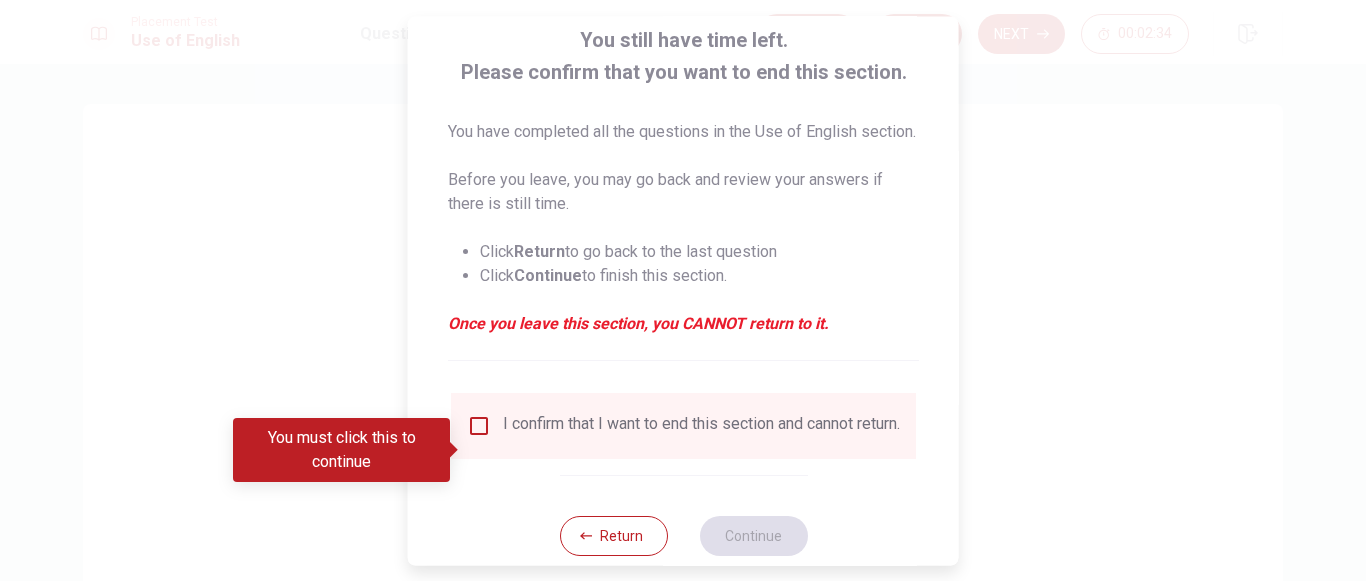 click at bounding box center [479, 426] 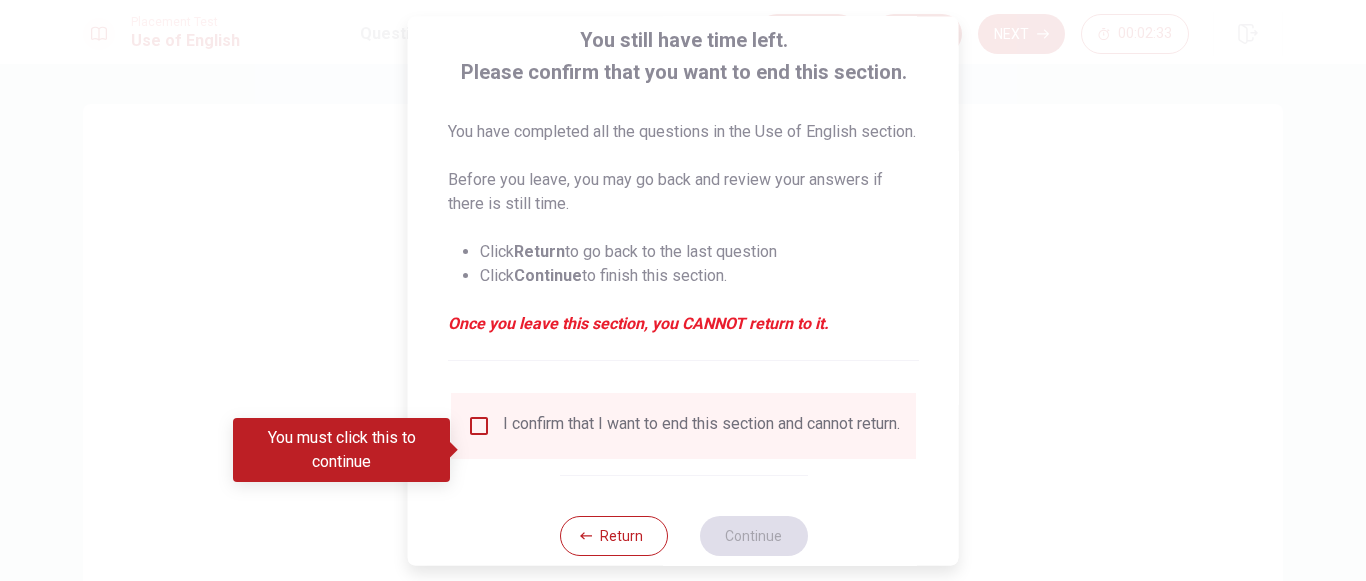 click at bounding box center [479, 426] 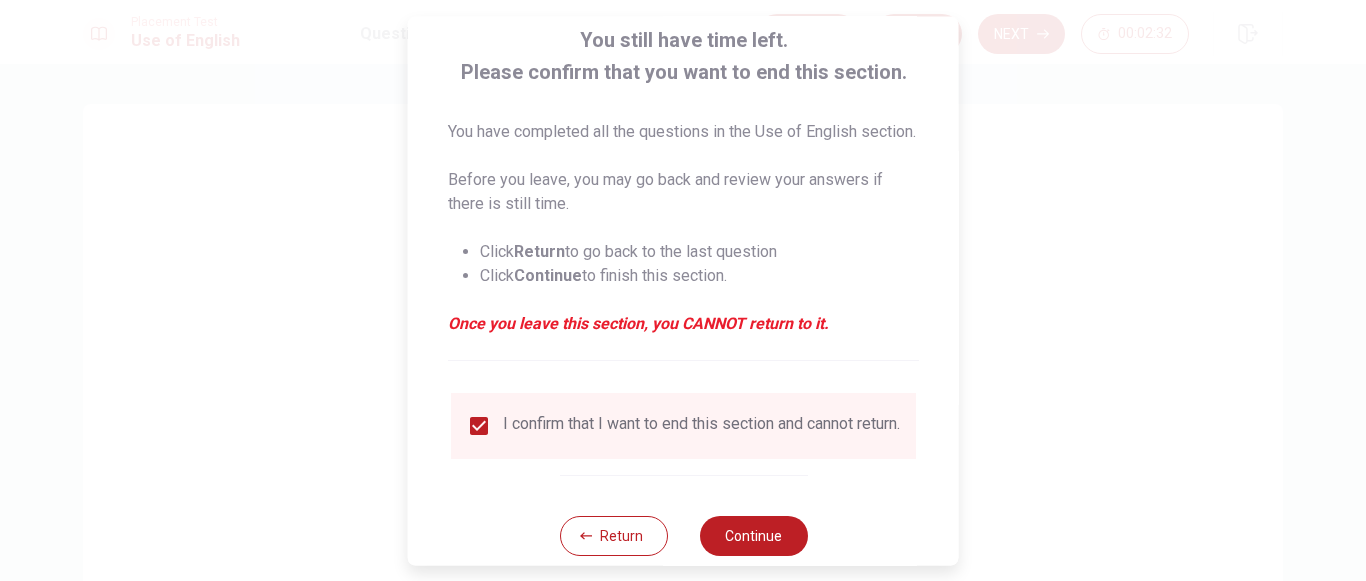 click at bounding box center [479, 426] 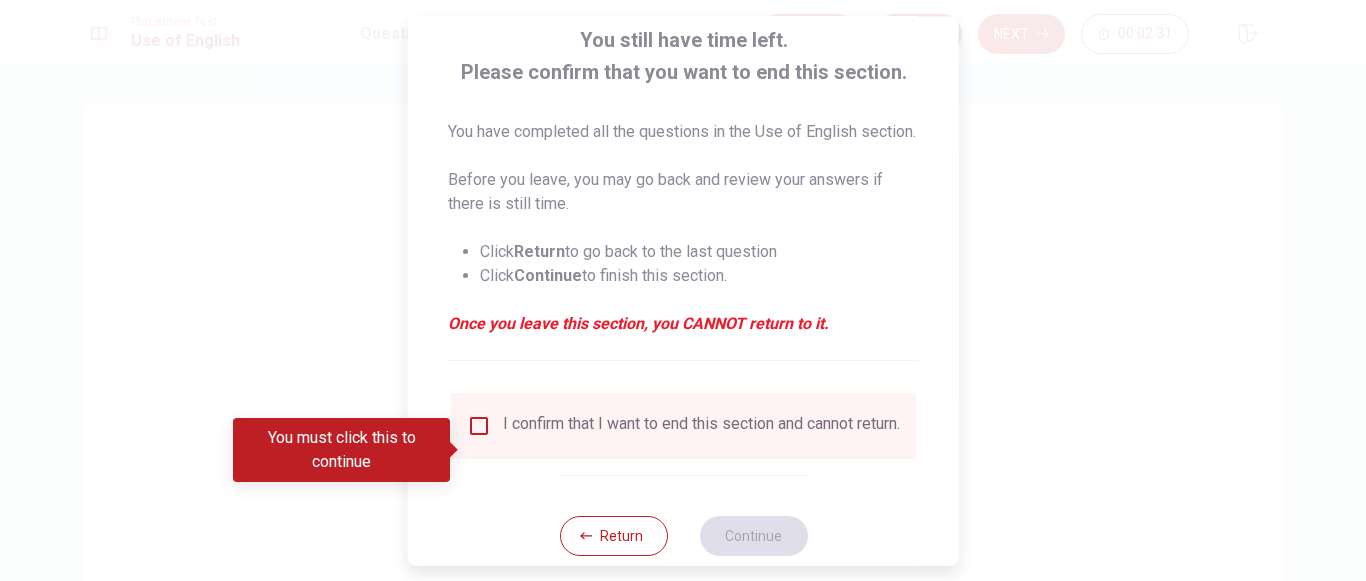 click at bounding box center (479, 426) 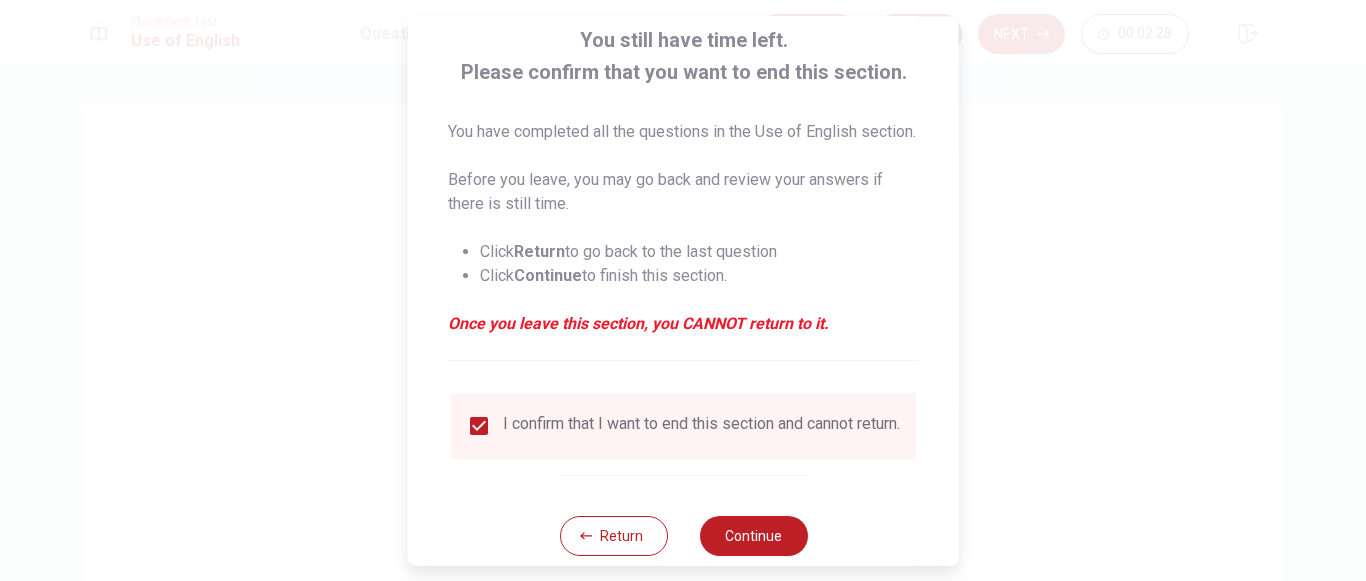 click on "I confirm that I want to end this section and cannot return." at bounding box center [683, 426] 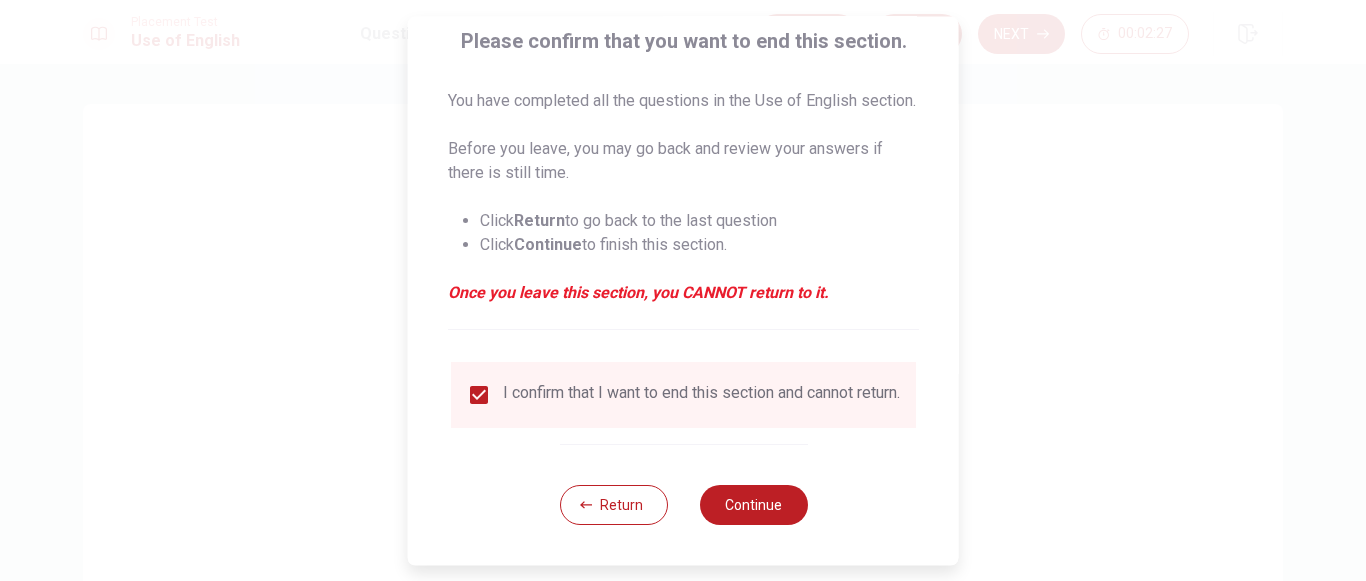 scroll, scrollTop: 189, scrollLeft: 0, axis: vertical 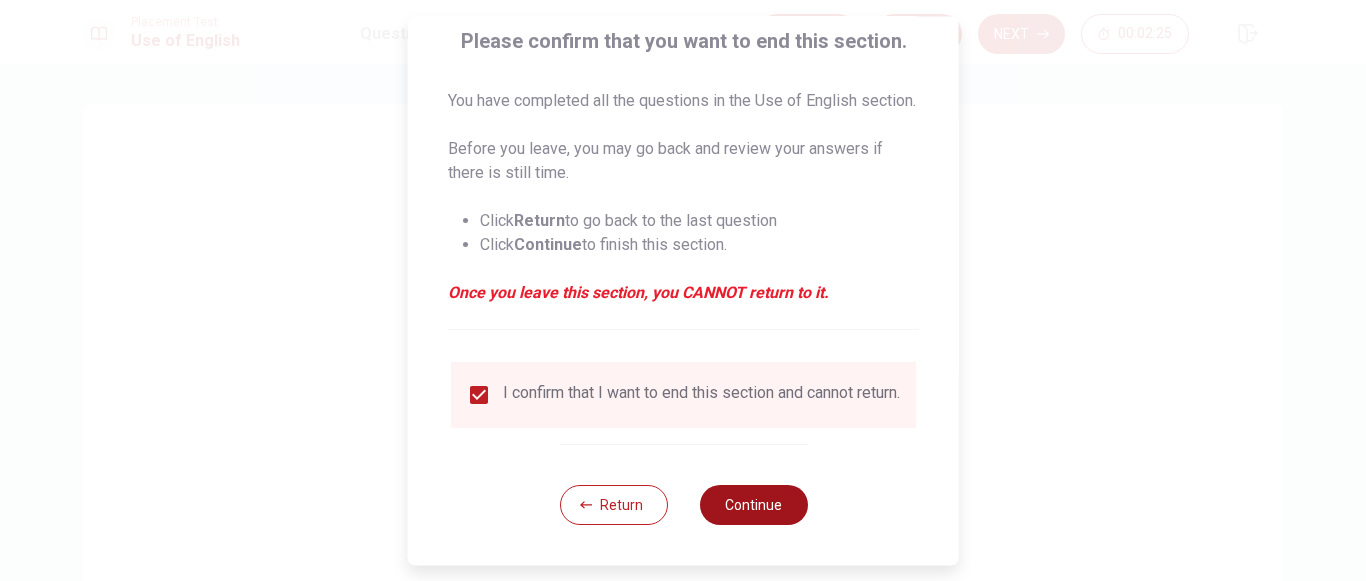 click on "Continue" at bounding box center [753, 505] 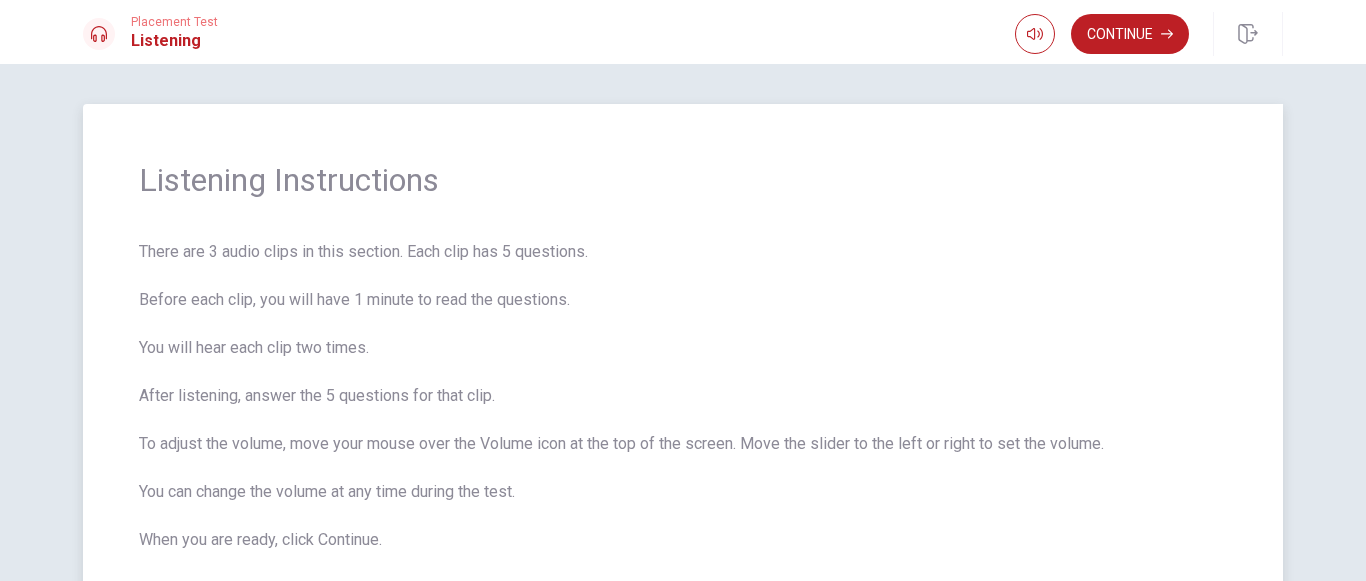 click on "There are 3 audio clips in this section. Each clip has 5 questions.
Before each clip, you will have 1 minute to read the questions.
You will hear each clip two times.
After listening, answer the 5 questions for that clip.
To adjust the volume, move your mouse over the Volume icon at the top of the screen. Move the slider to the left or right to set the volume.
You can change the volume at any time during the test.
When you are ready, click Continue." at bounding box center (683, 396) 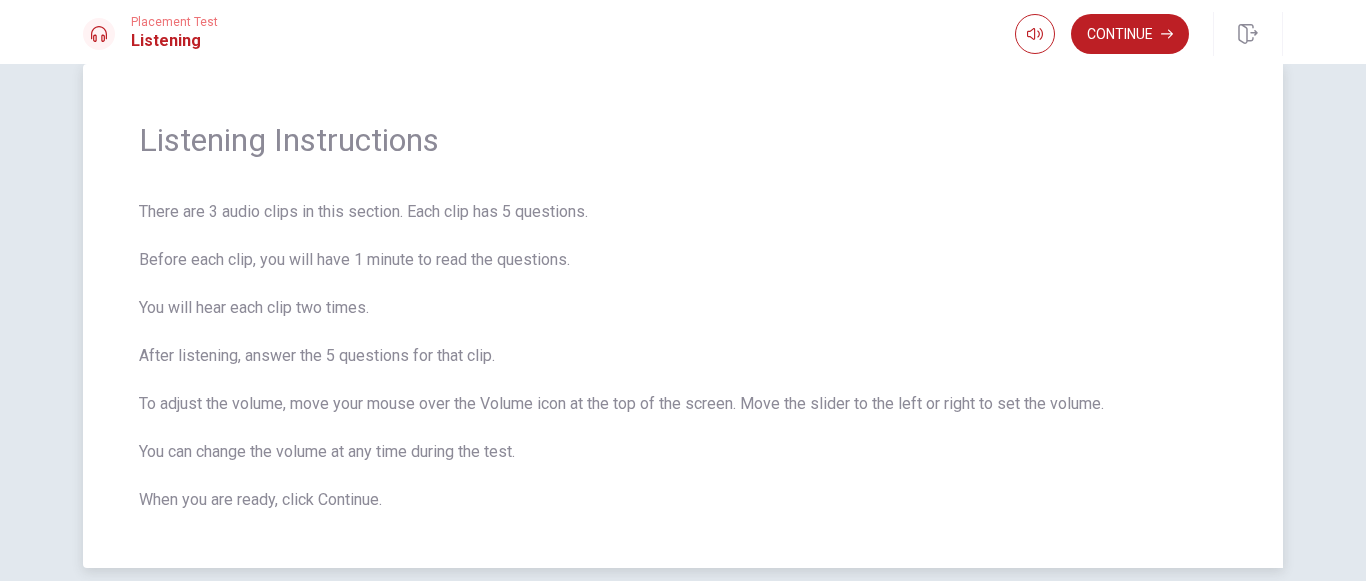scroll, scrollTop: 80, scrollLeft: 0, axis: vertical 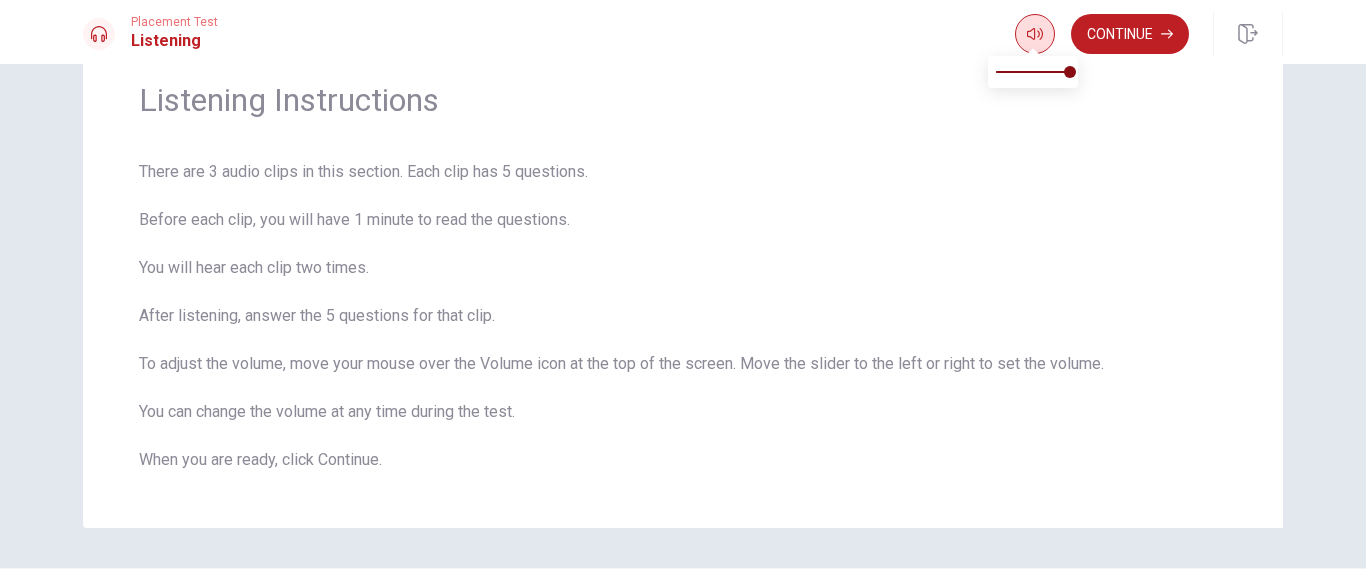 click 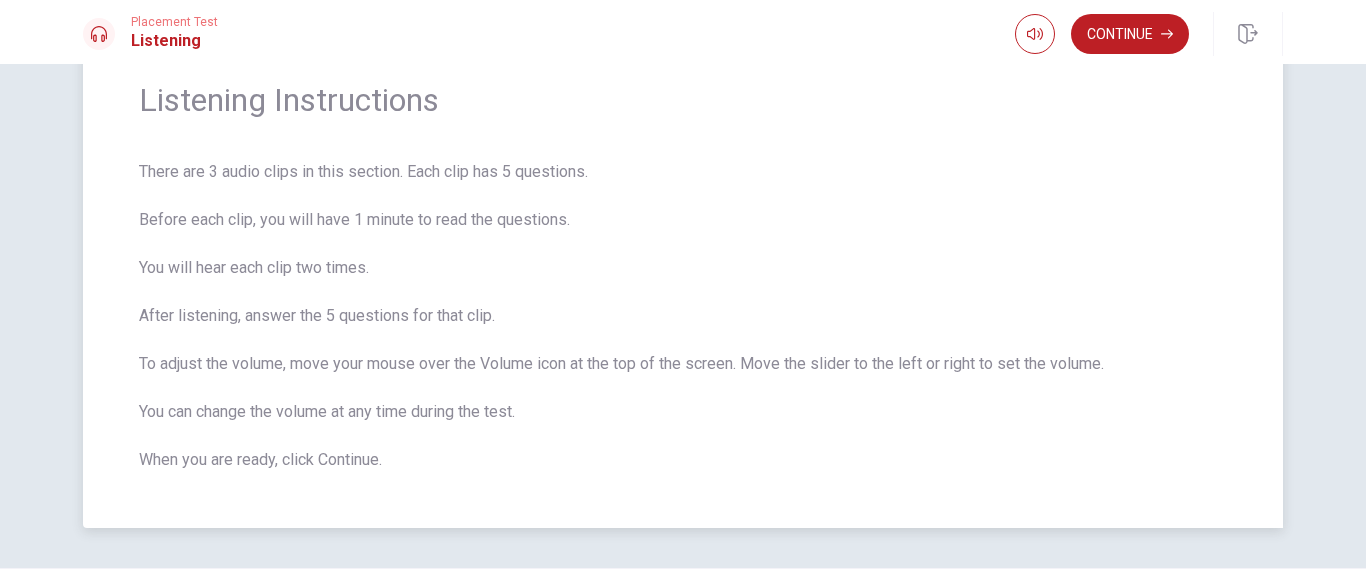 click on "Listening Instructions
There are 3 audio clips in this section. Each clip has 5 questions.
Before each clip, you will have 1 minute to read the questions.
You will hear each clip two times.
After listening, answer the 5 questions for that clip.
To adjust the volume, move your mouse over the Volume icon at the top of the screen. Move the slider to the left or right to set the volume.
You can change the volume at any time during the test.
When you are ready, click Continue." at bounding box center (683, 276) 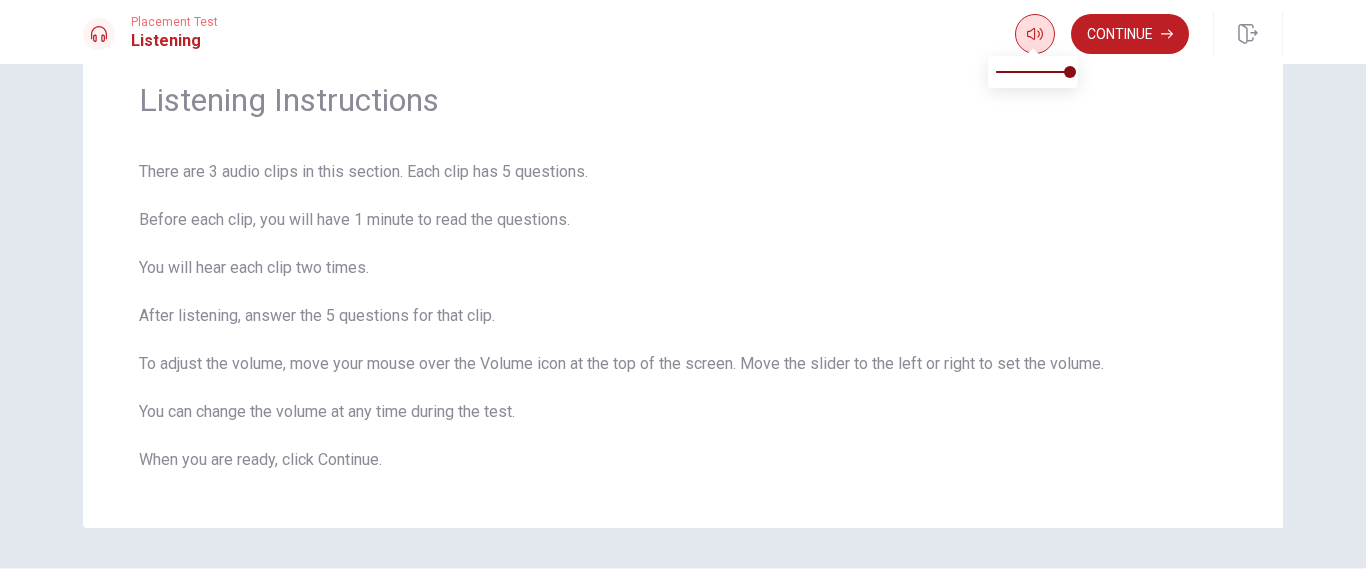click 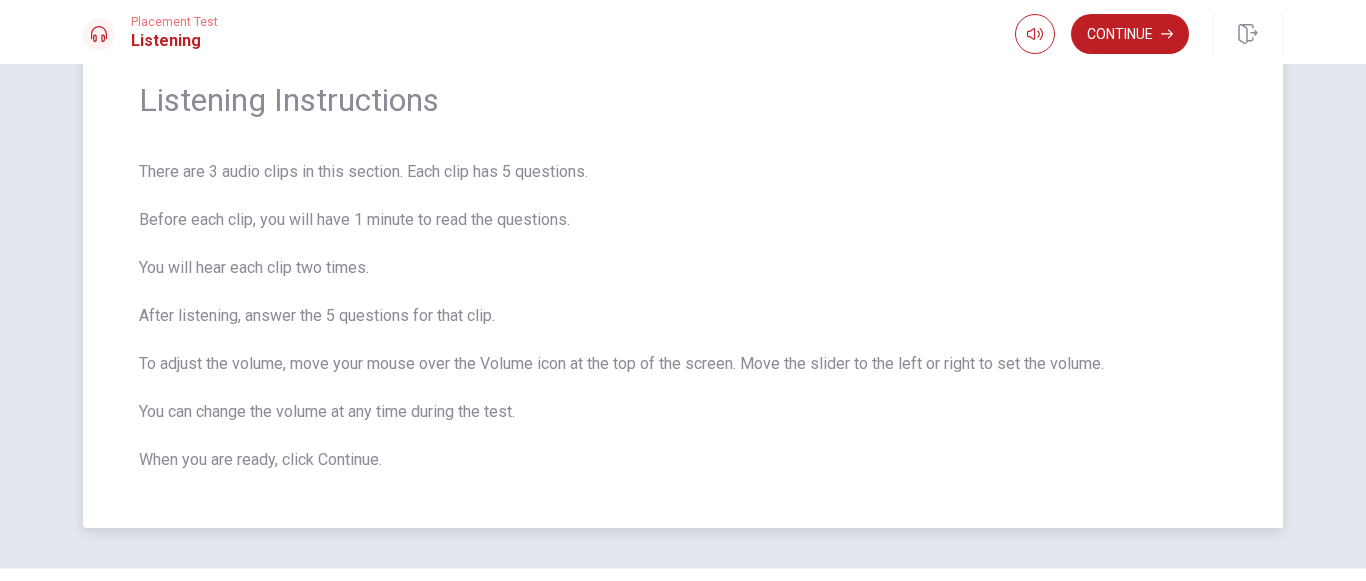 click on "There are 3 audio clips in this section. Each clip has 5 questions.
Before each clip, you will have 1 minute to read the questions.
You will hear each clip two times.
After listening, answer the 5 questions for that clip.
To adjust the volume, move your mouse over the Volume icon at the top of the screen. Move the slider to the left or right to set the volume.
You can change the volume at any time during the test.
When you are ready, click Continue." at bounding box center [683, 316] 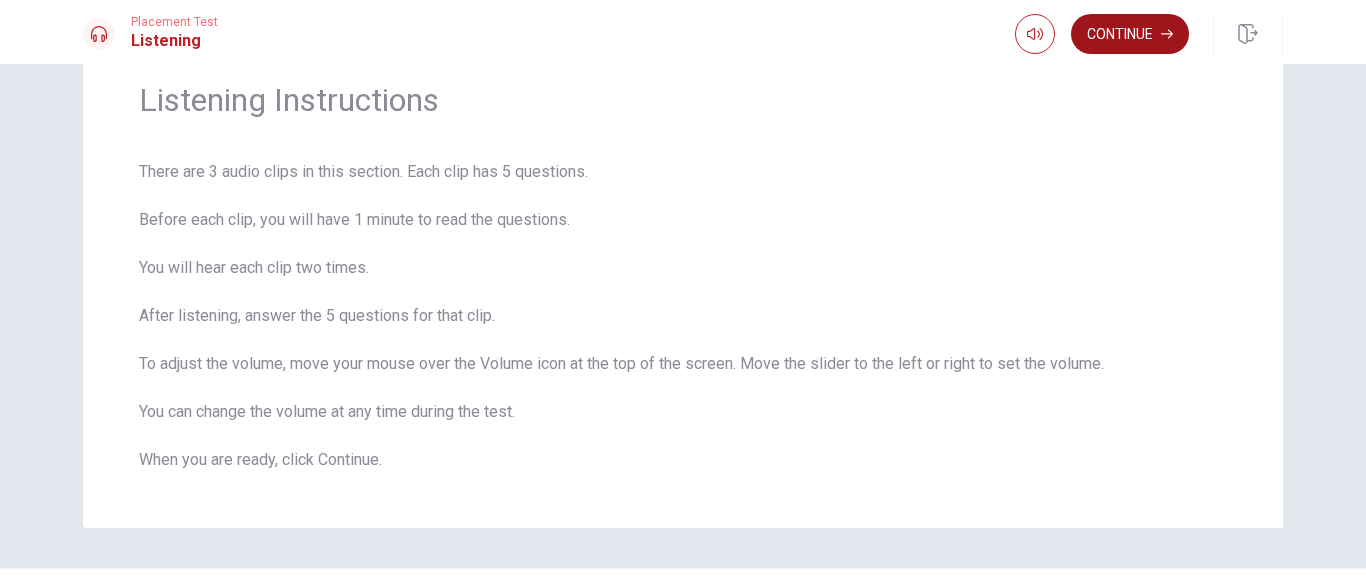 click on "Continue" at bounding box center [1130, 34] 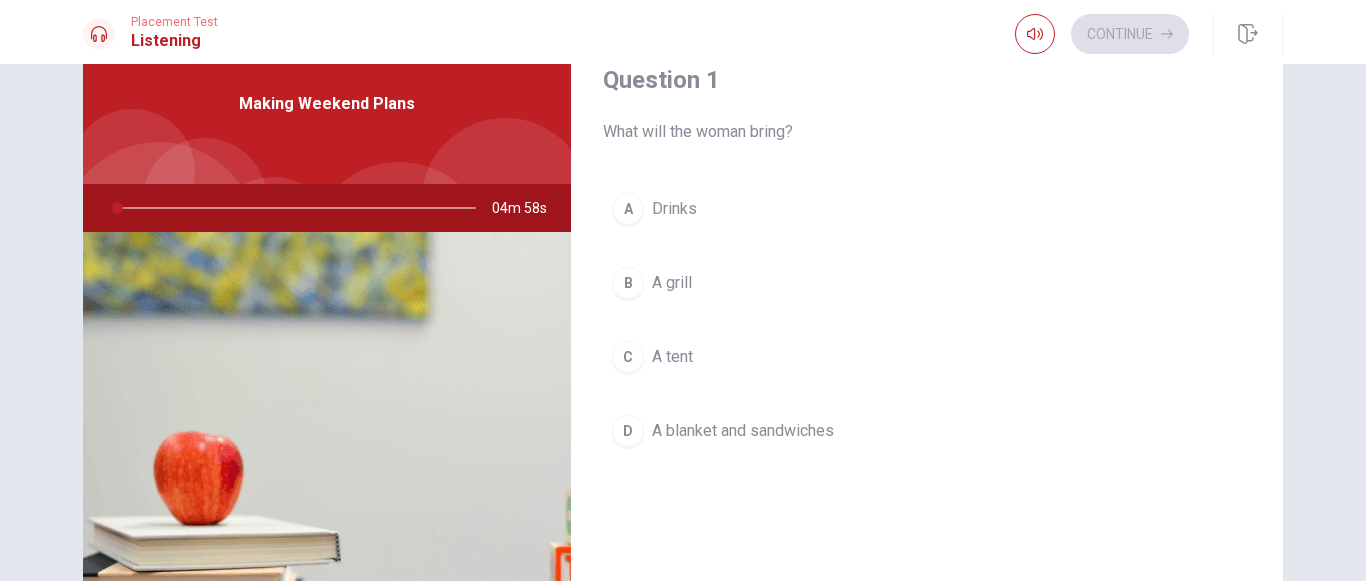 click on "A Drinks B A grill C A tent D A blanket and sandwiches" at bounding box center (927, 340) 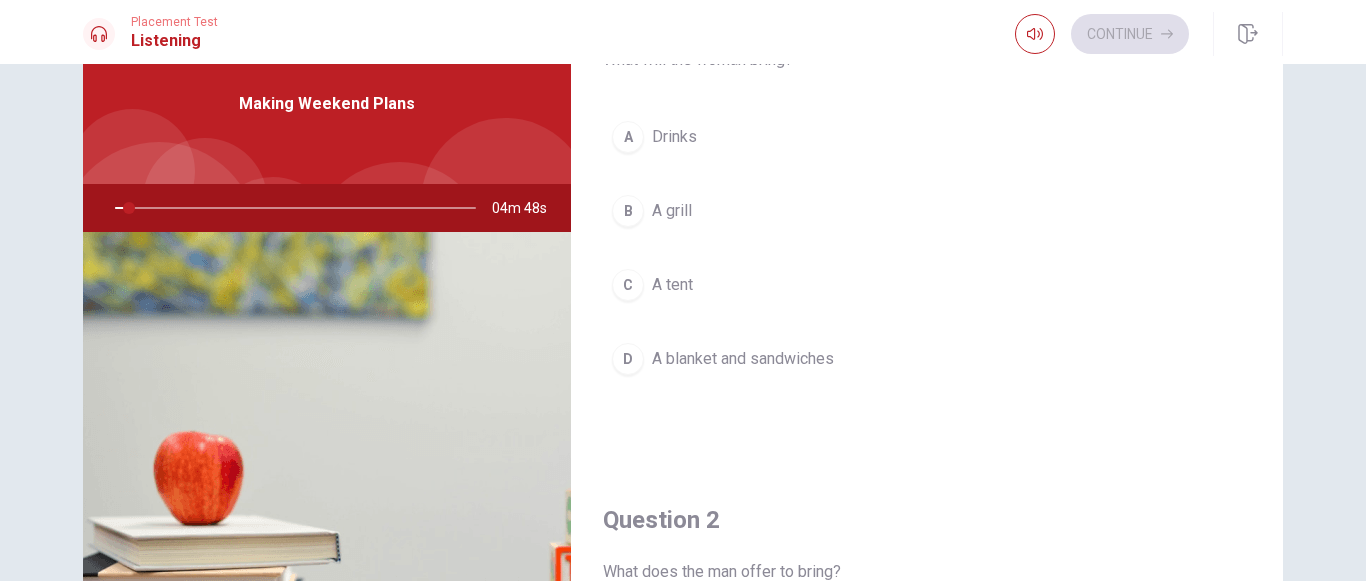 scroll, scrollTop: 80, scrollLeft: 0, axis: vertical 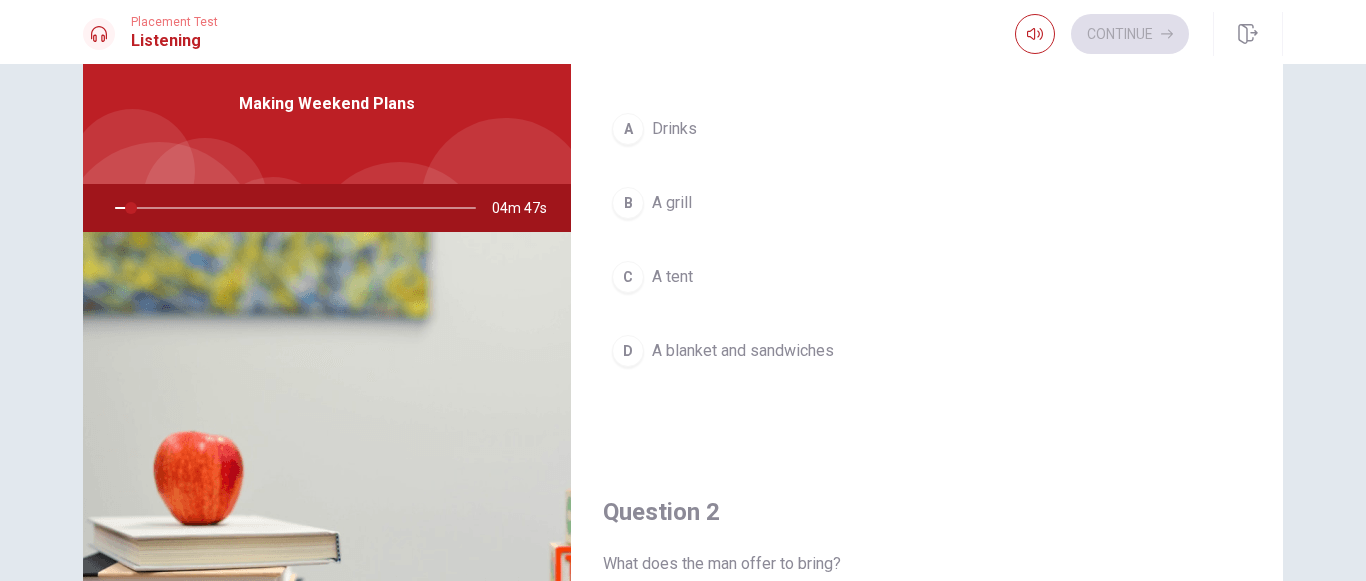 click on "Question 1 What will the woman bring? A Drinks B A grill C A tent D A blanket and sandwiches" at bounding box center (927, 200) 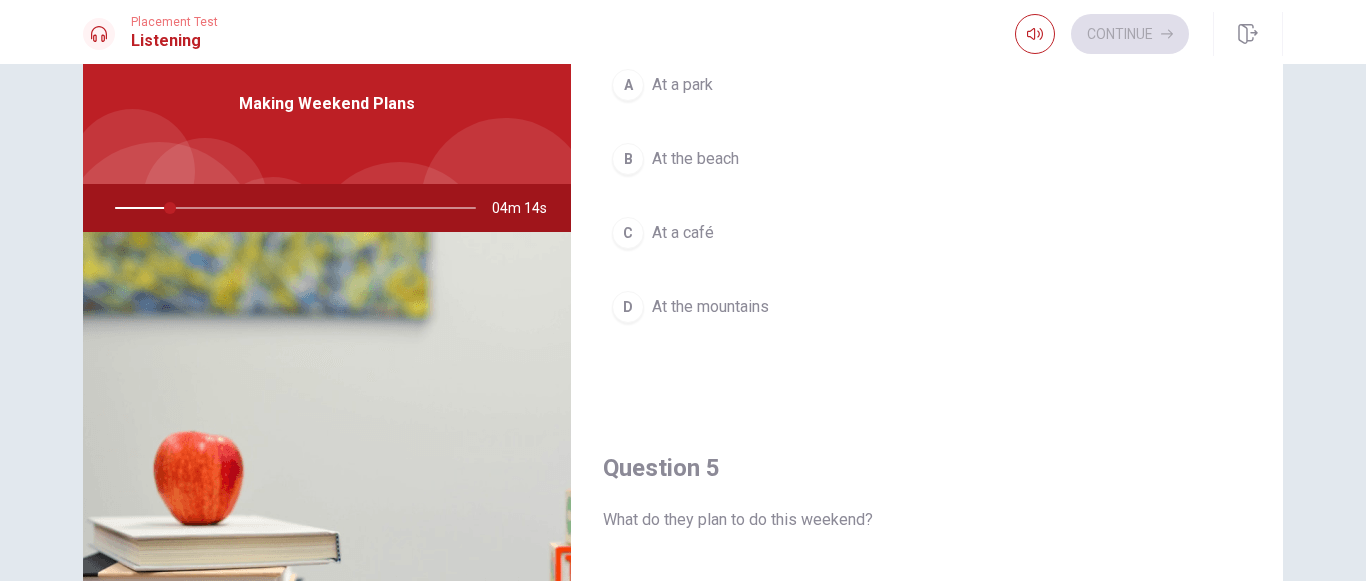 scroll, scrollTop: 1865, scrollLeft: 0, axis: vertical 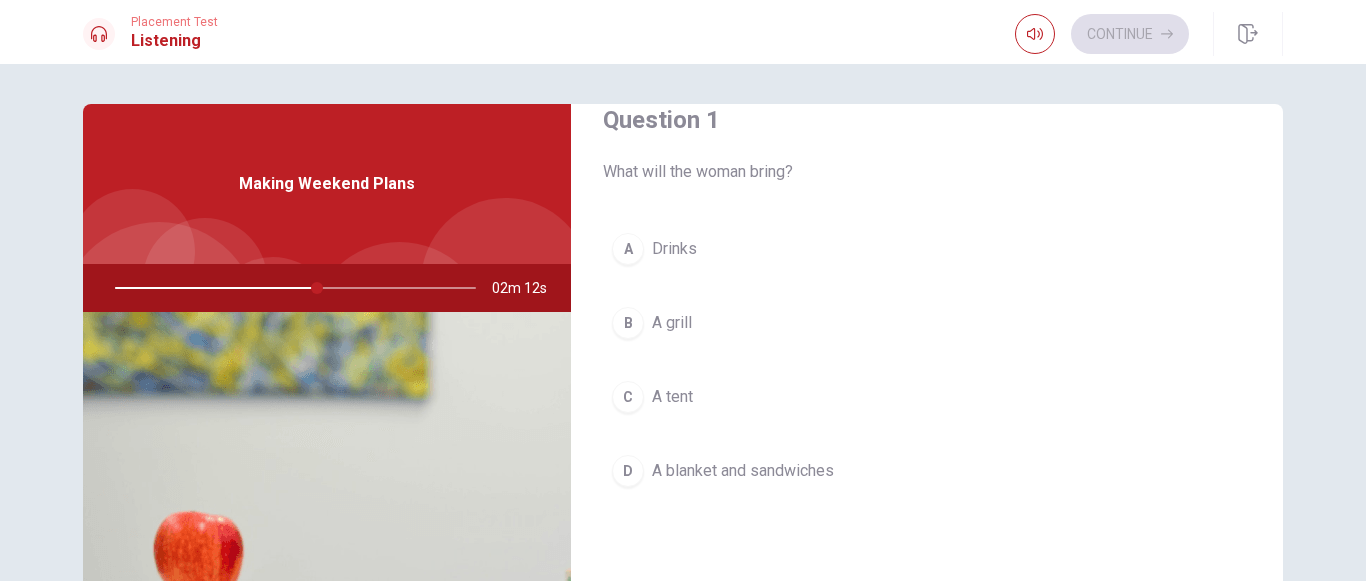 click on "A blanket and sandwiches" at bounding box center (743, 471) 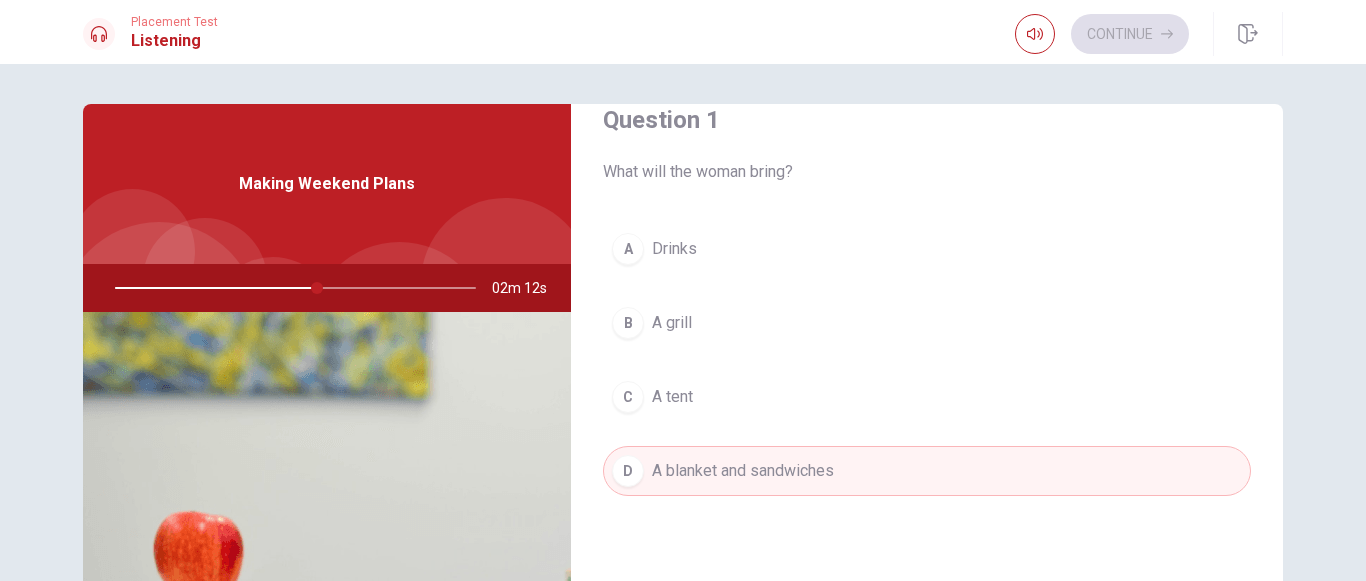 type on "56" 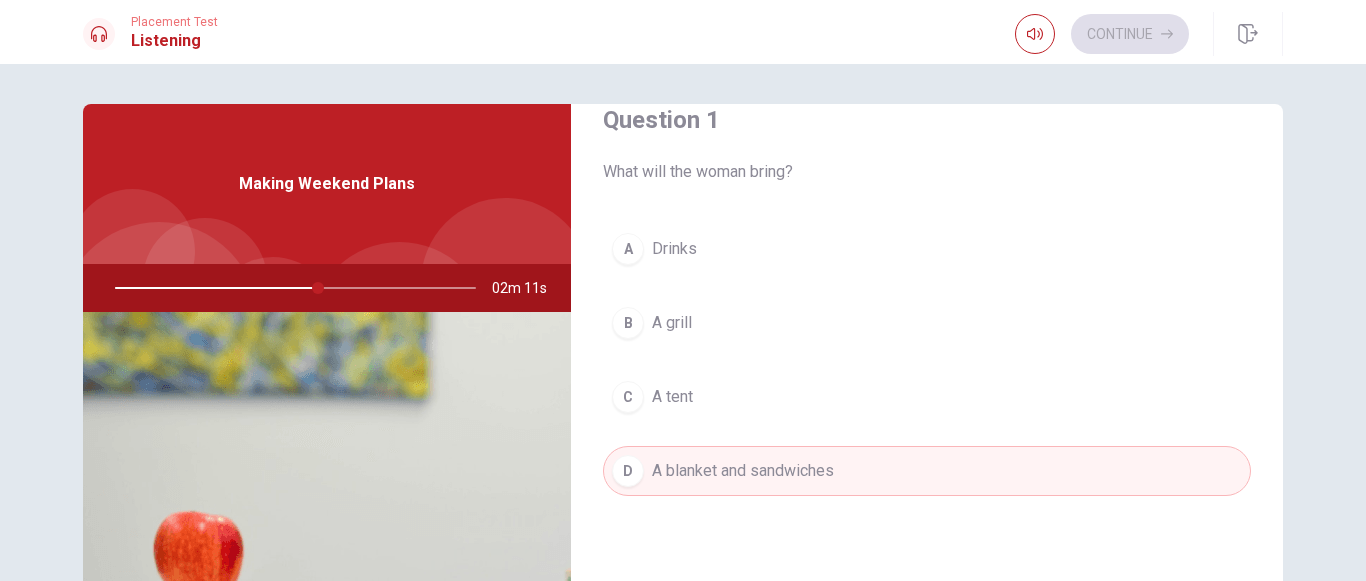 type 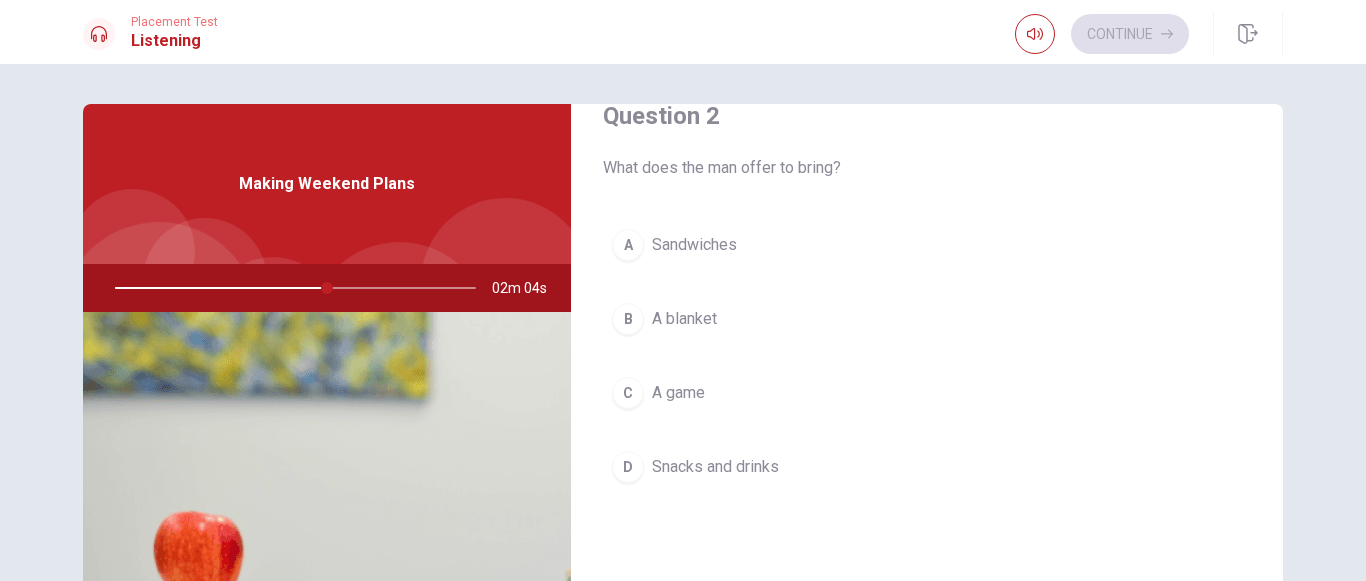 scroll, scrollTop: 560, scrollLeft: 0, axis: vertical 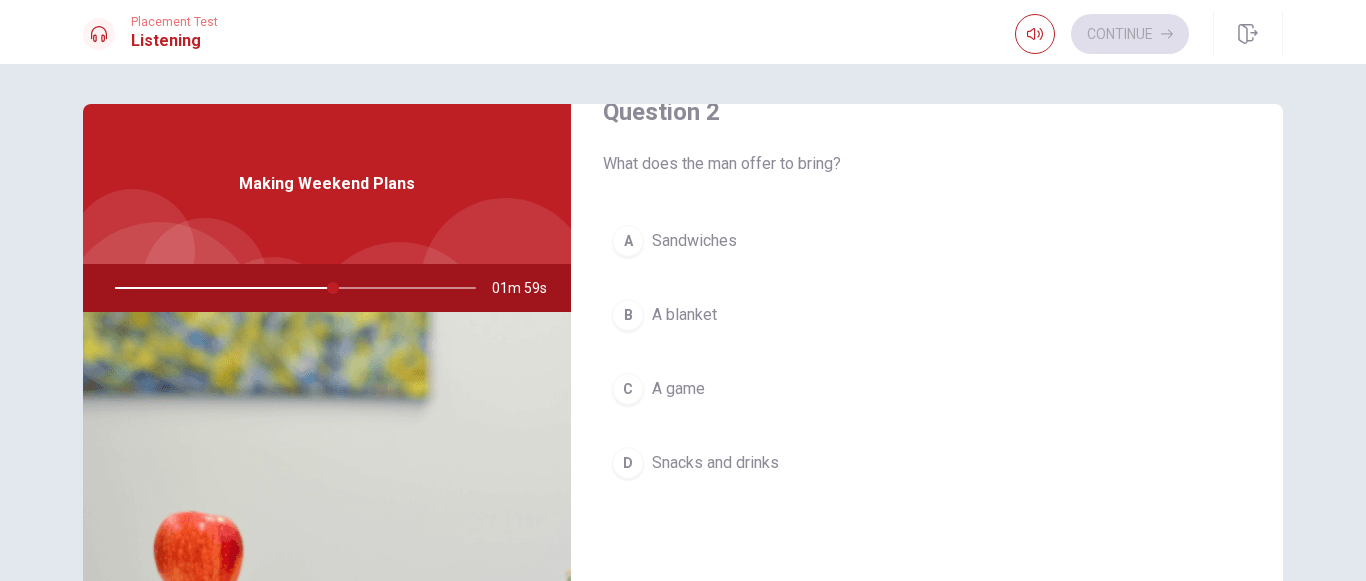 click on "Snacks and drinks" at bounding box center (715, 463) 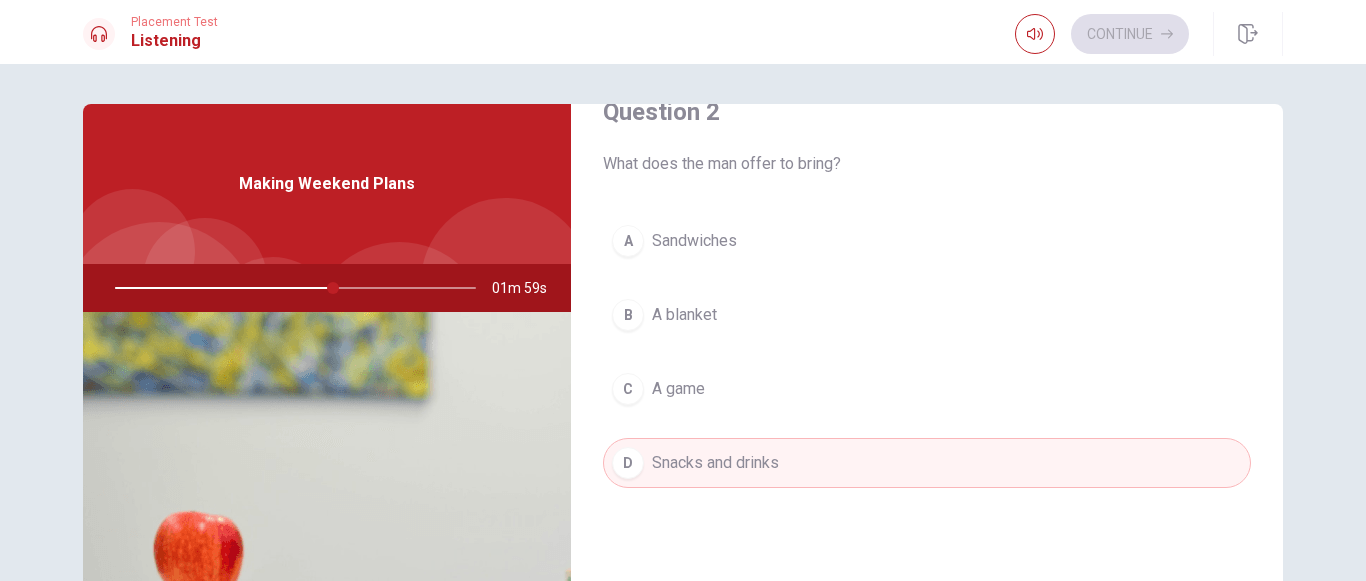 type on "61" 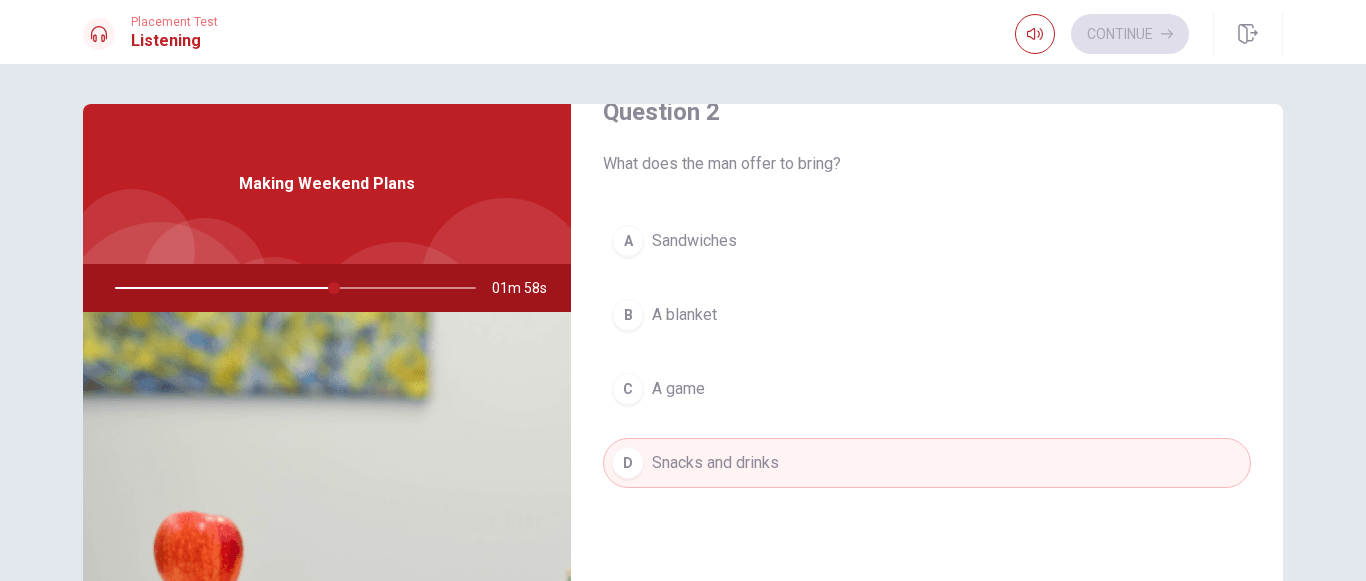 type 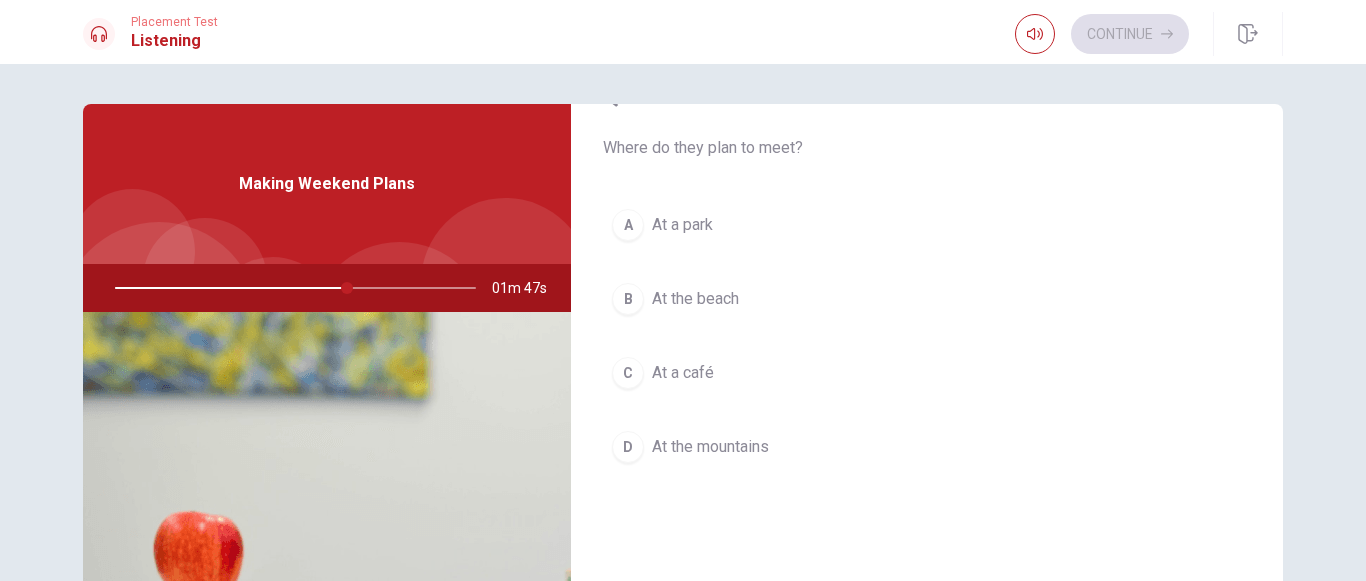 scroll, scrollTop: 1560, scrollLeft: 0, axis: vertical 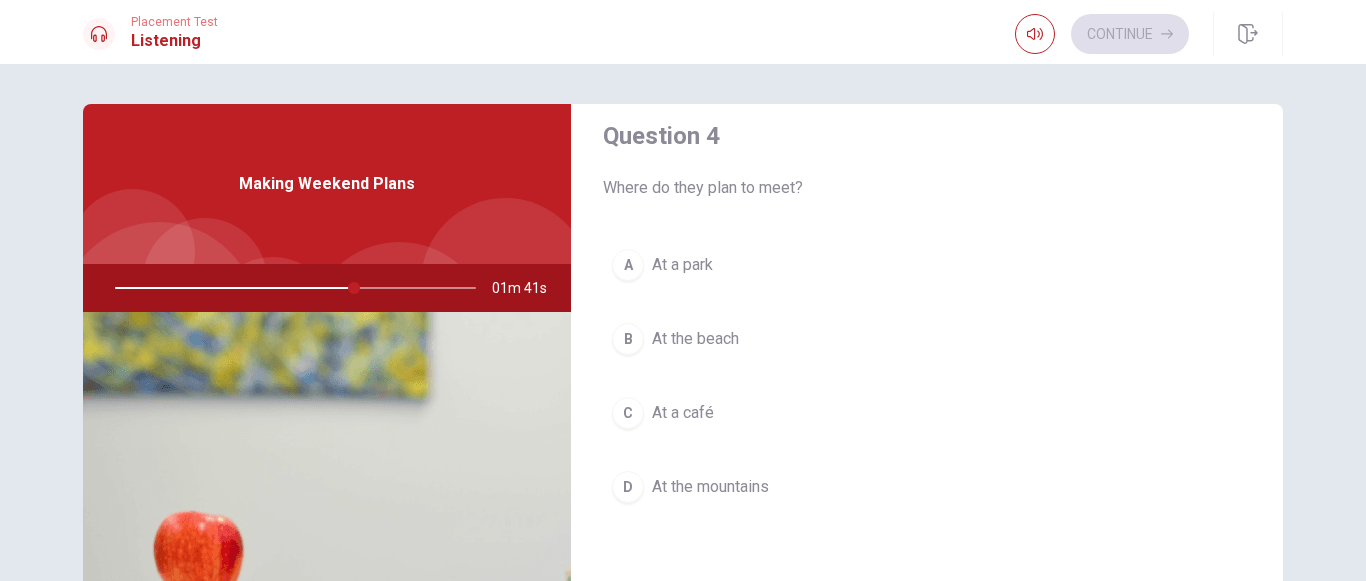 click on "A At a park" at bounding box center [927, 265] 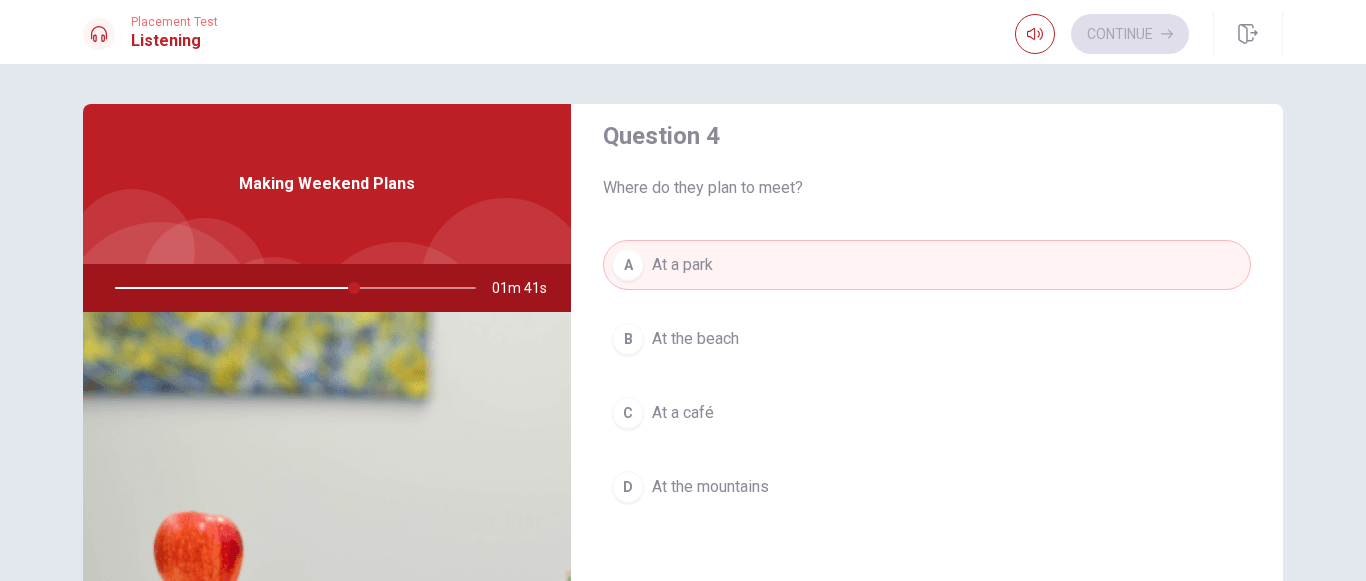 type on "67" 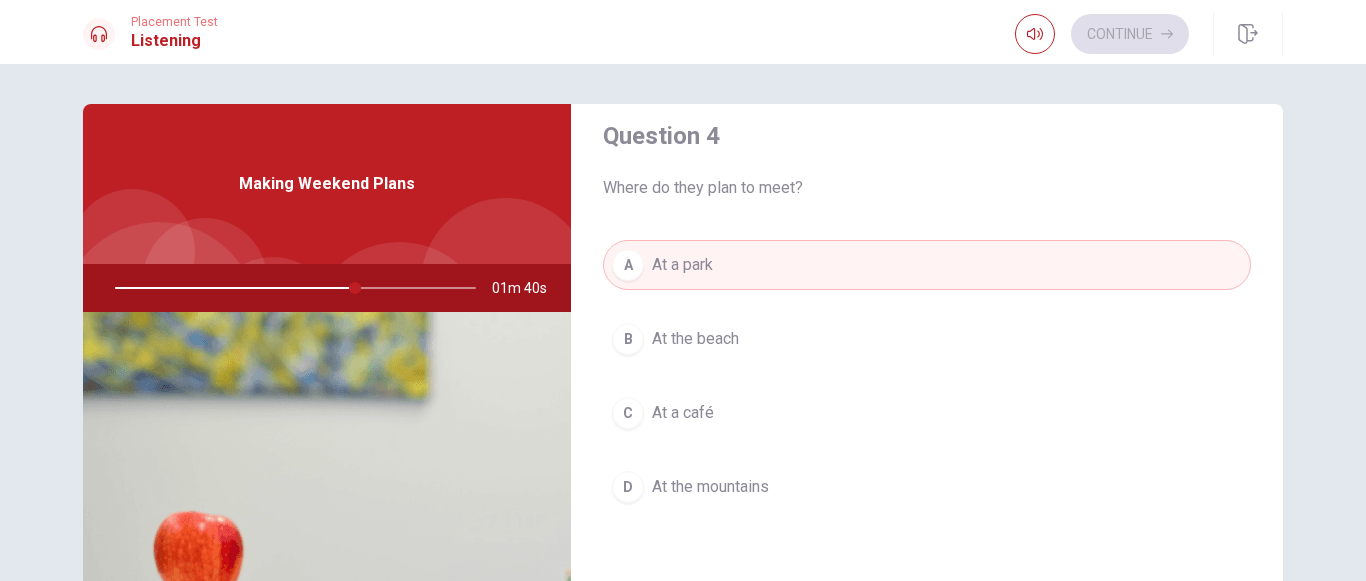 type 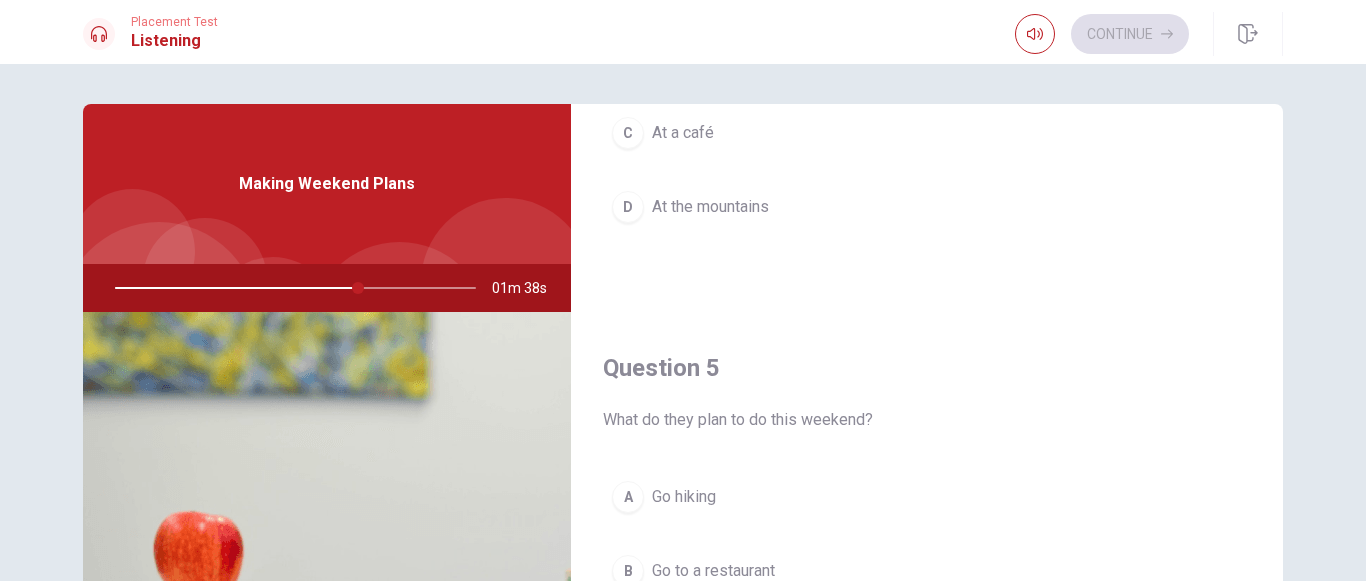scroll, scrollTop: 1865, scrollLeft: 0, axis: vertical 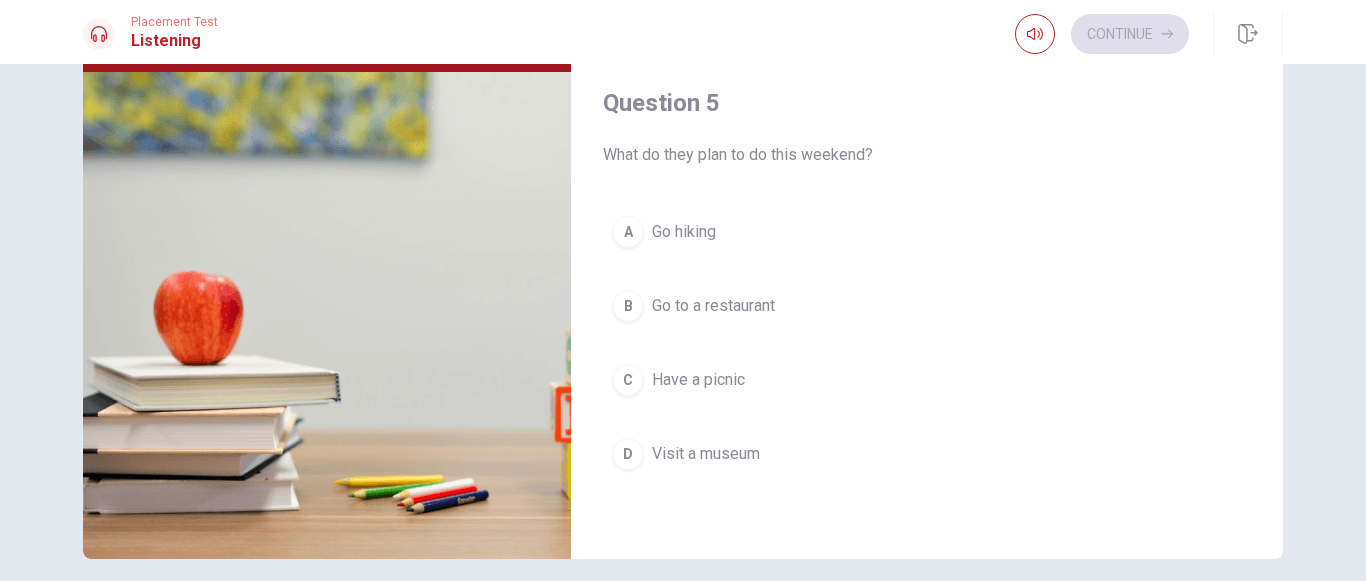 click on "Have a picnic" at bounding box center (698, 380) 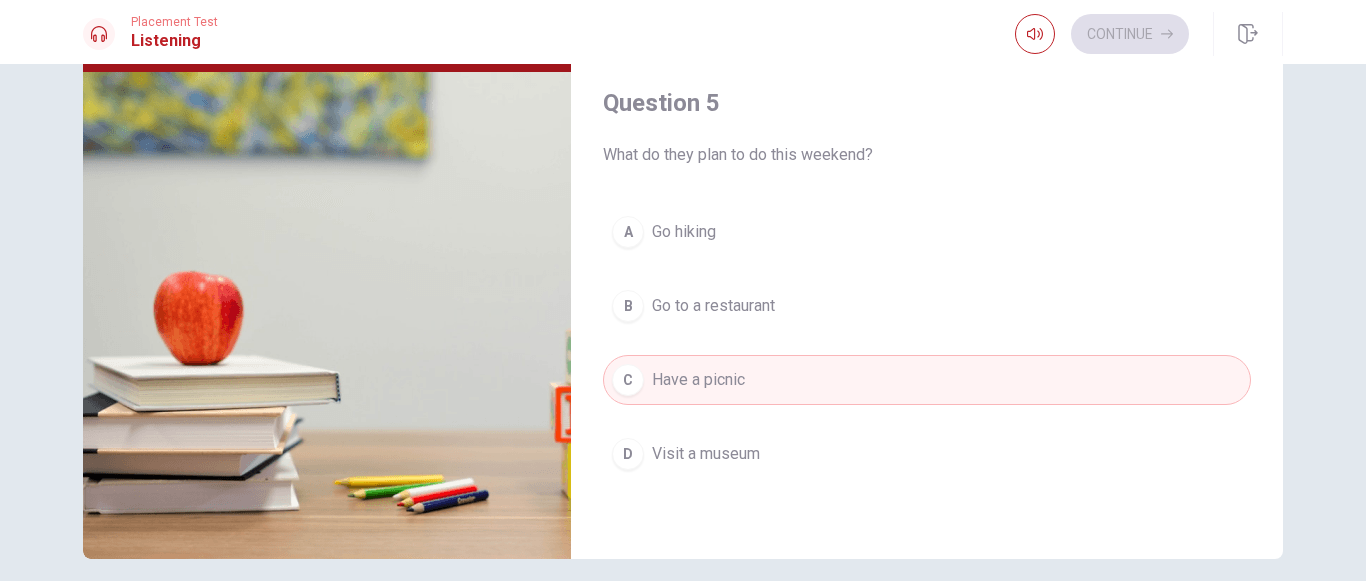 type on "69" 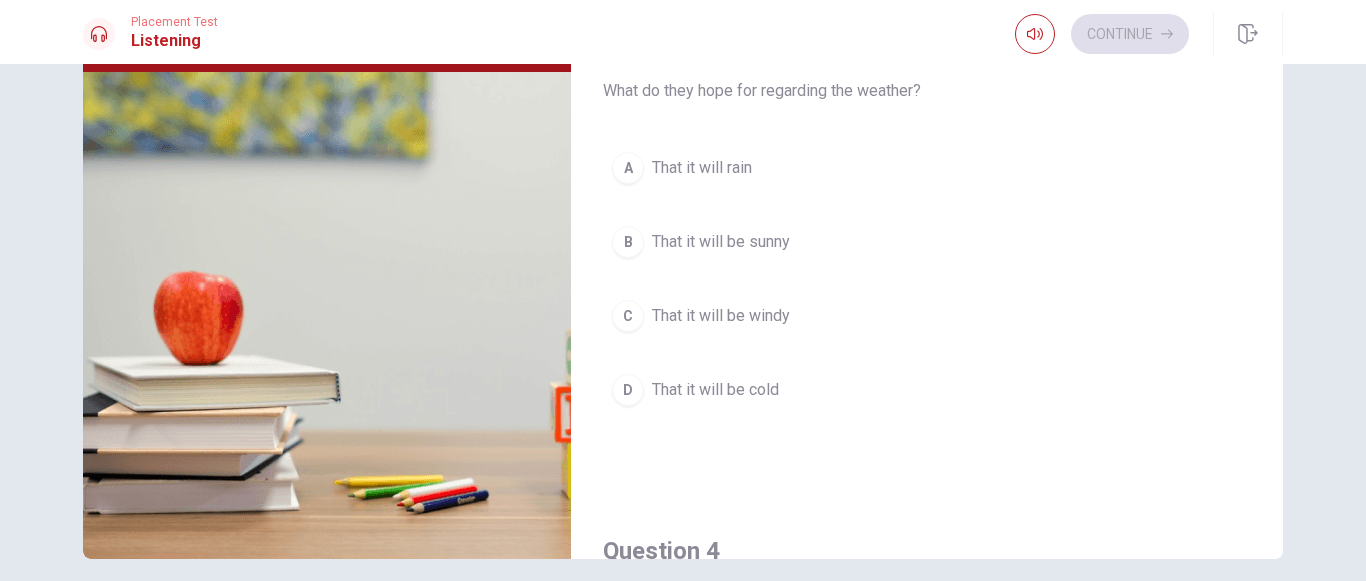 scroll, scrollTop: 865, scrollLeft: 0, axis: vertical 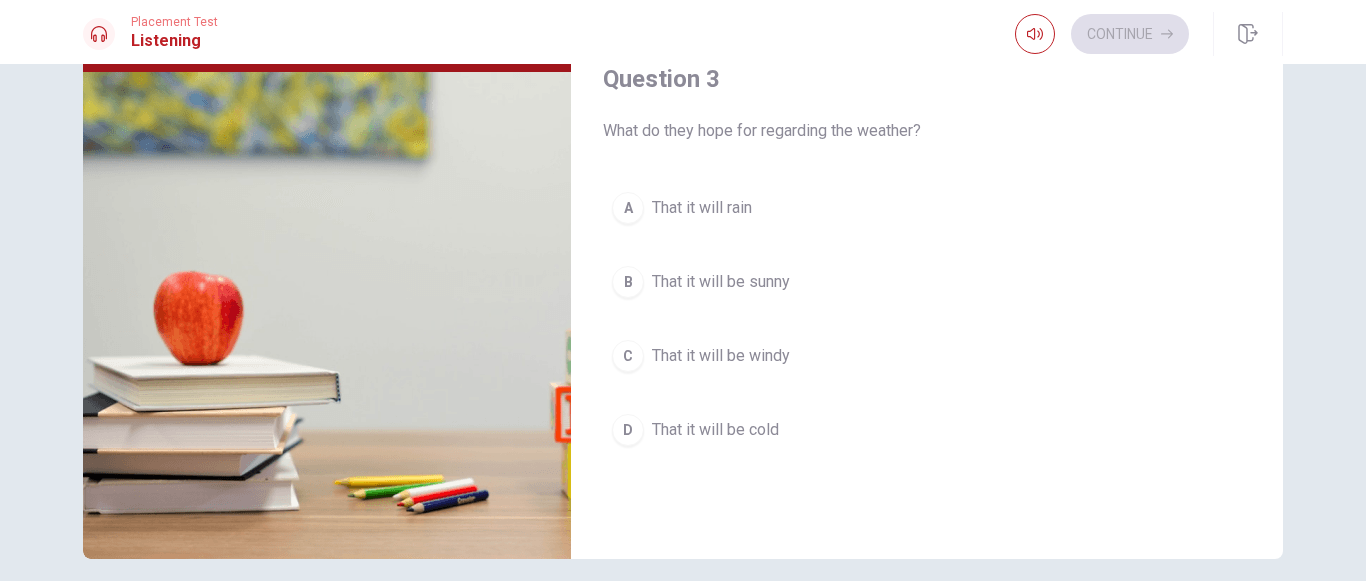 click on "That it will be sunny" at bounding box center [721, 282] 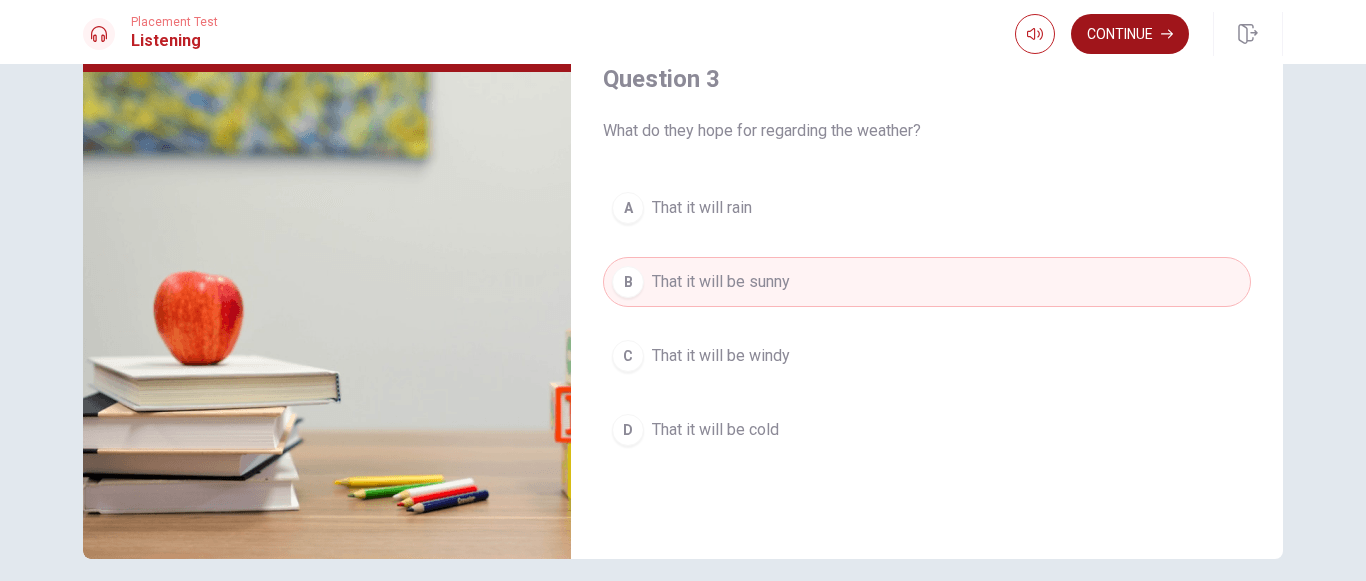 click on "Continue" at bounding box center (1130, 34) 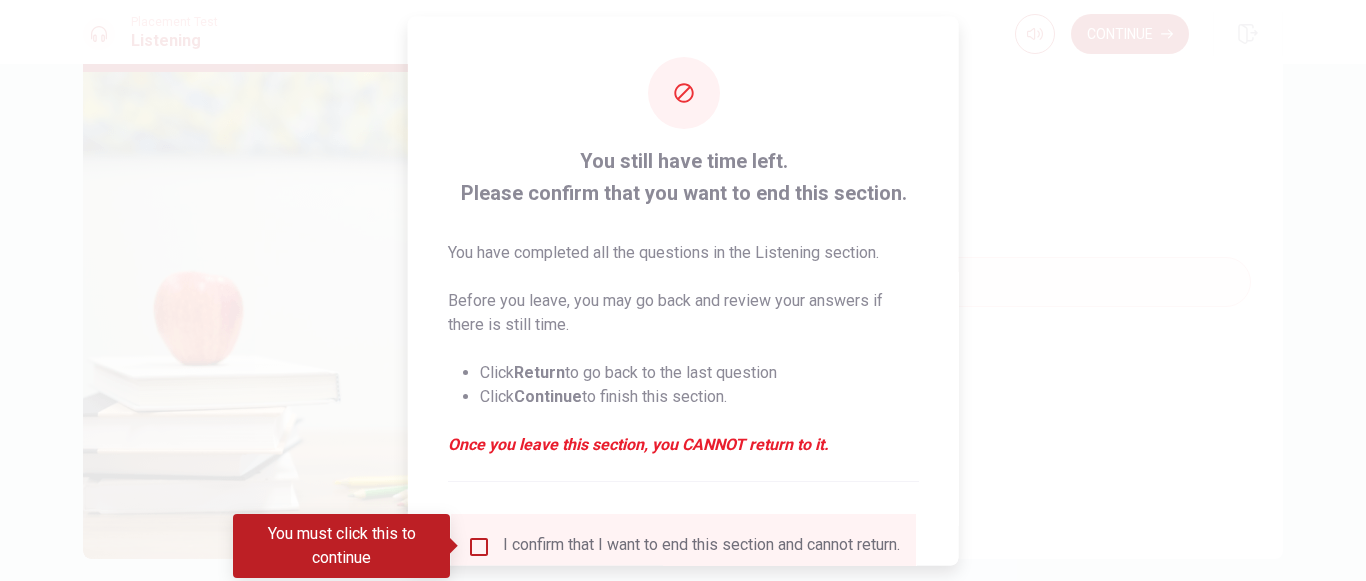 click on "Before you leave, you may go back and review your answers if there is still time." at bounding box center [683, 312] 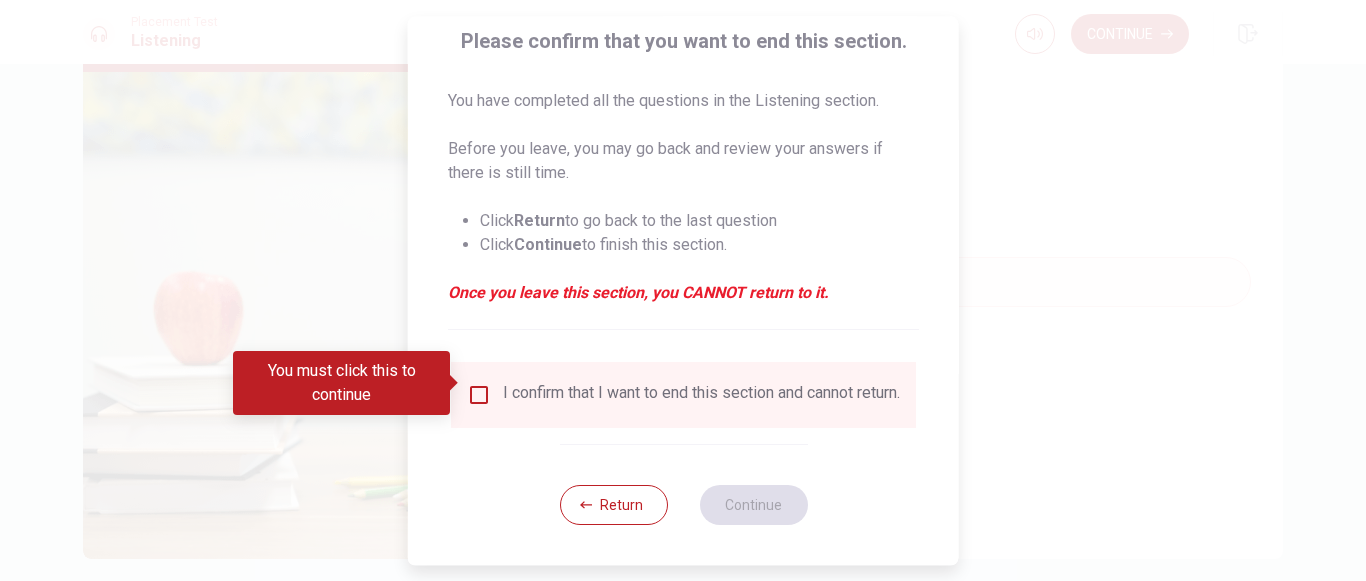 scroll, scrollTop: 165, scrollLeft: 0, axis: vertical 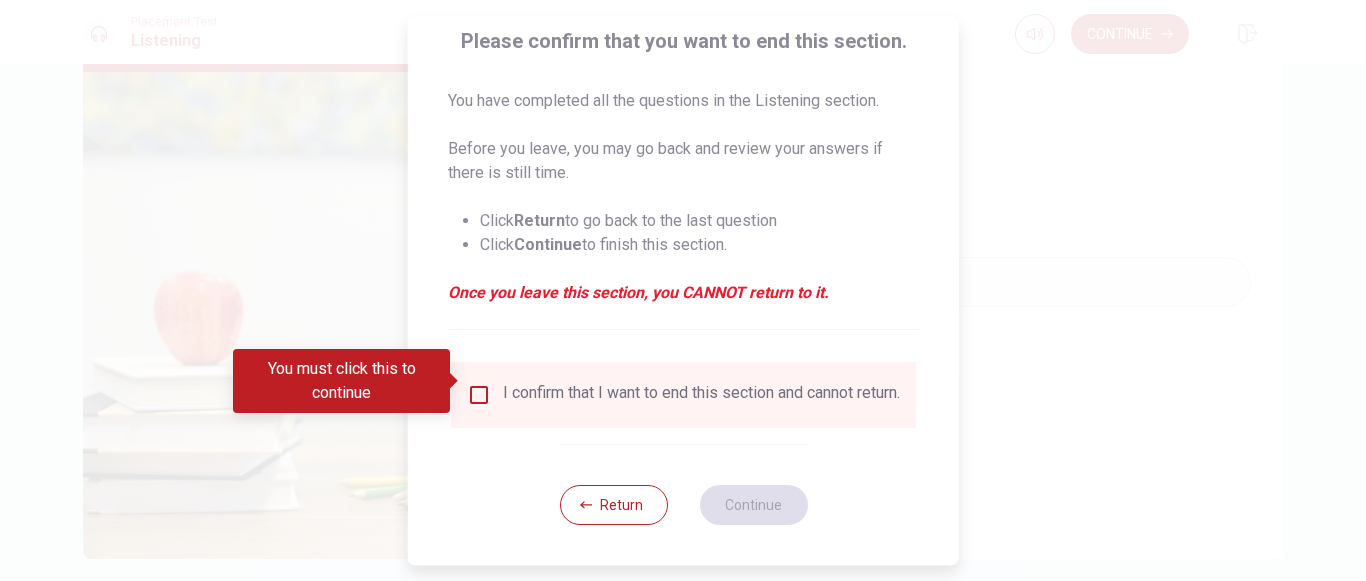 click at bounding box center (479, 395) 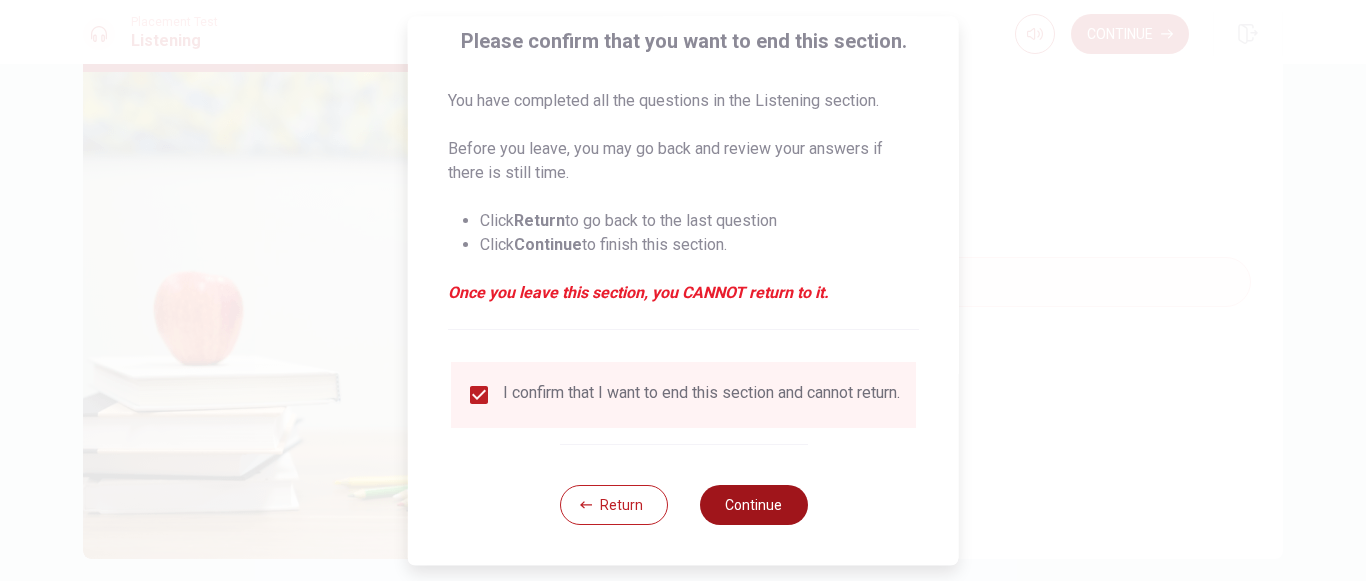 click on "Continue" at bounding box center (753, 505) 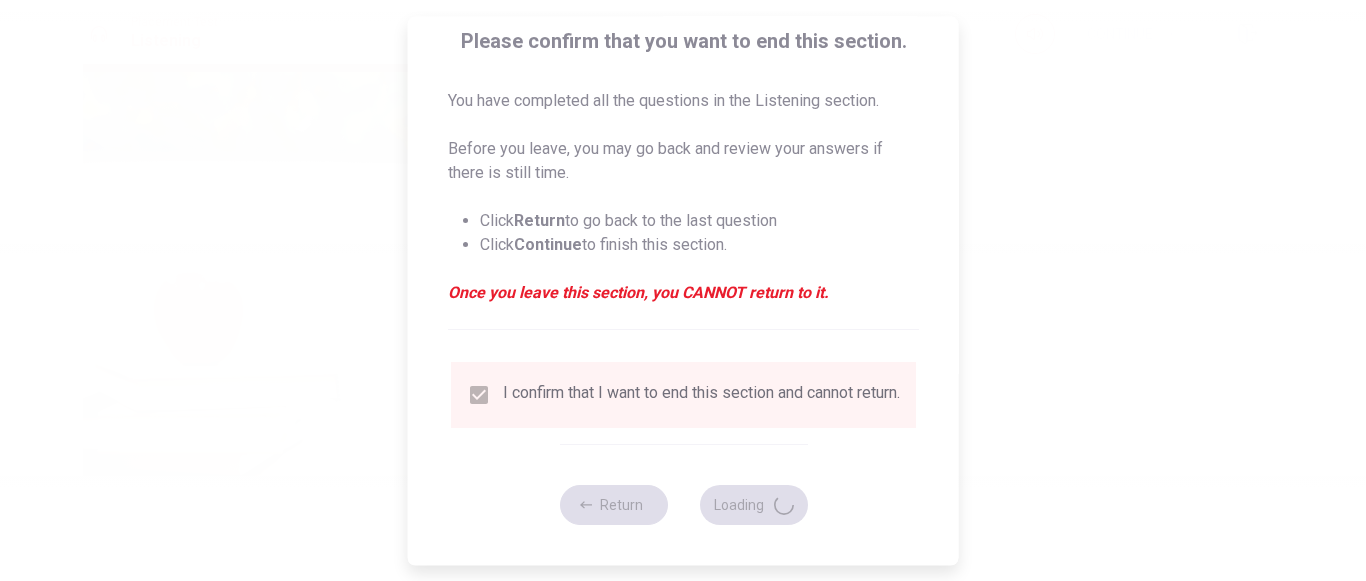 type on "79" 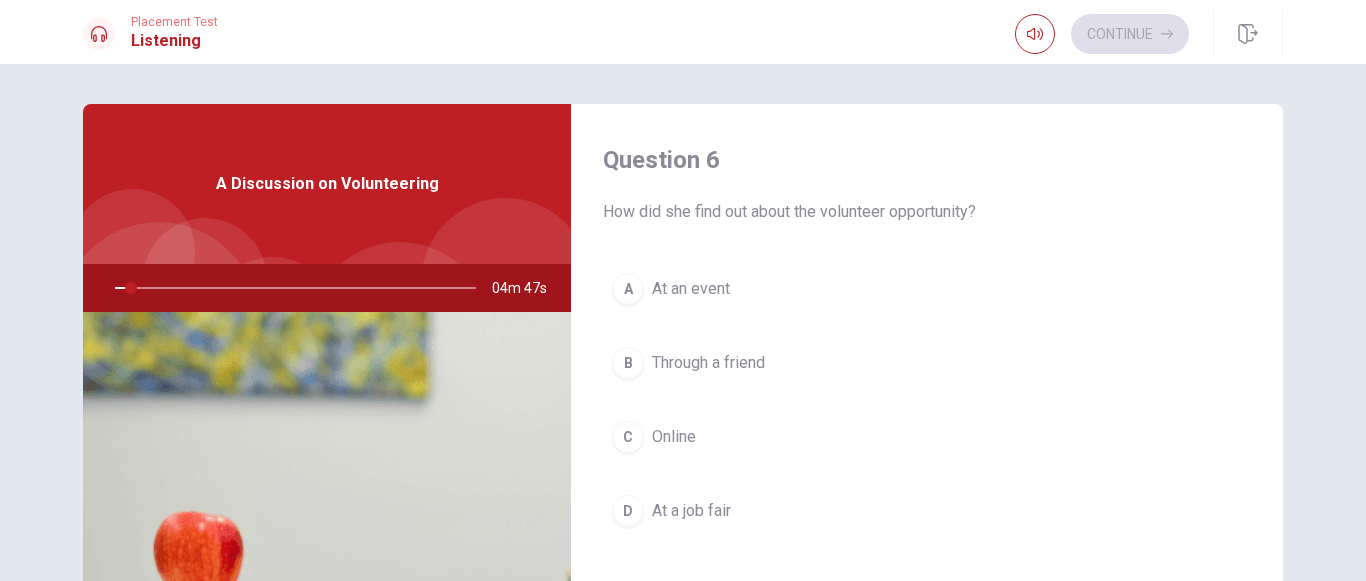 click on "B Through a friend" at bounding box center [927, 363] 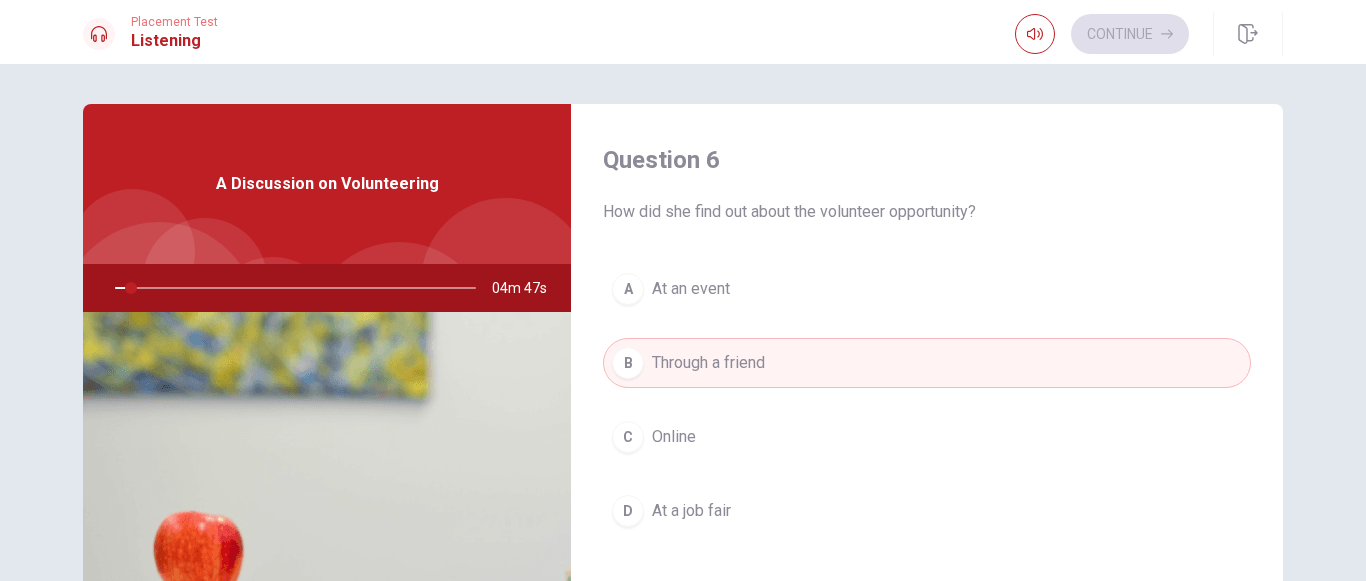 type 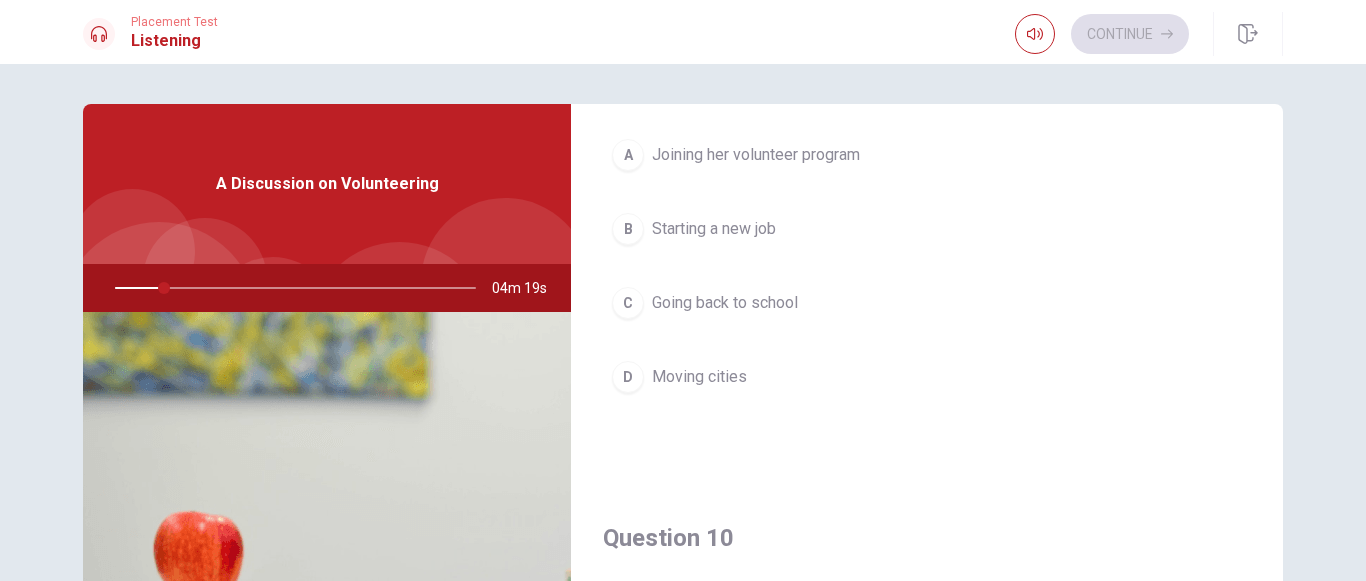 scroll, scrollTop: 1838, scrollLeft: 0, axis: vertical 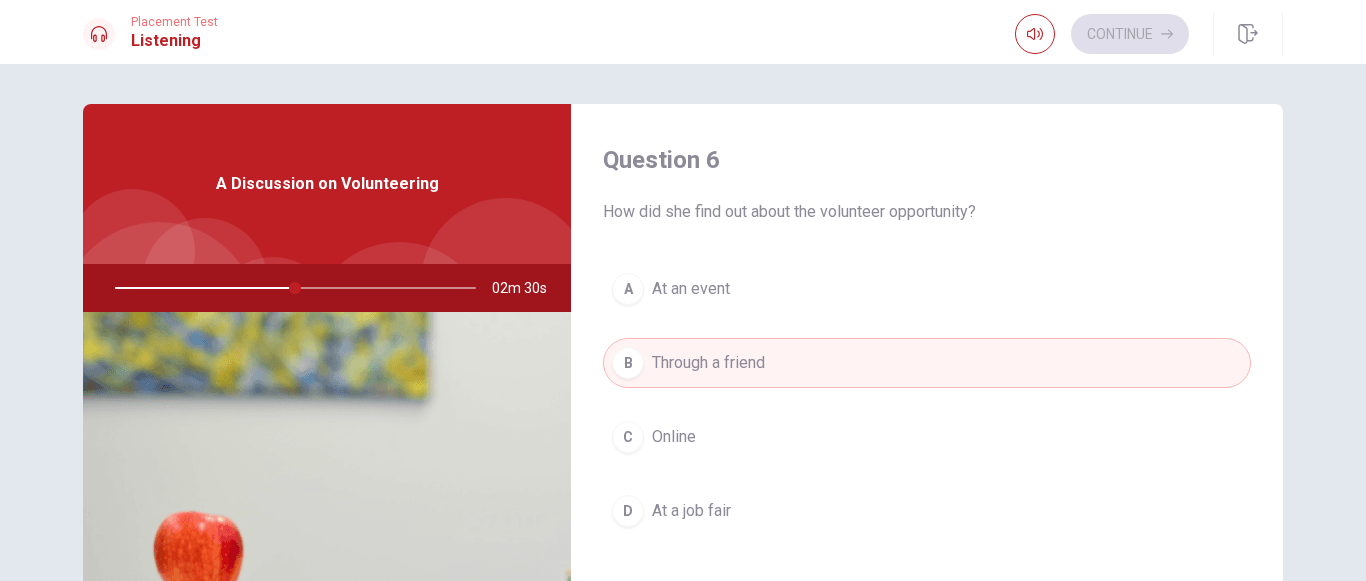 click on "Online" at bounding box center (674, 437) 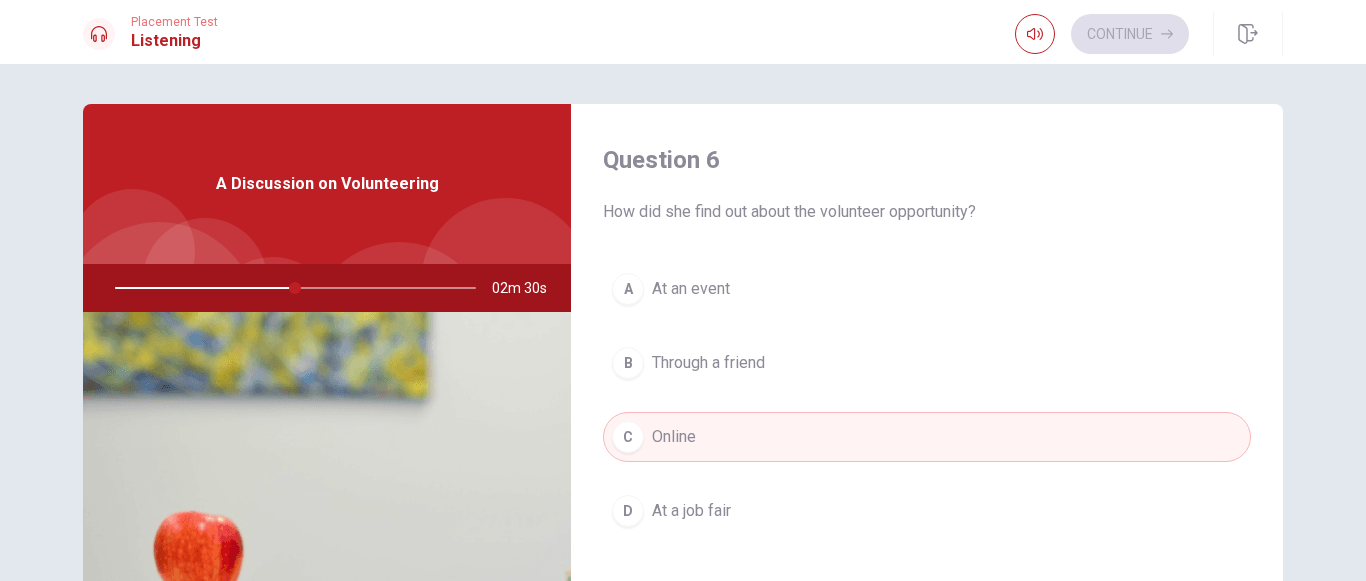 type on "50" 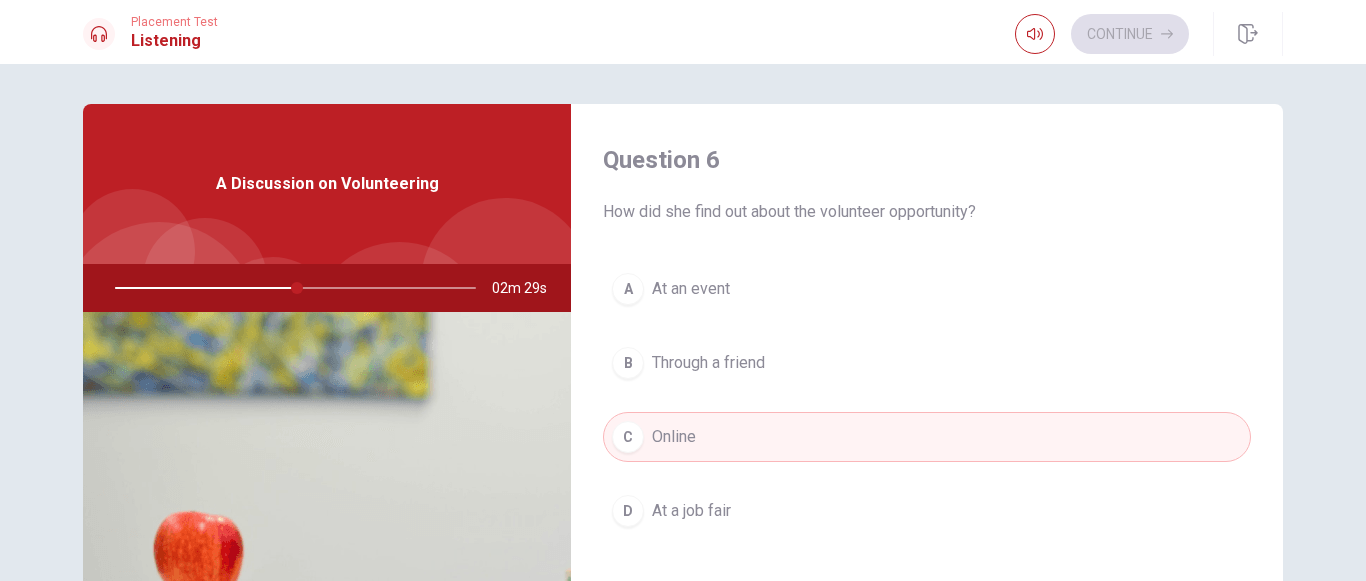 type 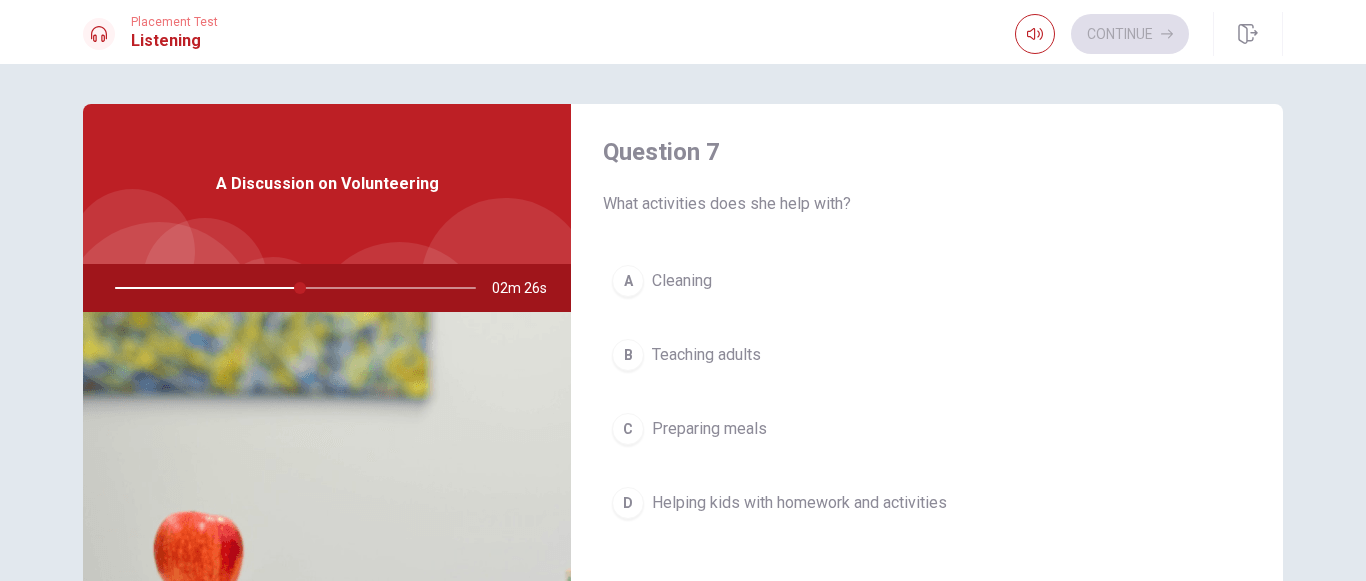 scroll, scrollTop: 560, scrollLeft: 0, axis: vertical 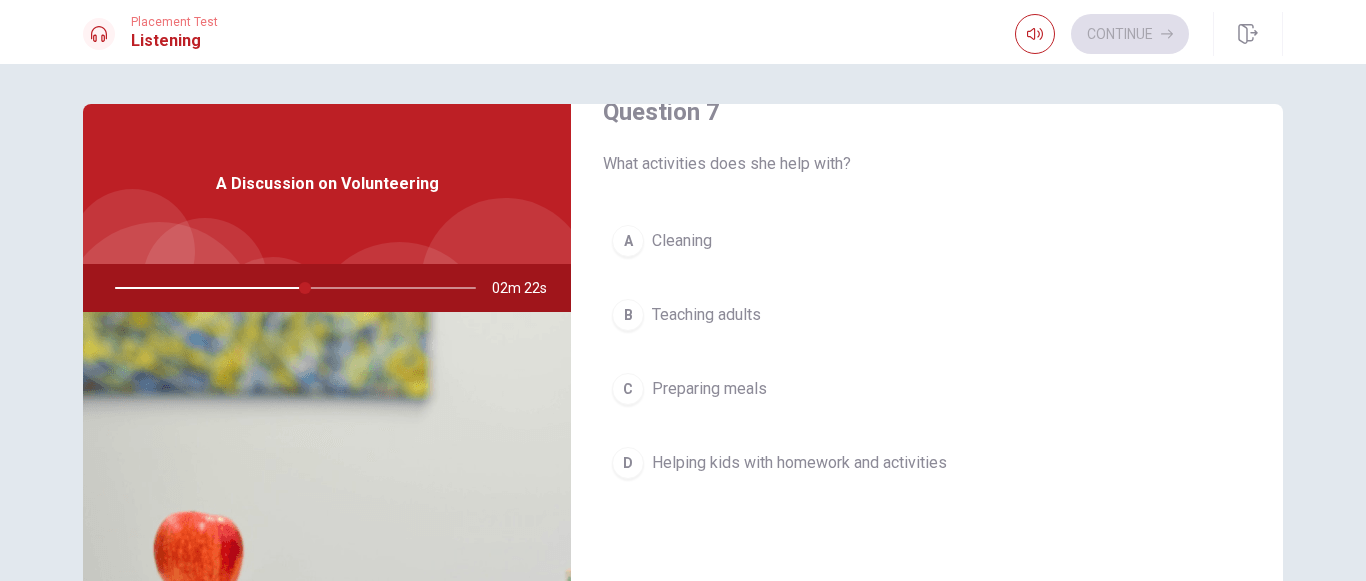 click on "Helping kids with homework and activities" at bounding box center [799, 463] 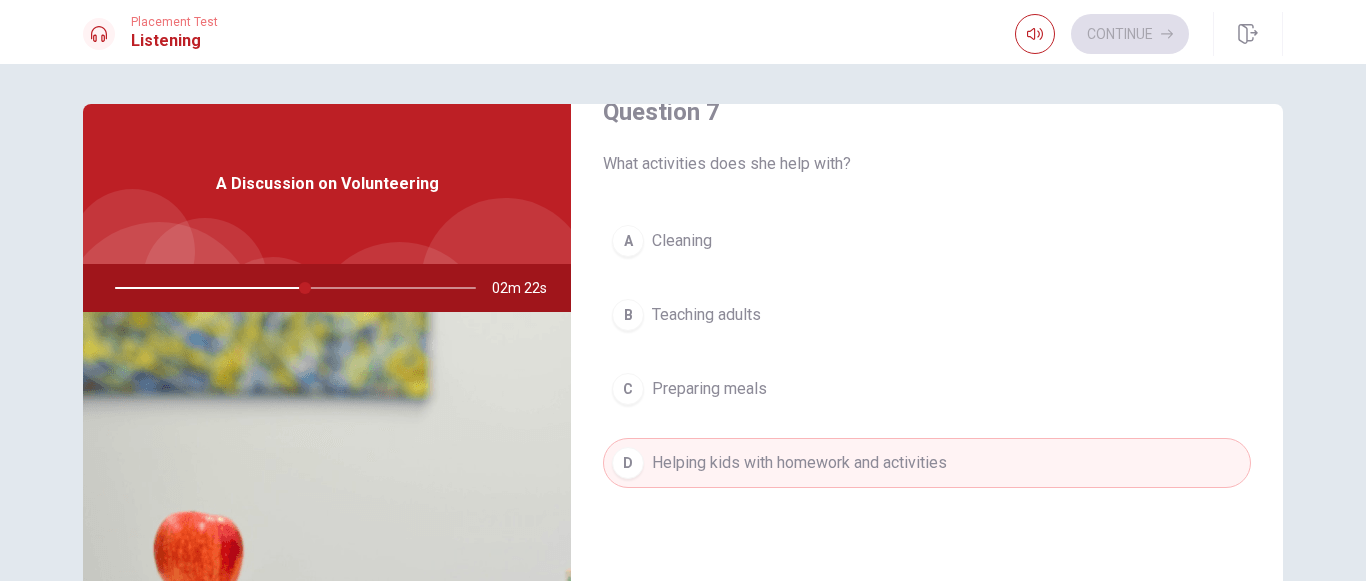 type on "53" 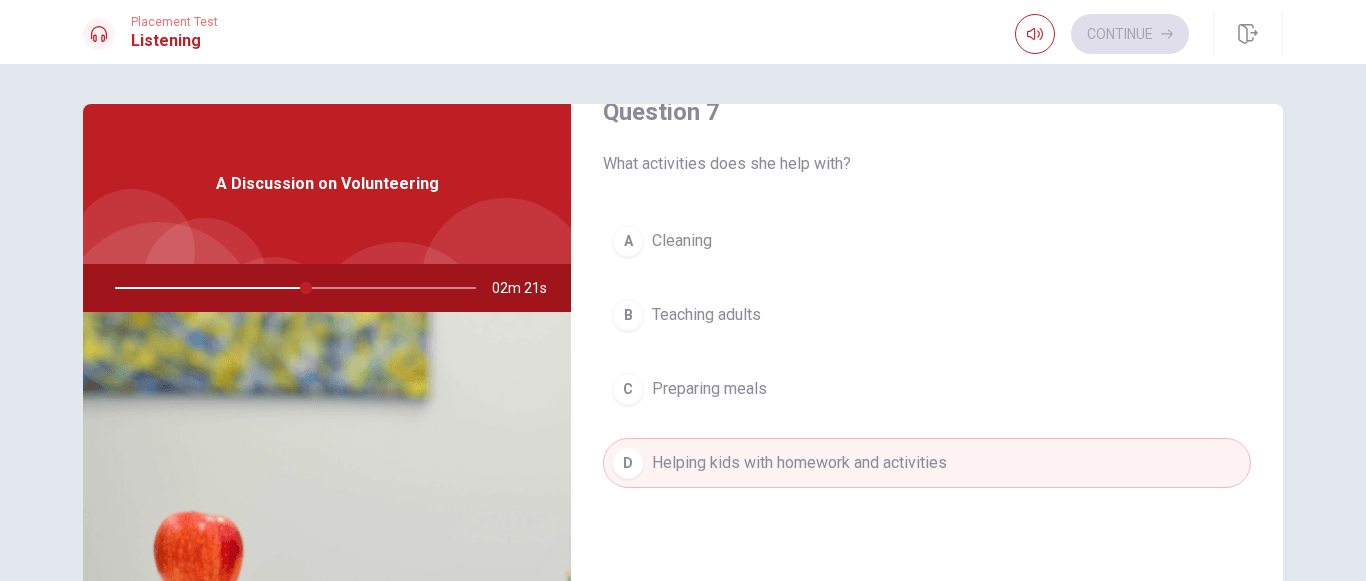 type 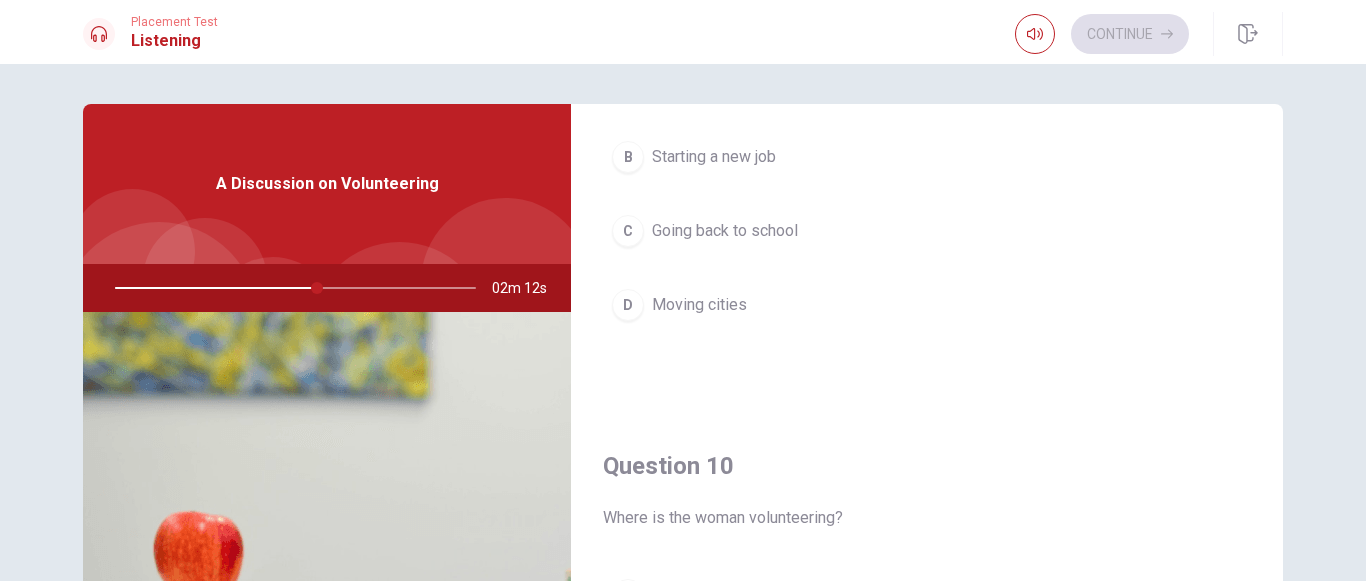 scroll, scrollTop: 1859, scrollLeft: 0, axis: vertical 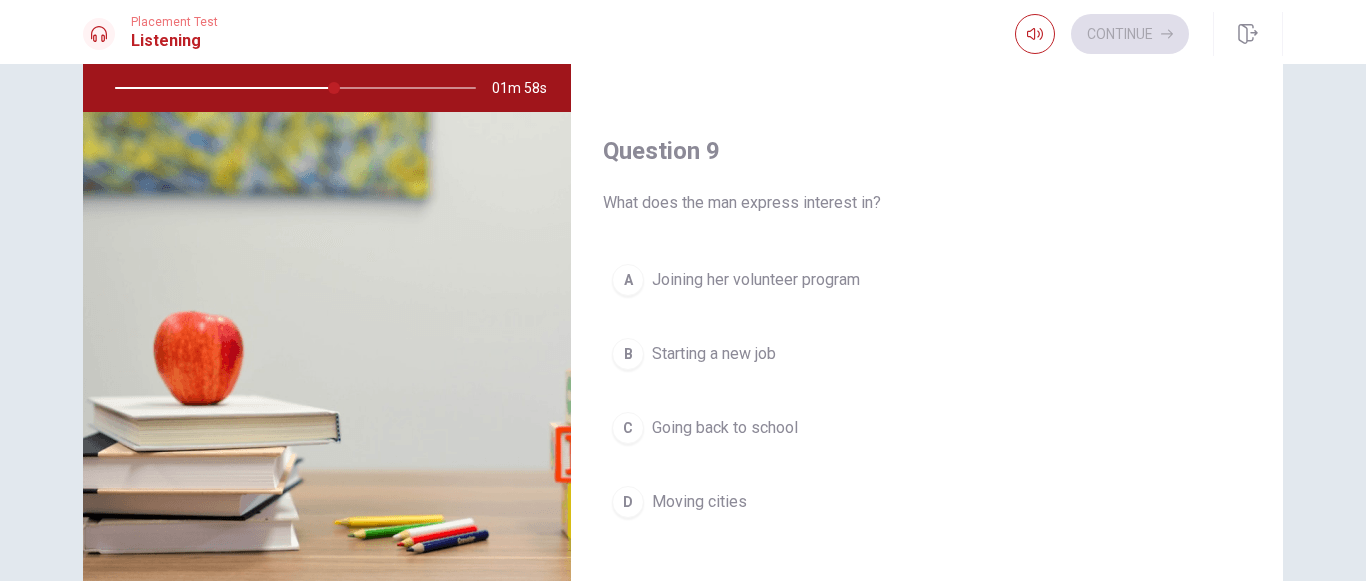 click on "Joining her volunteer program" at bounding box center (756, 280) 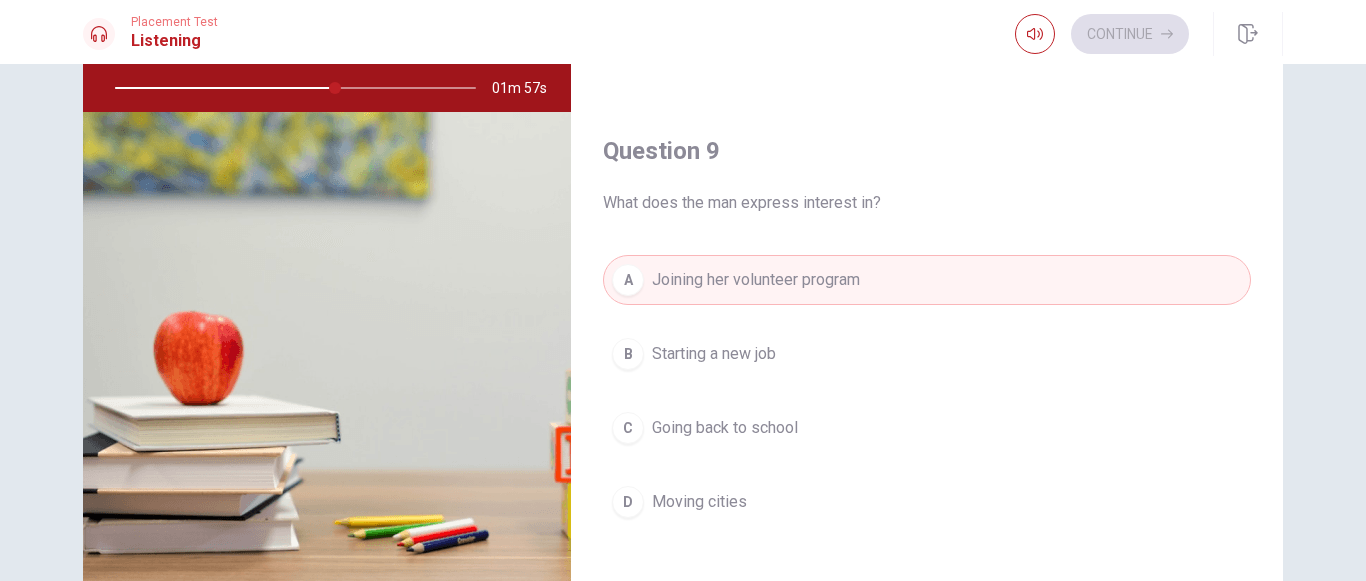 type on "61" 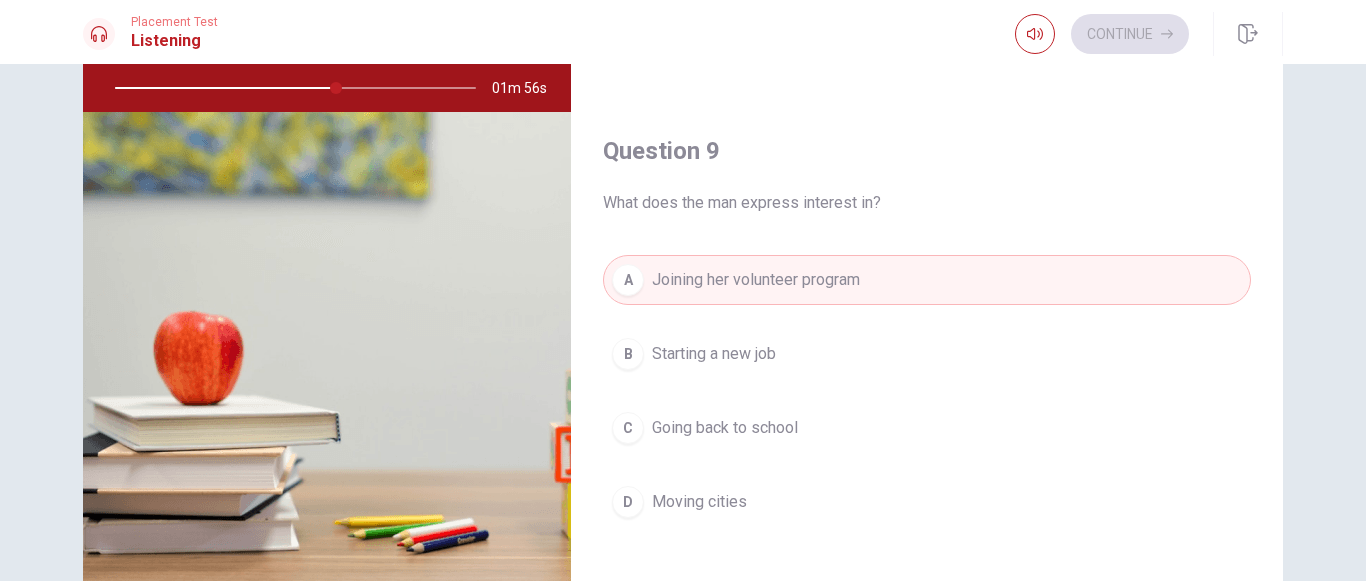 type 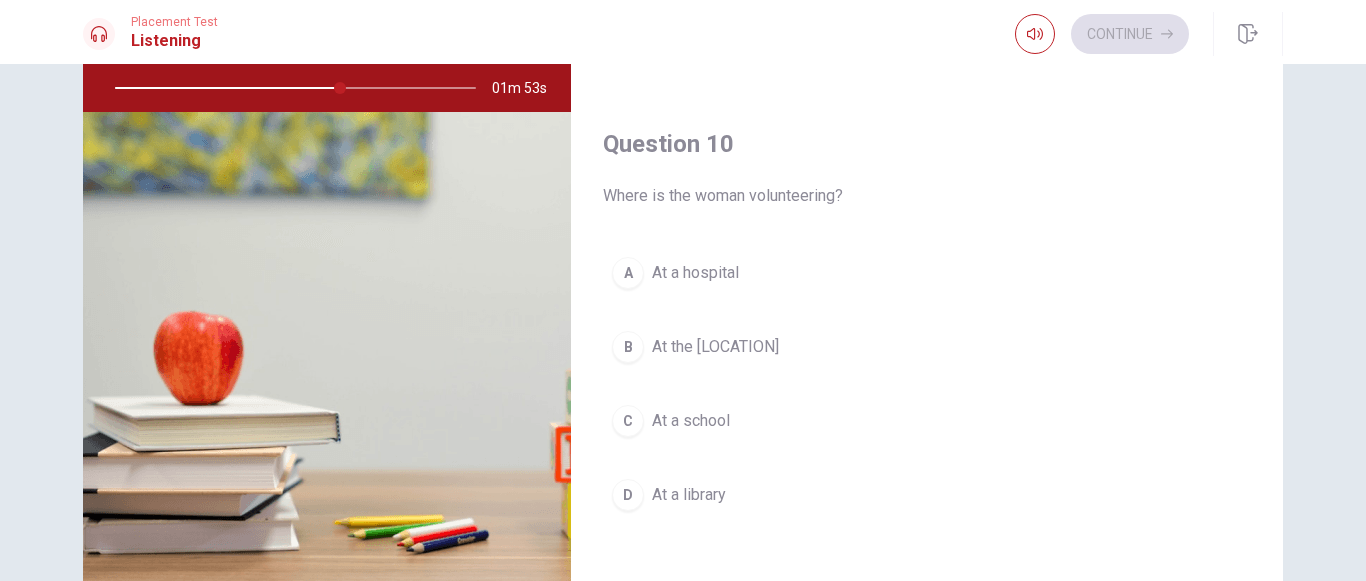 scroll, scrollTop: 1865, scrollLeft: 0, axis: vertical 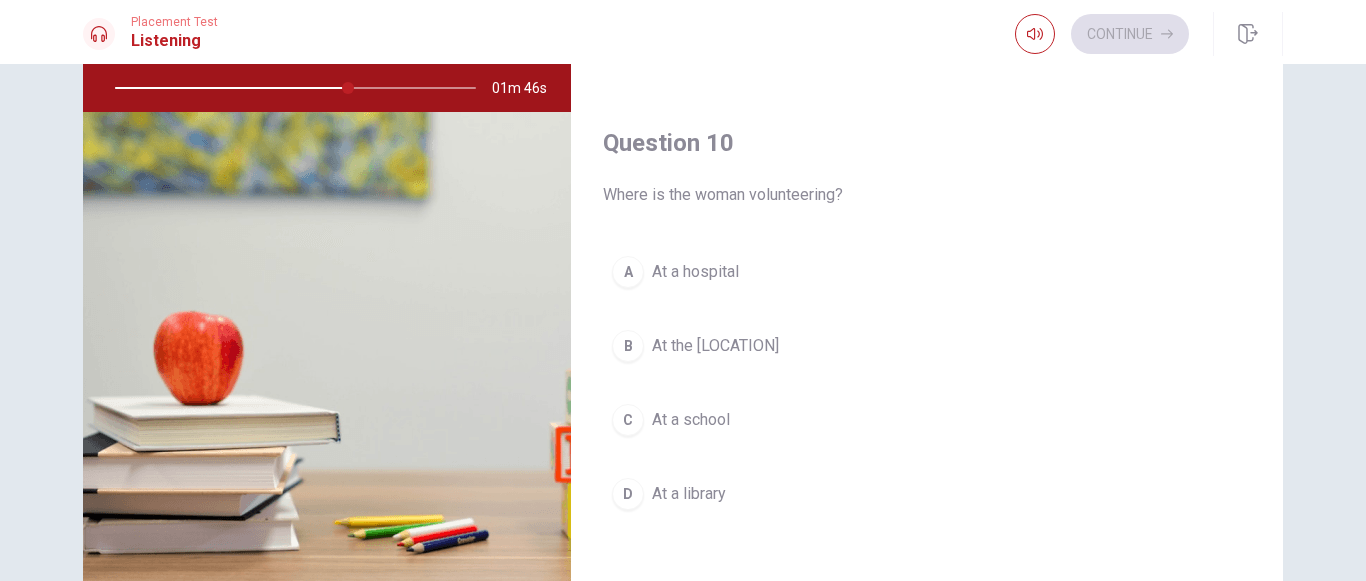 click on "B At the community center" at bounding box center (927, 346) 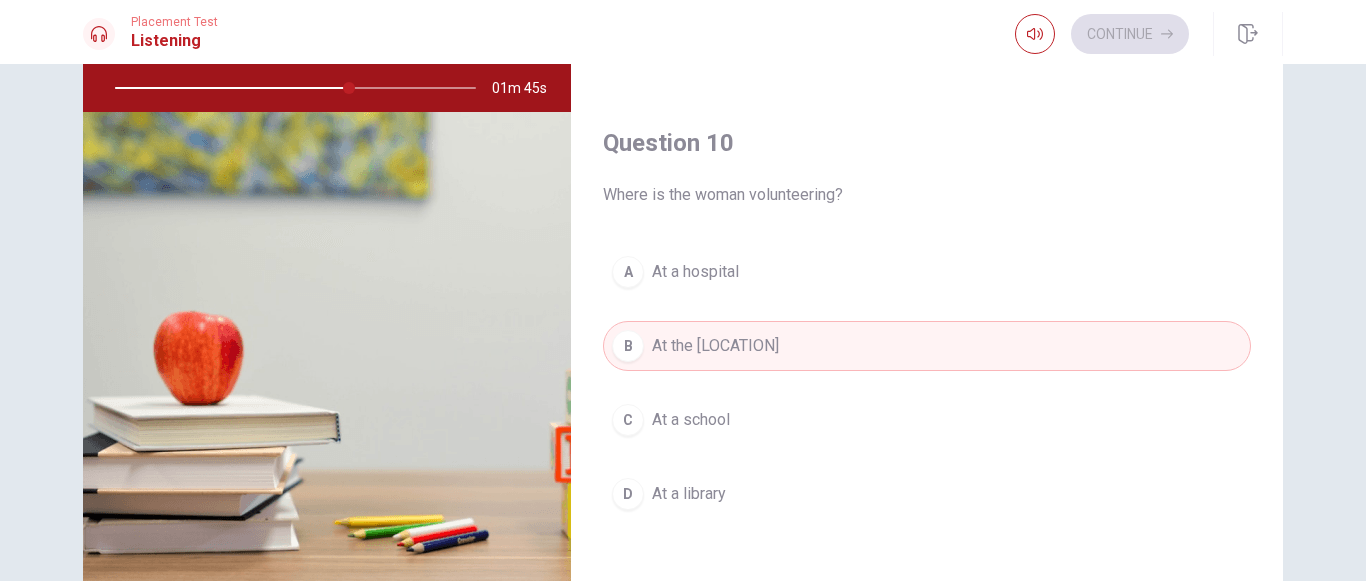 type 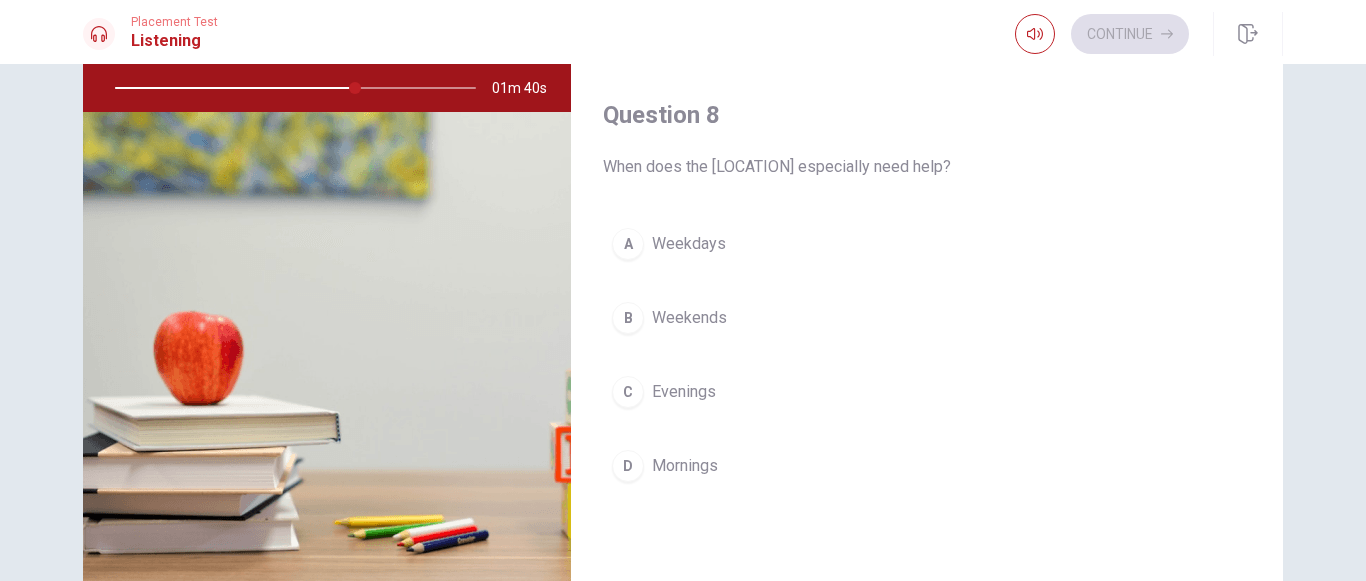 scroll, scrollTop: 865, scrollLeft: 0, axis: vertical 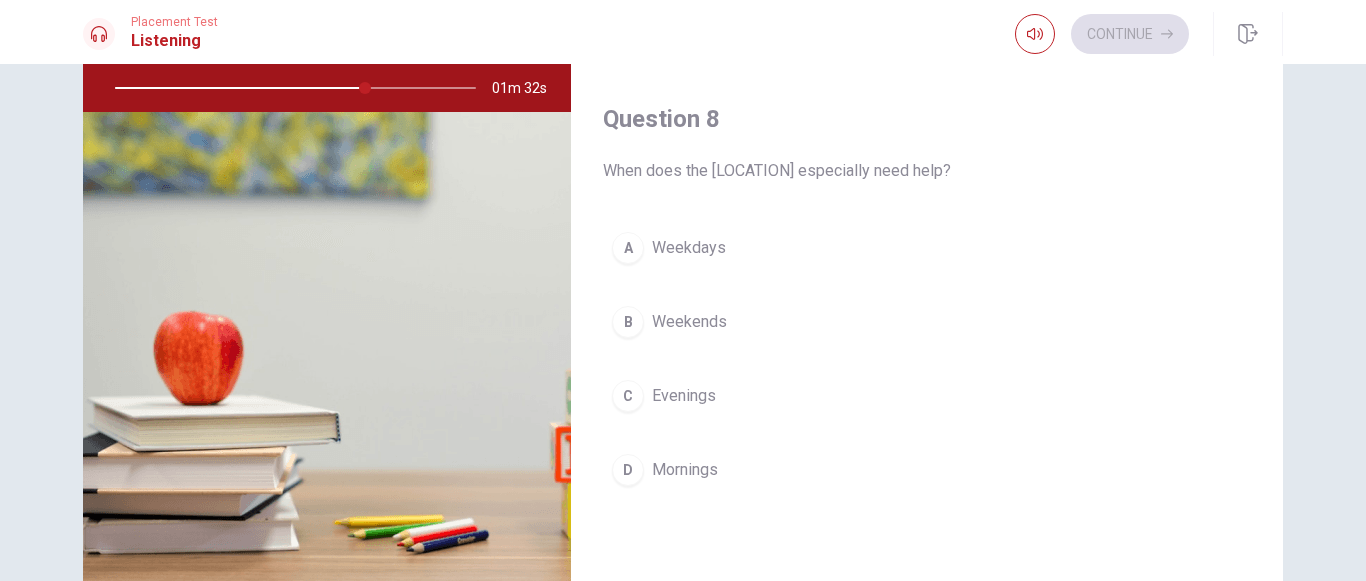 click on "Weekends" at bounding box center [689, 322] 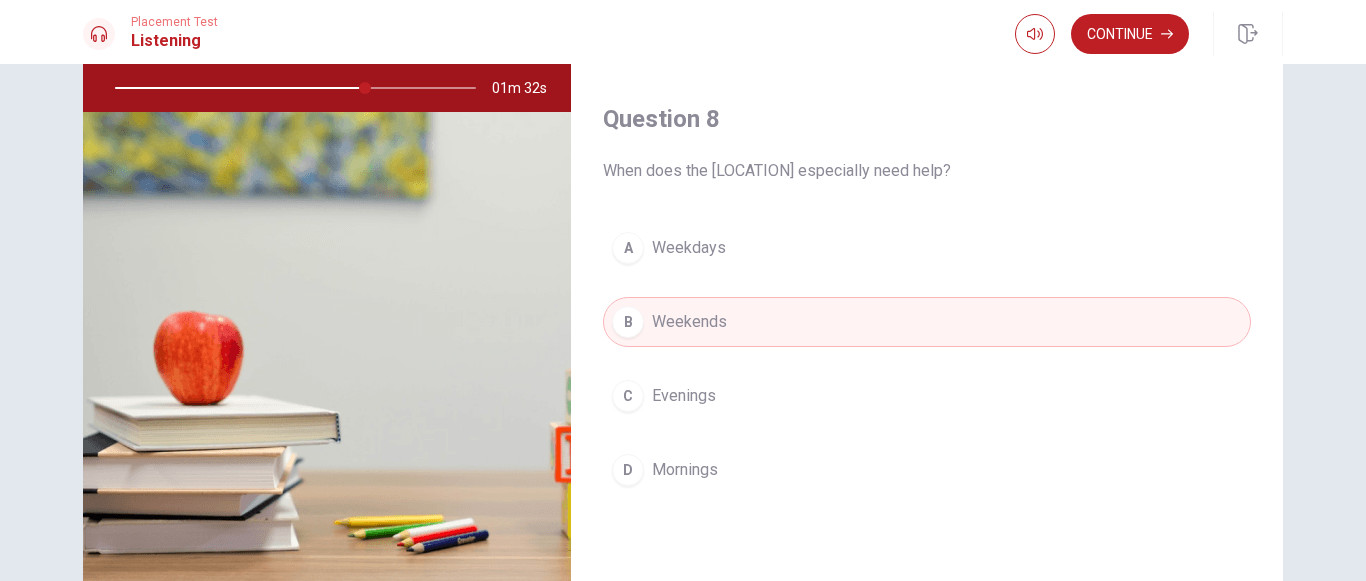 type on "70" 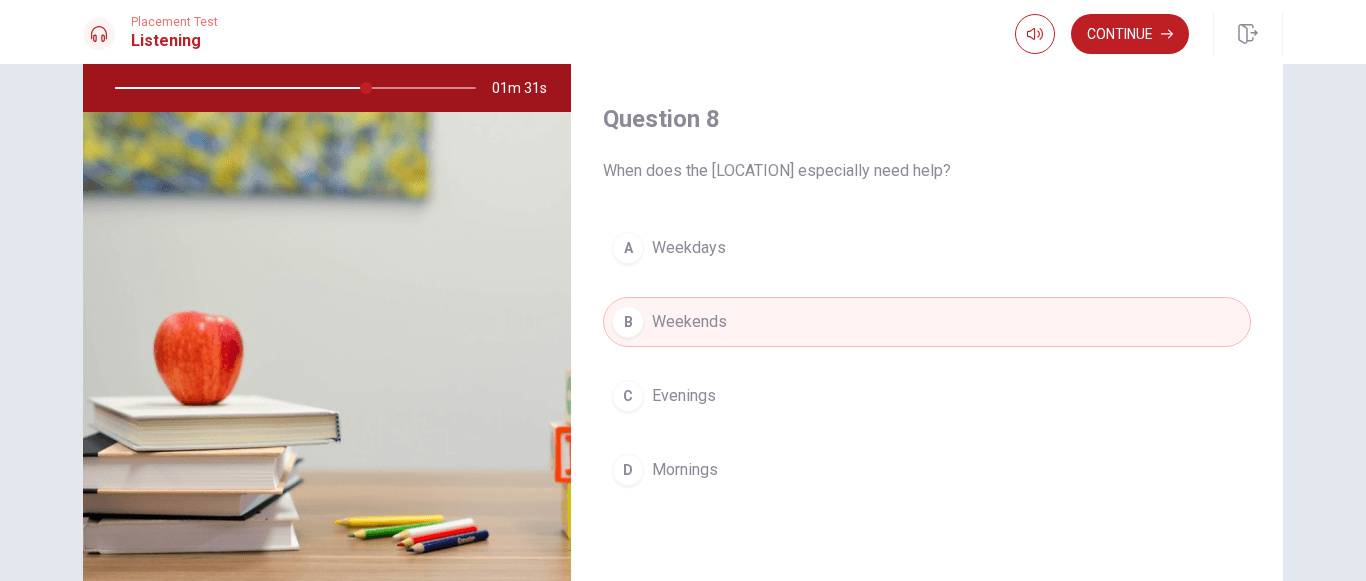 type 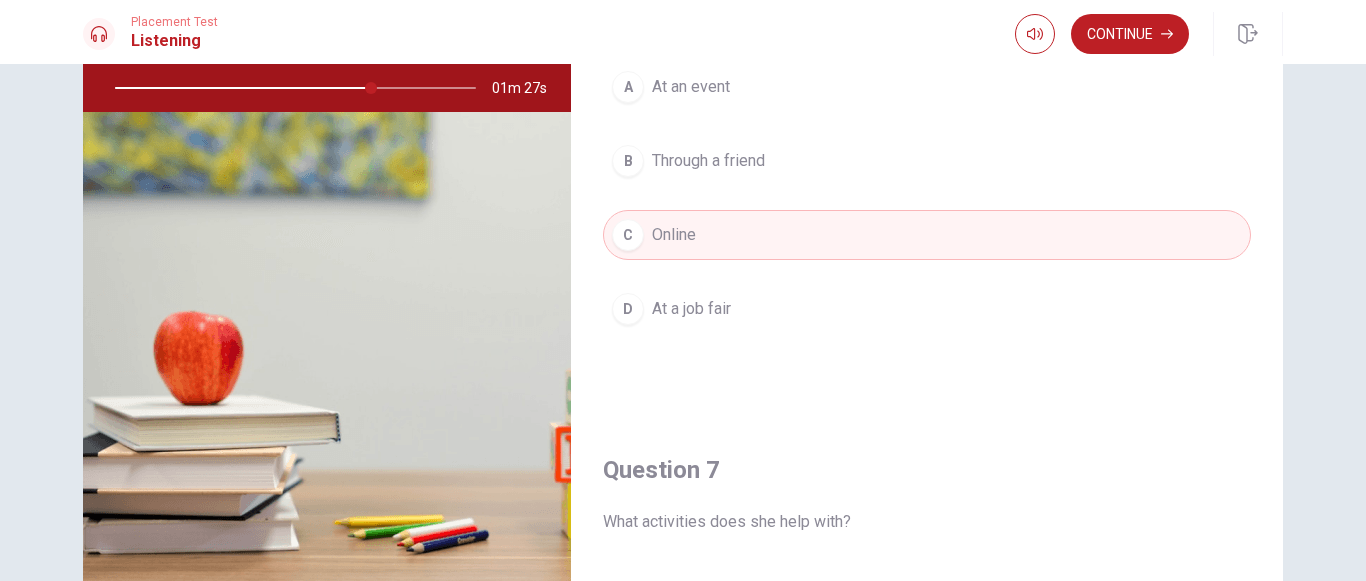 scroll, scrollTop: 0, scrollLeft: 0, axis: both 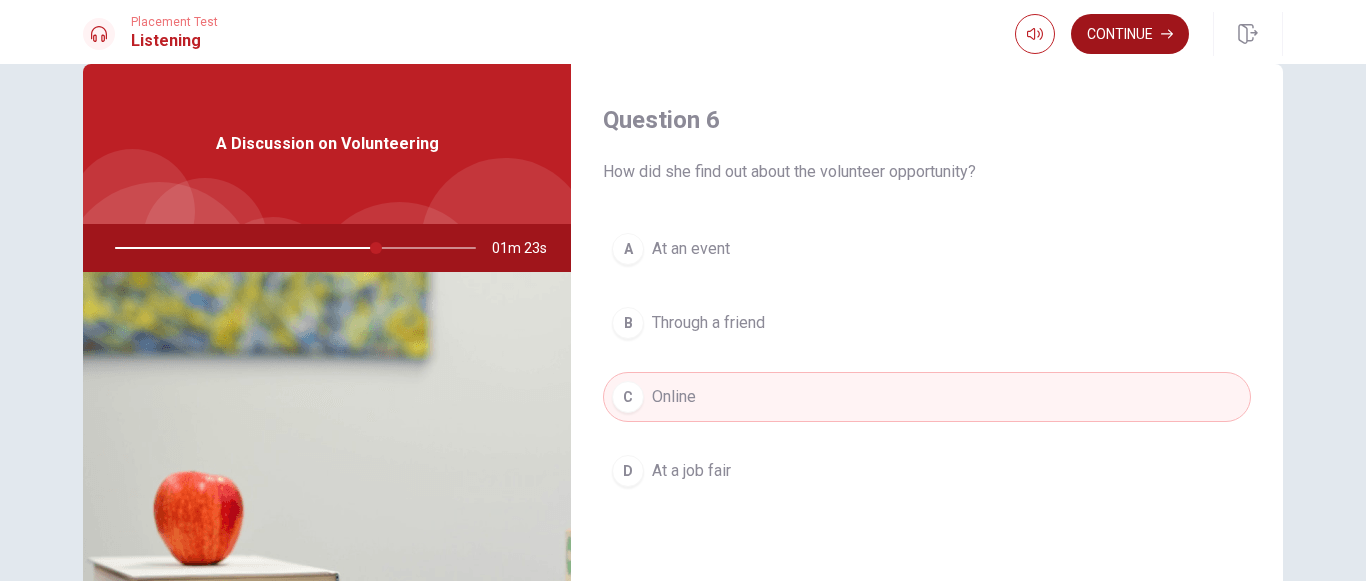 click on "Continue" at bounding box center [1130, 34] 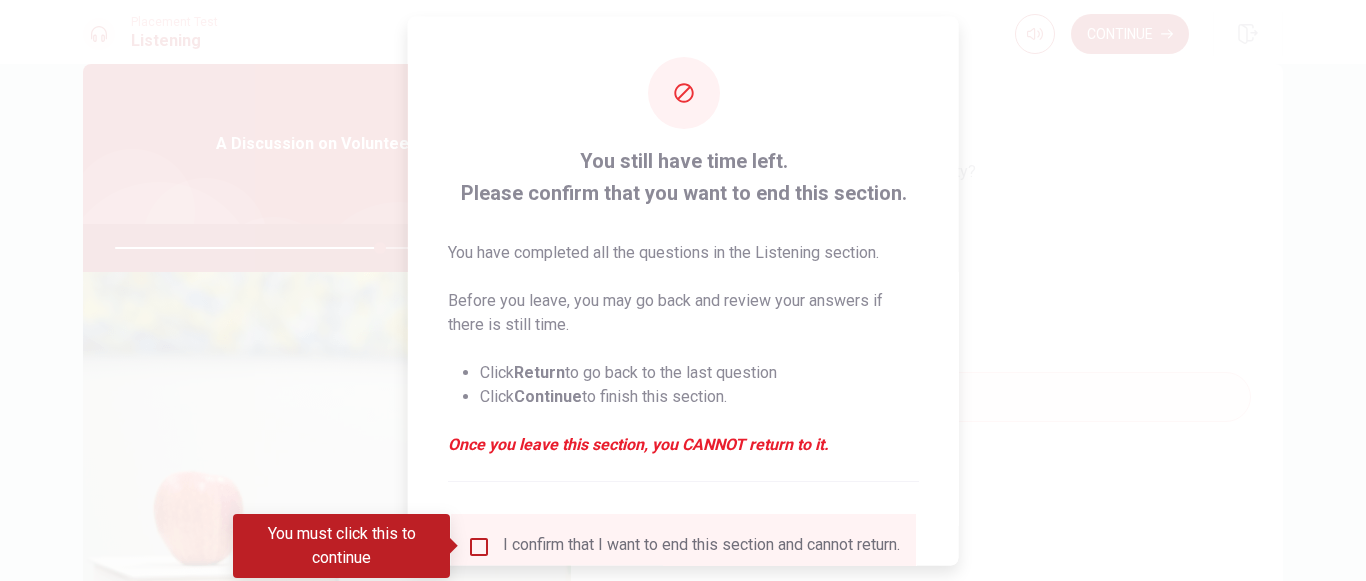 click on "You still have time left.   Please confirm that you want to end this section. You have completed all the questions in the Listening section. Before you leave, you may go back and review your answers if there is still time. Click  Return  to go back to the last question Click  Continue  to finish this section. Once you leave this section, you CANNOT return to it. I confirm that I want to end this section and cannot return. Return Continue" at bounding box center [683, 366] 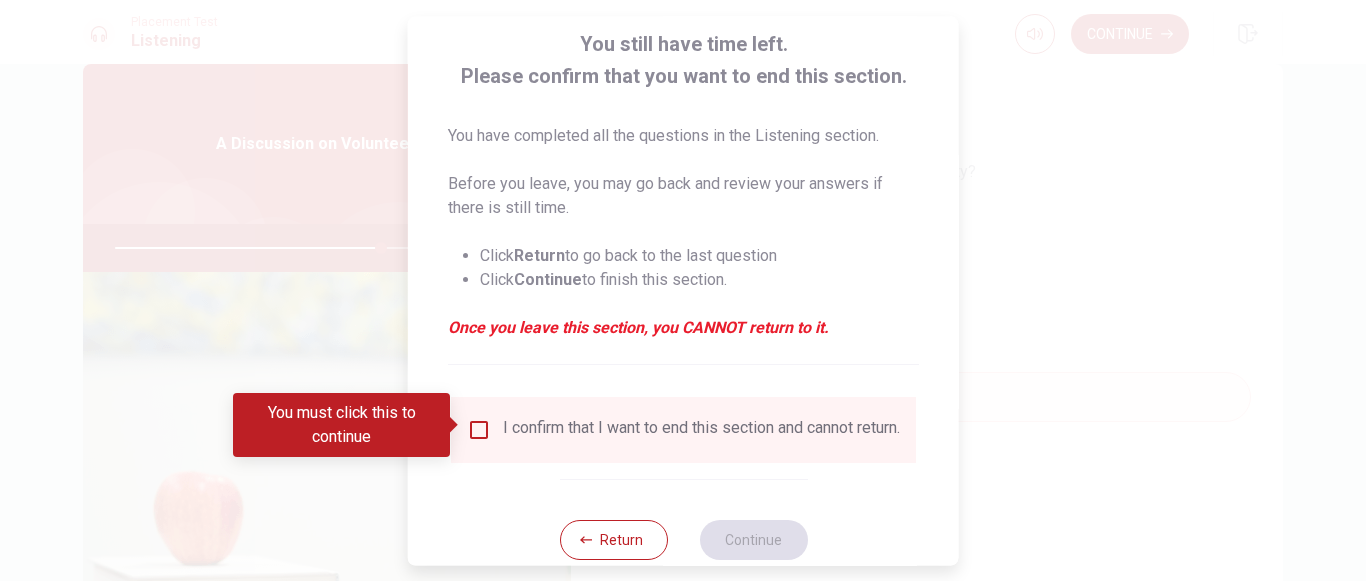 scroll, scrollTop: 160, scrollLeft: 0, axis: vertical 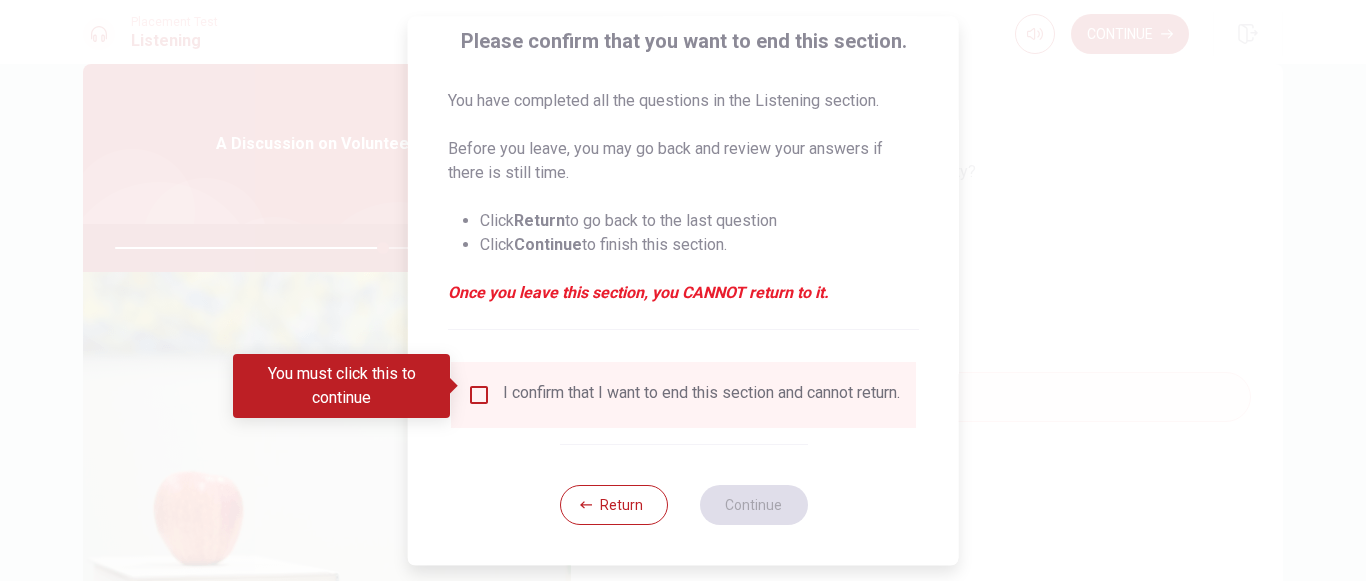 click at bounding box center (479, 395) 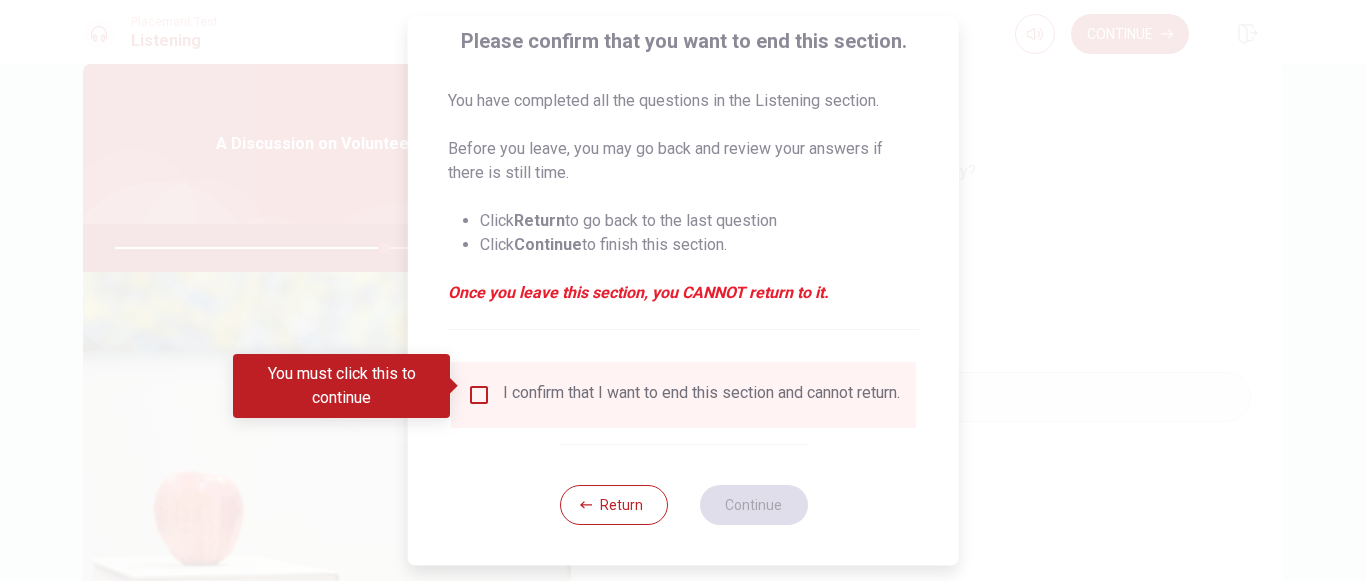 click at bounding box center (479, 395) 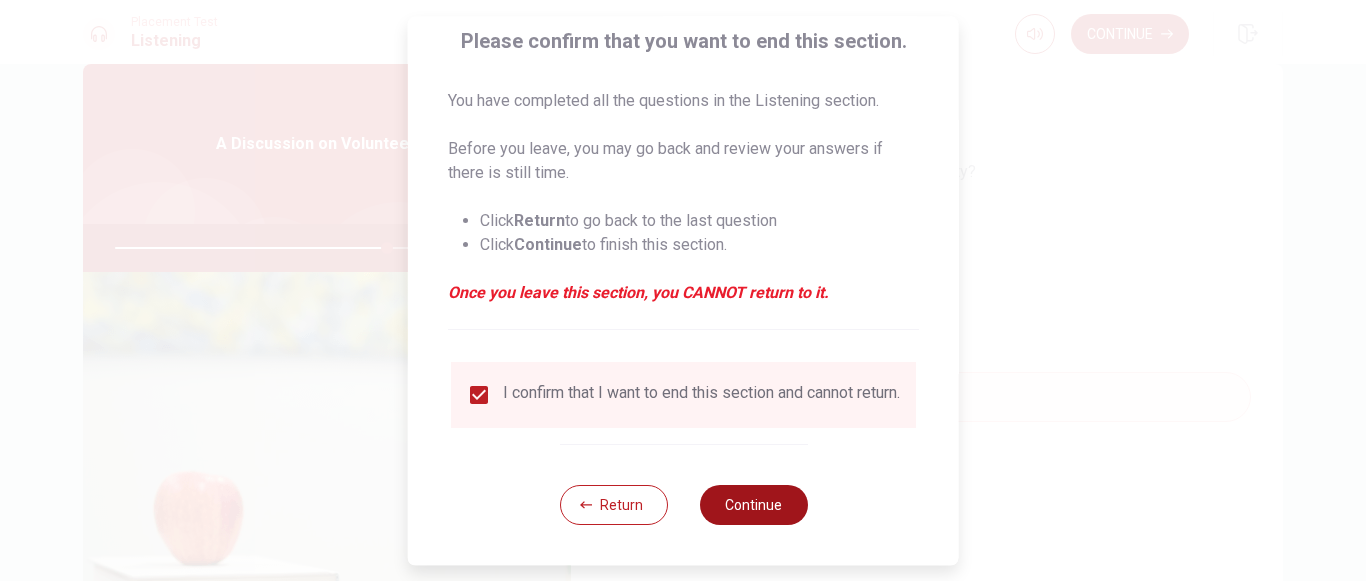click on "Continue" at bounding box center [753, 505] 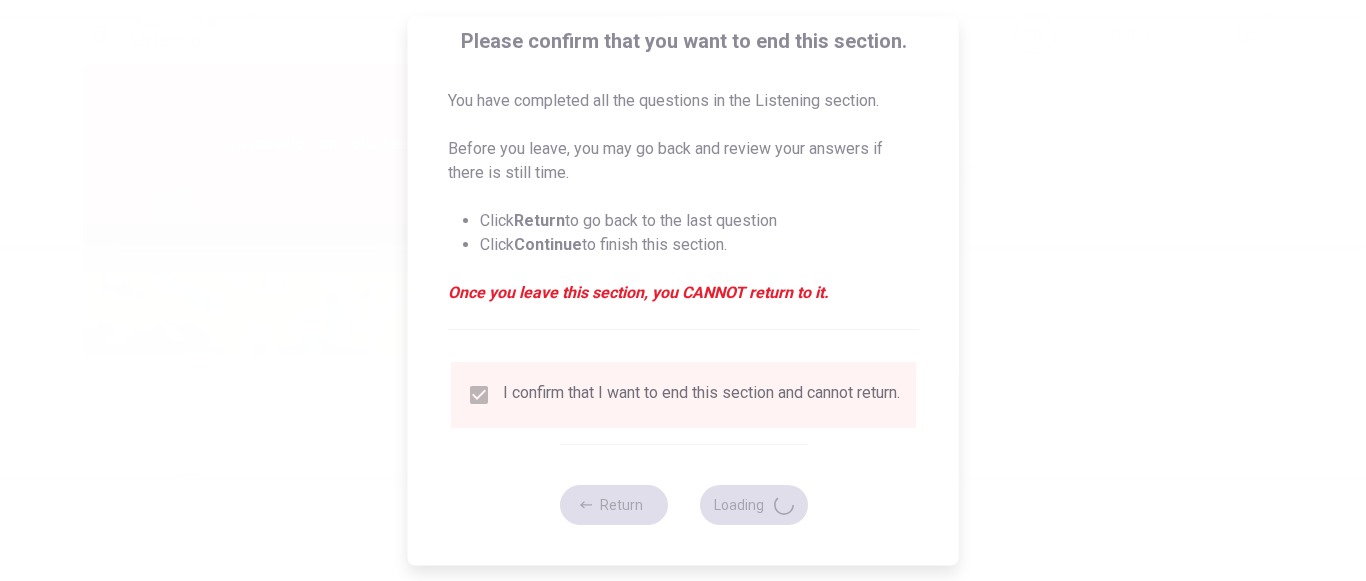 type on "76" 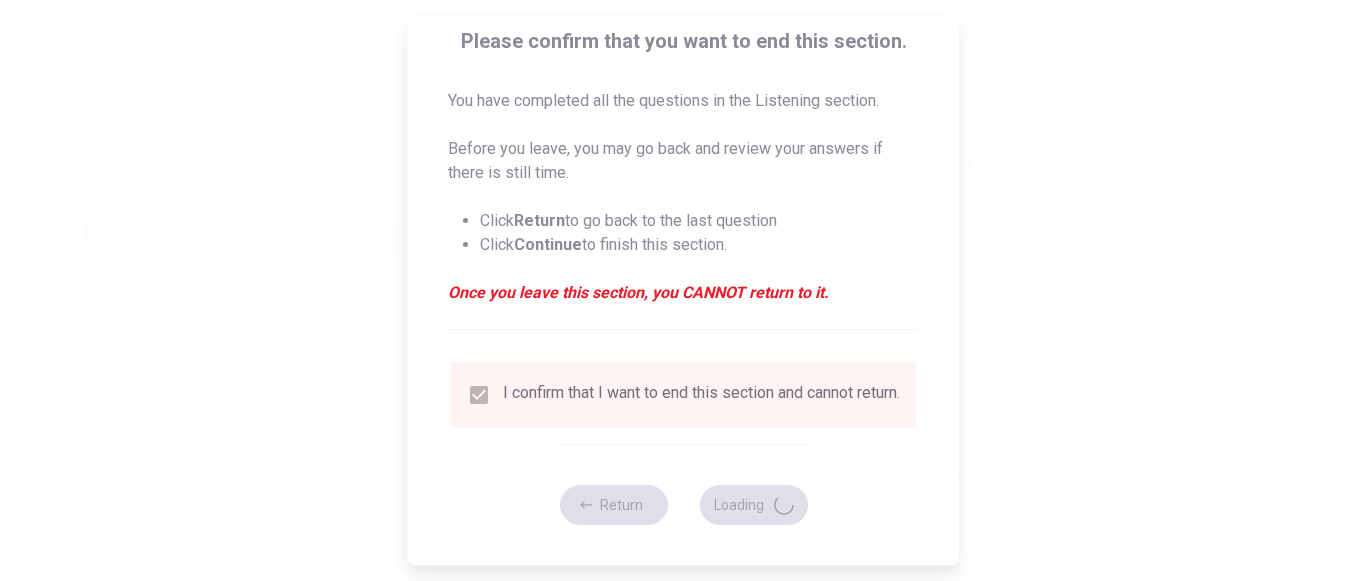 scroll, scrollTop: 0, scrollLeft: 0, axis: both 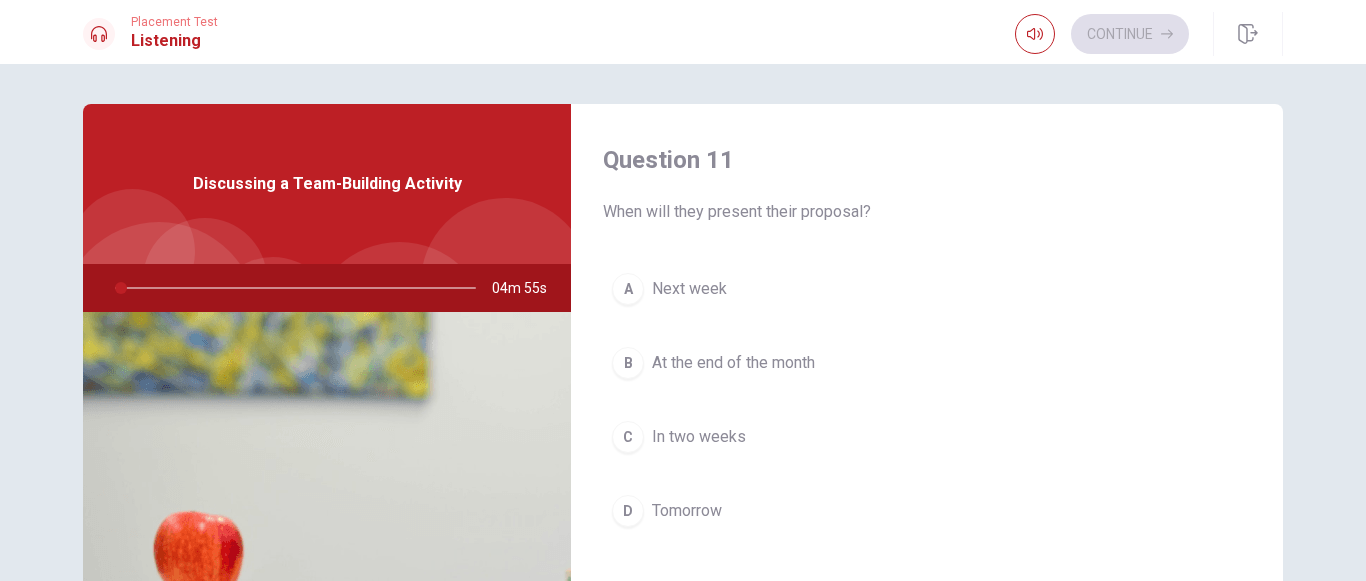 click on "B At the end of the month" at bounding box center [927, 363] 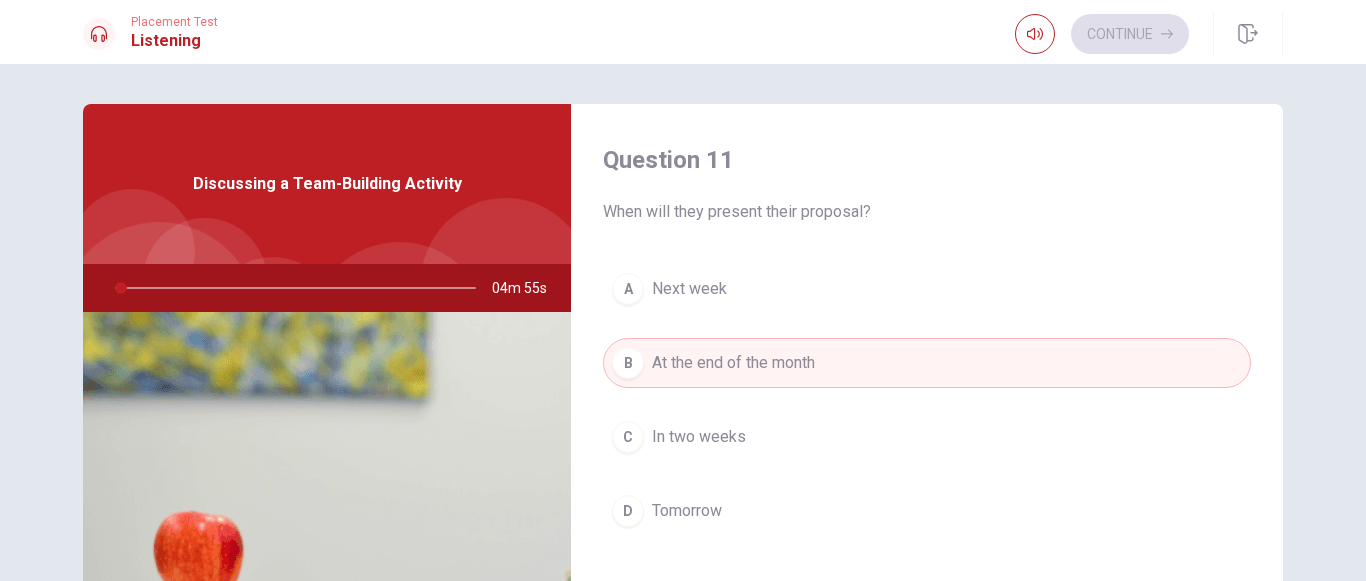 type on "2" 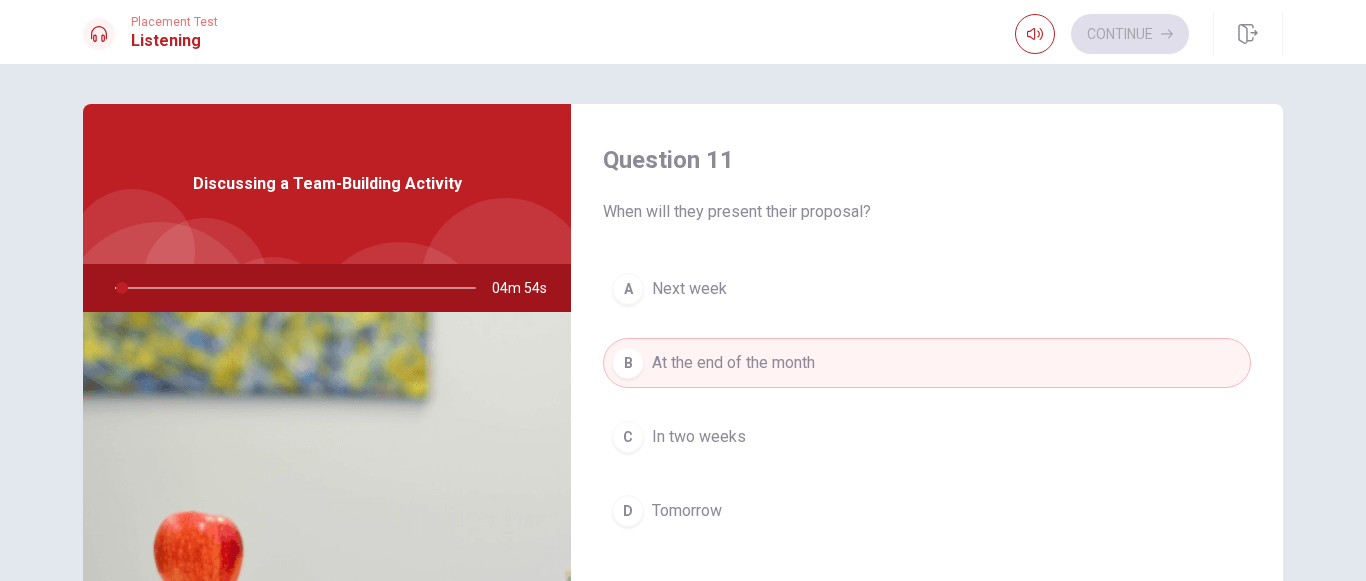 type 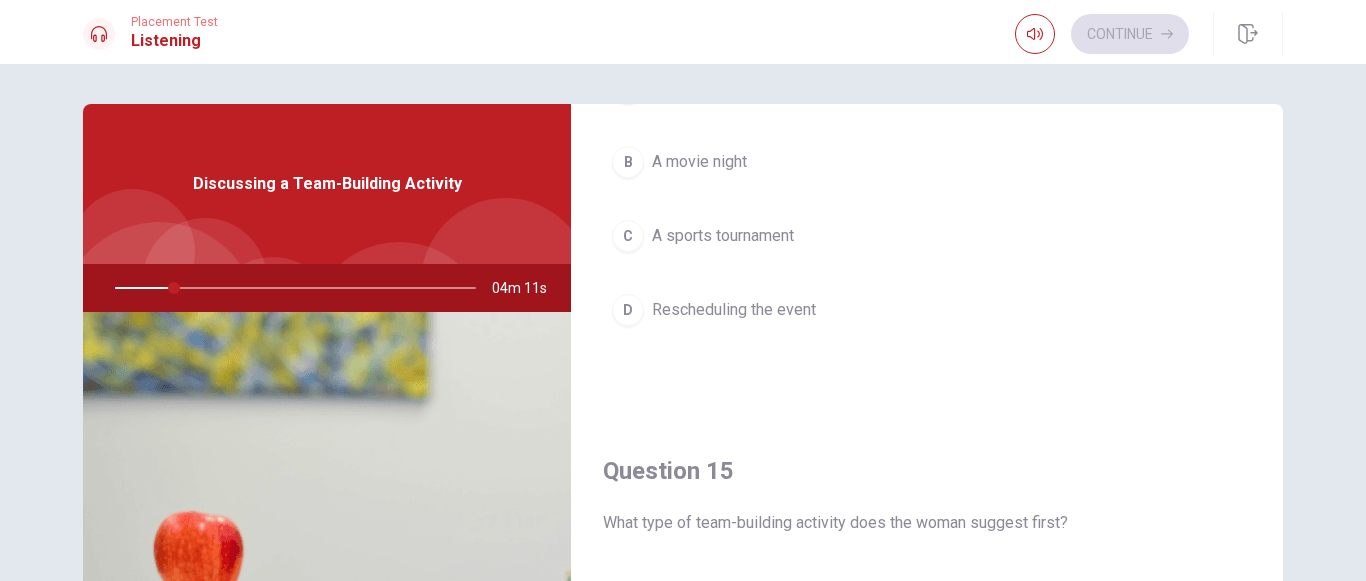 scroll, scrollTop: 1847, scrollLeft: 0, axis: vertical 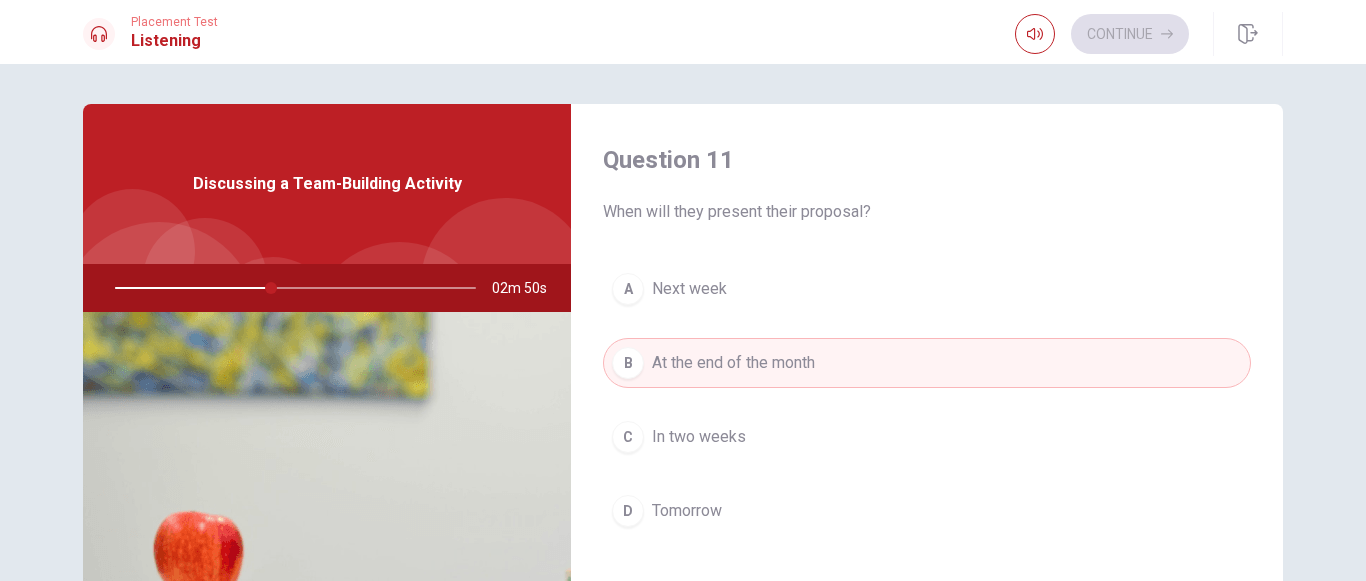 click on "In two weeks" at bounding box center [699, 437] 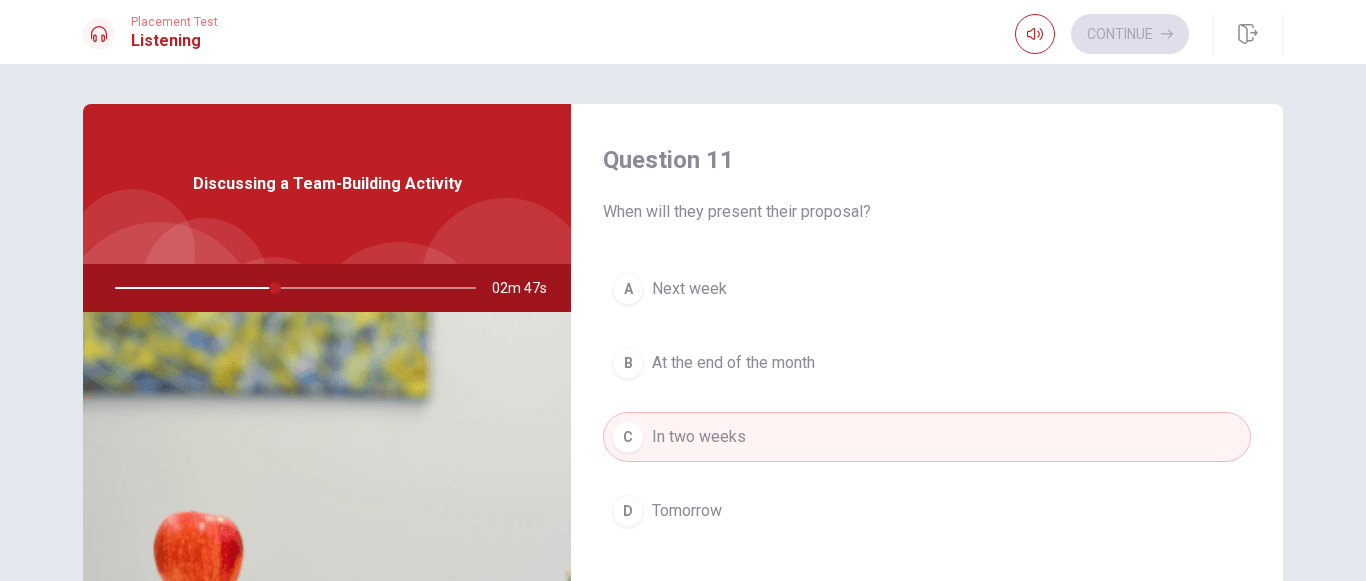 click on "A Next week" at bounding box center (927, 289) 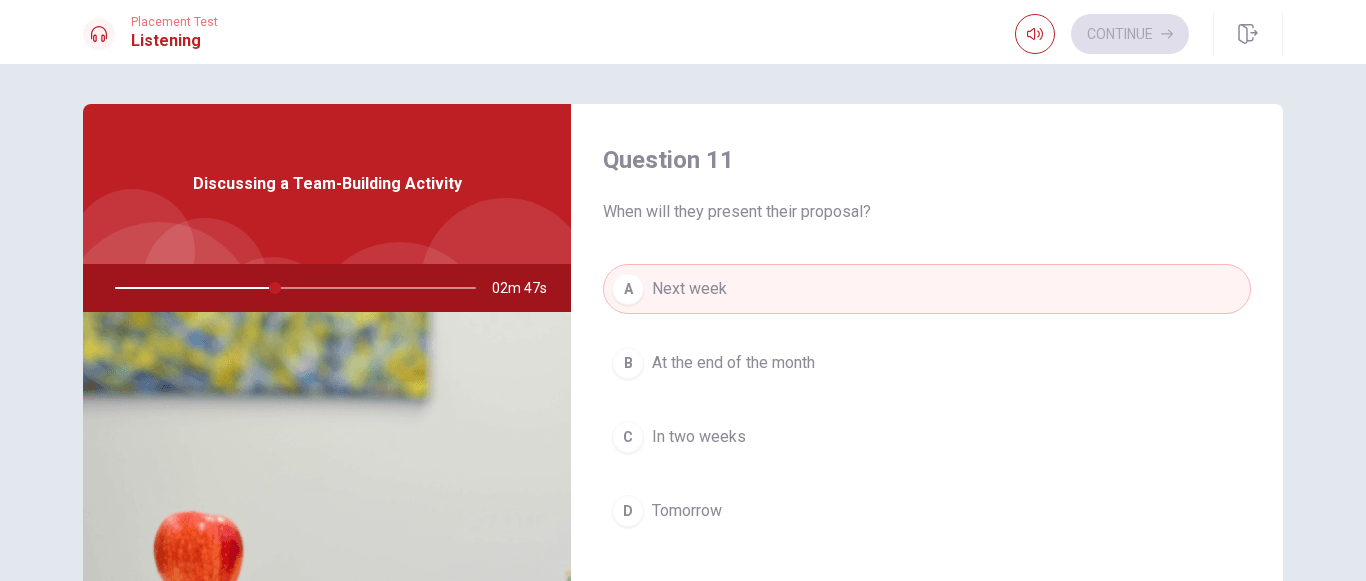 type on "45" 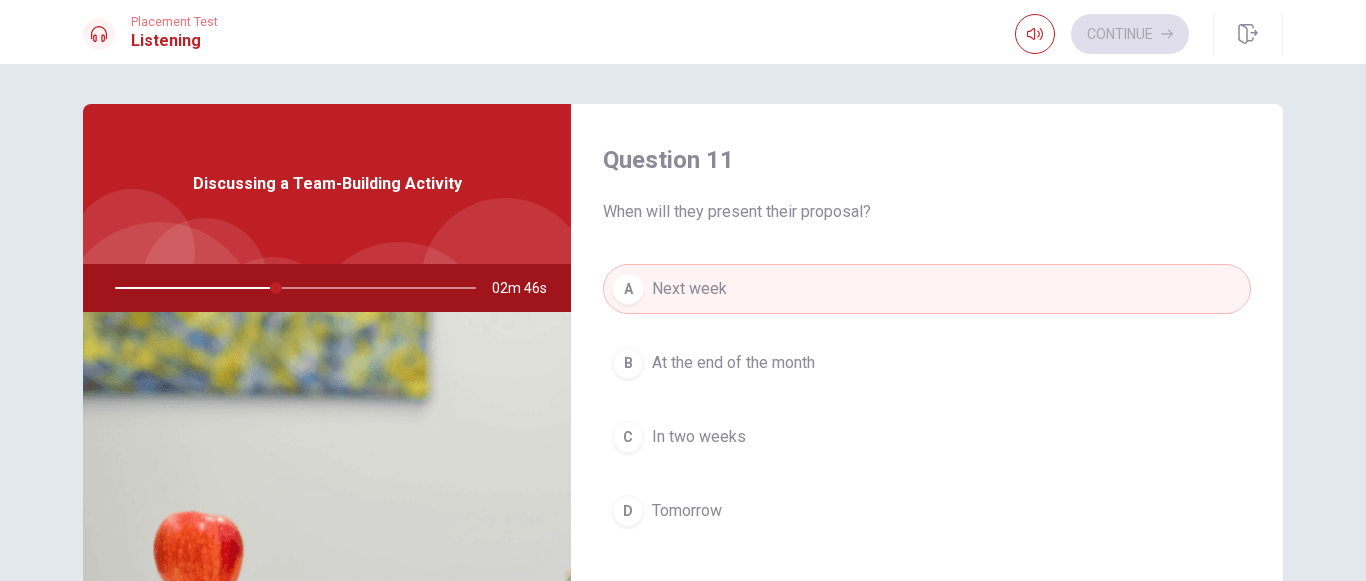 type 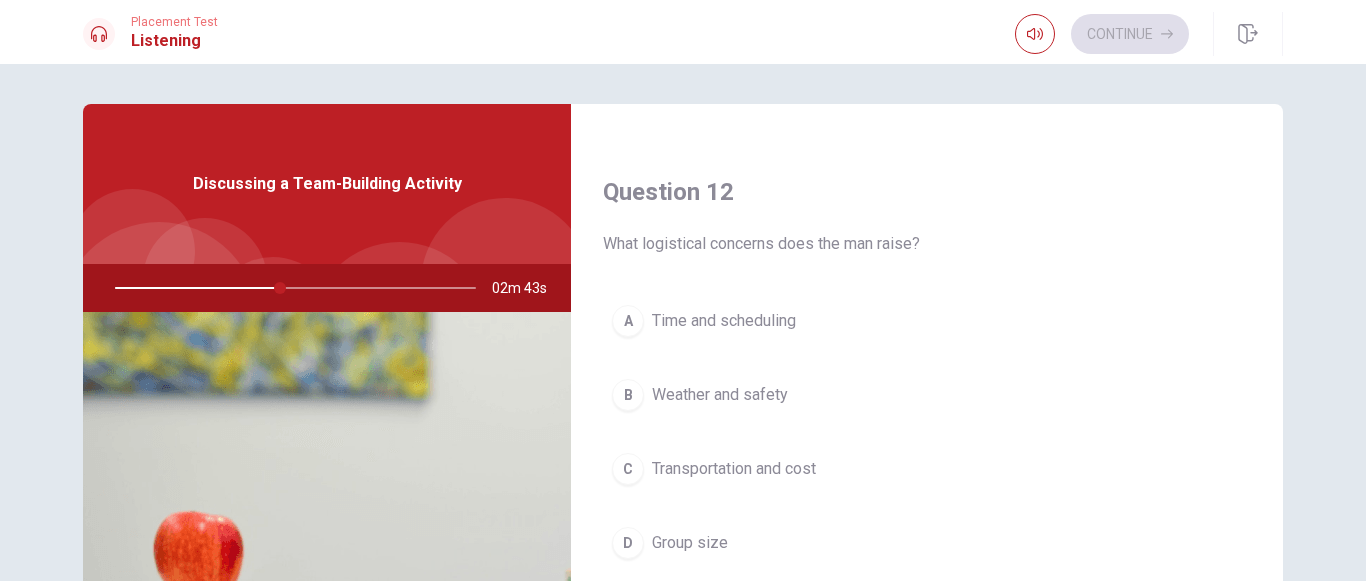 scroll, scrollTop: 520, scrollLeft: 0, axis: vertical 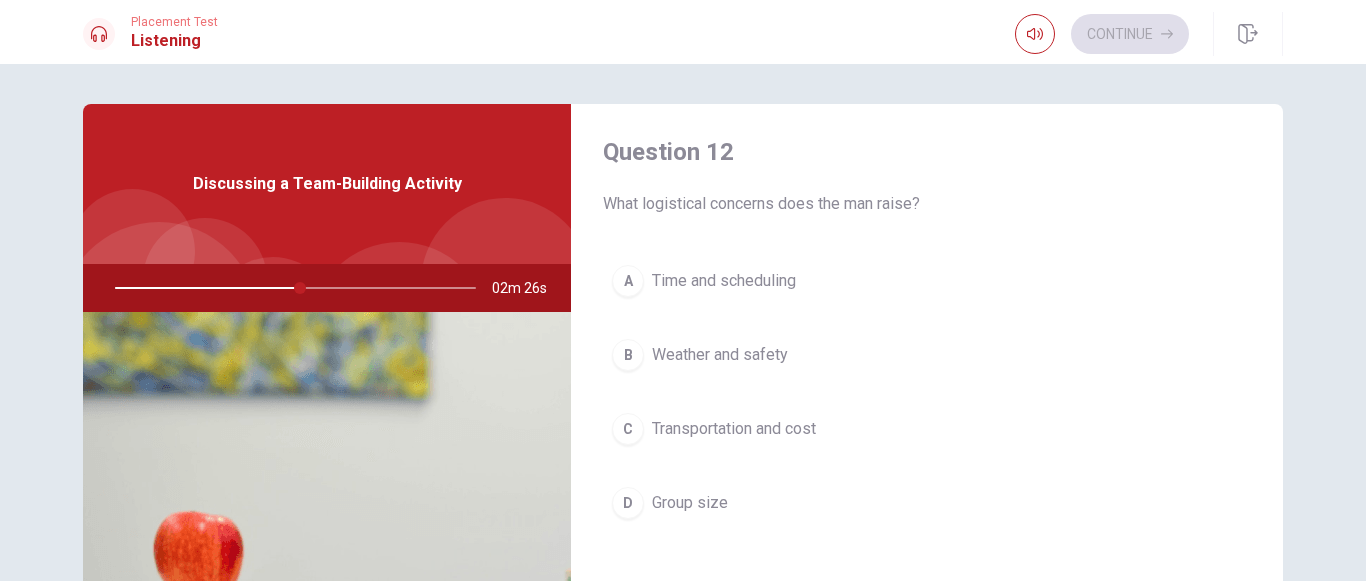 click on "Transportation and cost" at bounding box center [734, 429] 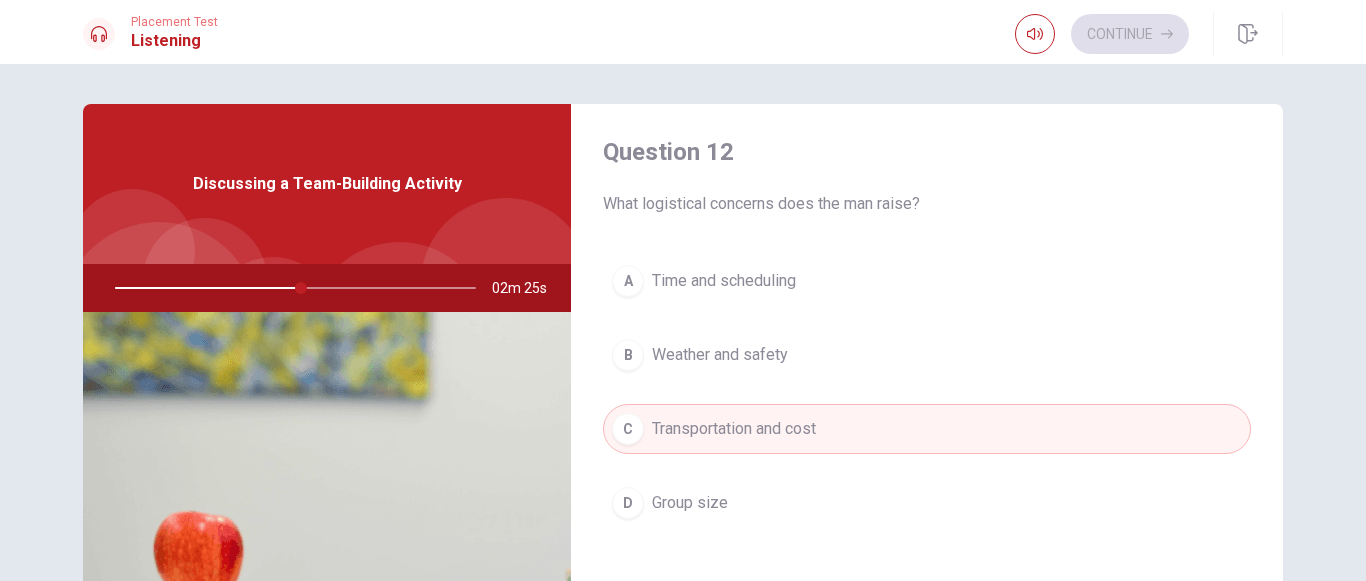 type on "52" 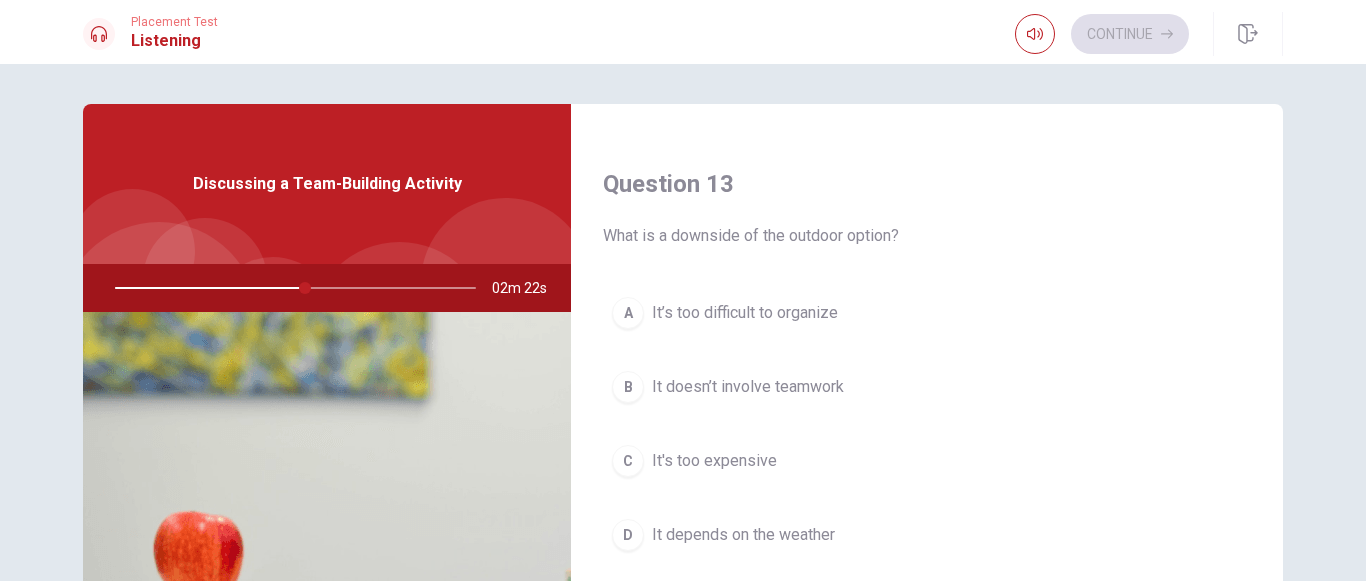 scroll, scrollTop: 1040, scrollLeft: 0, axis: vertical 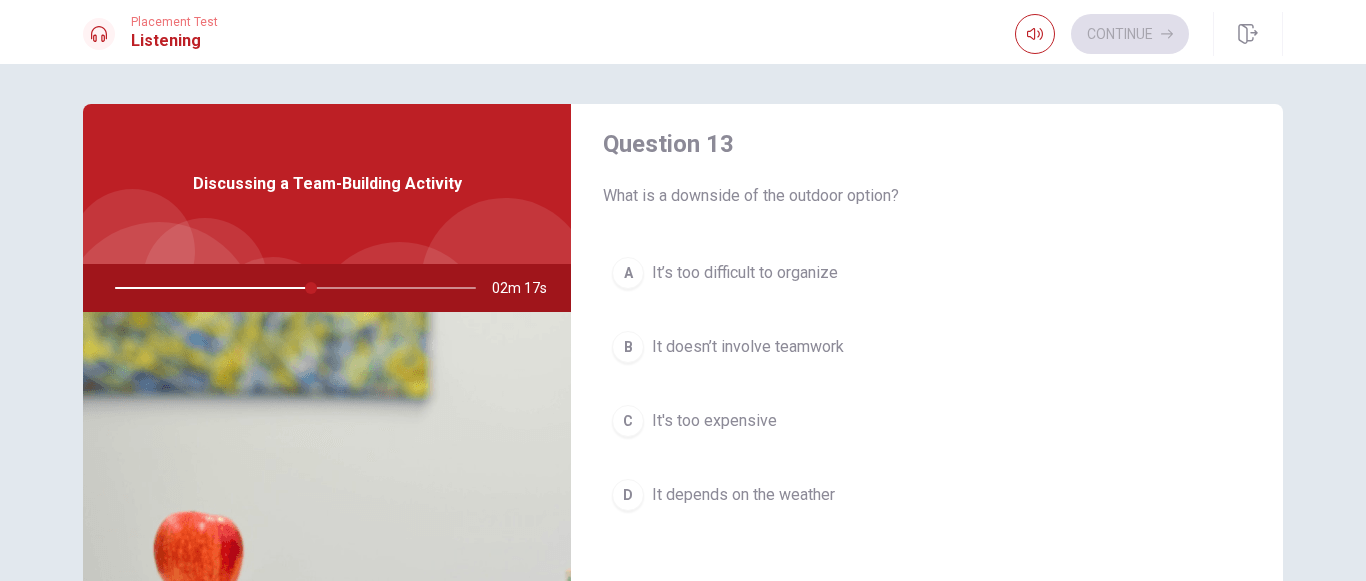 click on "It depends on the weather" at bounding box center [743, 495] 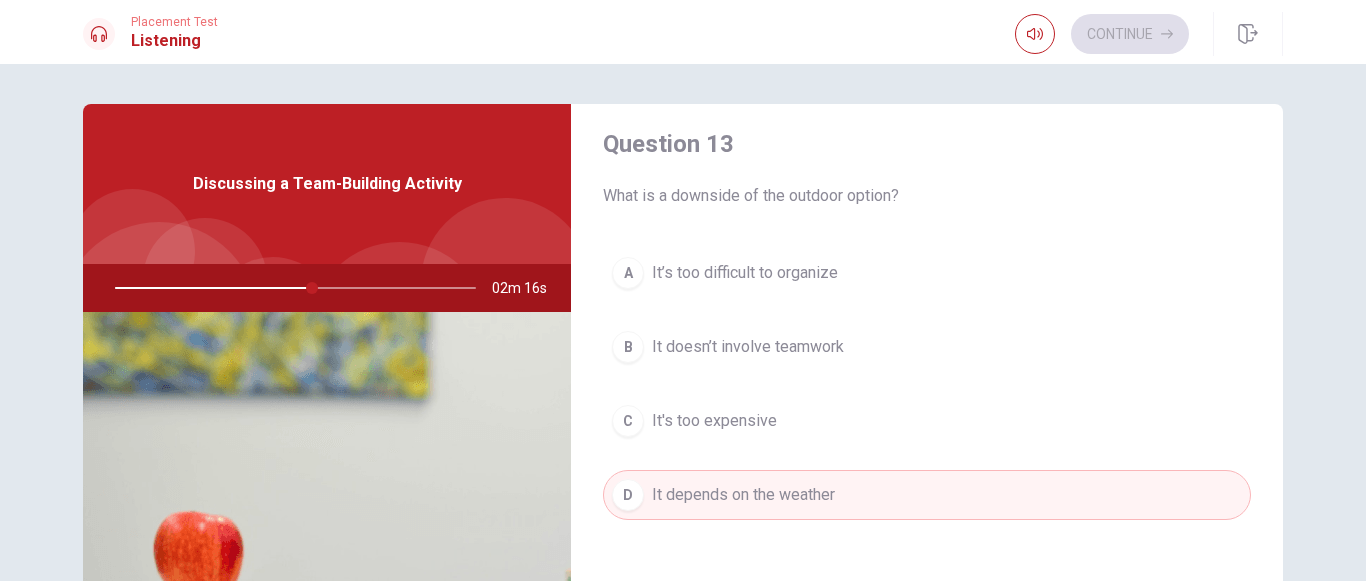 type on "55" 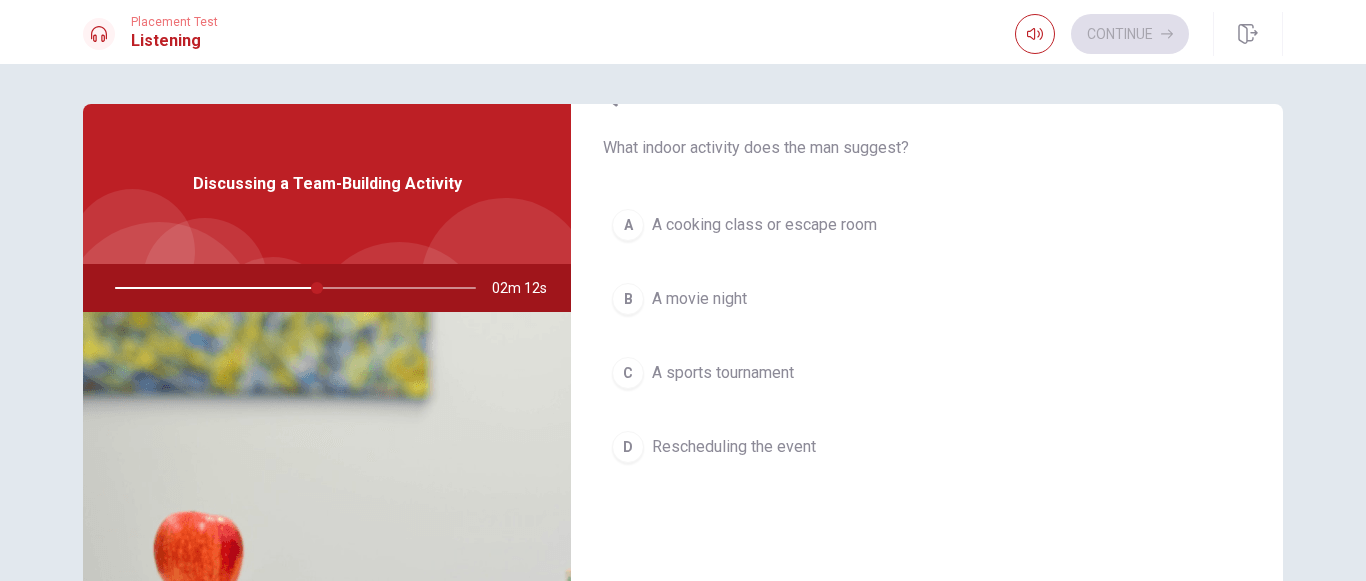 scroll, scrollTop: 1640, scrollLeft: 0, axis: vertical 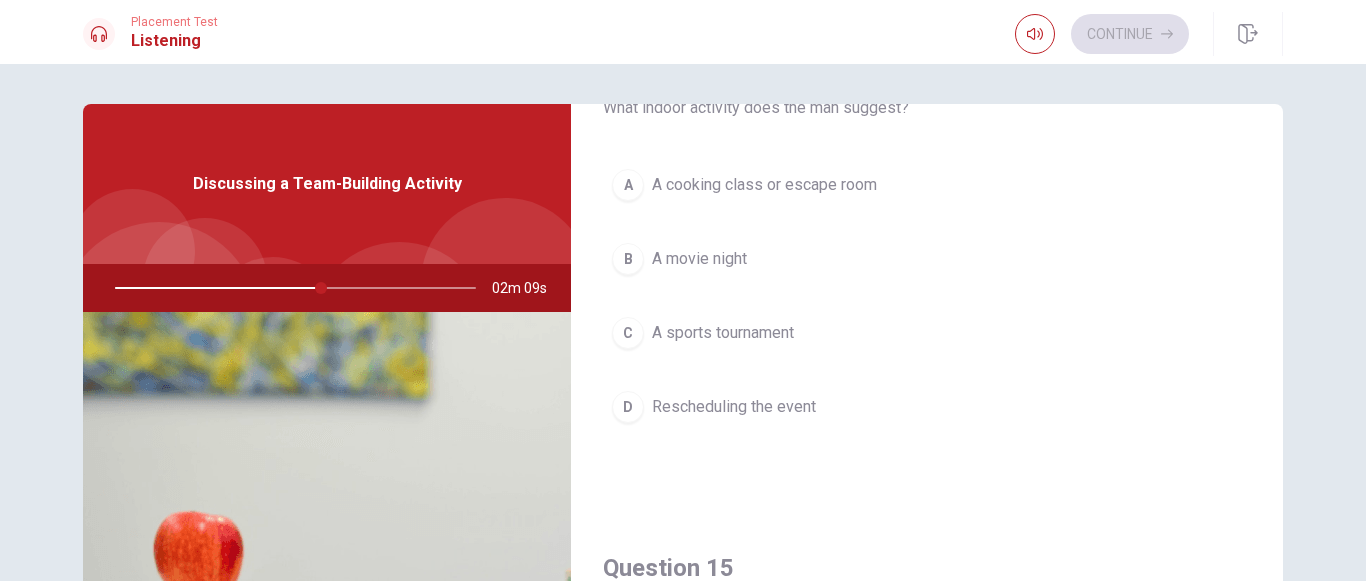 click on "A cooking class or escape room" at bounding box center (764, 185) 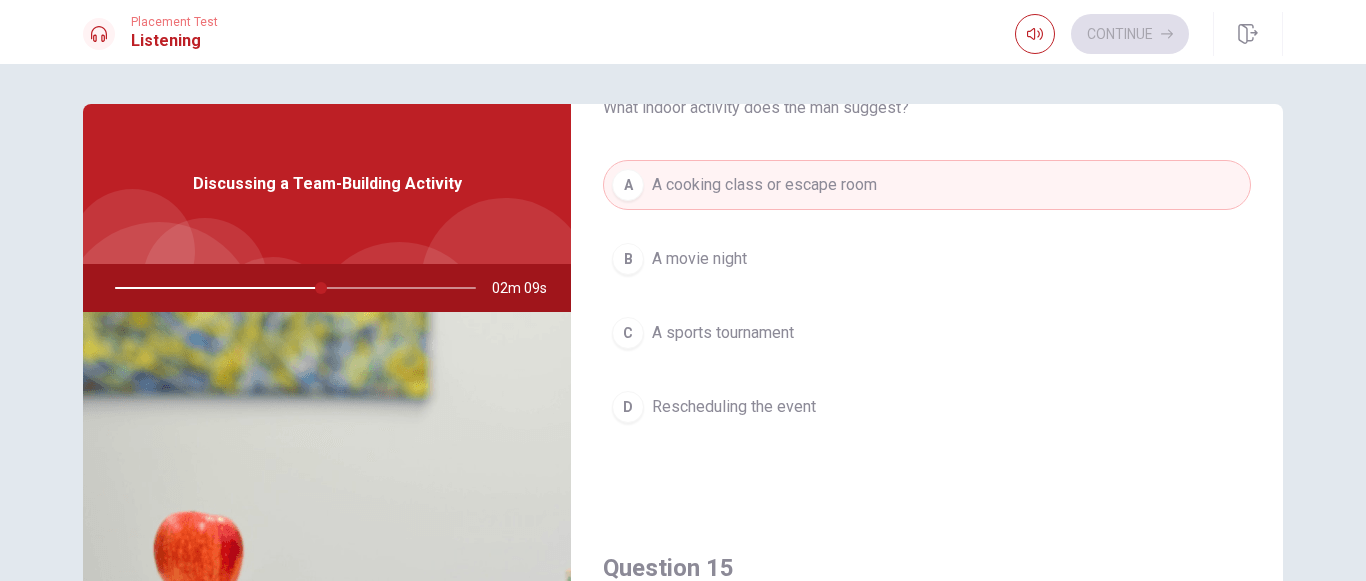 type 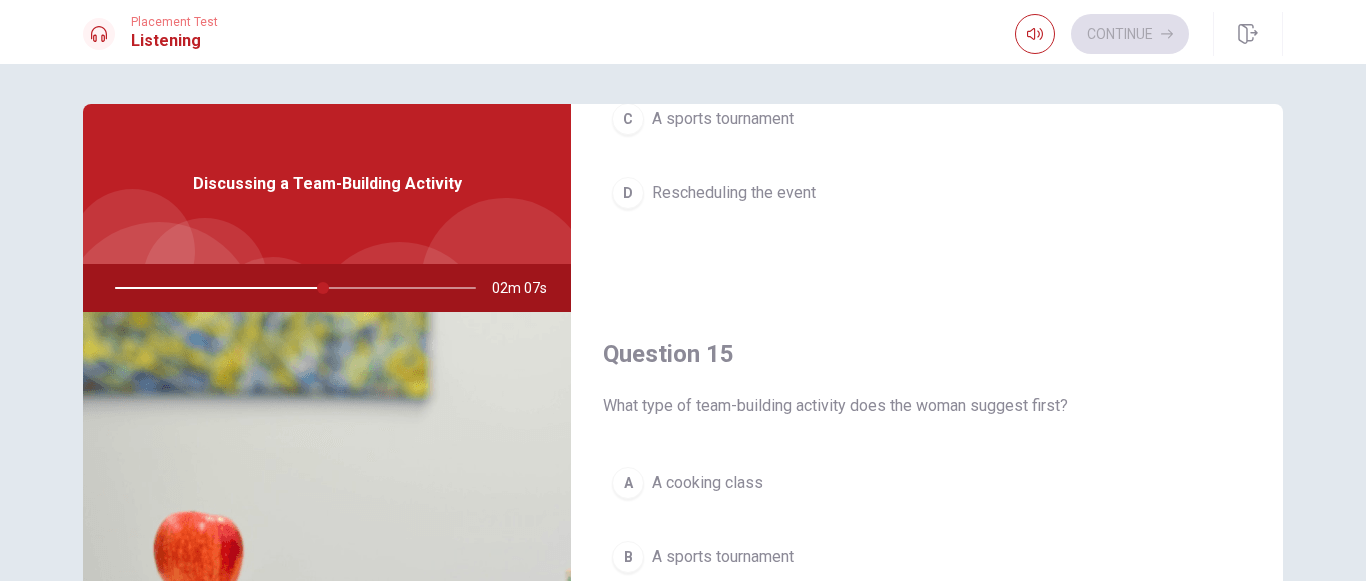 scroll, scrollTop: 1865, scrollLeft: 0, axis: vertical 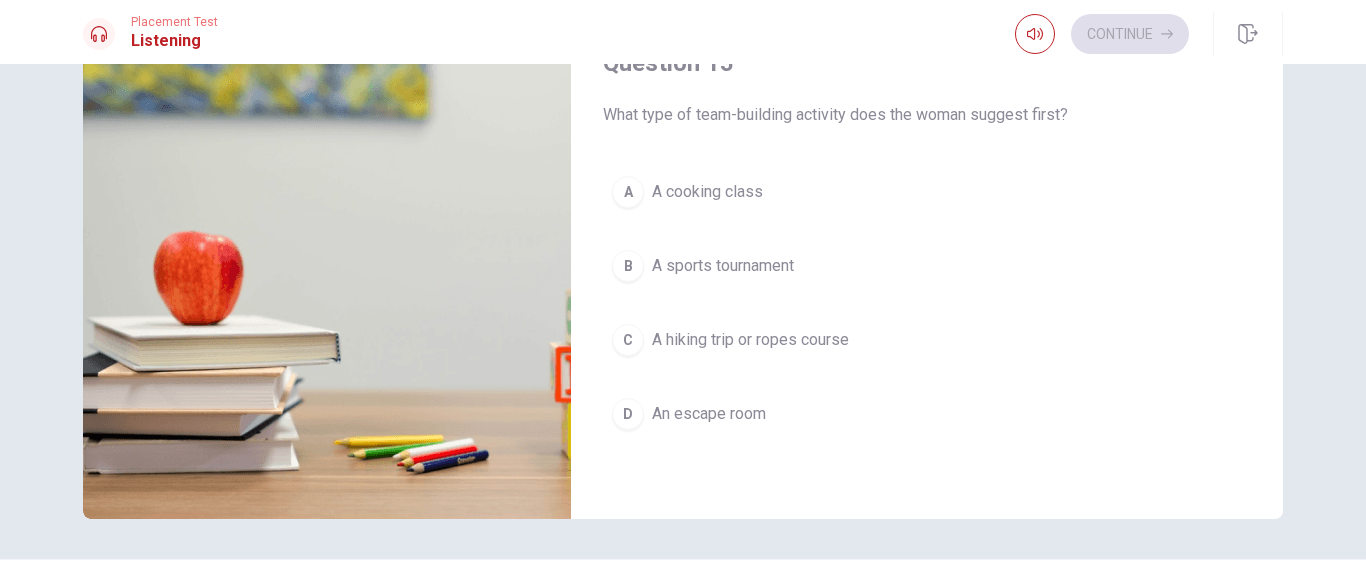 click on "An escape room" at bounding box center [709, 414] 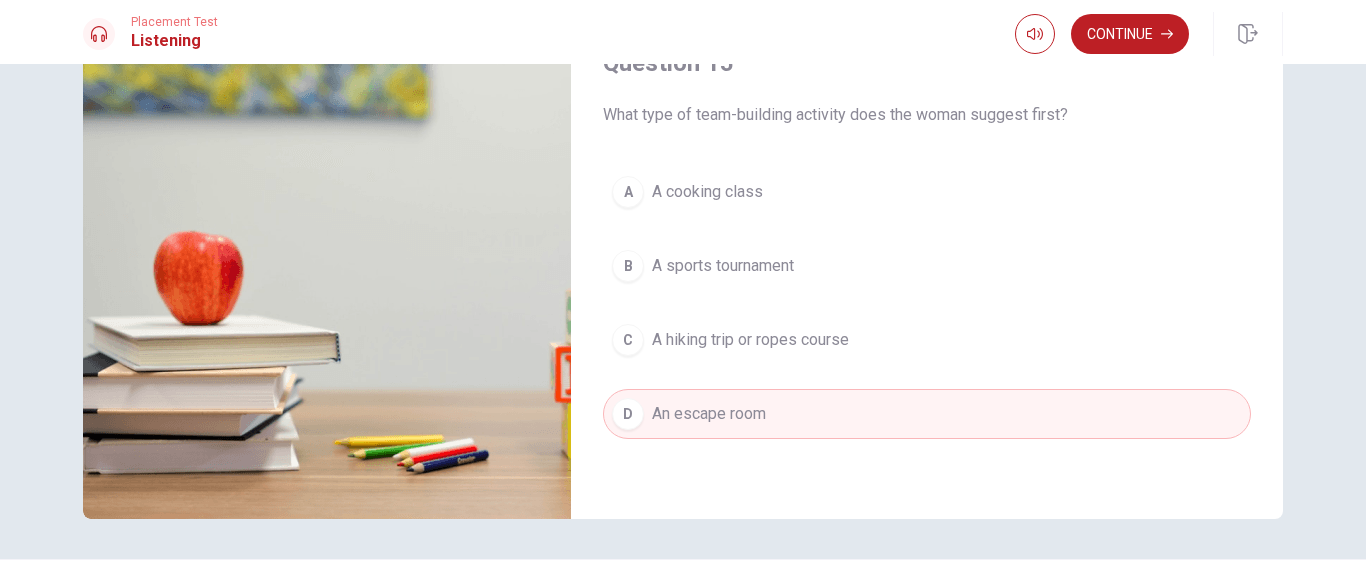 click on "A hiking trip or ropes course" at bounding box center (750, 340) 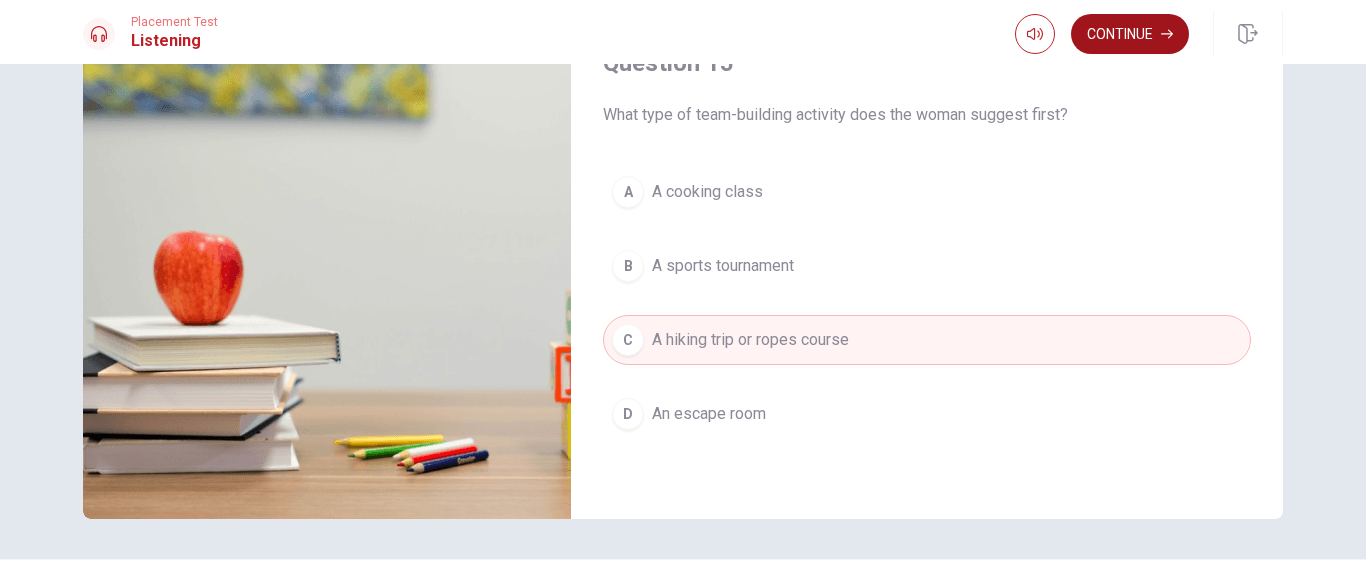 click on "Continue" at bounding box center [1130, 34] 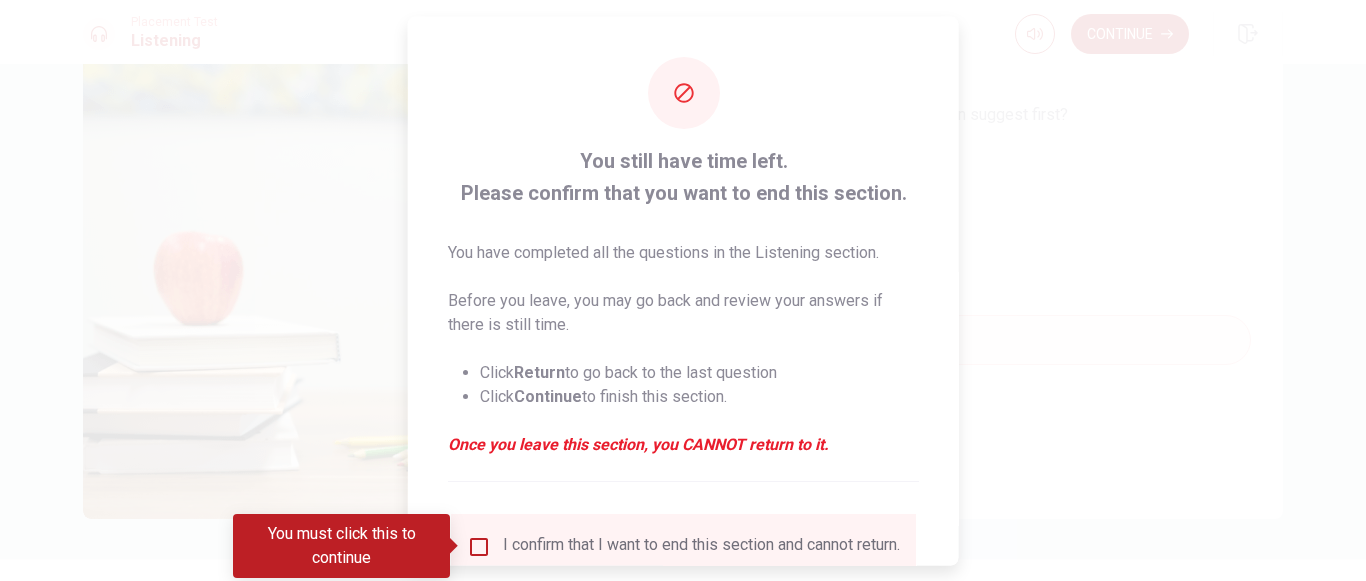 click on "You still have time left.   Please confirm that you want to end this section. You have completed all the questions in the Listening section. Before you leave, you may go back and review your answers if there is still time. Click  Return  to go back to the last question Click  Continue  to finish this section. Once you leave this section, you CANNOT return to it. I confirm that I want to end this section and cannot return. Return Continue" at bounding box center (683, 366) 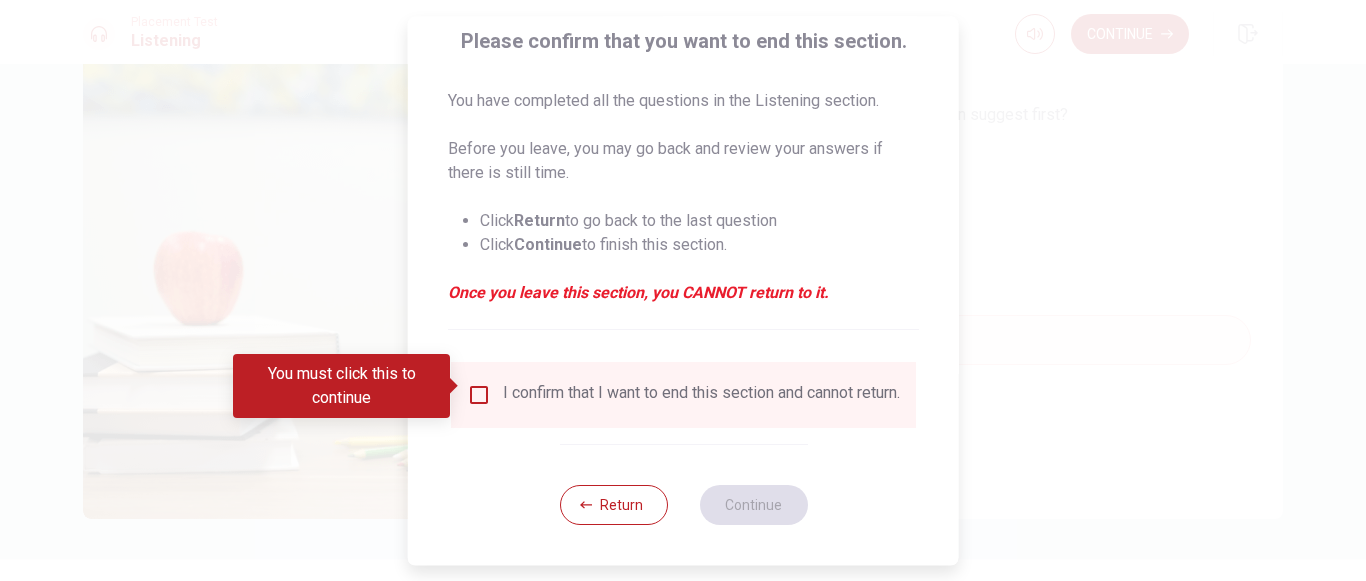 scroll, scrollTop: 165, scrollLeft: 0, axis: vertical 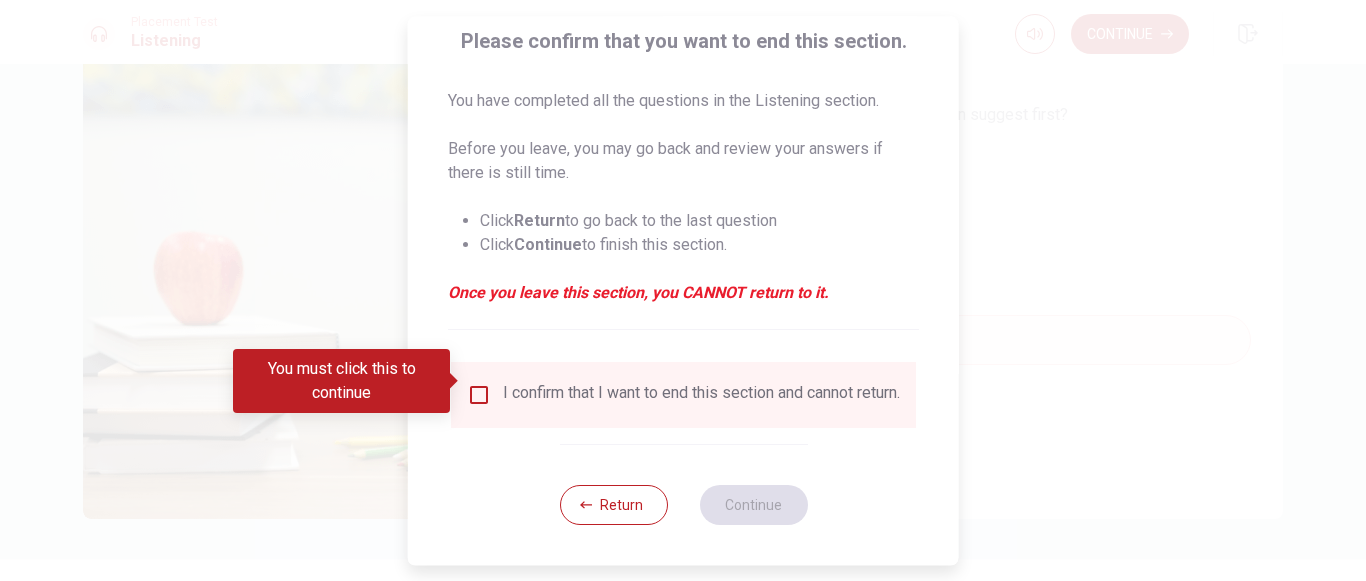 click at bounding box center (479, 395) 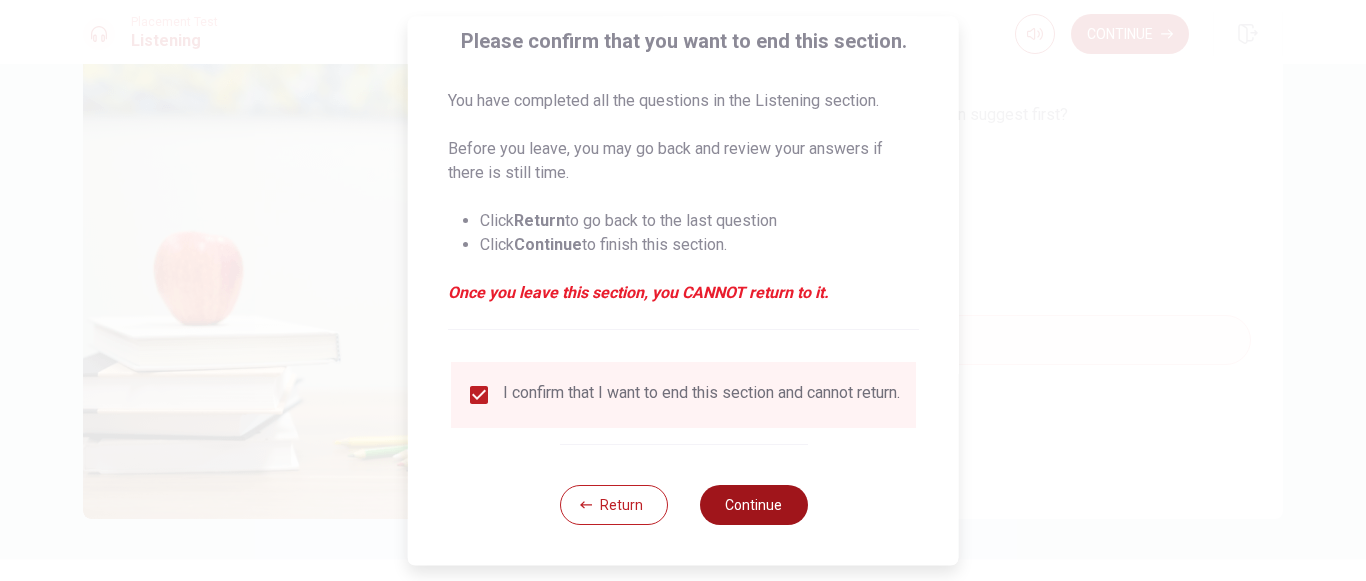 click on "Continue" at bounding box center (753, 505) 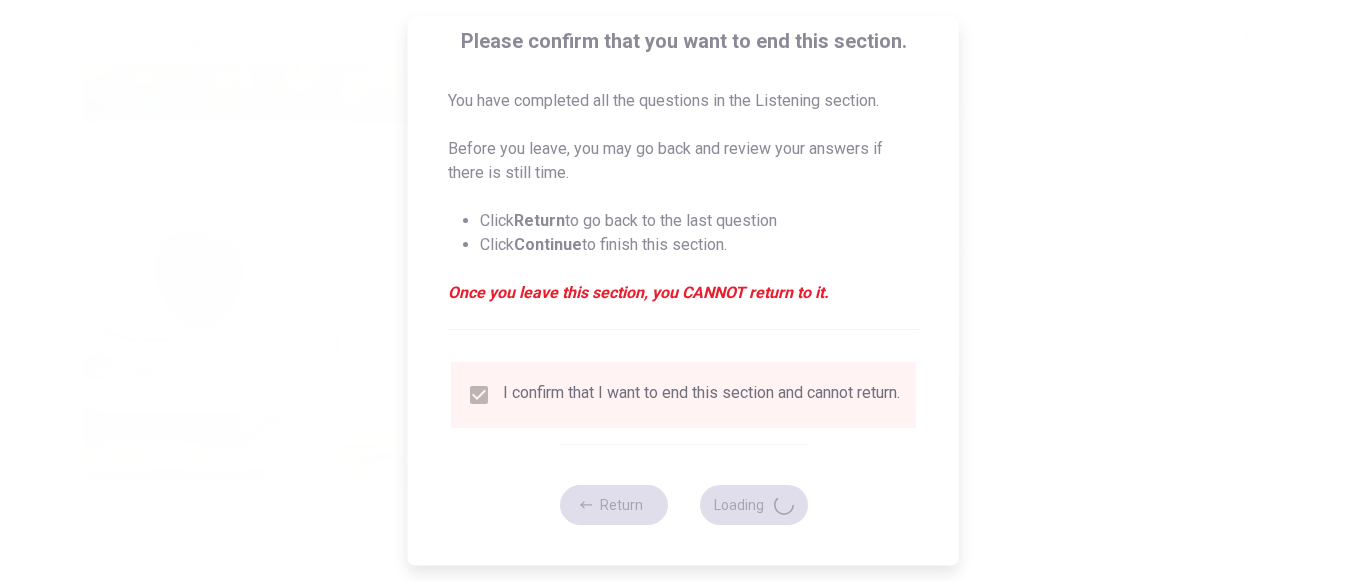 type on "64" 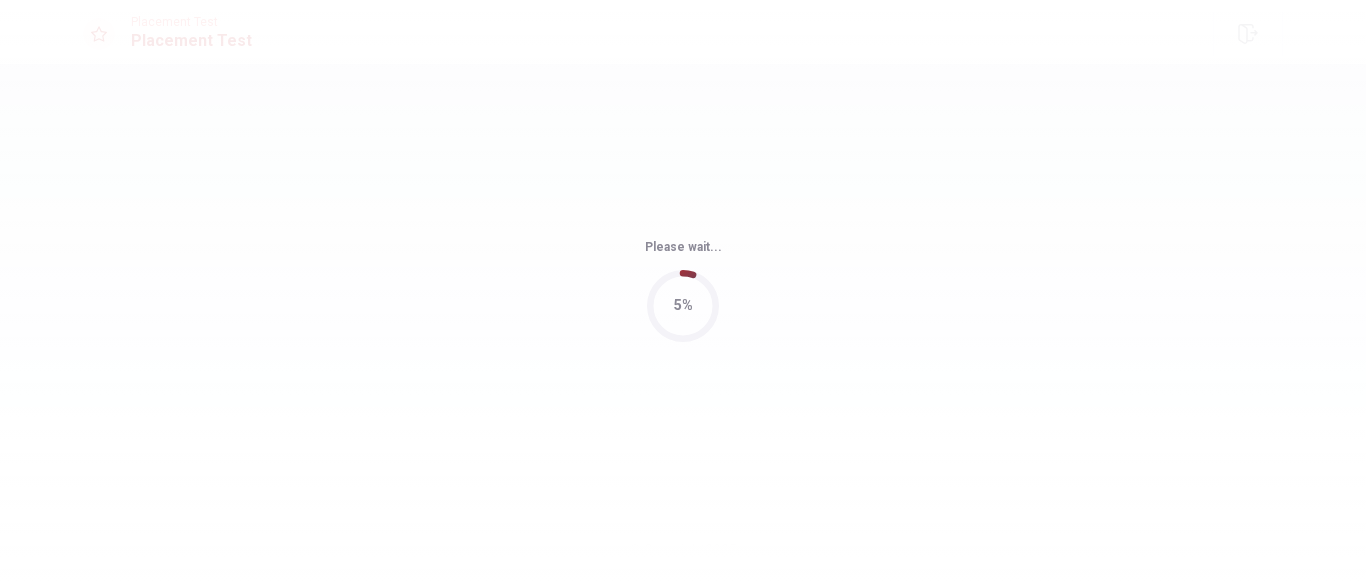 scroll, scrollTop: 0, scrollLeft: 0, axis: both 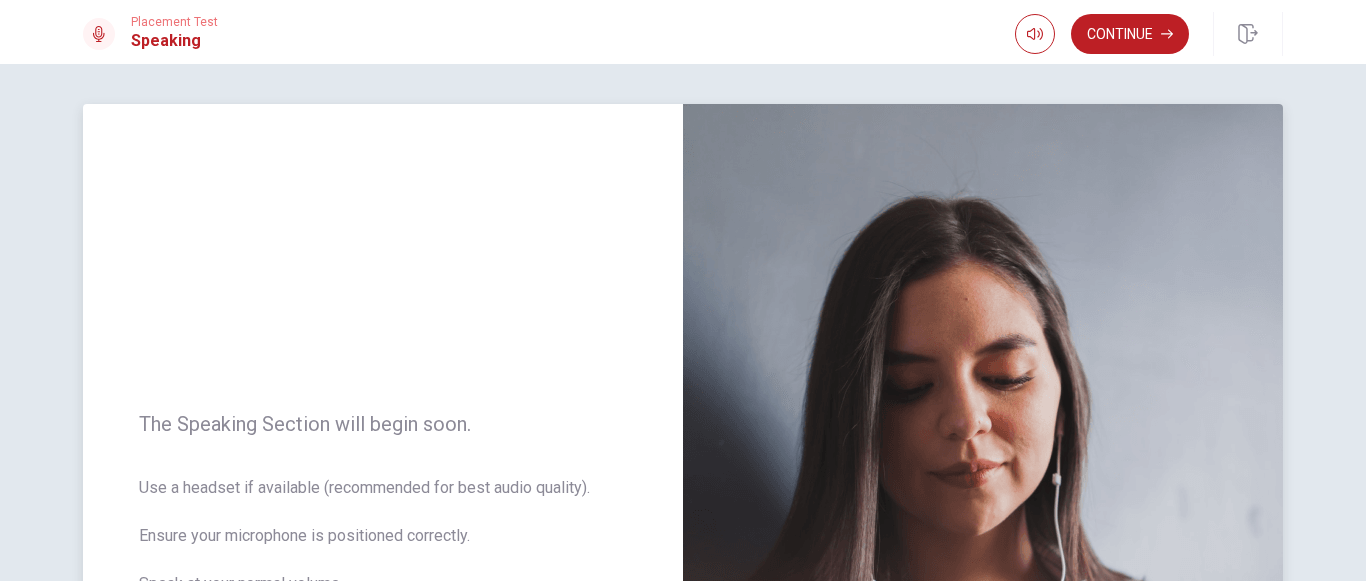 click on "The Speaking Section will begin soon." at bounding box center [383, 424] 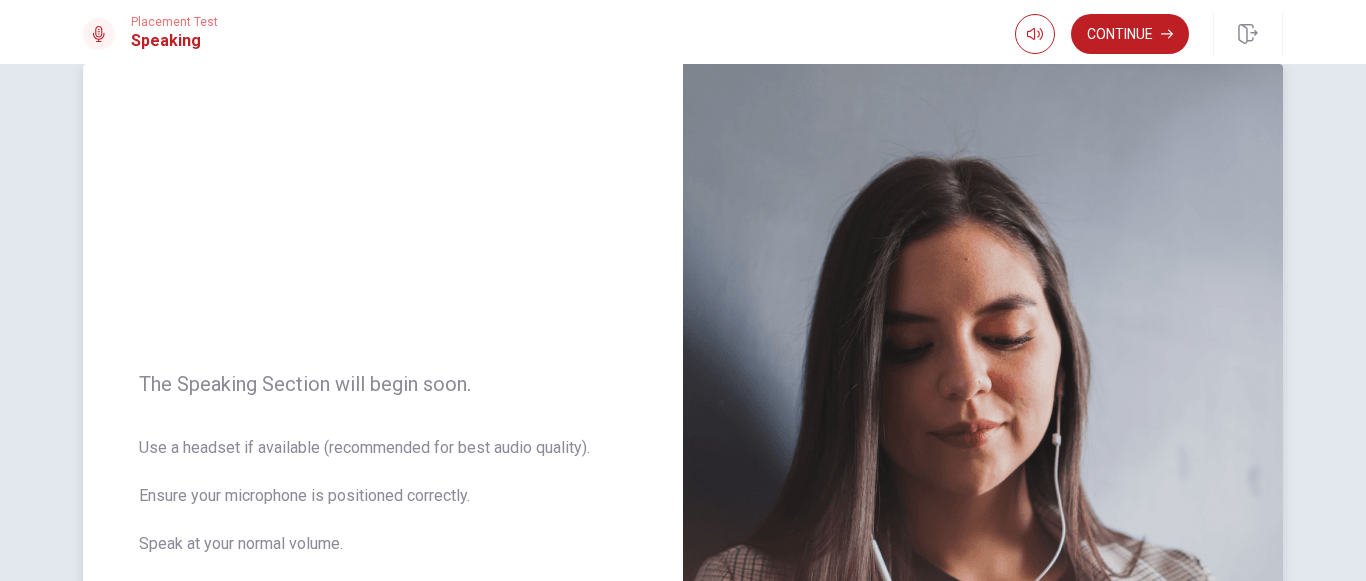 scroll, scrollTop: 160, scrollLeft: 0, axis: vertical 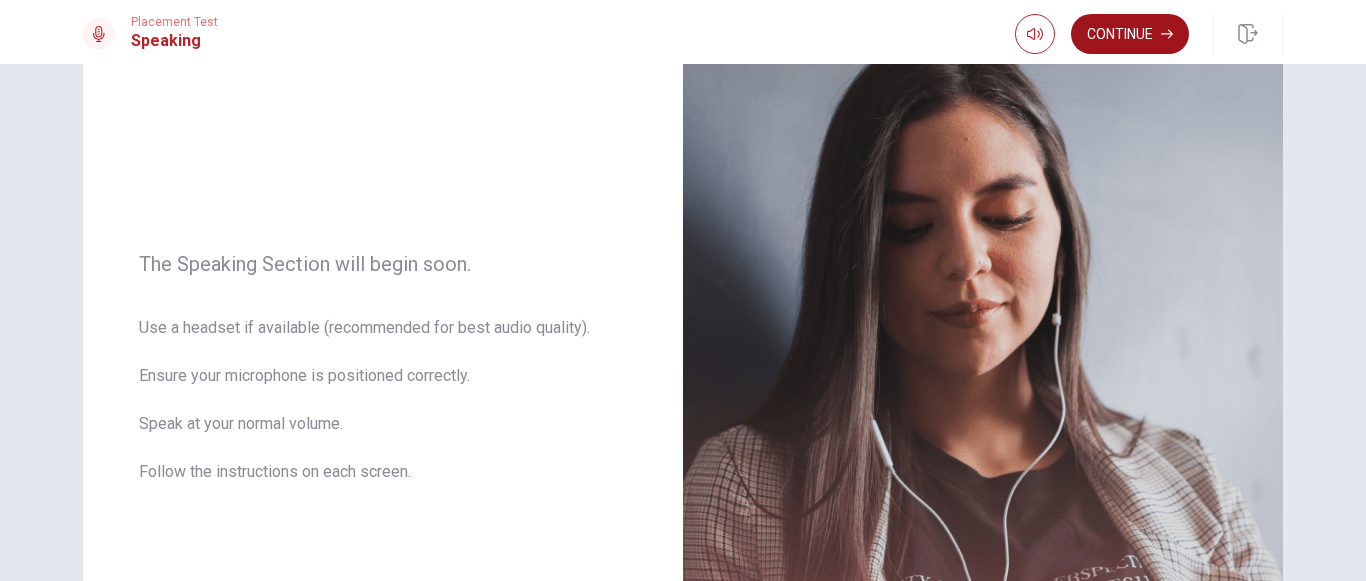 click on "Continue" at bounding box center [1130, 34] 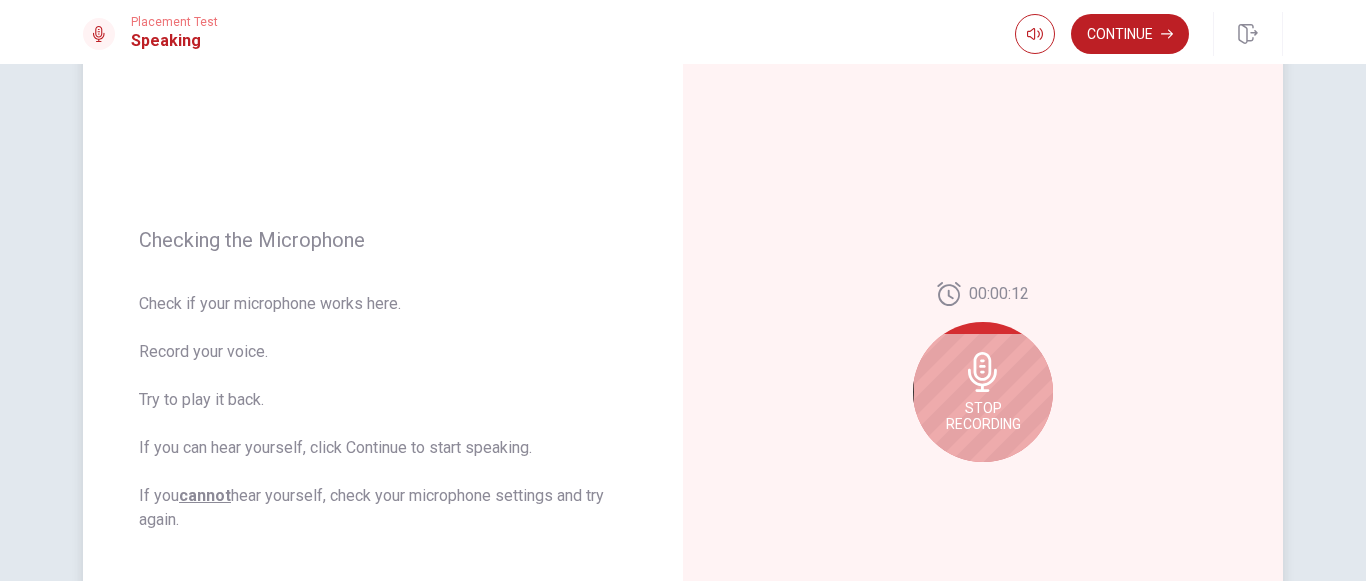 click on "Checking the Microphone" at bounding box center [383, 240] 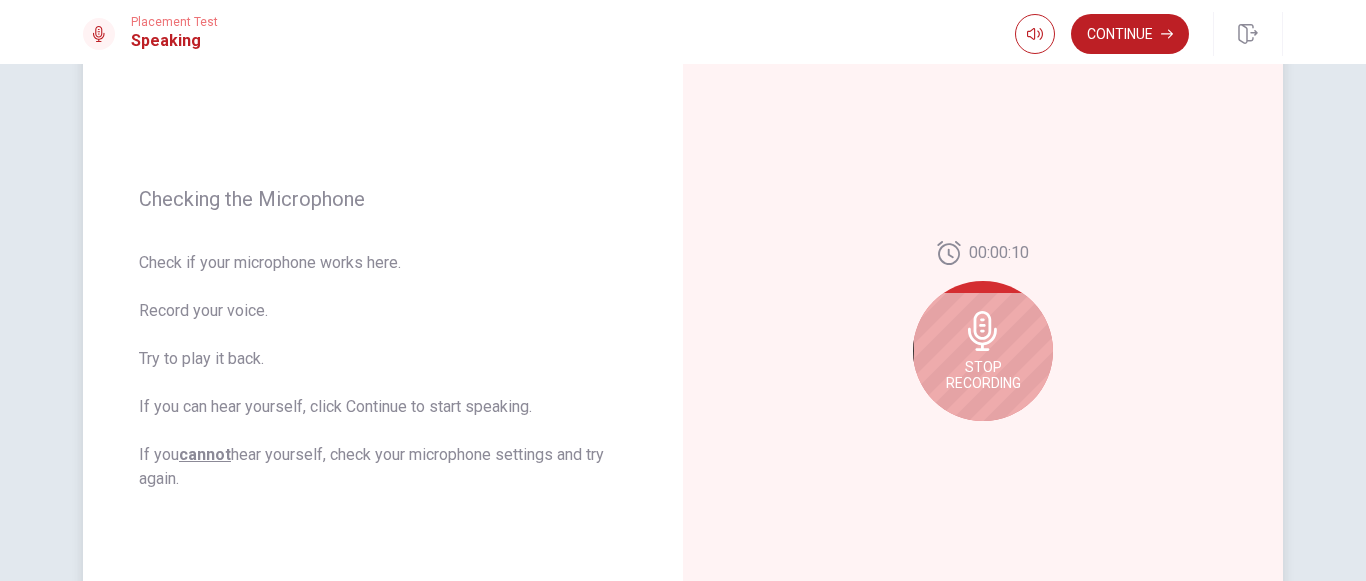 scroll, scrollTop: 240, scrollLeft: 0, axis: vertical 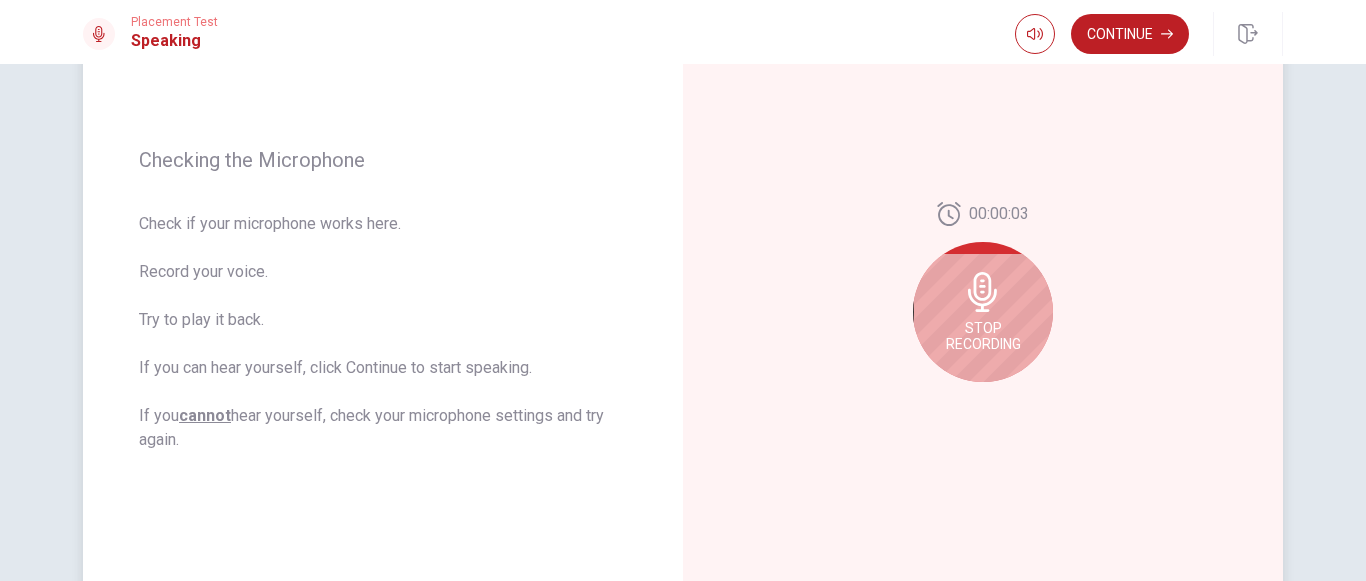 click 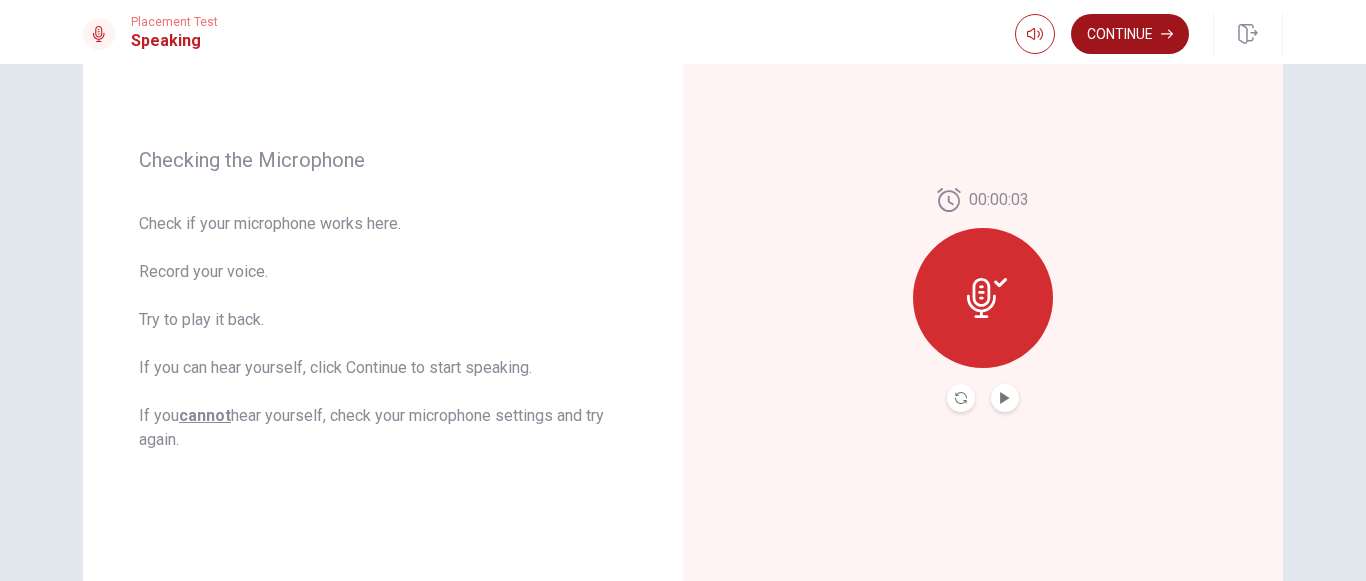 click on "Continue" at bounding box center (1130, 34) 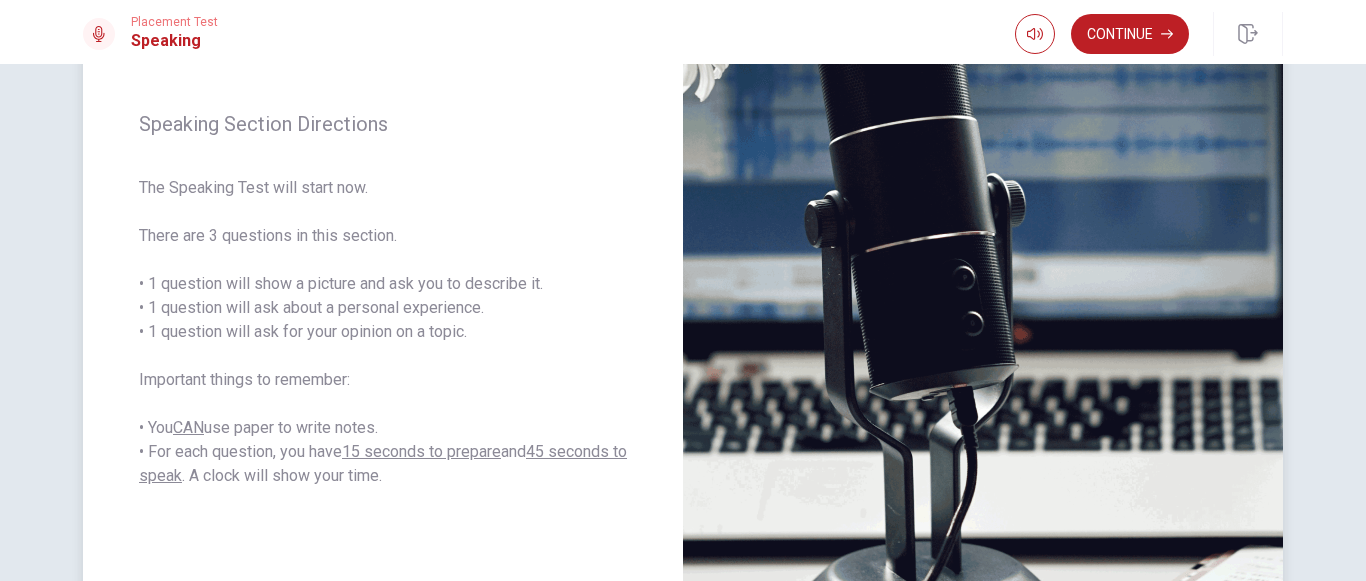 click on "The Speaking Test will start now.
There are 3 questions in this section.
• 1 question will show a picture and ask you to describe it.
• 1 question will ask about a personal experience.
• 1 question will ask for your opinion on a topic.
Important things to remember:
• You  CAN  use paper to write notes.
• For each question, you have  15 seconds to prepare  and  45 seconds to speak . A clock will show your time." at bounding box center (383, 332) 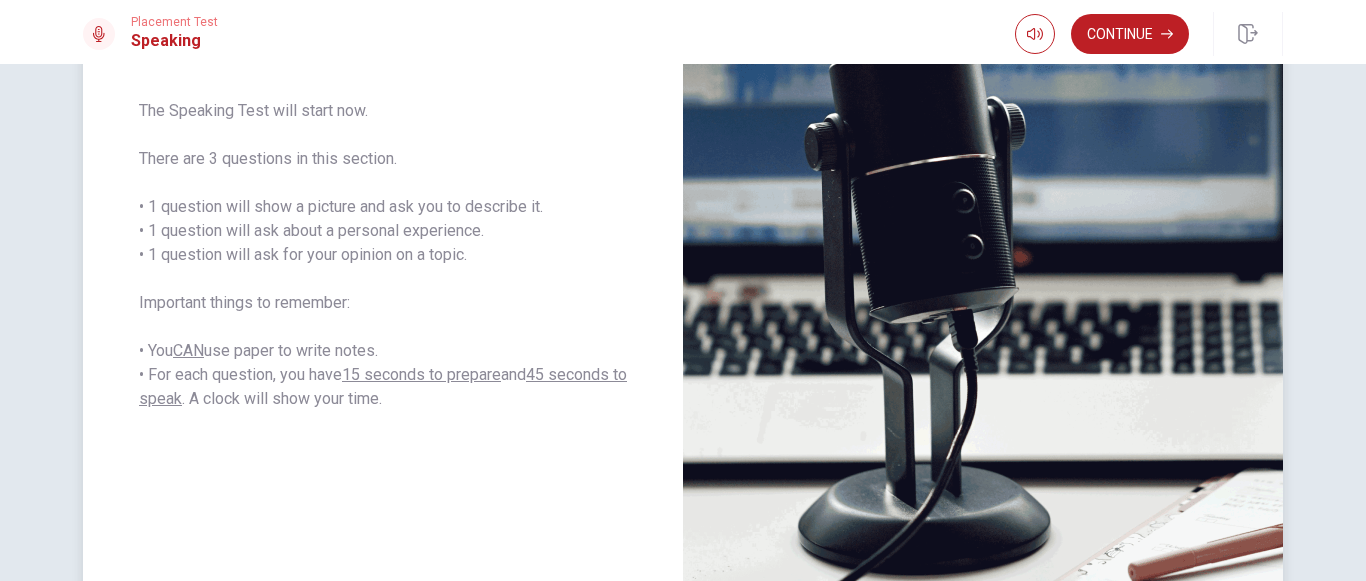 scroll, scrollTop: 320, scrollLeft: 0, axis: vertical 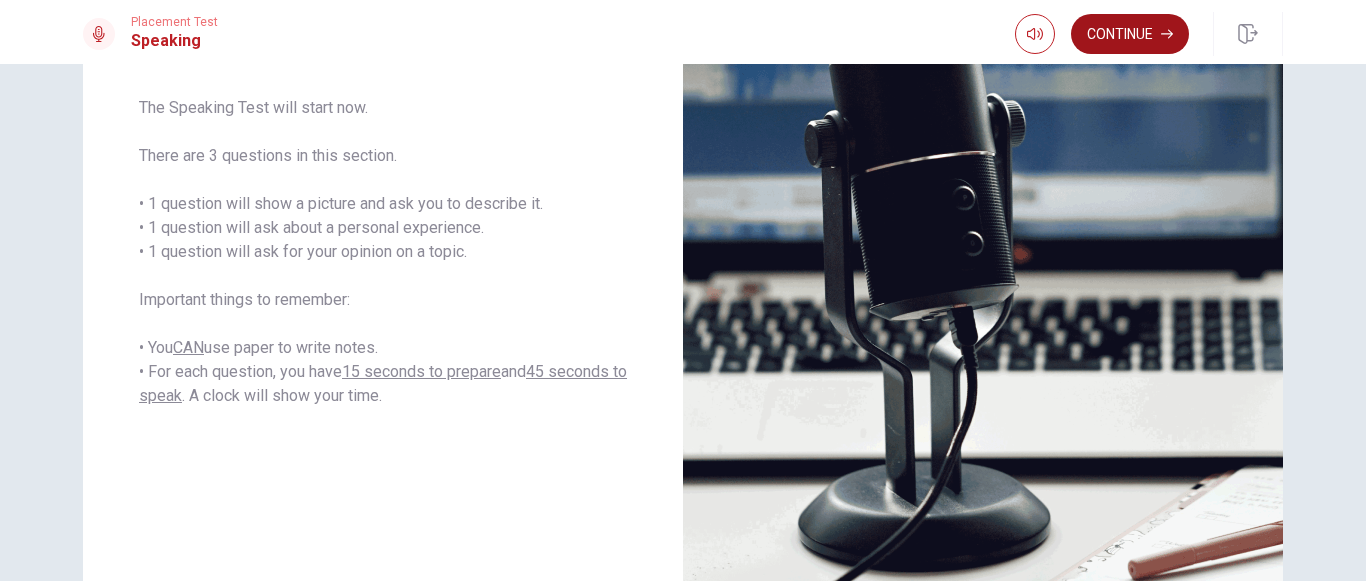 click on "Continue" at bounding box center [1130, 34] 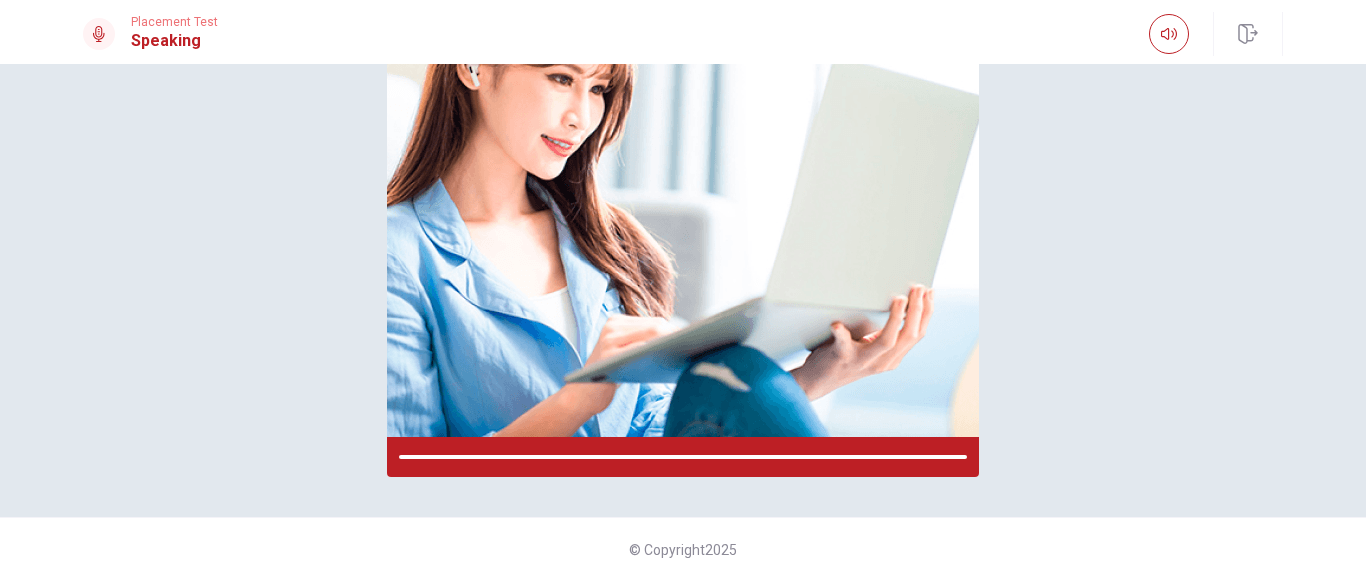 scroll, scrollTop: 296, scrollLeft: 0, axis: vertical 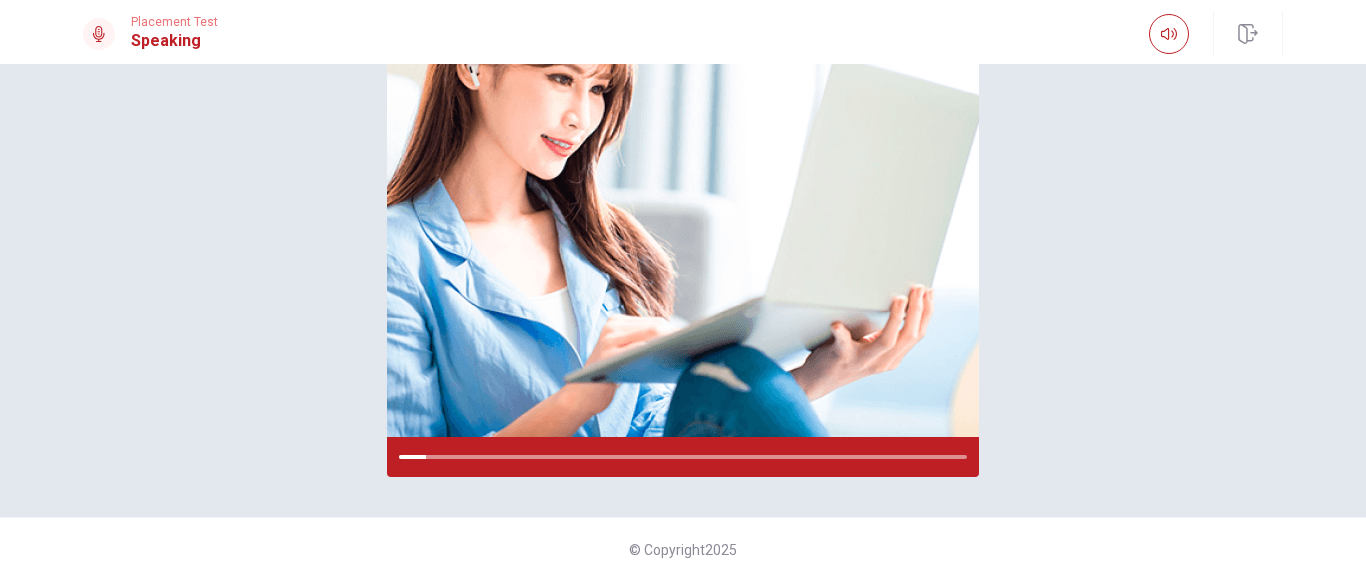 click on "Please Listen Carefully" at bounding box center (683, 142) 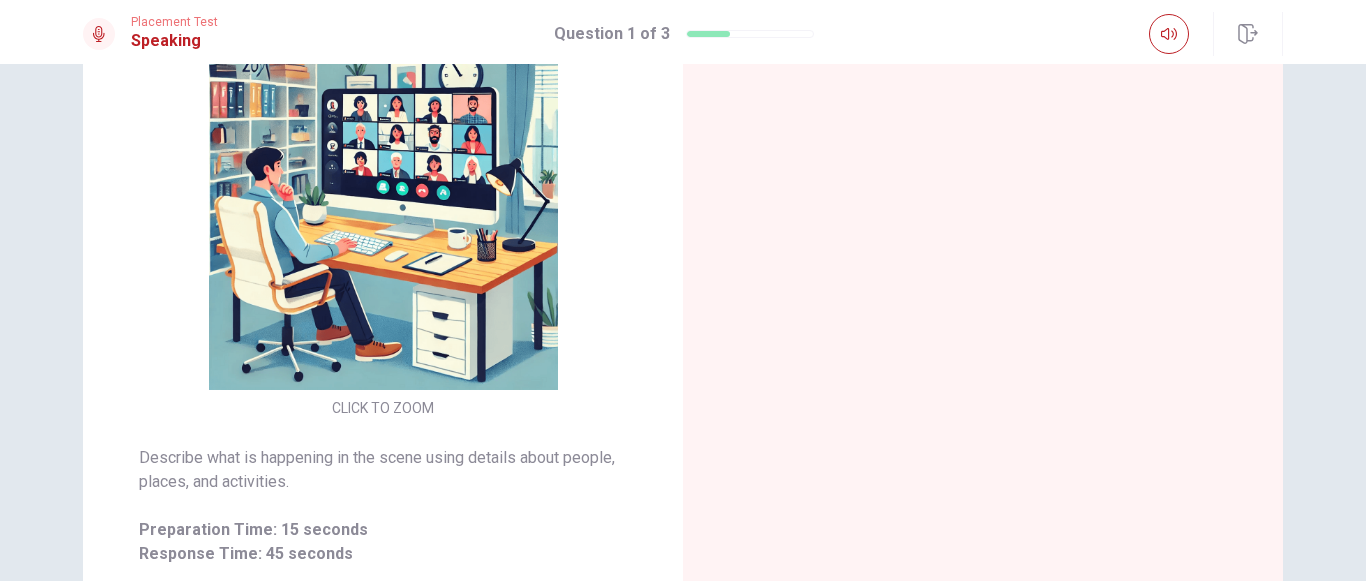 scroll, scrollTop: 256, scrollLeft: 0, axis: vertical 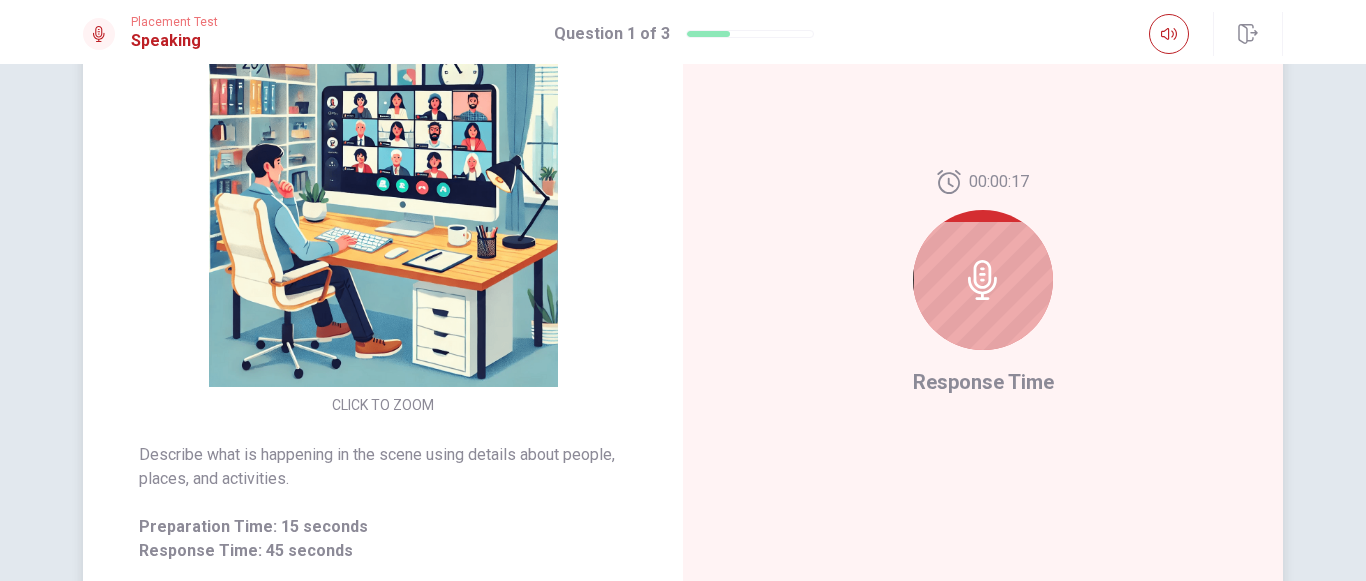 click at bounding box center (983, 280) 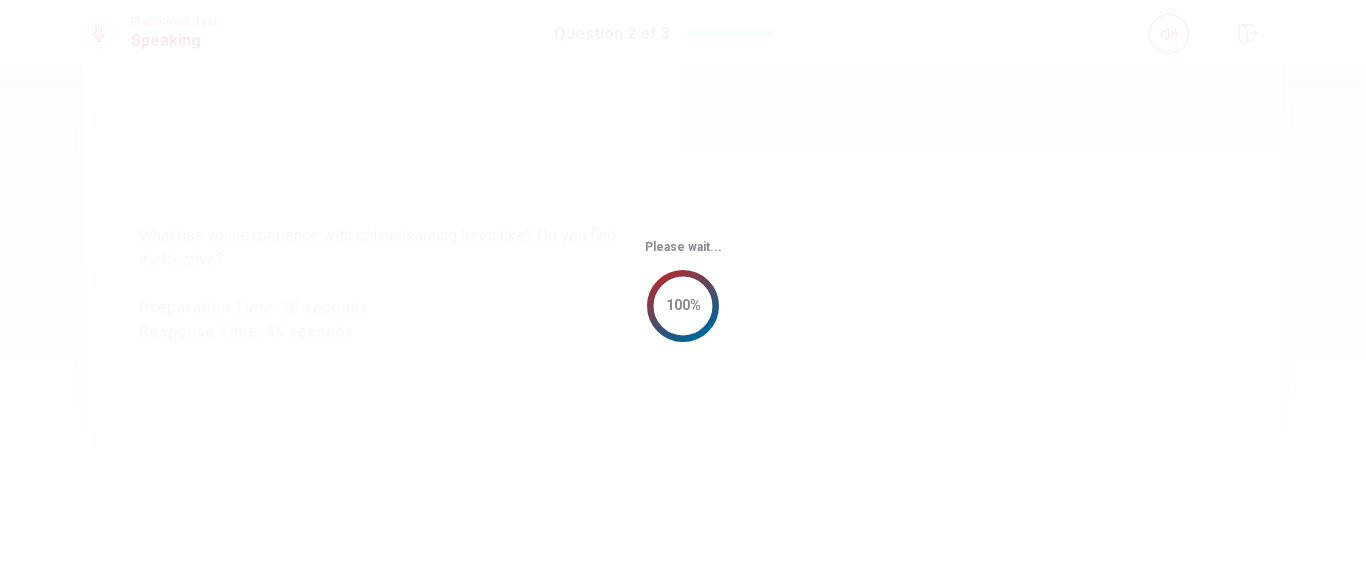 scroll, scrollTop: 37, scrollLeft: 0, axis: vertical 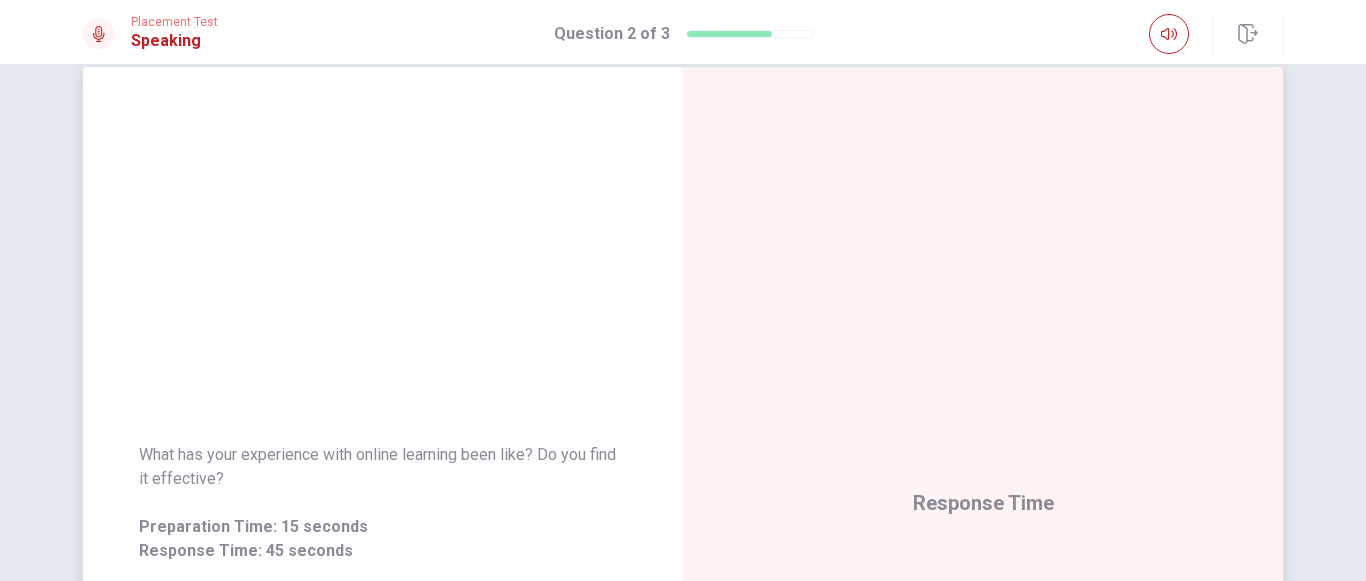 click on "Response Time" at bounding box center (983, 503) 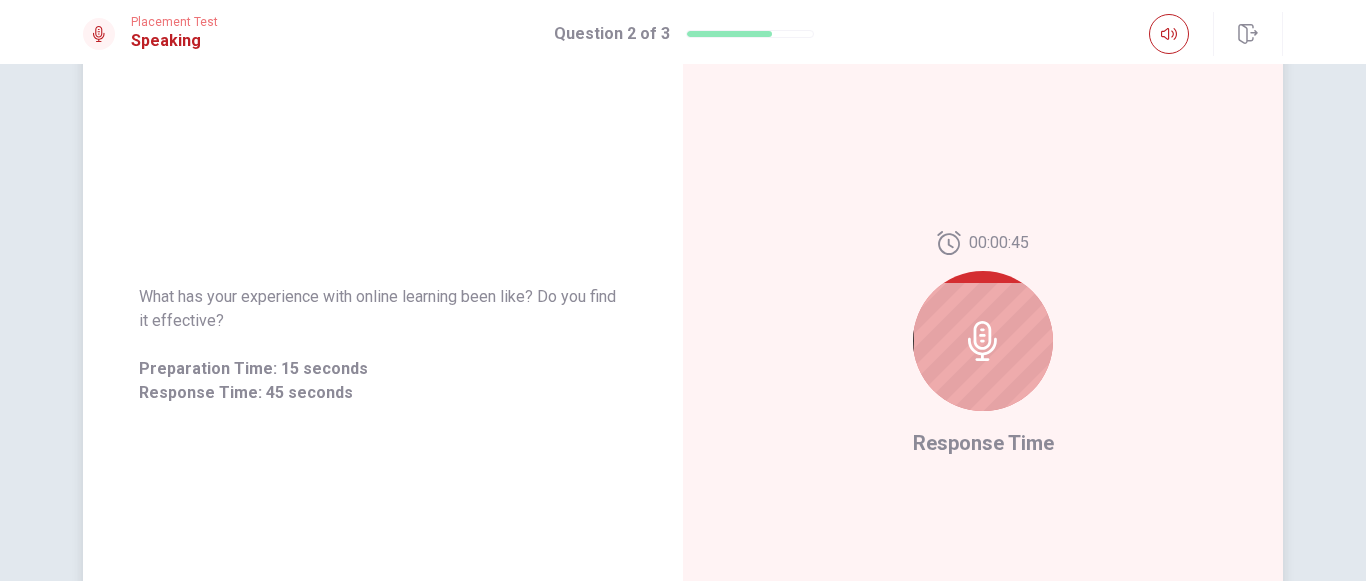 scroll, scrollTop: 200, scrollLeft: 0, axis: vertical 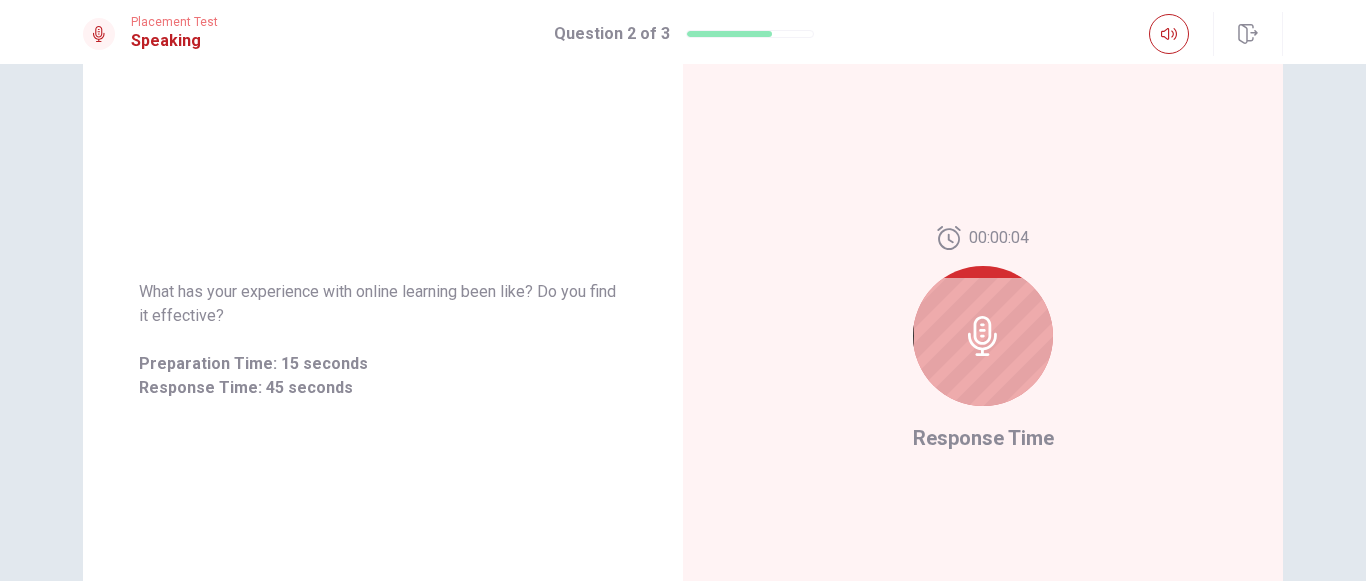 click at bounding box center [983, 336] 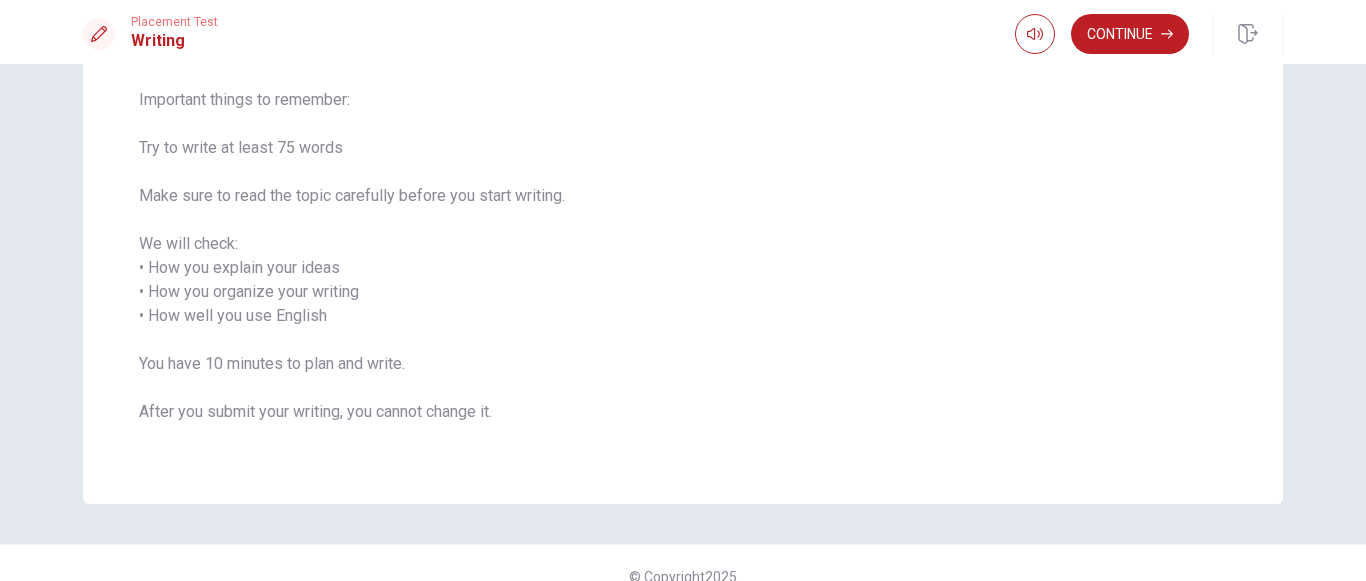 scroll, scrollTop: 227, scrollLeft: 0, axis: vertical 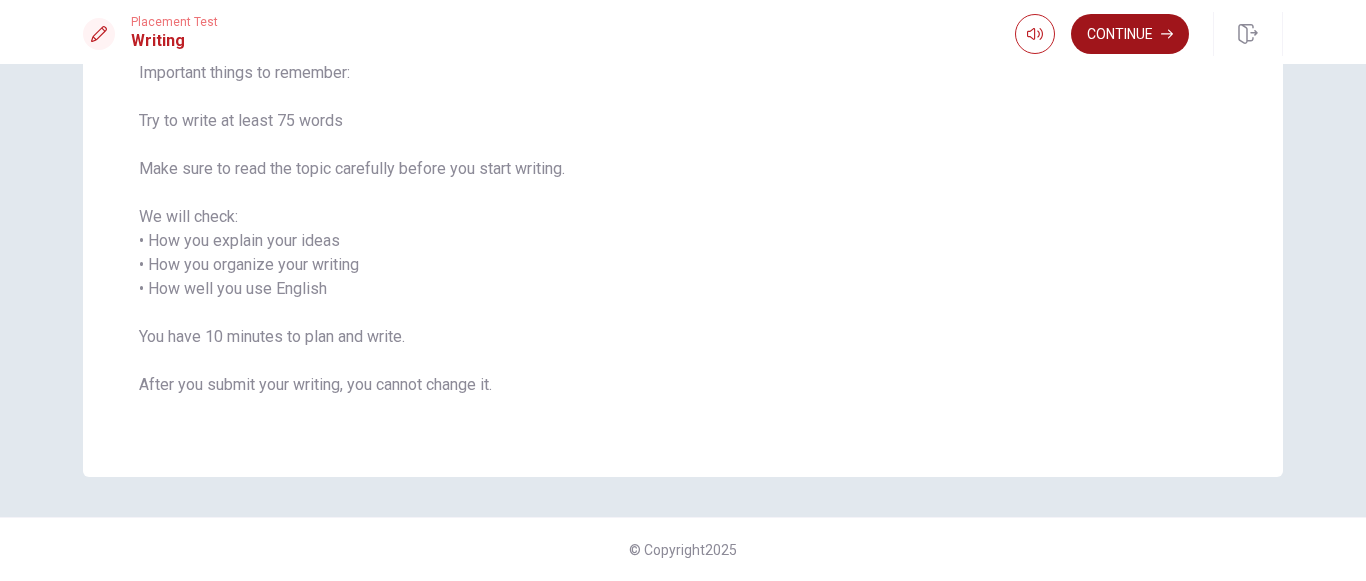 click on "Continue" at bounding box center (1130, 34) 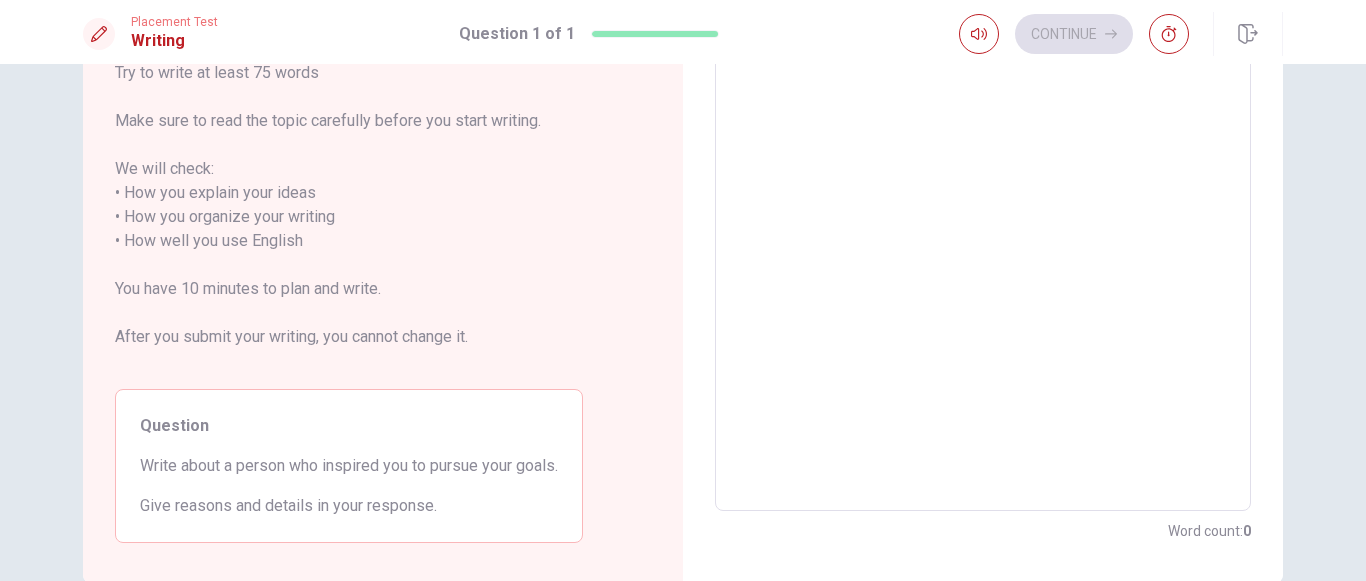 click on "Directions Write about your opinion on a topic.
Important things to remember:
Try to write at least 75 words
Make sure to read the topic carefully before you start writing.
We will check:
• How you explain your ideas
• How you organize your writing
• How well you use English
You have 10 minutes to plan and write.
After you submit your writing, you cannot change it.  Question Write about a person who inspired you to pursue your goals. Give reasons and details in your response." at bounding box center (383, 230) 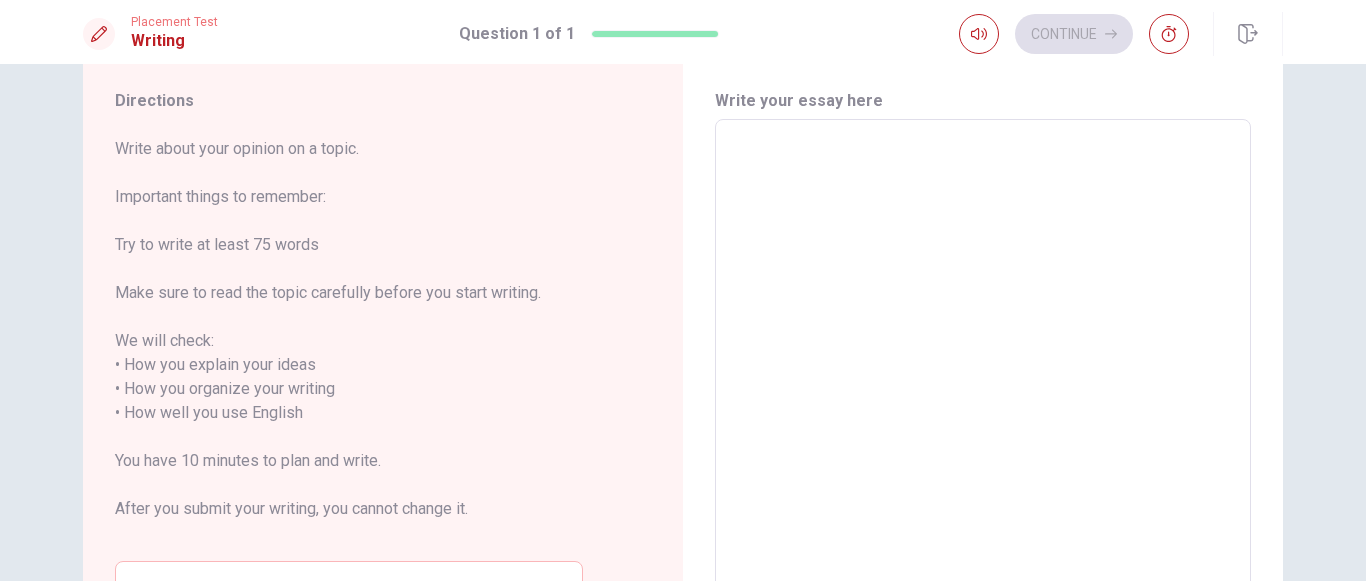 scroll, scrollTop: 93, scrollLeft: 0, axis: vertical 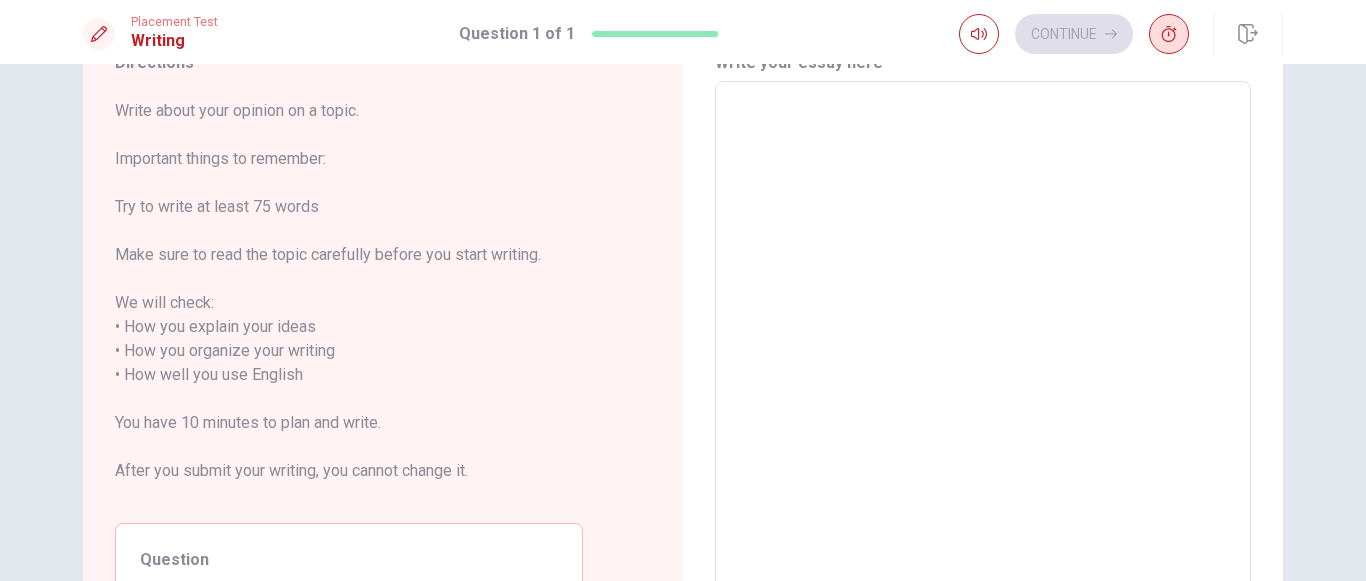 click 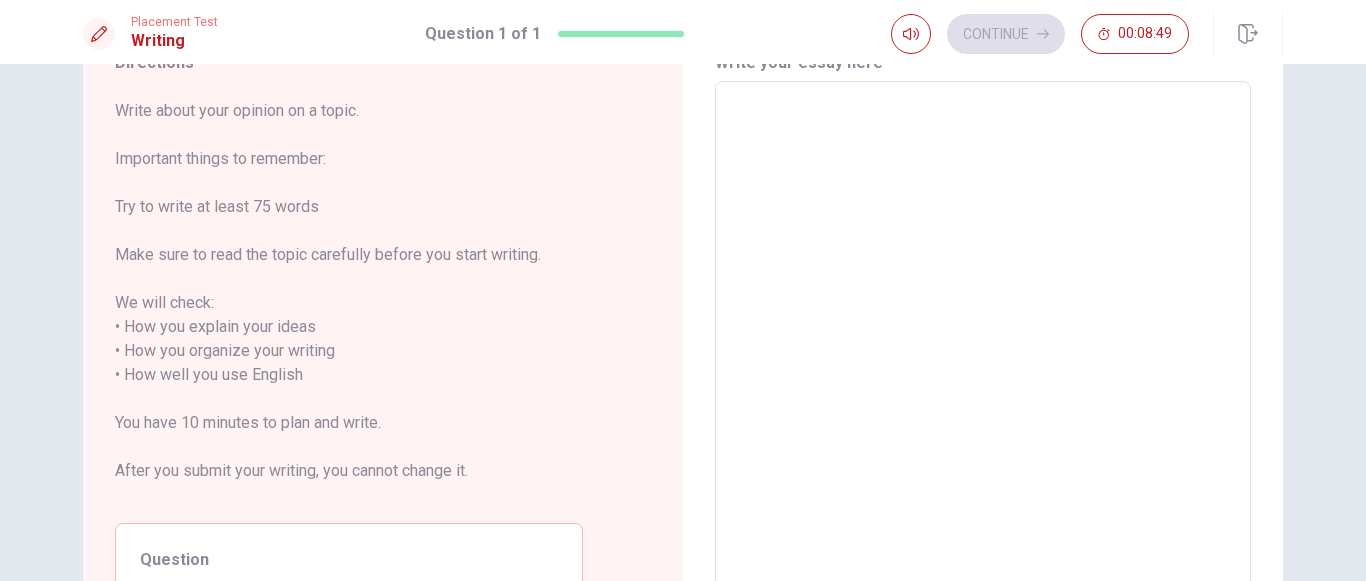 type 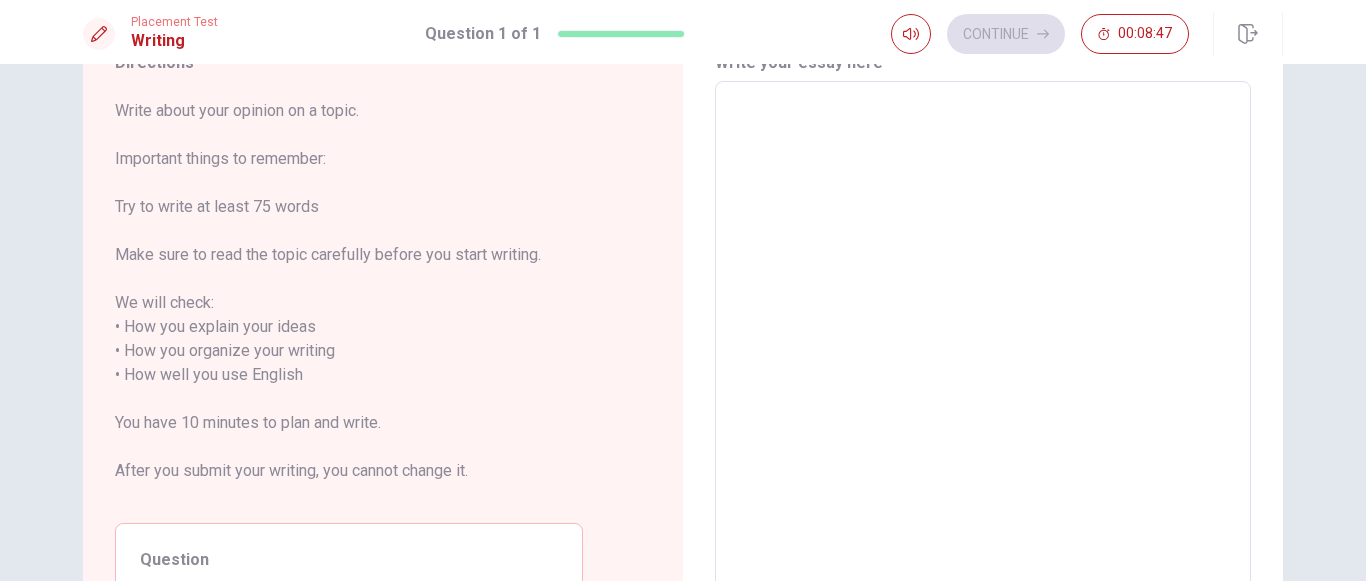 click at bounding box center (983, 363) 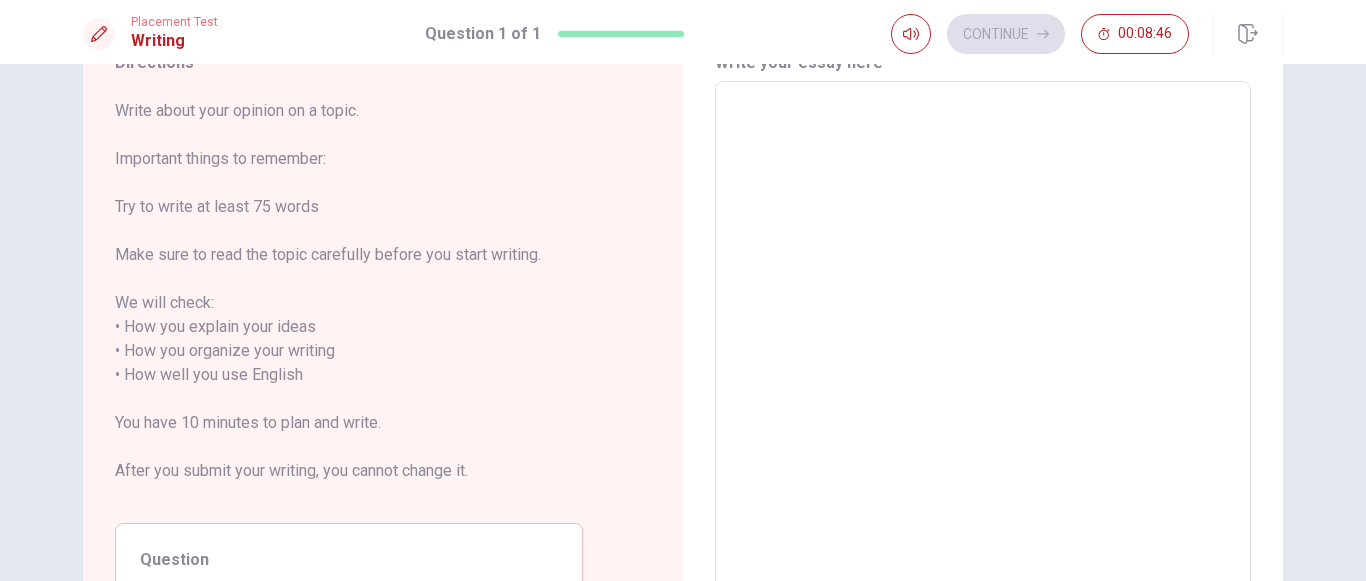 type on "i" 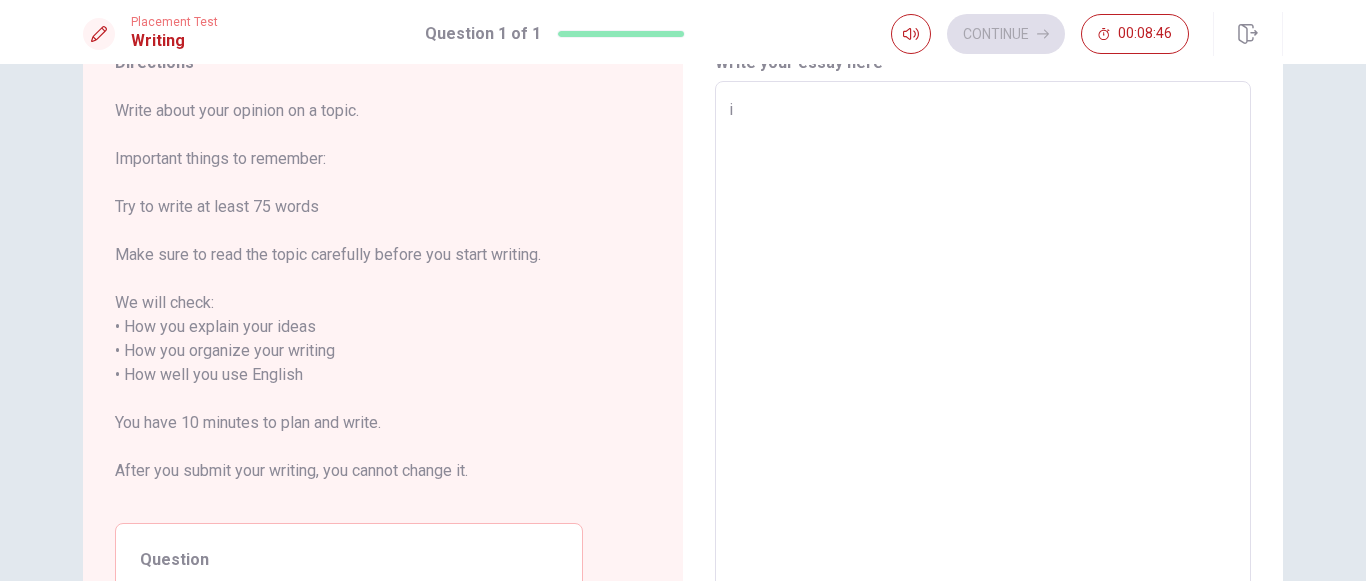 type on "x" 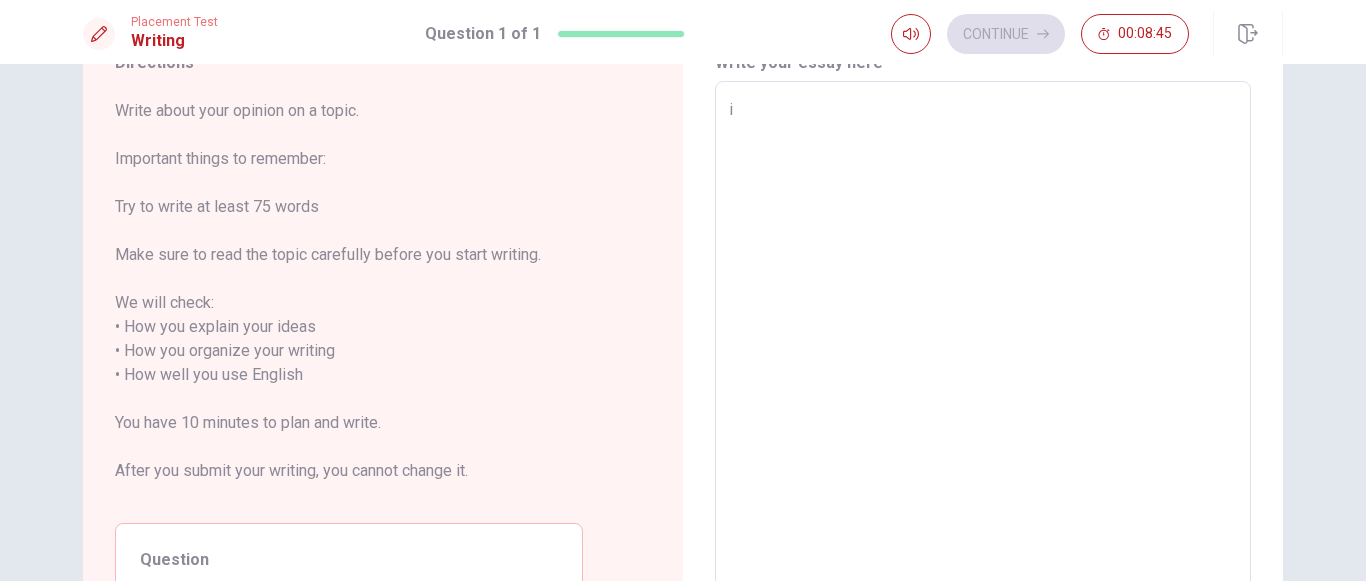 type on "i w" 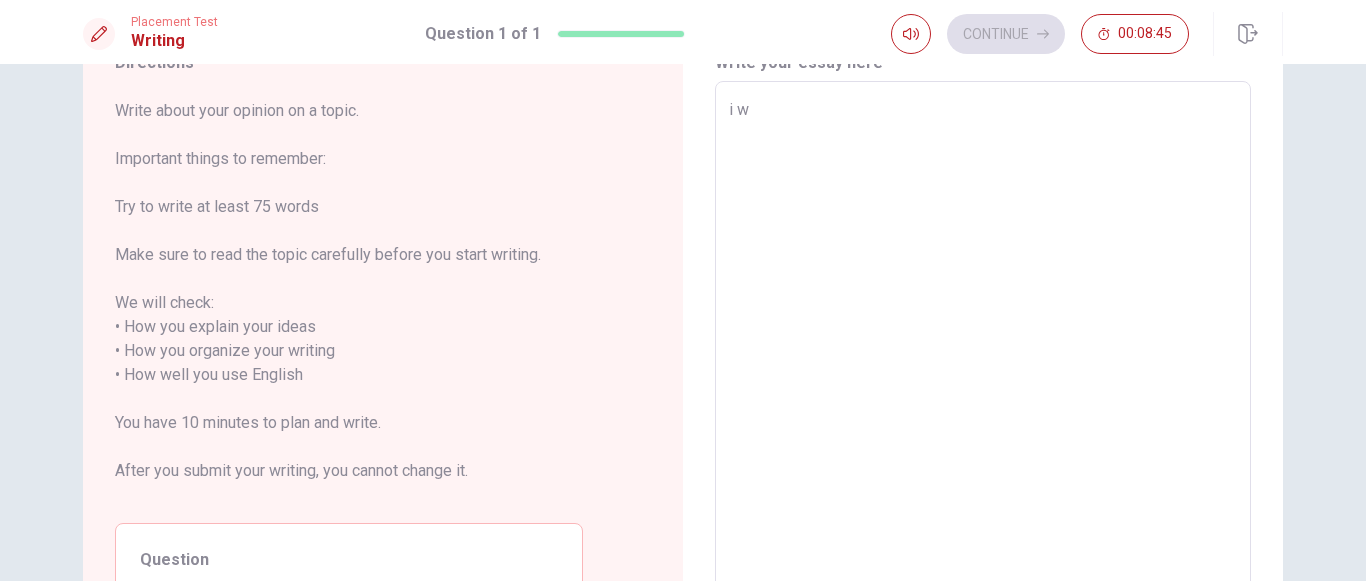 type on "x" 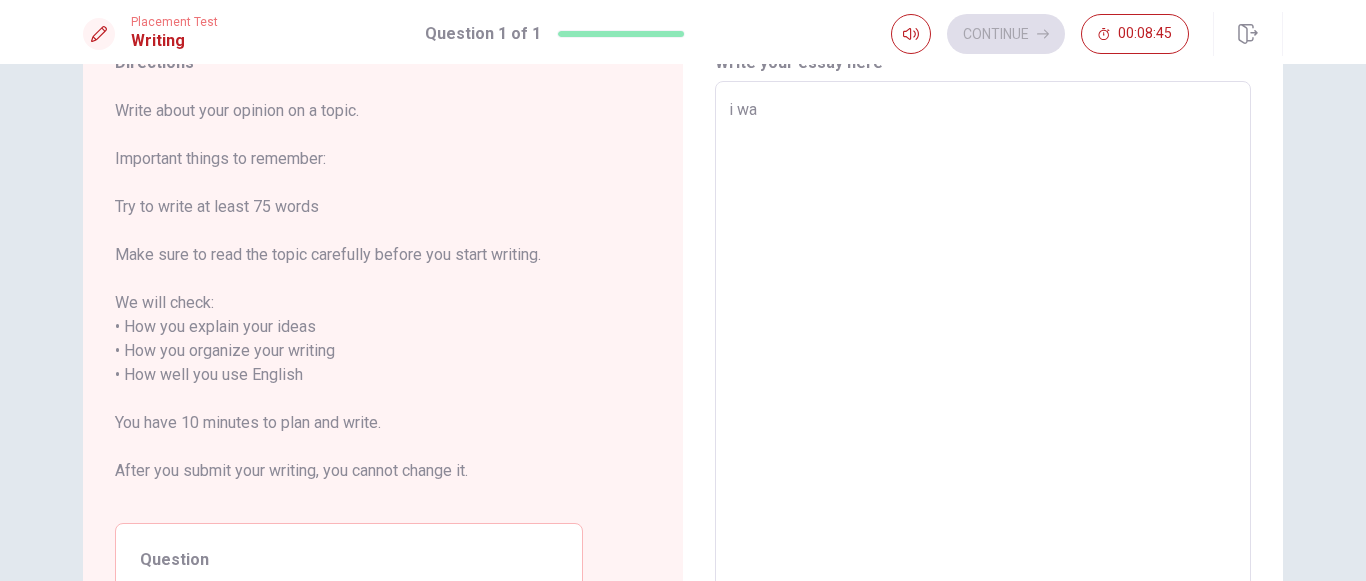 type on "x" 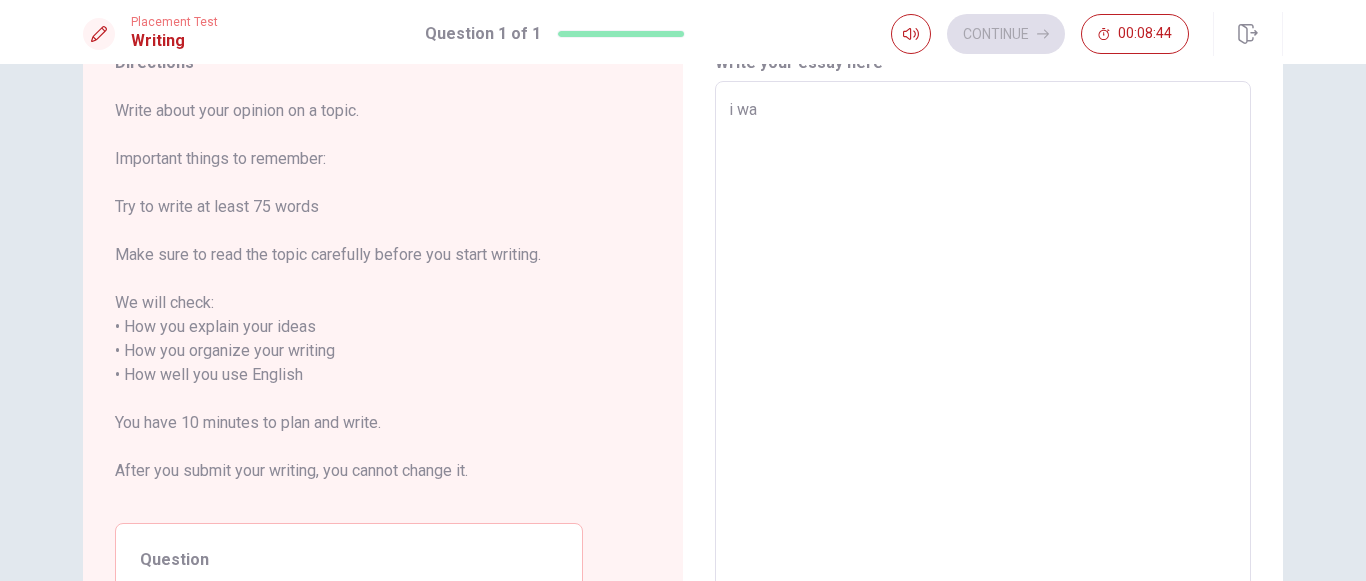type on "i wan" 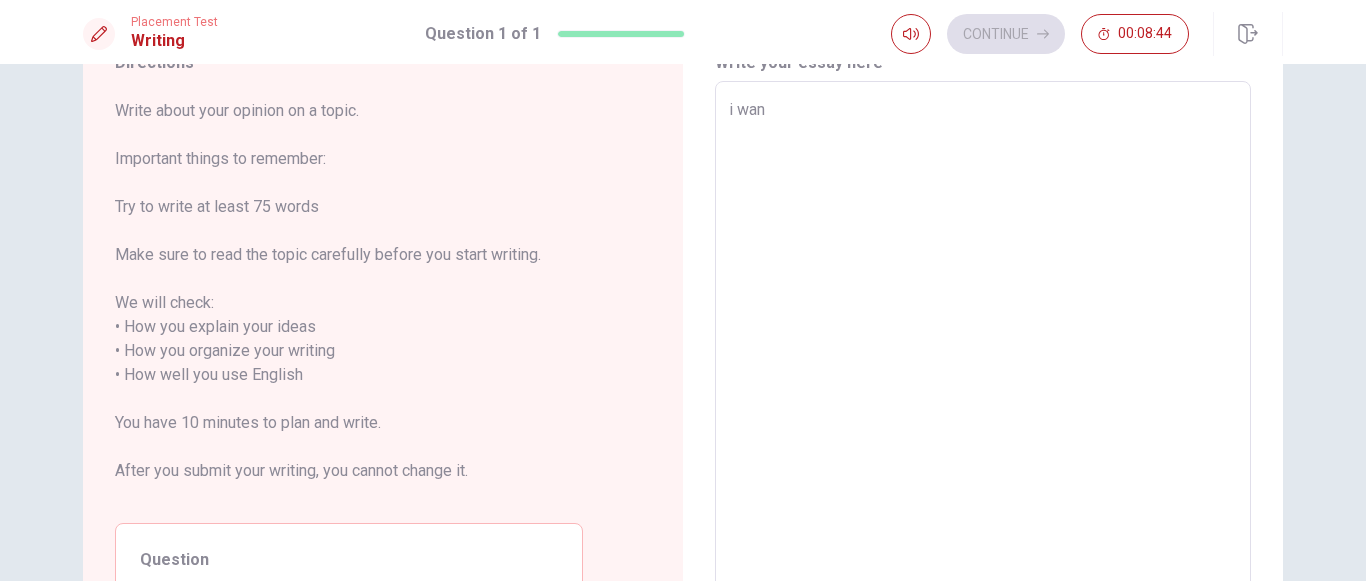 type on "x" 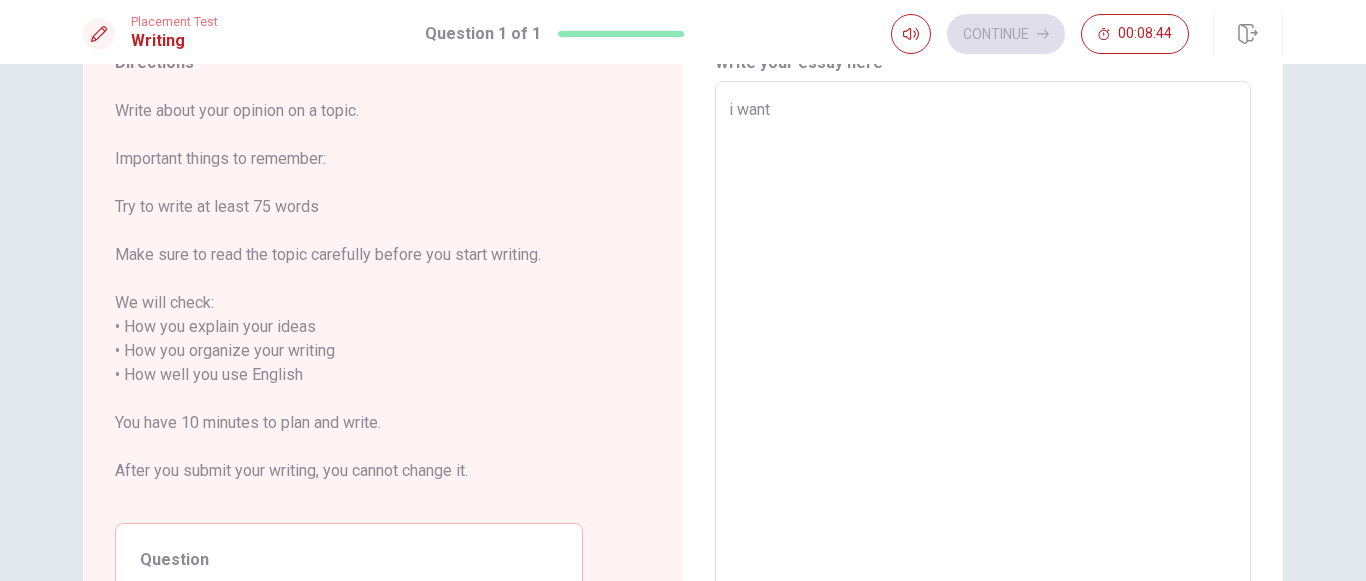 type on "x" 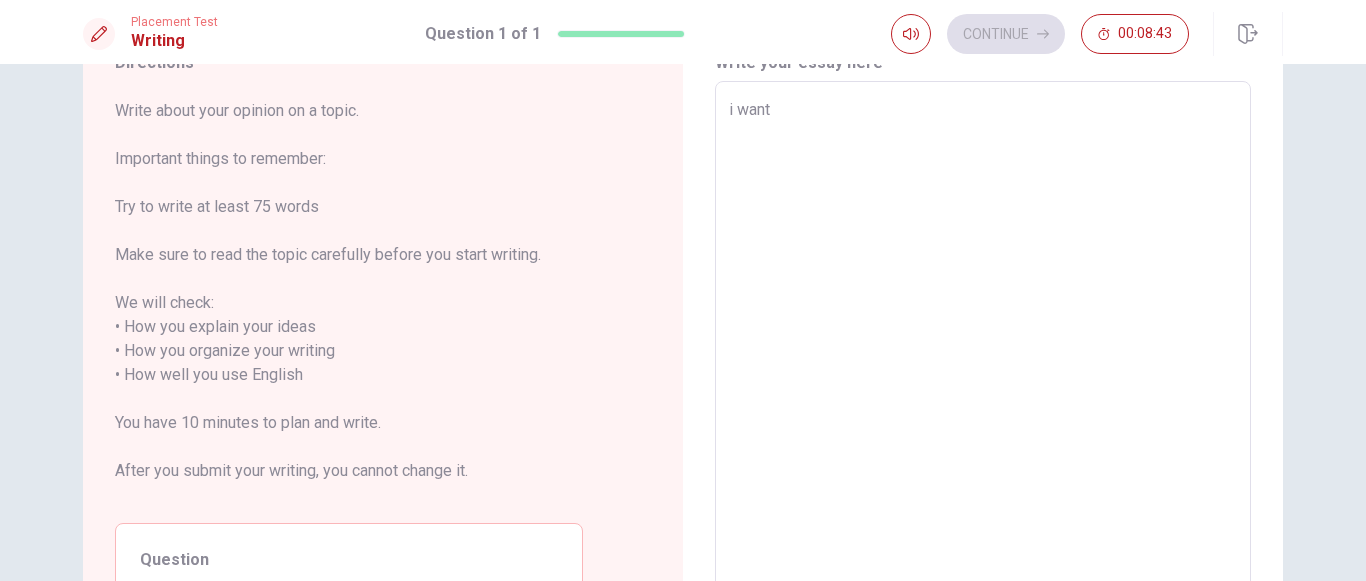 type on "i want" 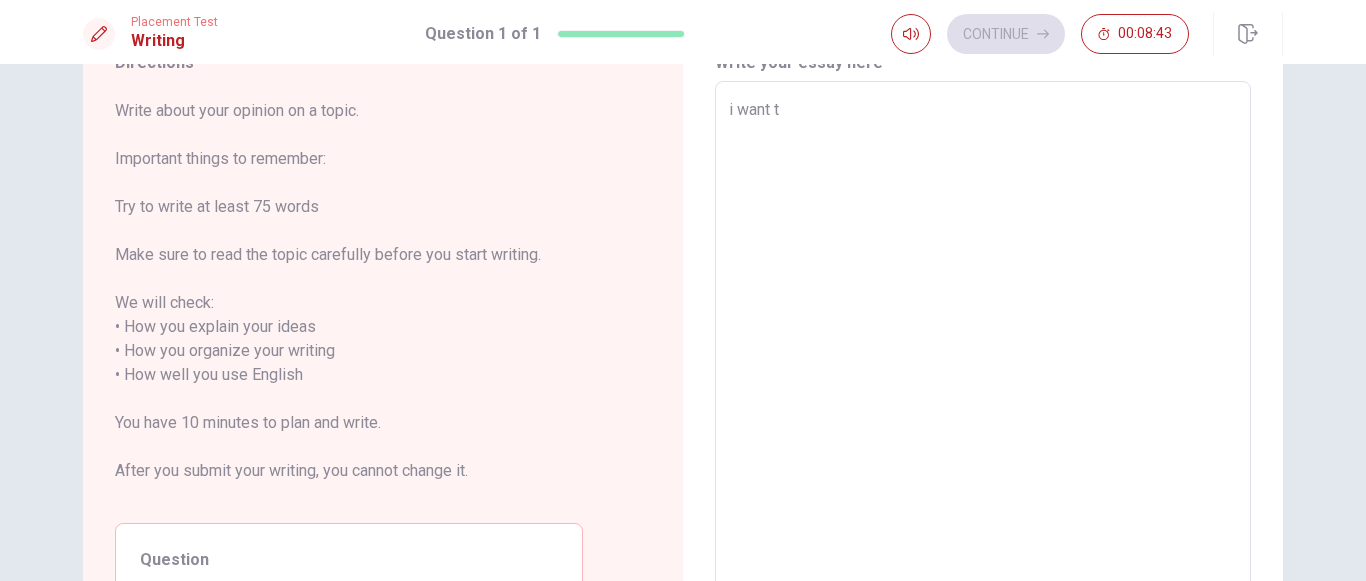 type on "x" 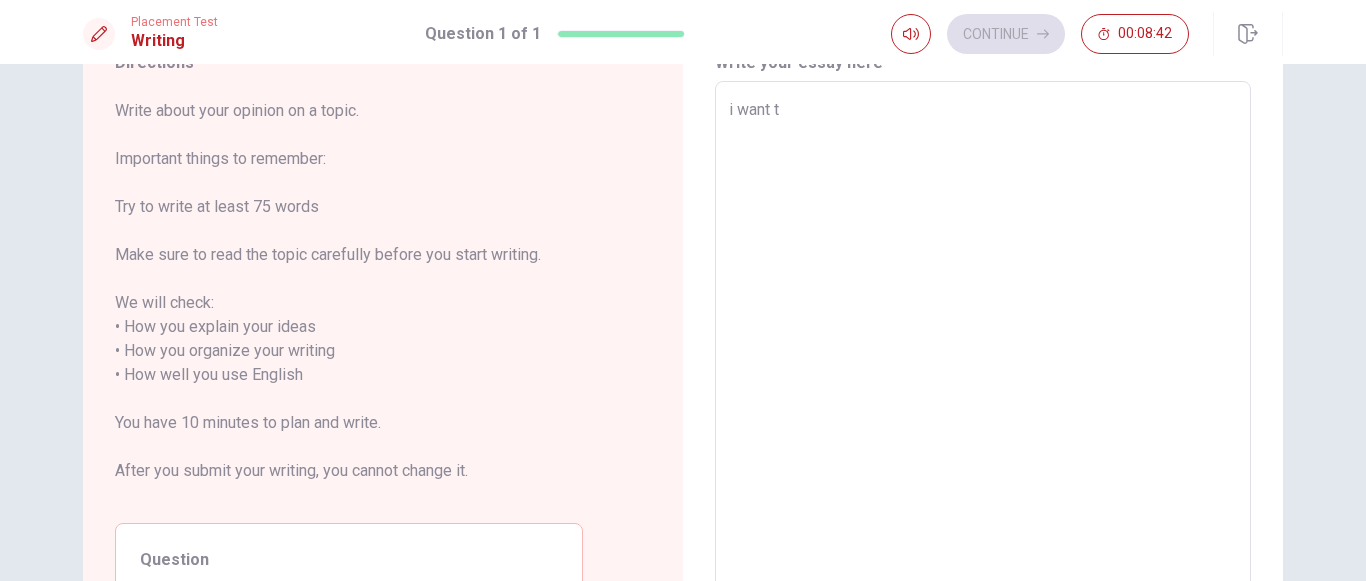 type on "i want to write about" 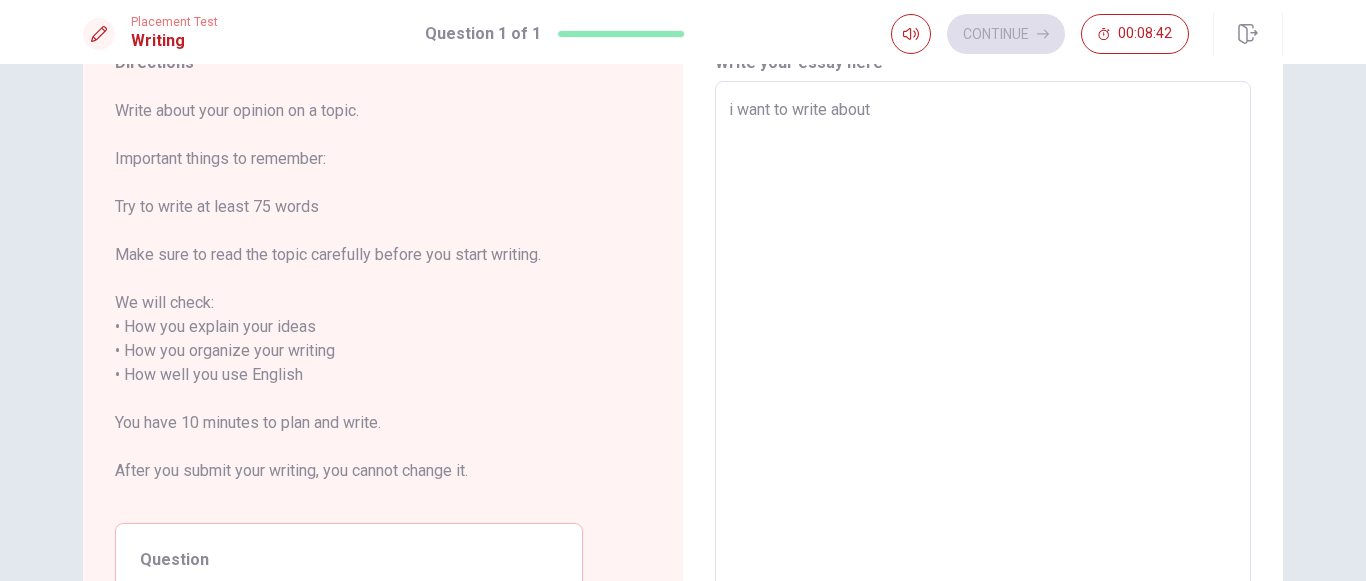 type on "x" 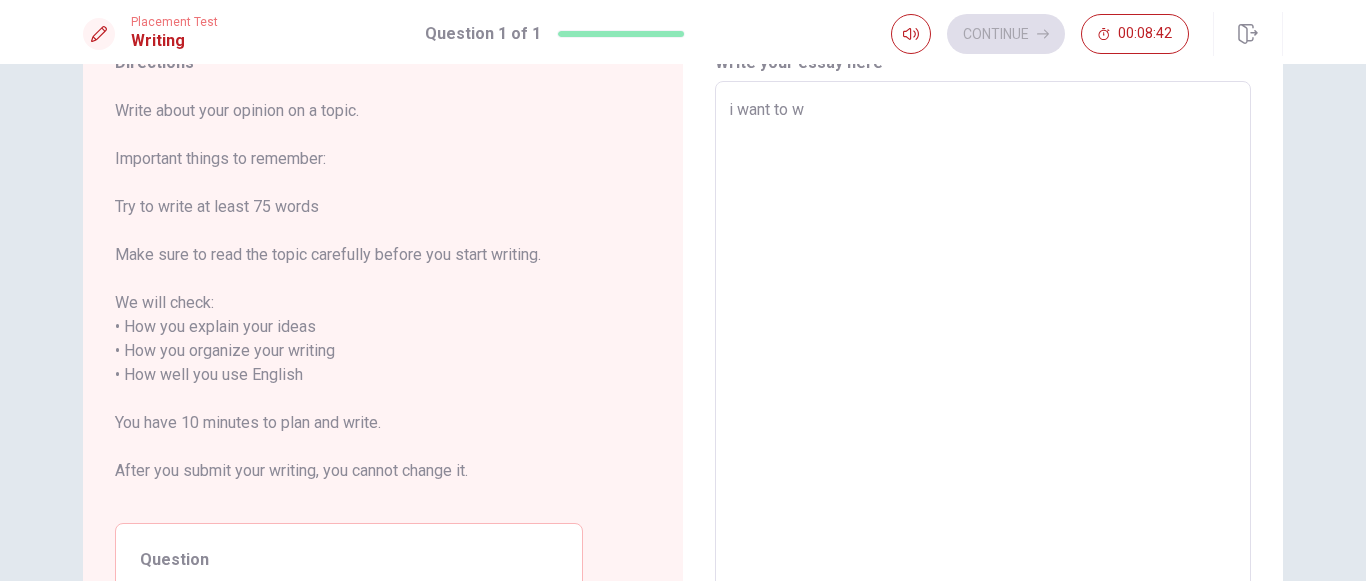 type on "x" 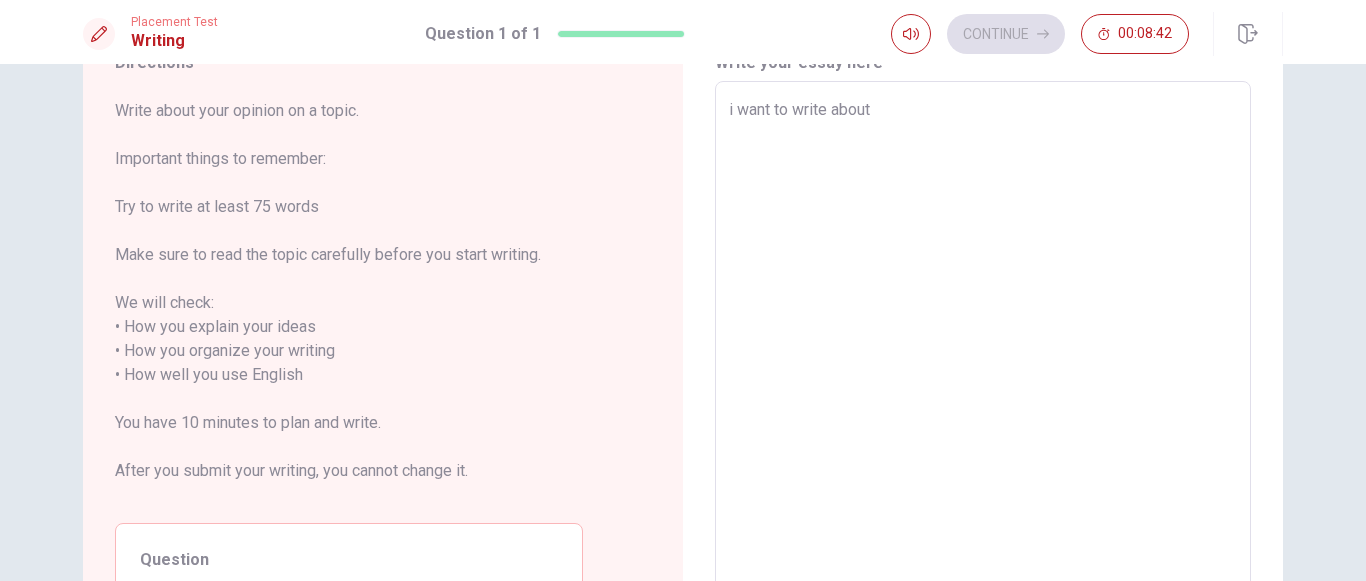 type on "x" 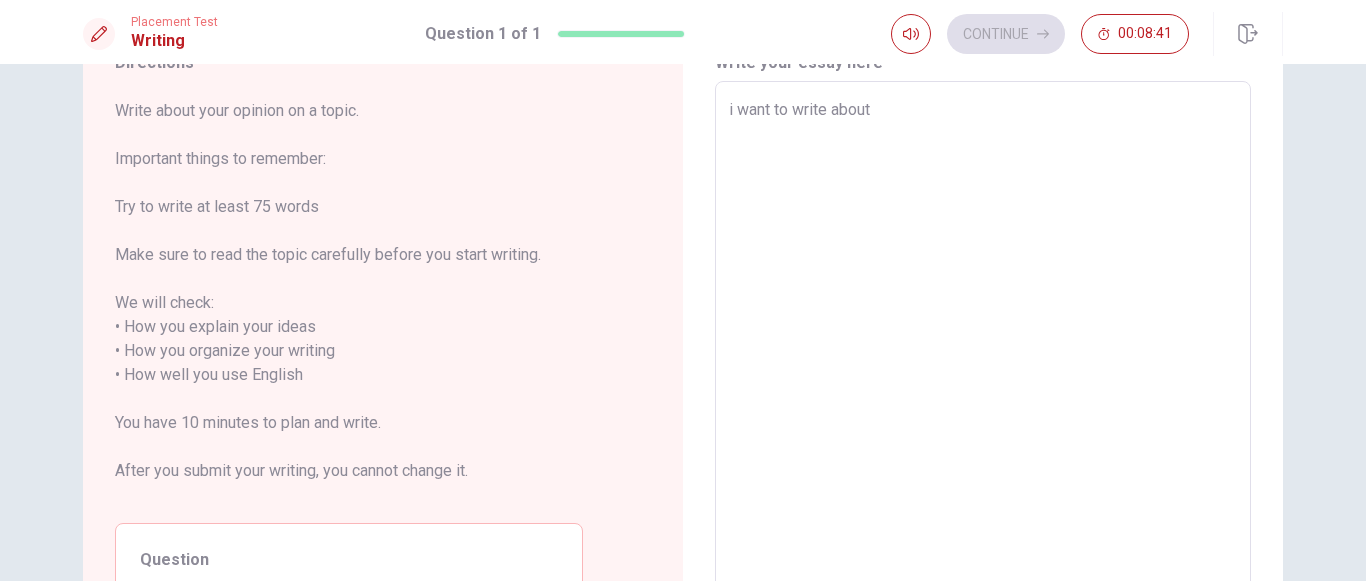type on "i want to wri" 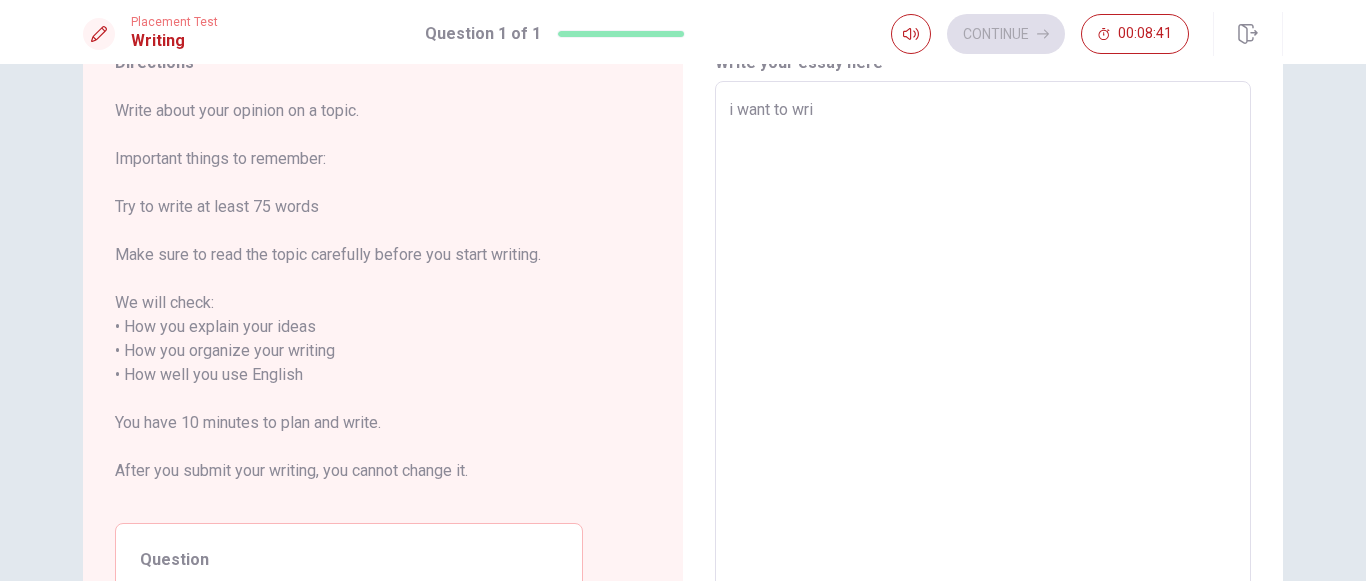 type on "x" 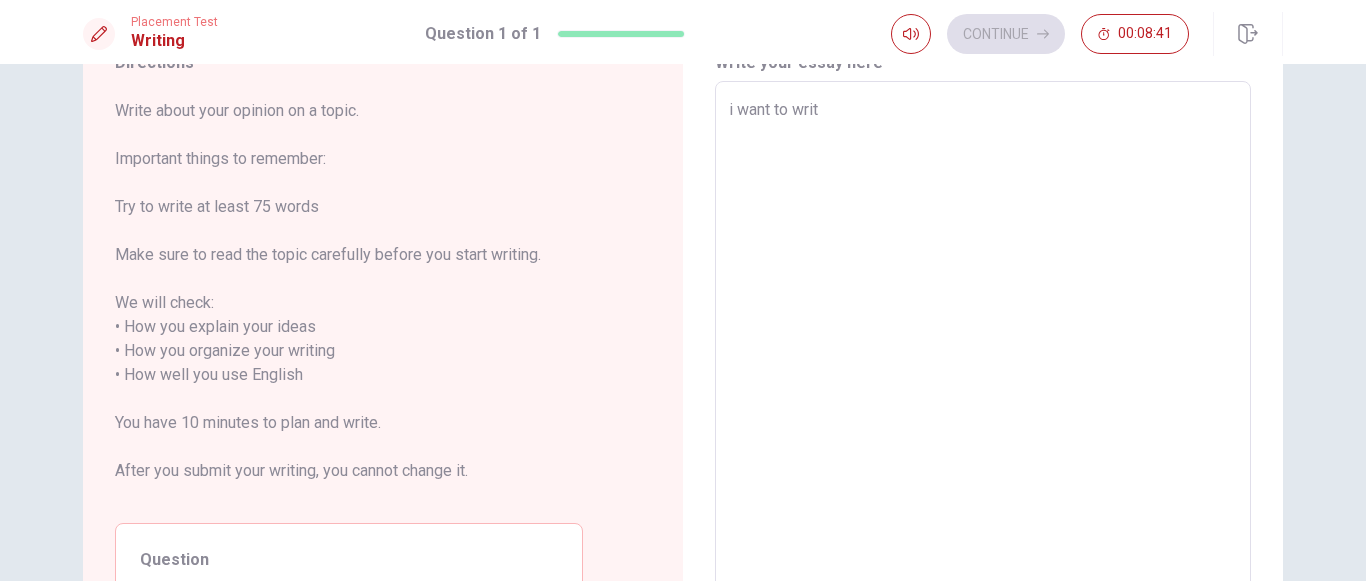 type on "x" 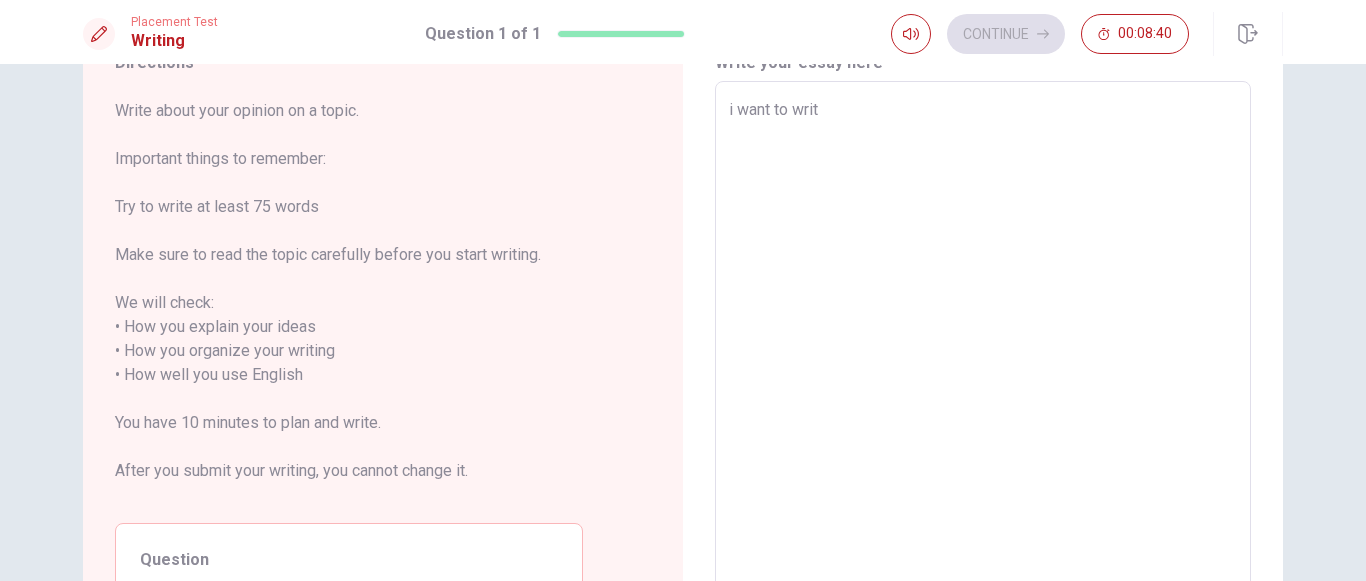 type on "i want to write" 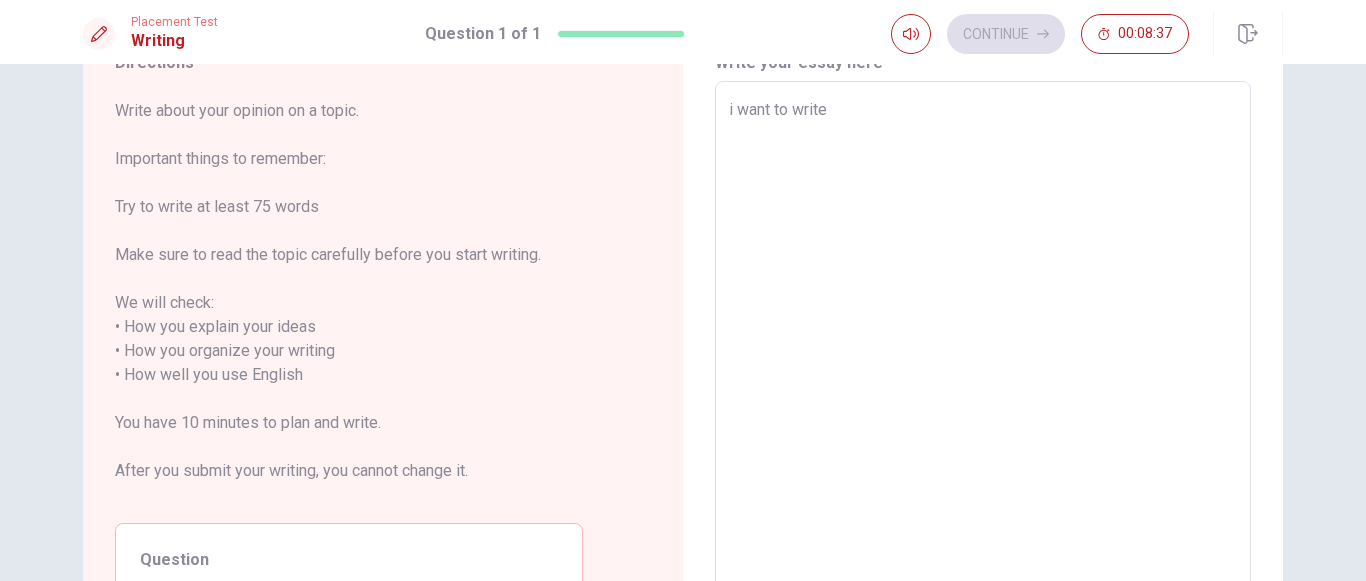 type on "x" 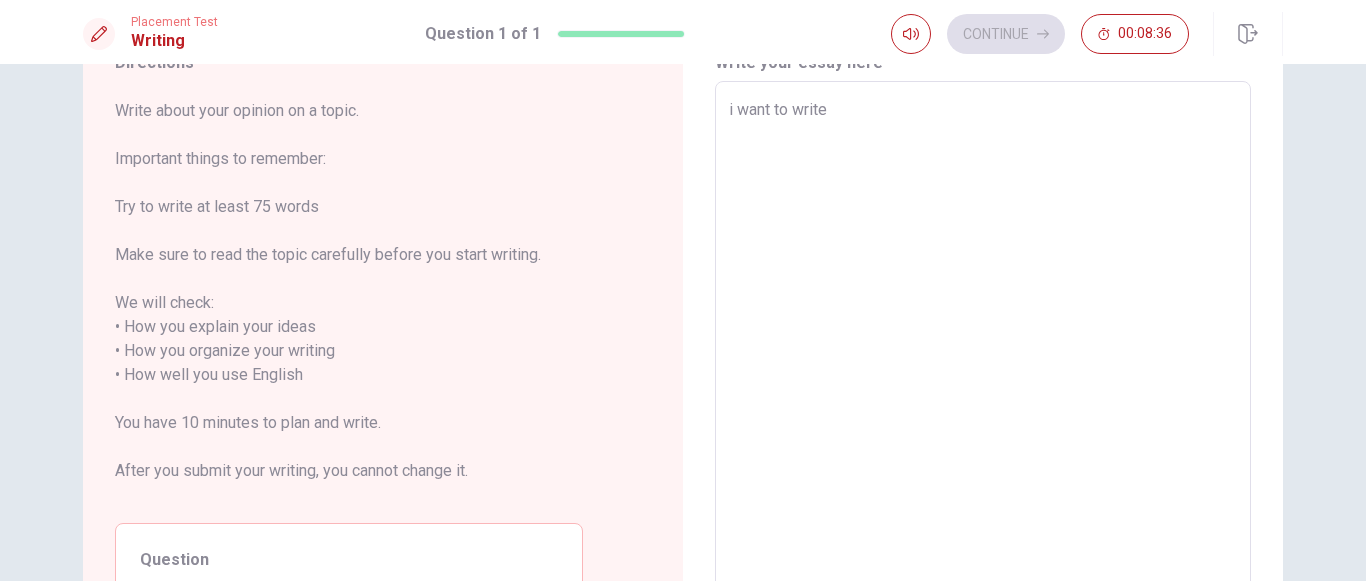 type on "i want to write" 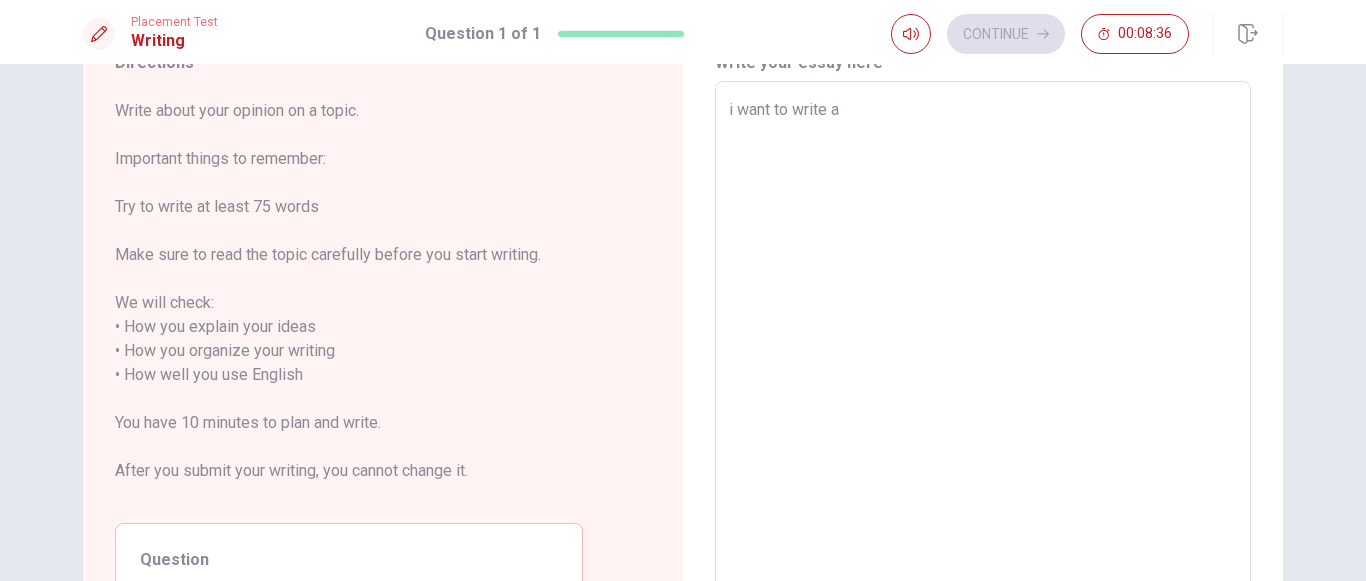type on "x" 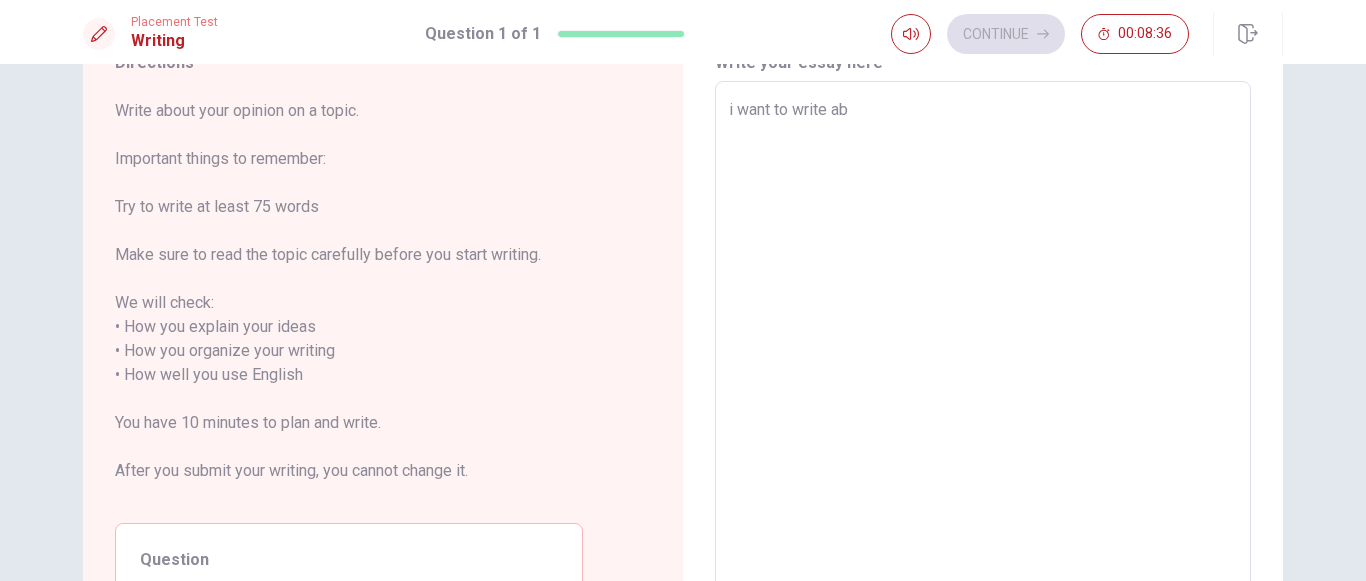 type on "x" 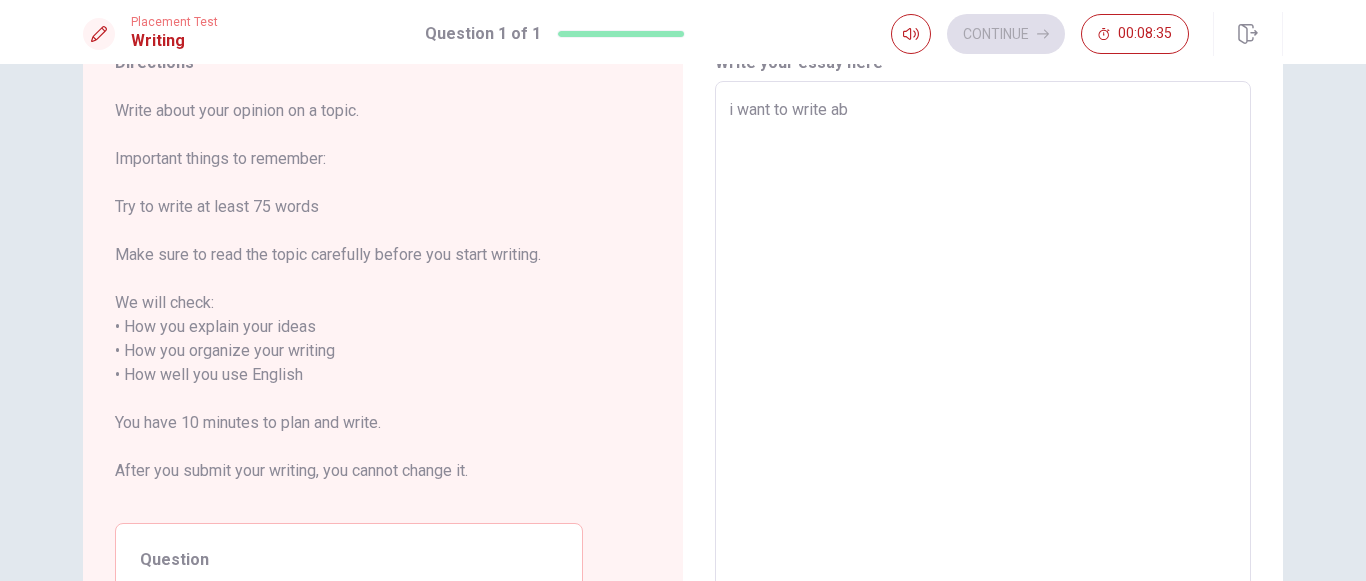 type on "i want to write about" 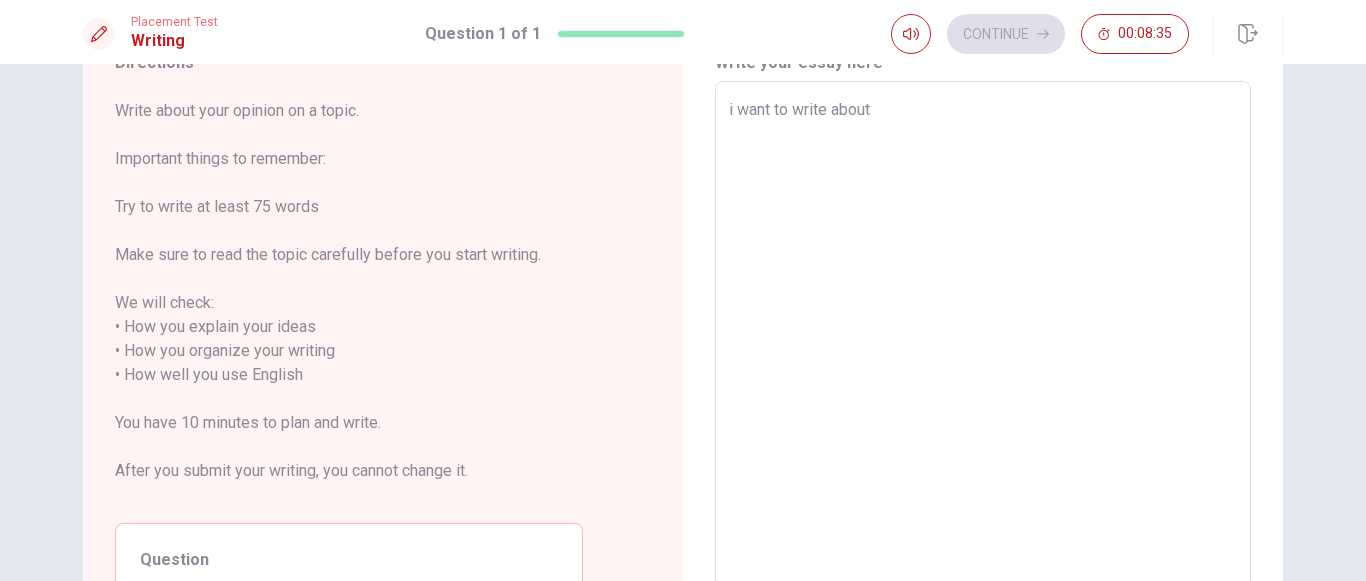 type on "x" 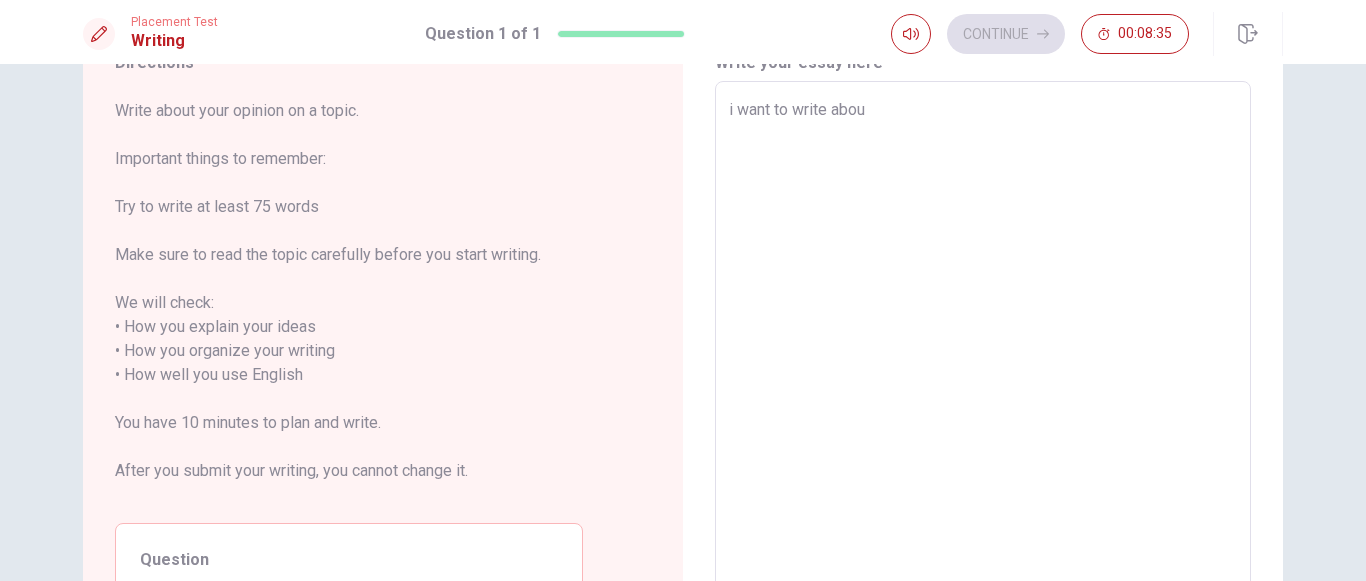 type on "x" 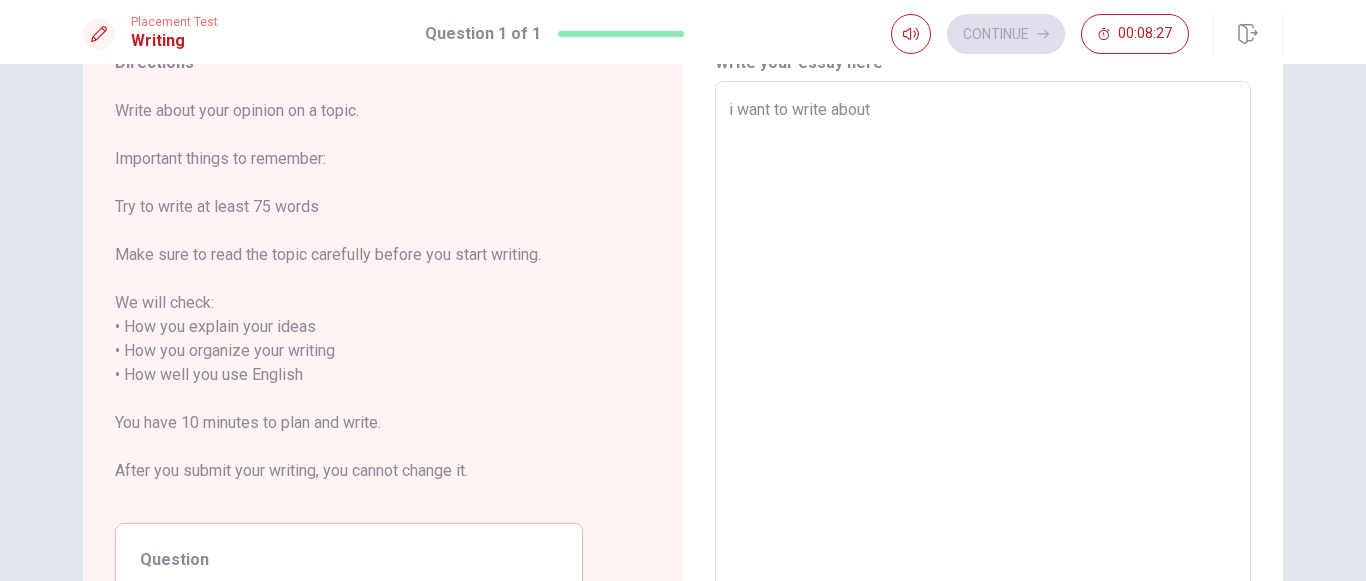 type on "x" 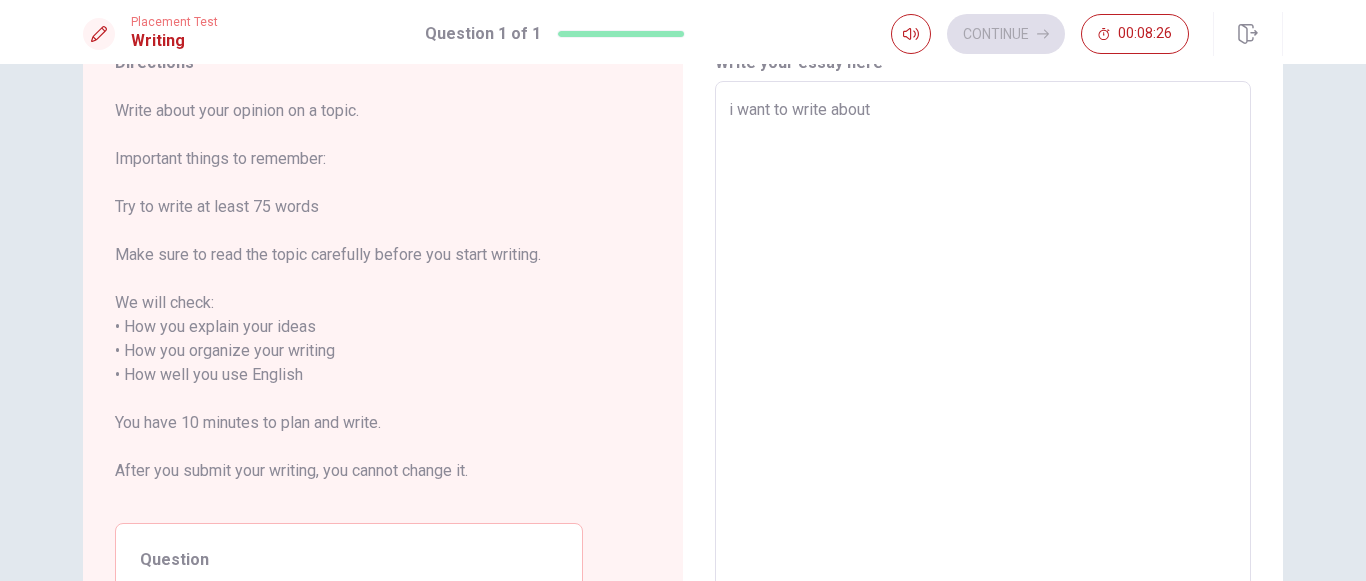 type on "i want to write about" 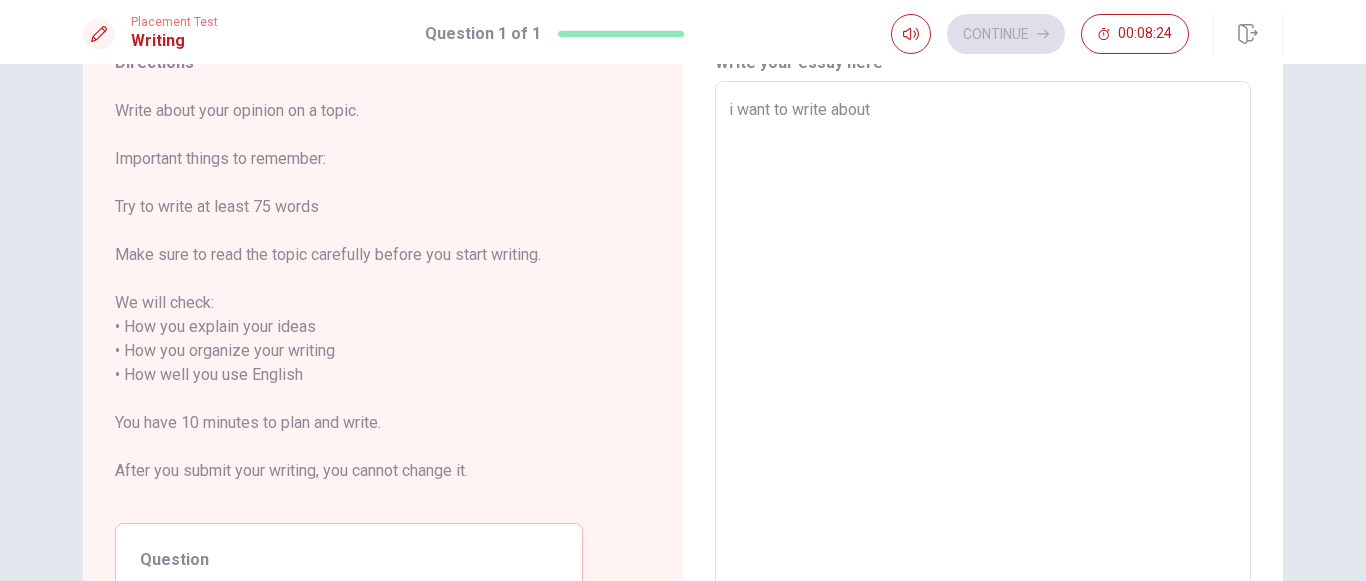 type on "x" 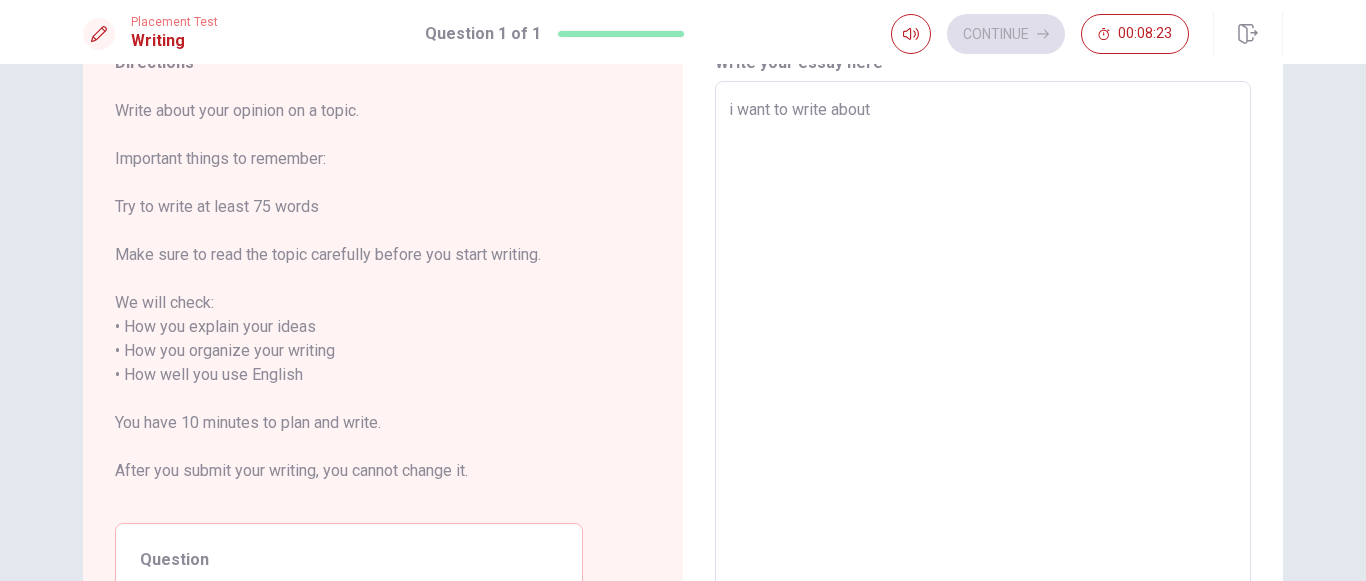 type on "i want to write about my" 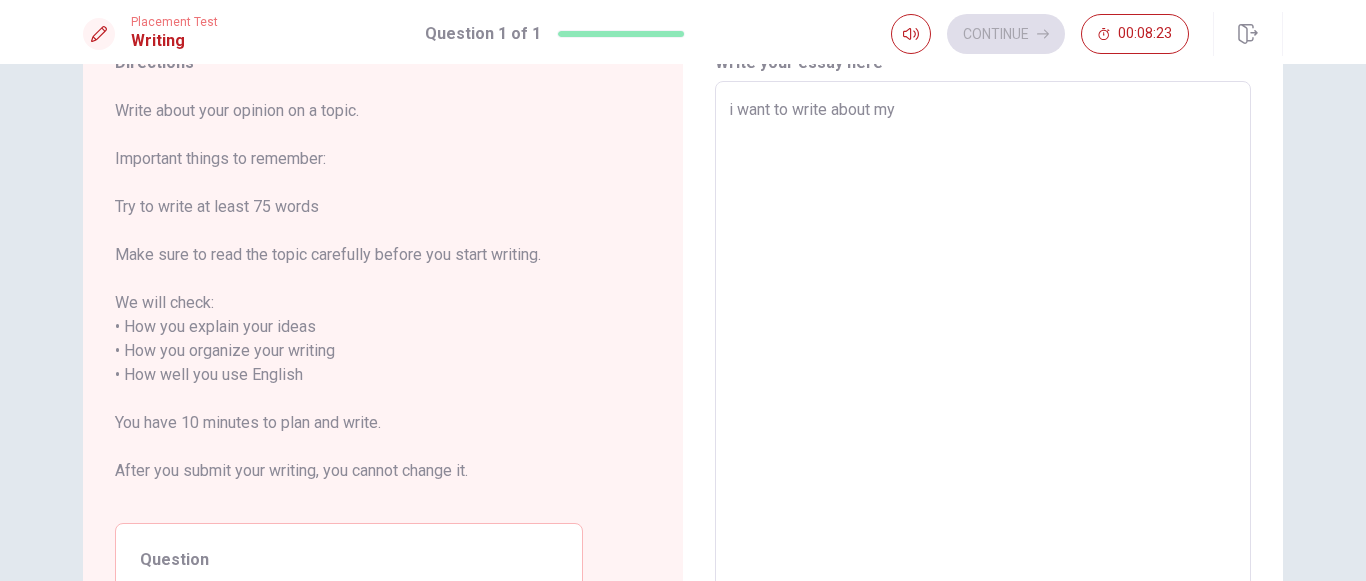 type on "x" 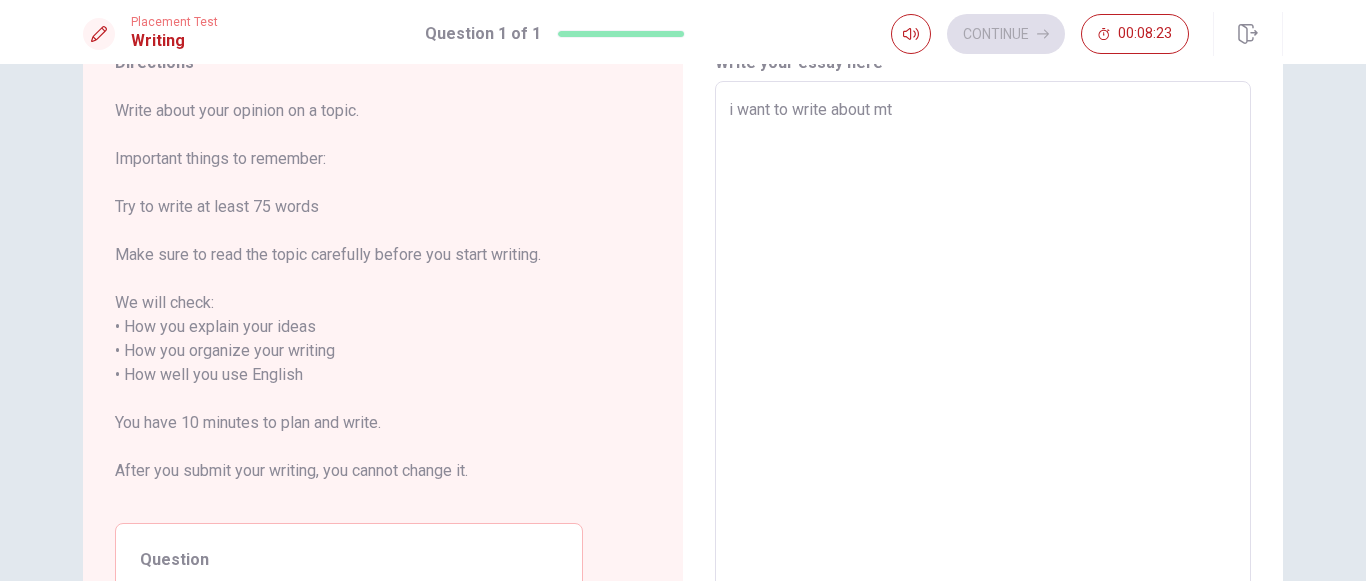 type on "x" 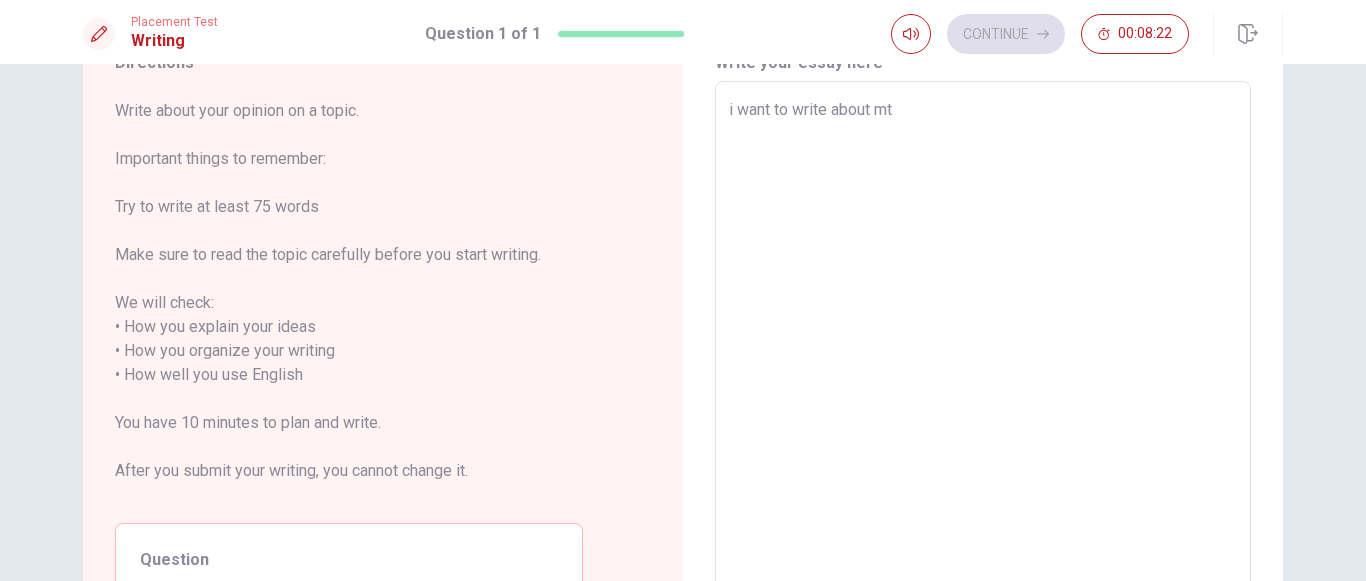 type on "i want to write about my" 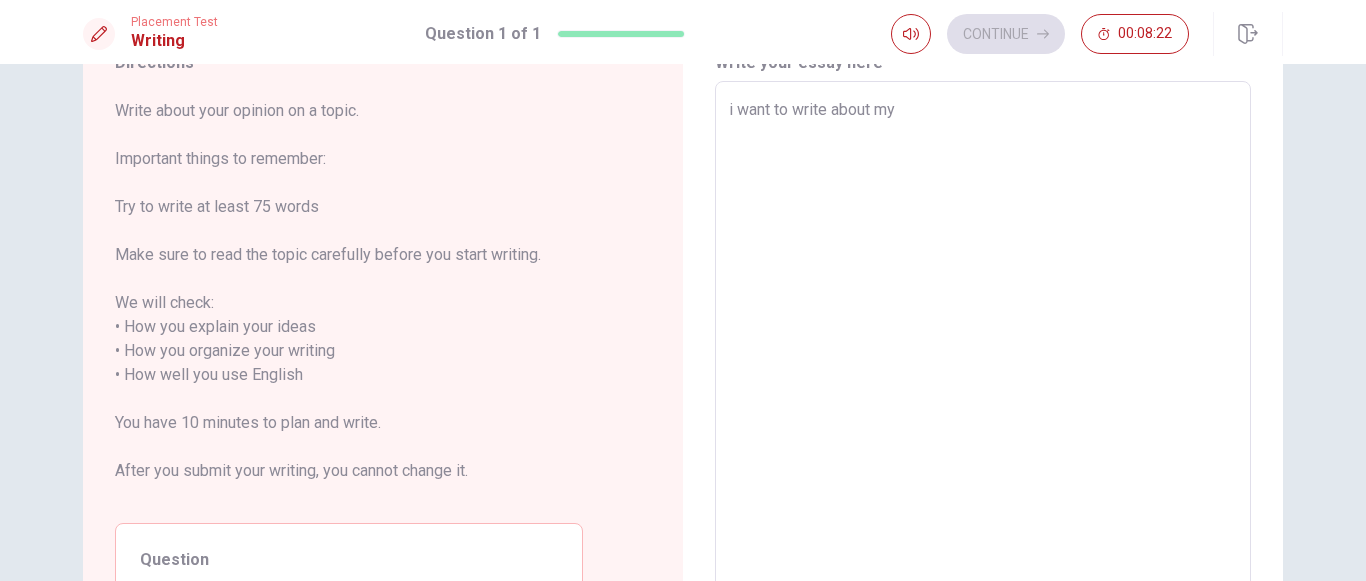 type on "x" 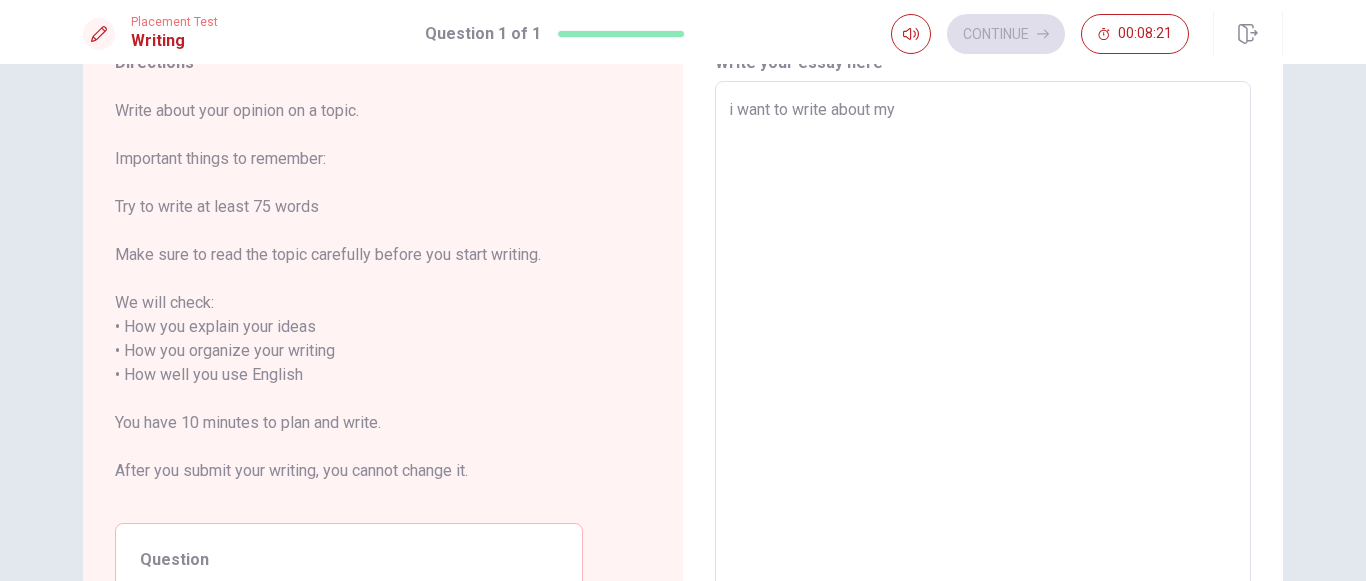 type on "i want to write about my" 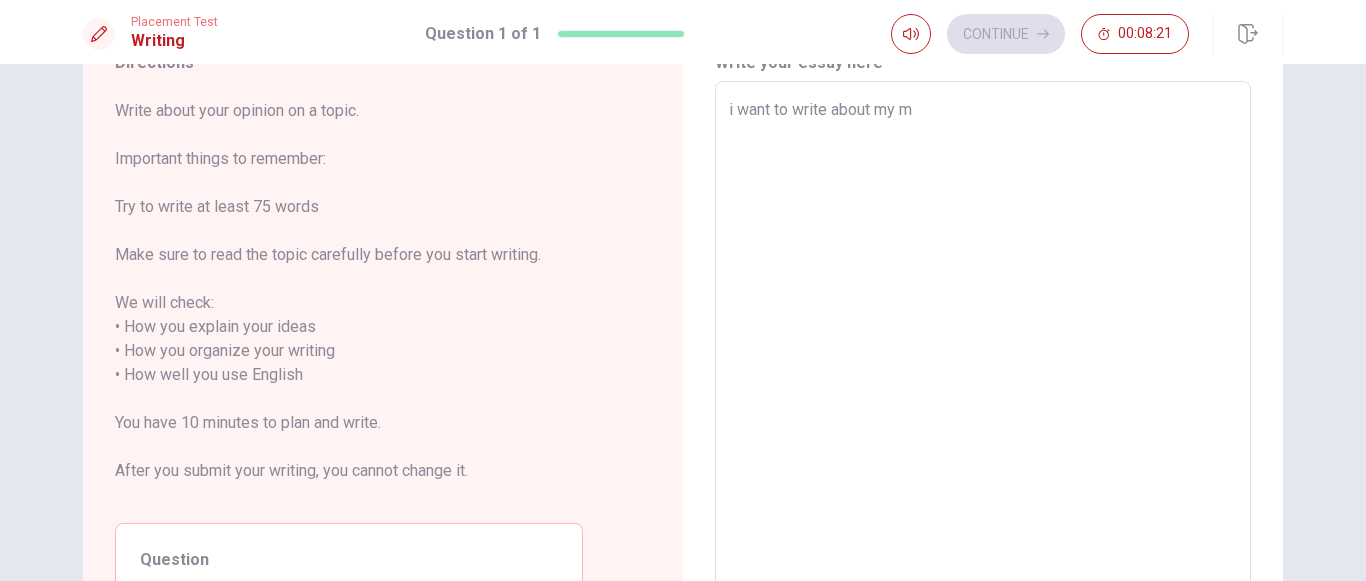type on "x" 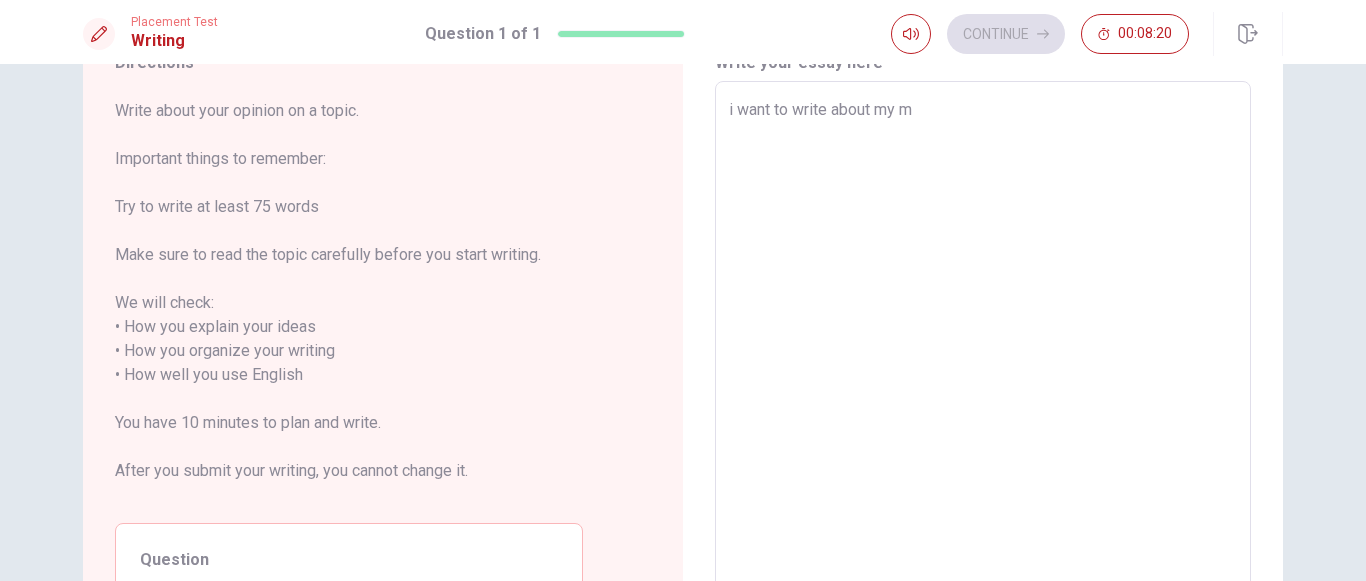 type on "i want to write about my mo" 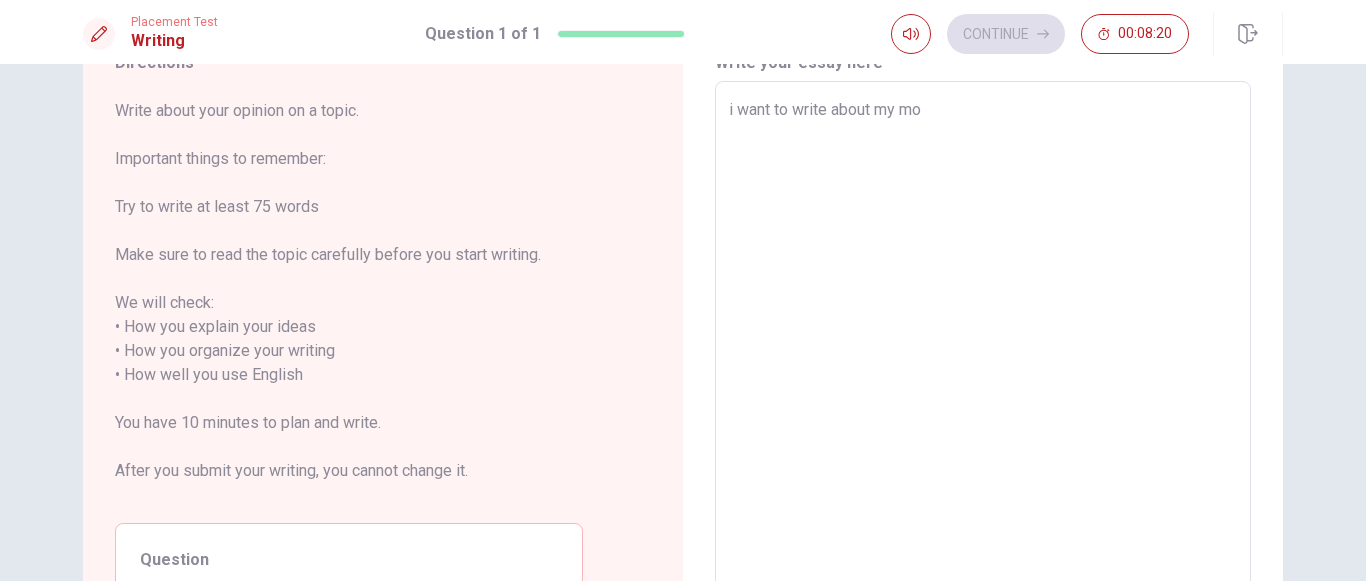 type on "x" 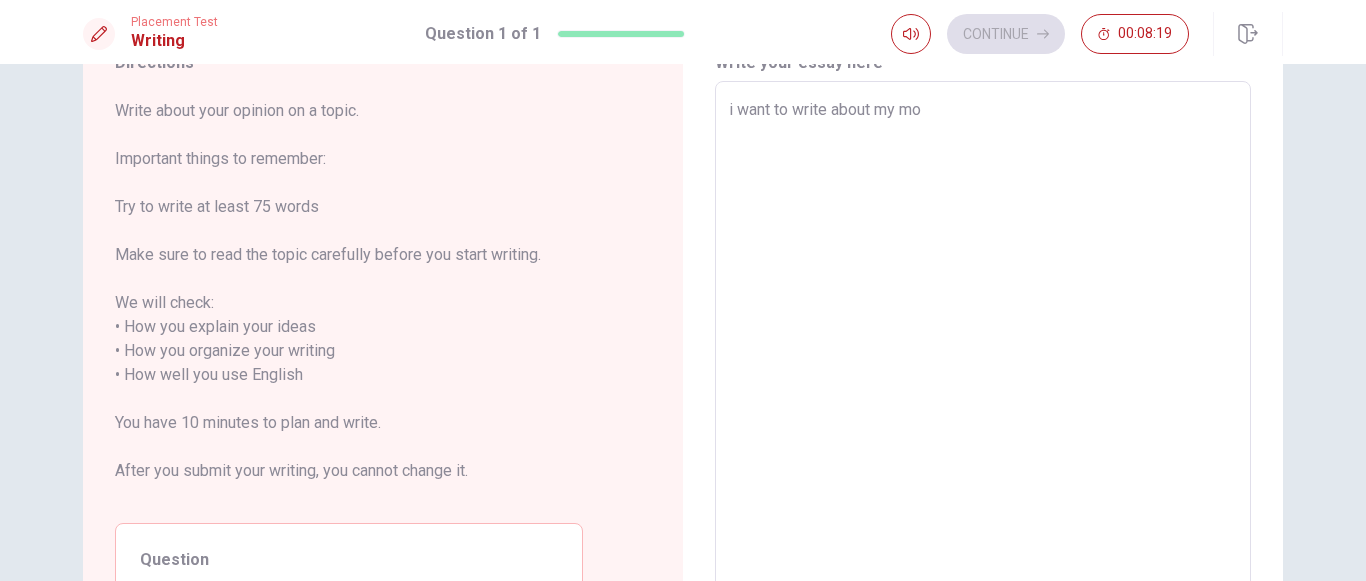 type on "i want to write about my mot" 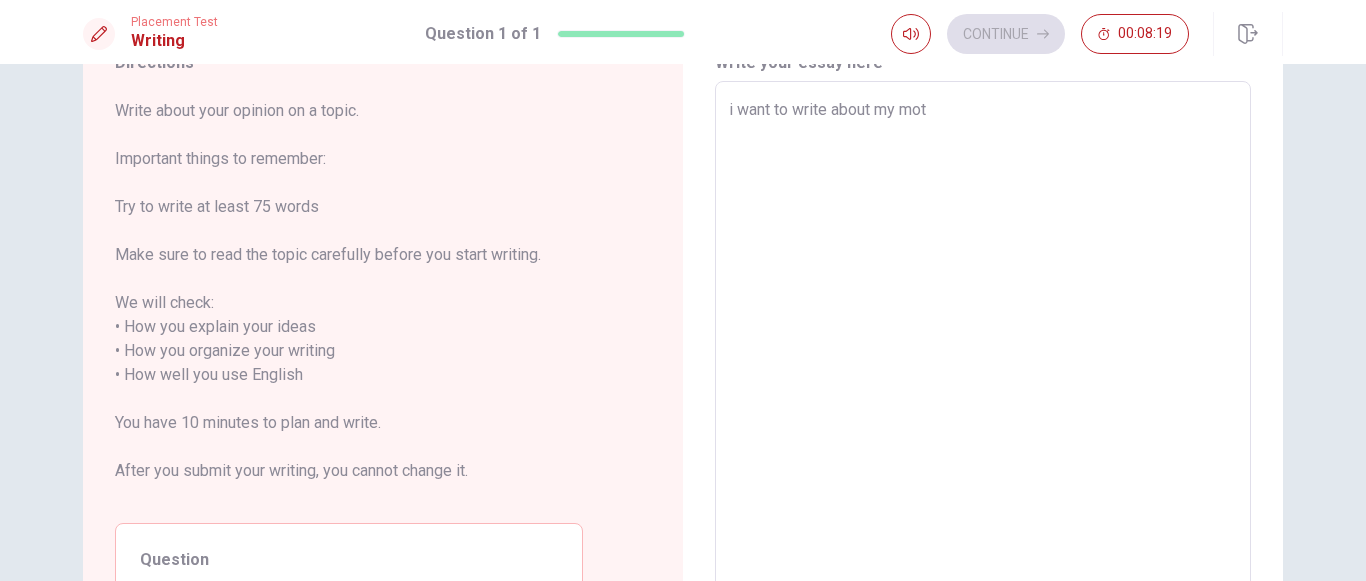 type on "x" 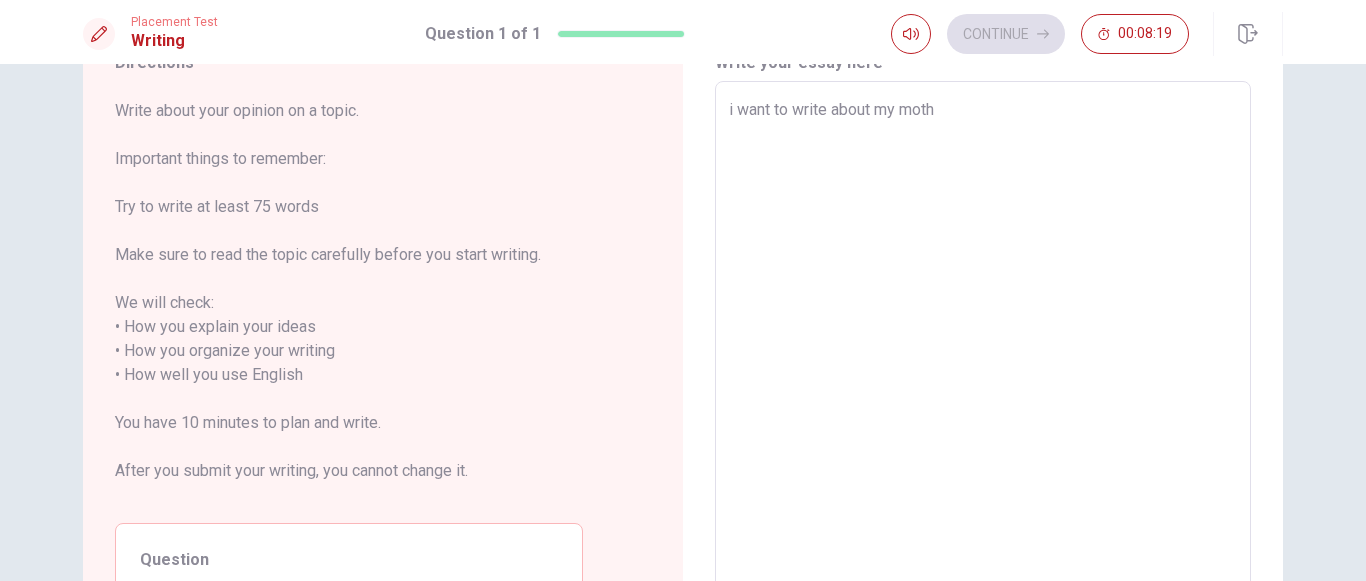 type on "x" 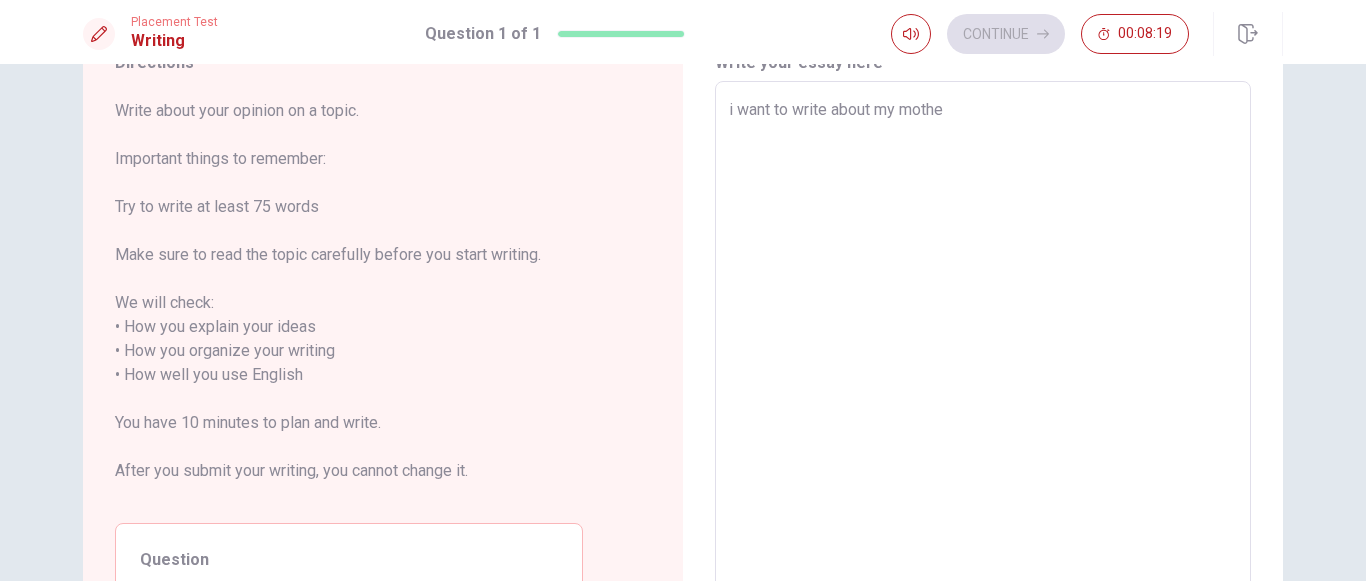type on "x" 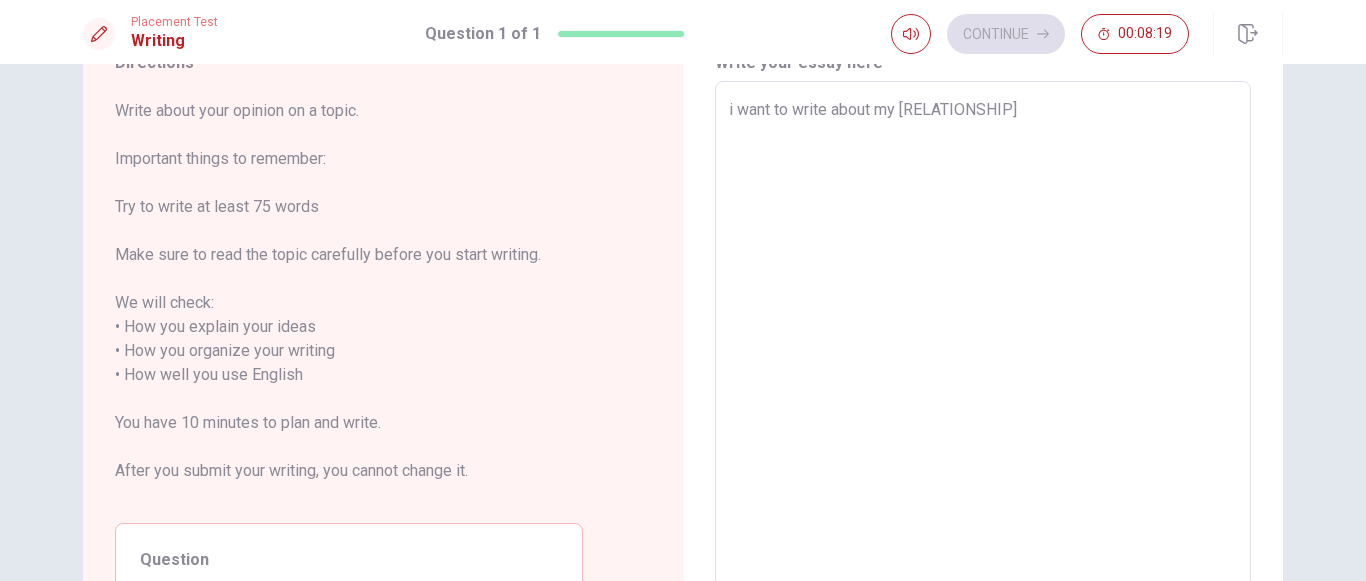 type on "x" 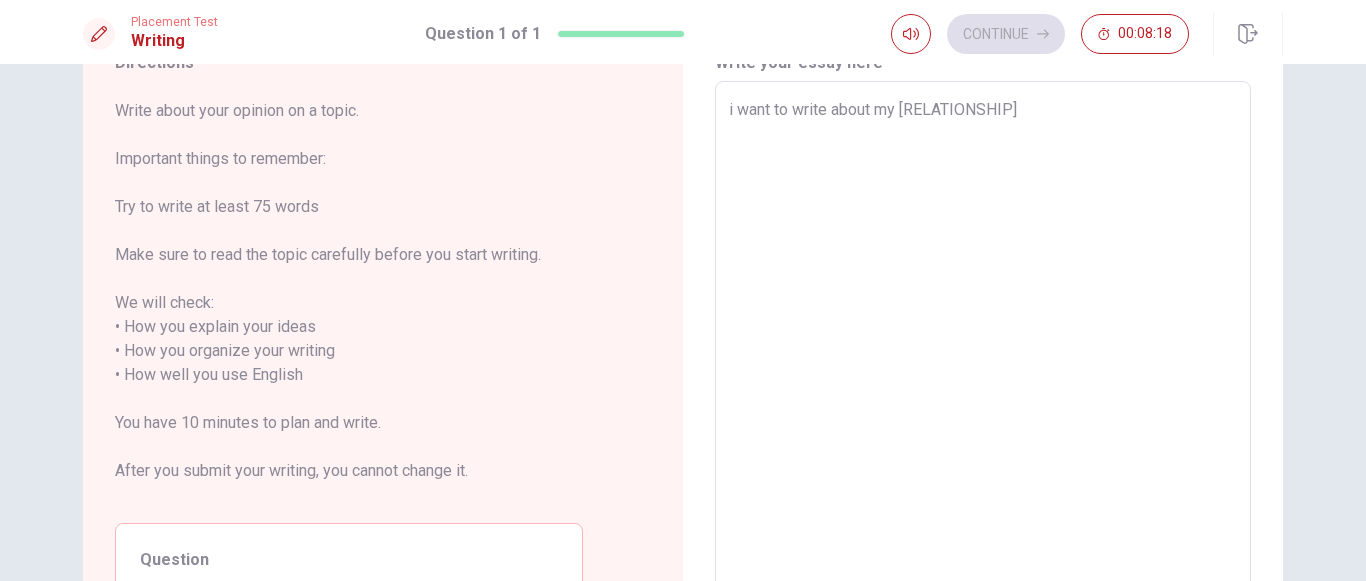 type on "i want to write about my [RELATIONSHIP]" 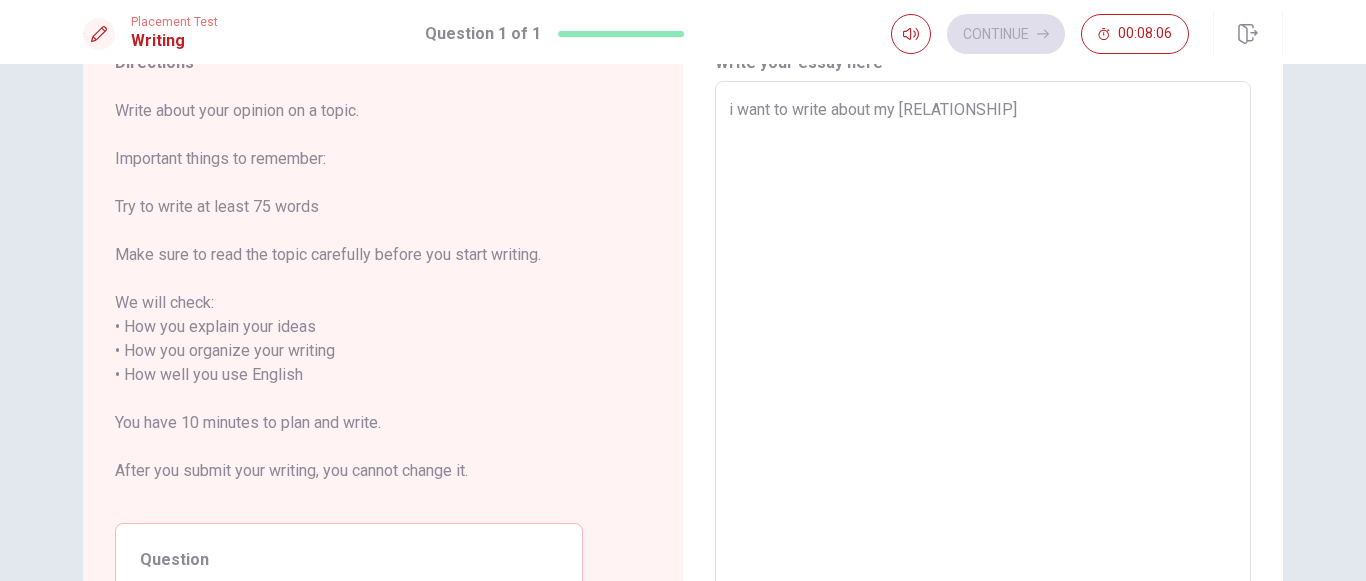 type on "x" 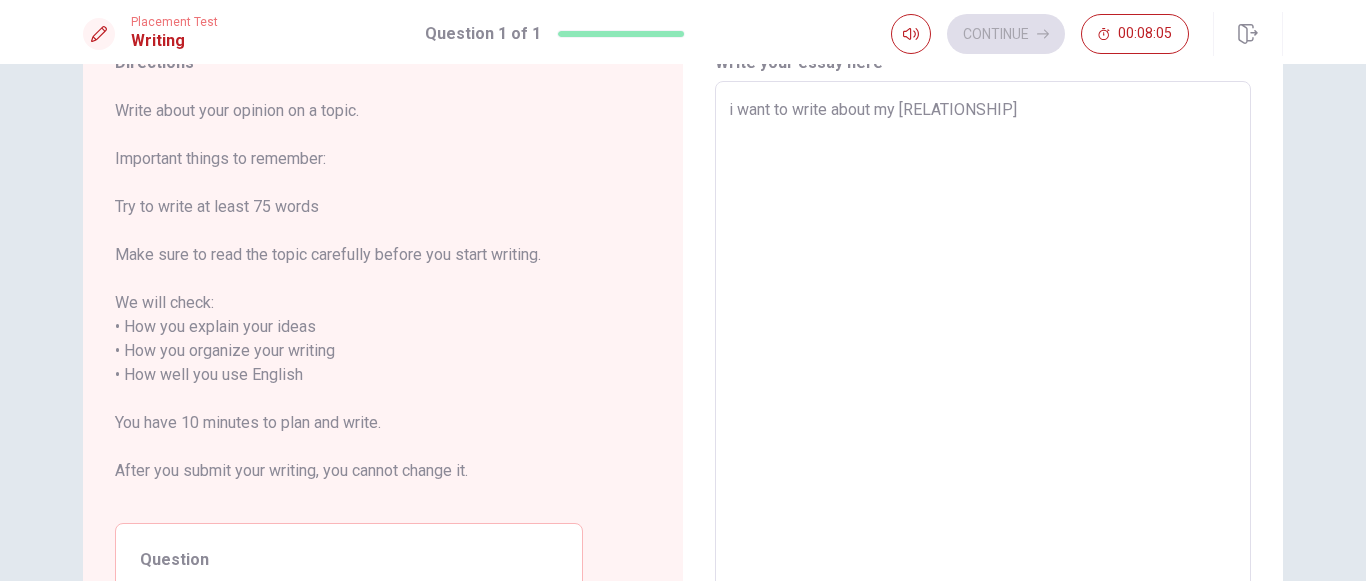 type on "i want to write about my [RELATIONSHIP] b" 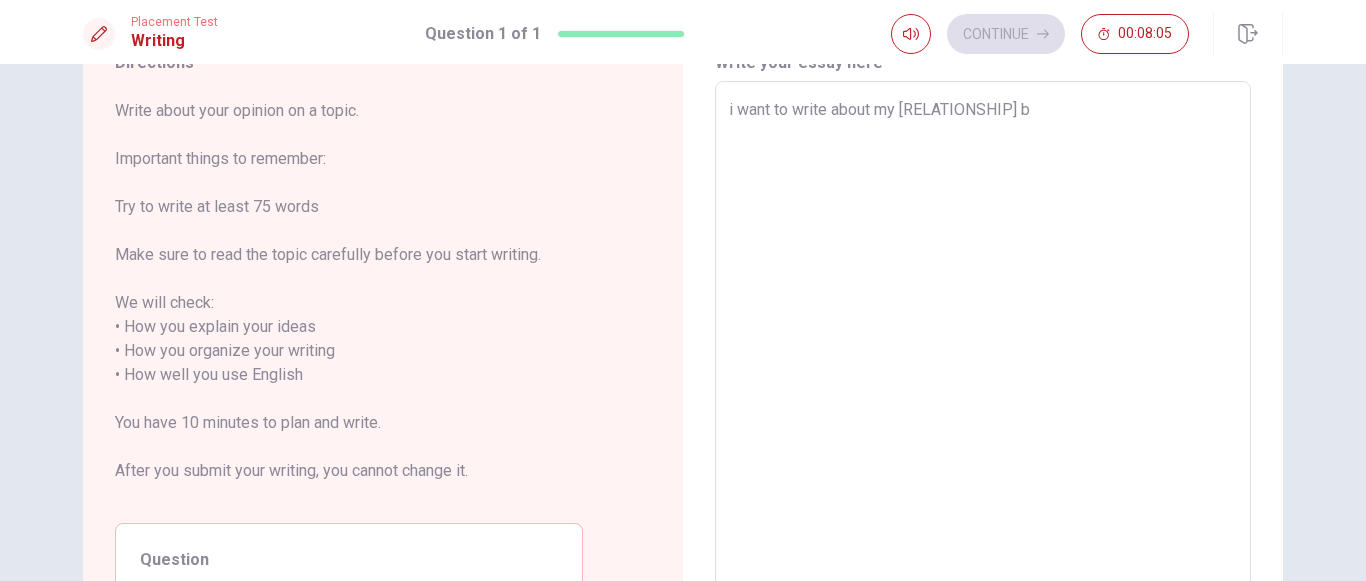 type on "x" 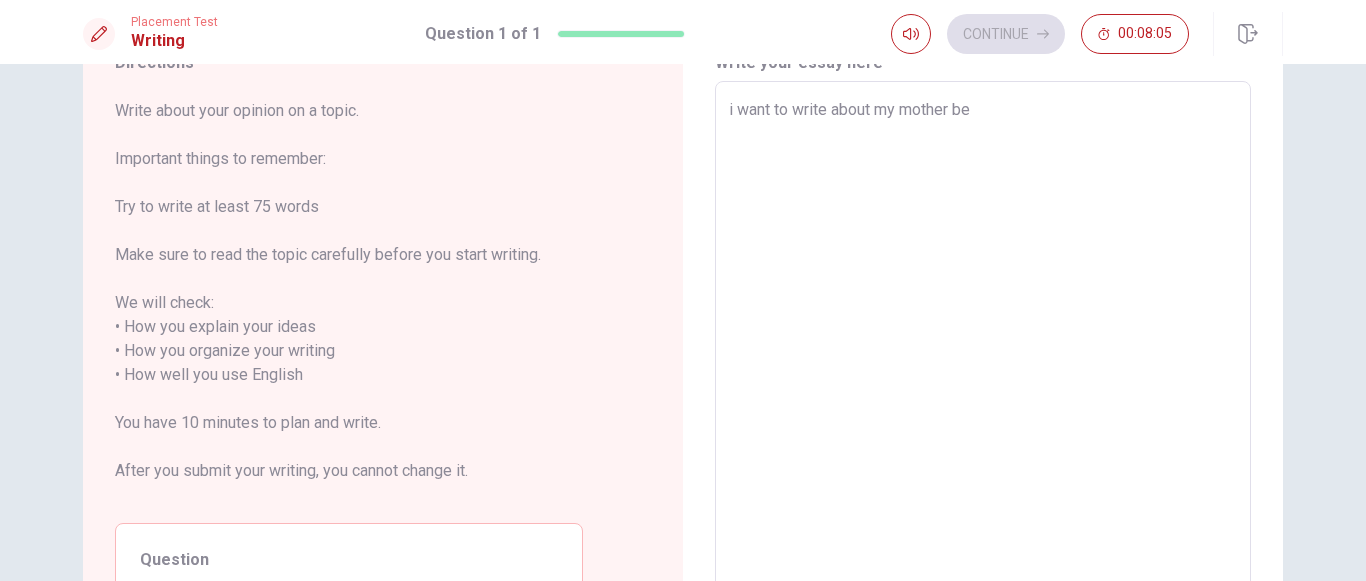type on "x" 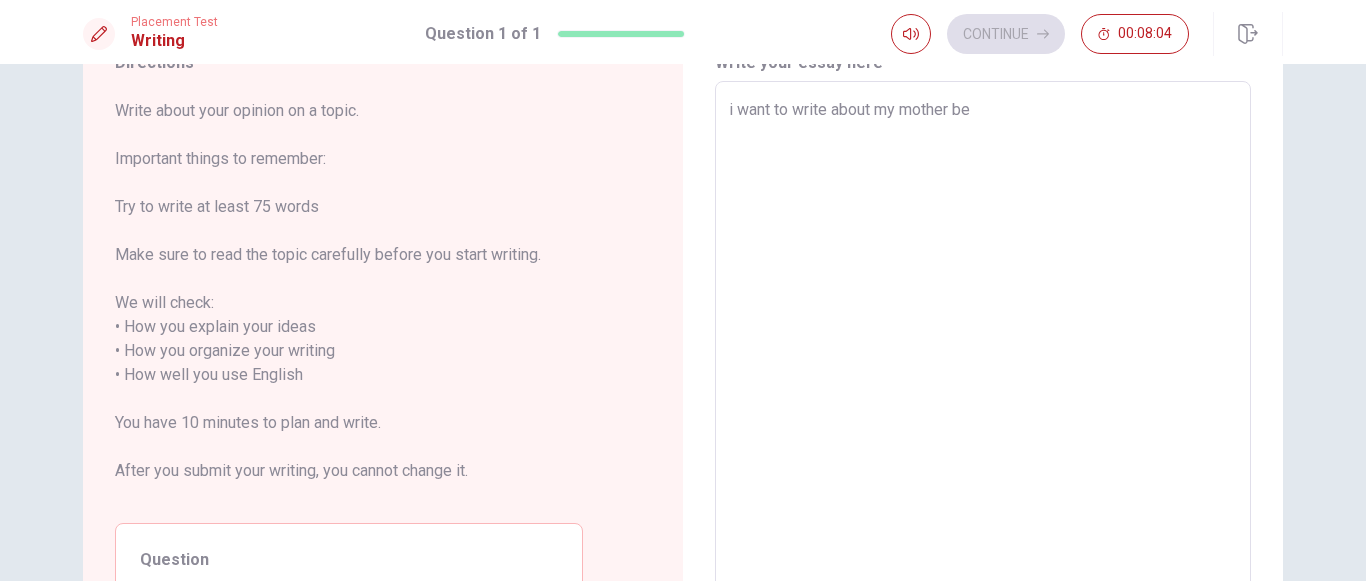 type on "i want to write about my mother bec" 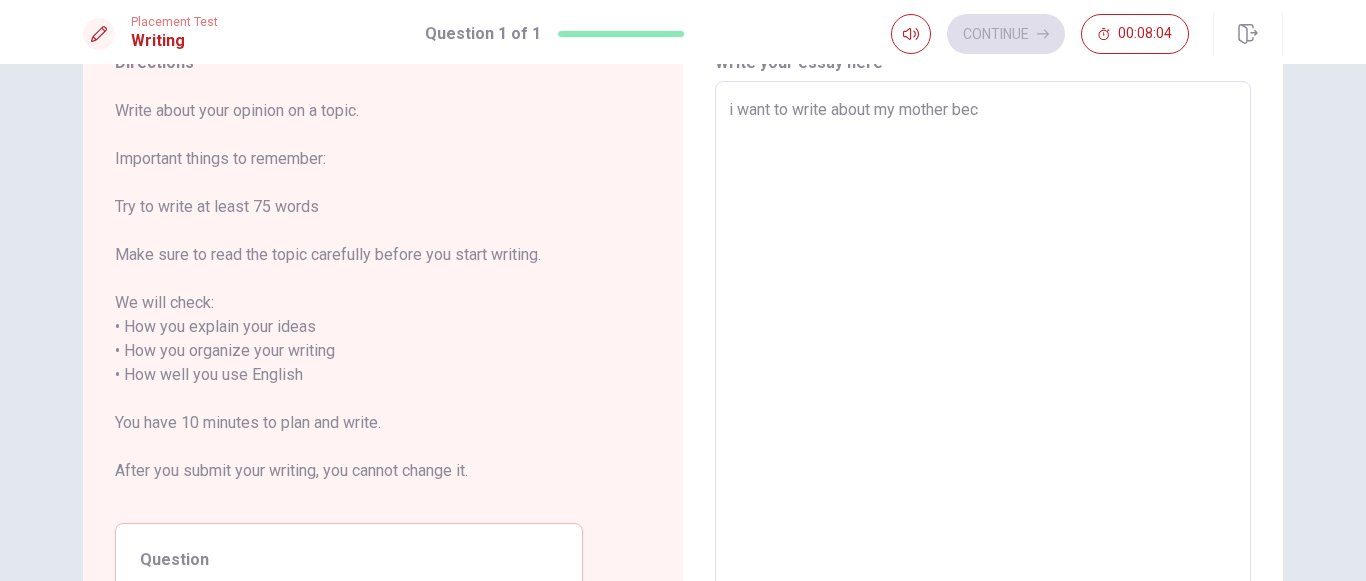 type on "x" 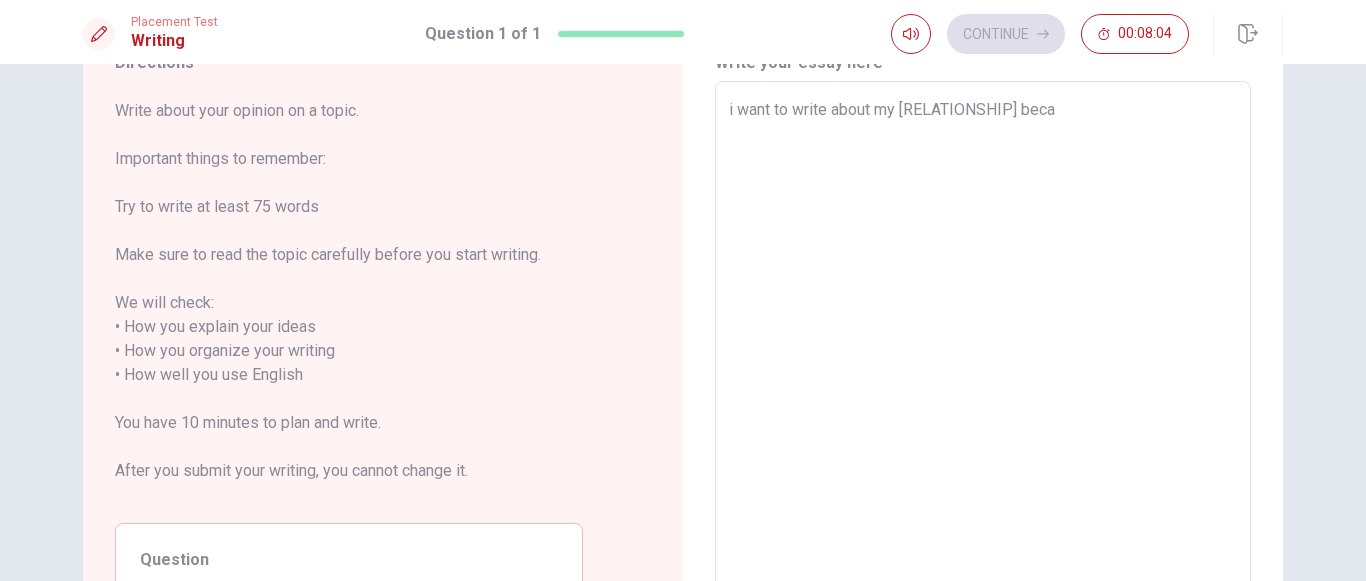 type on "x" 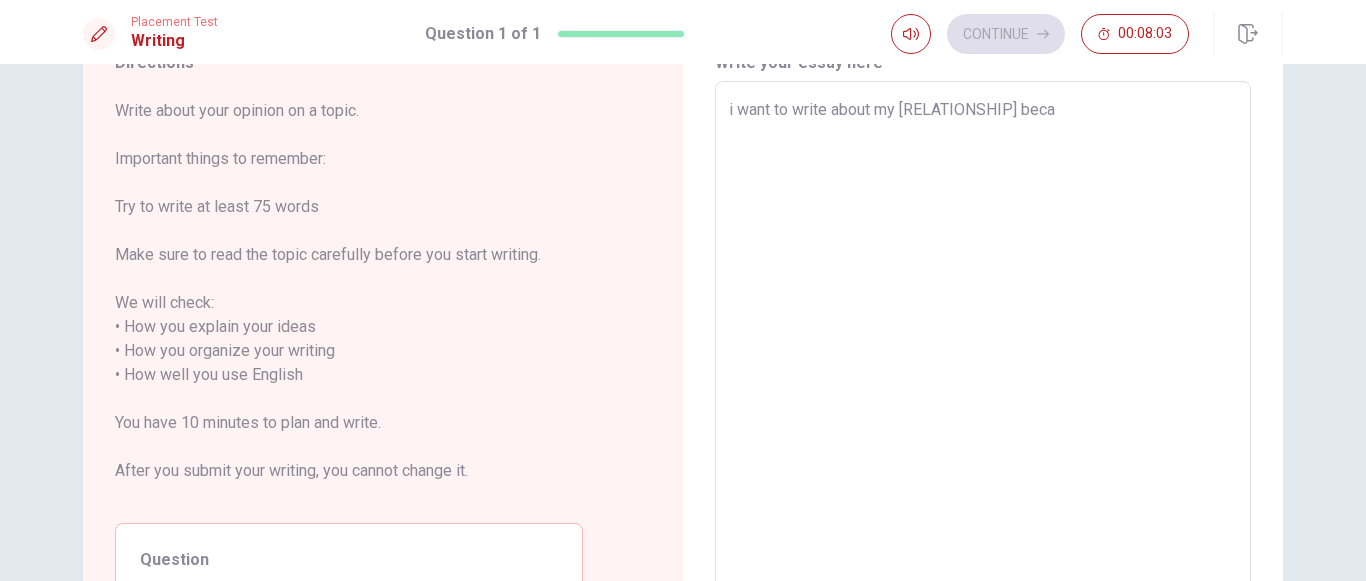 type on "i want to write about my mother becau" 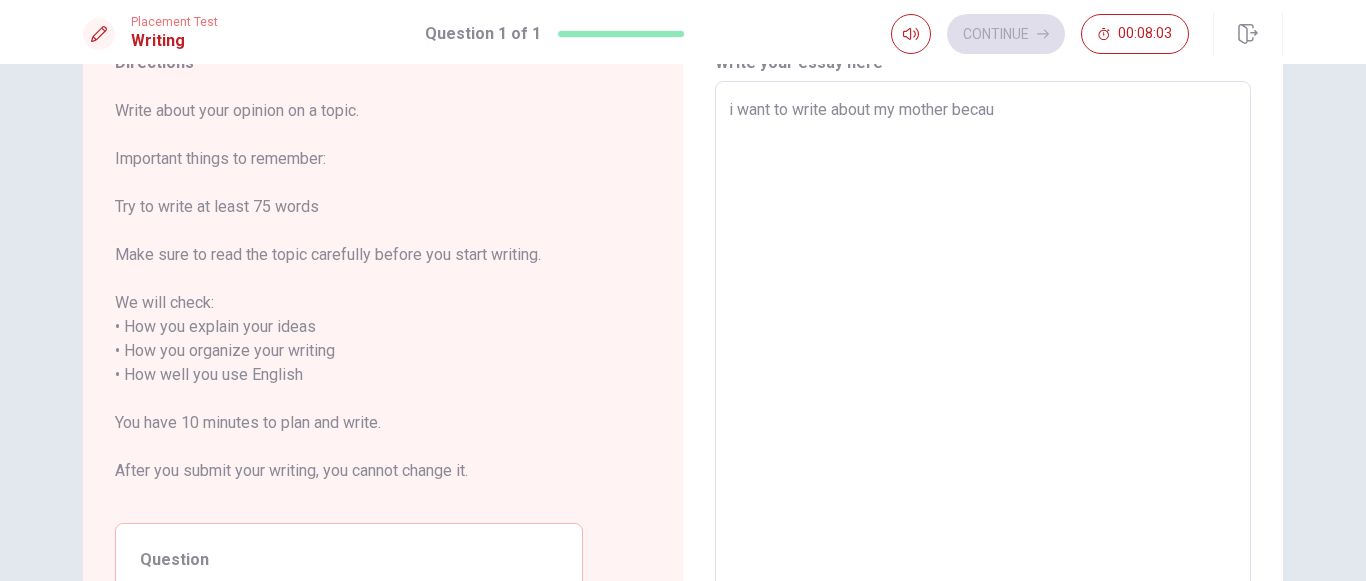 type on "x" 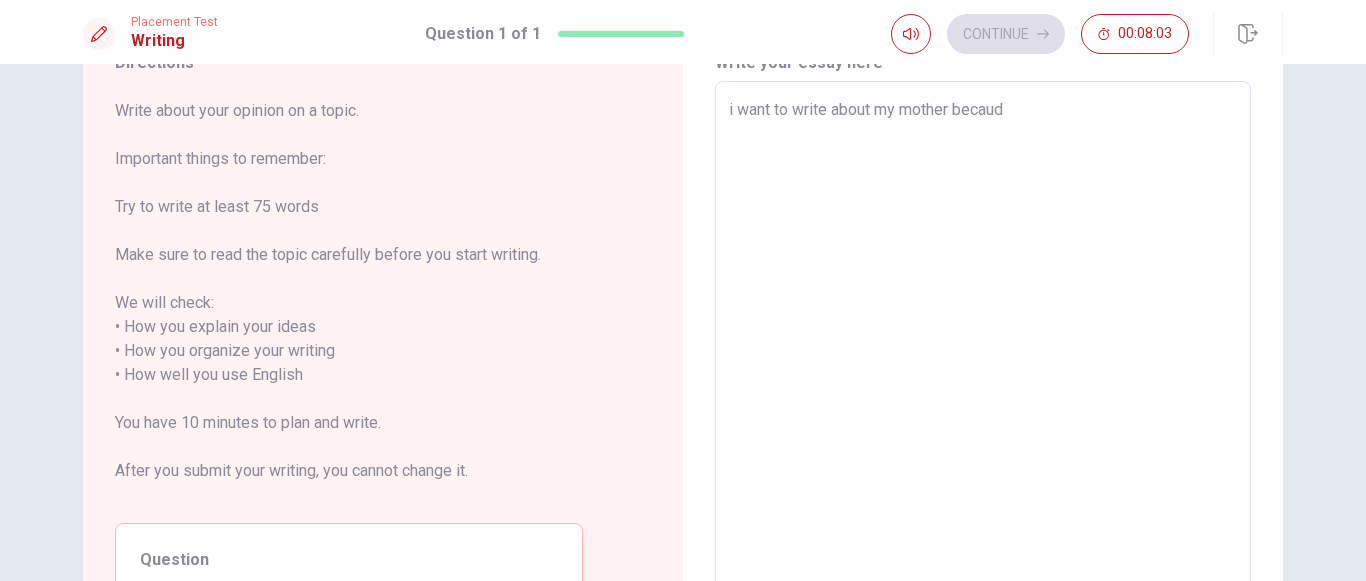 type on "x" 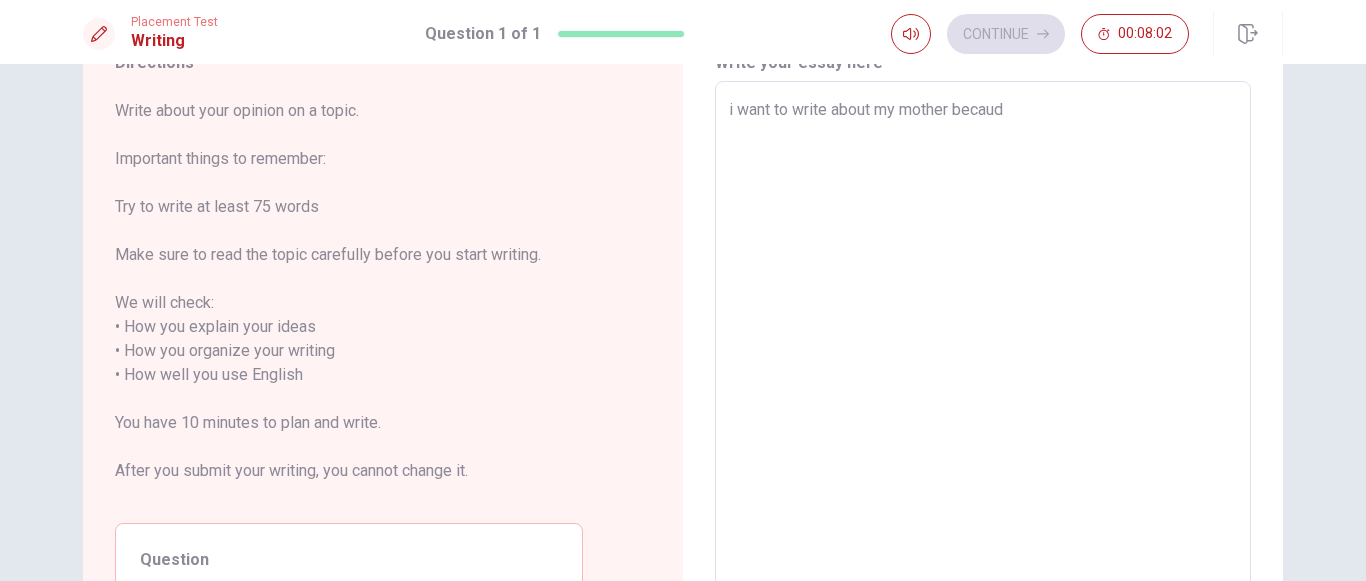 type on "i want to write about my mother becau" 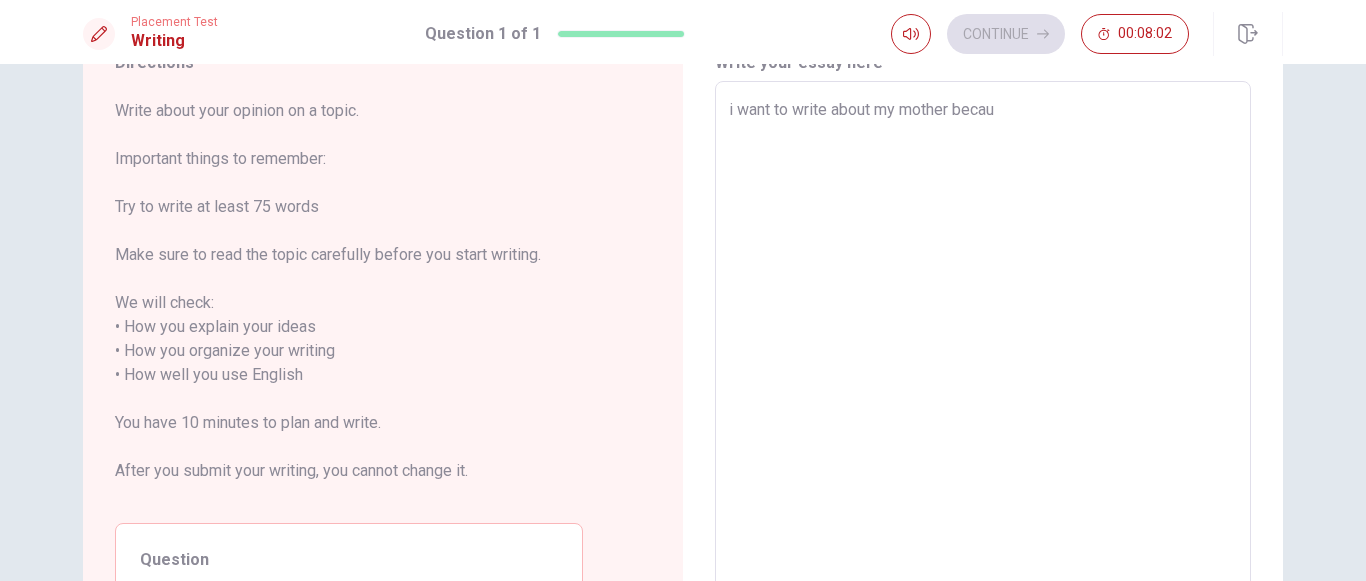 type on "x" 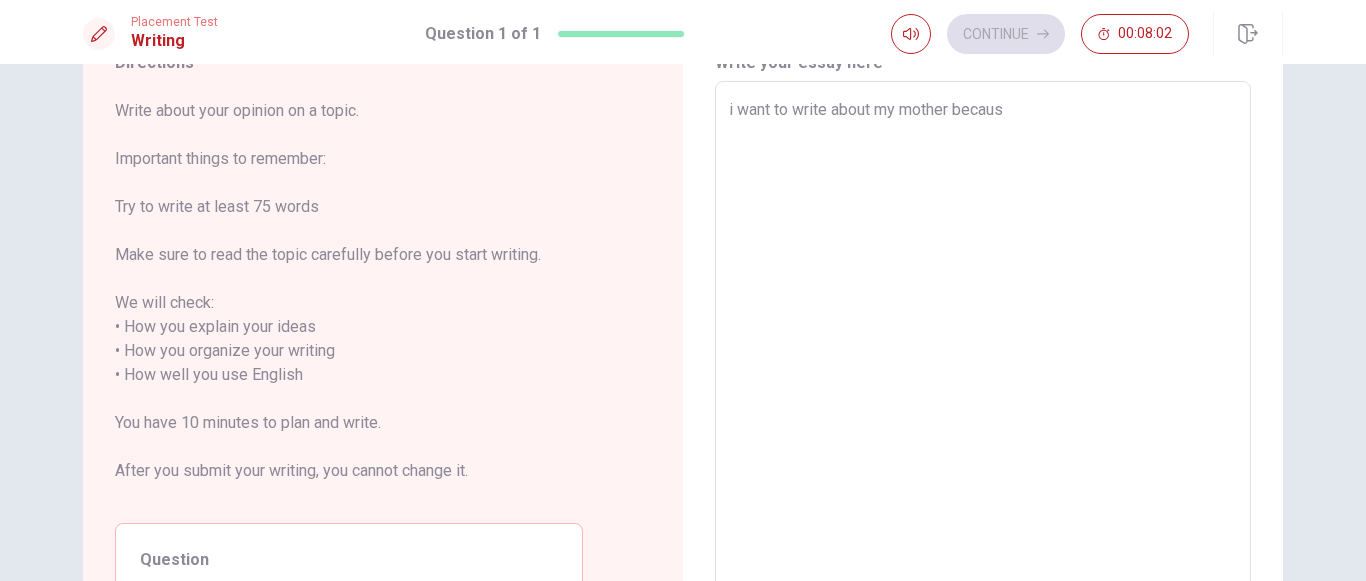 type on "x" 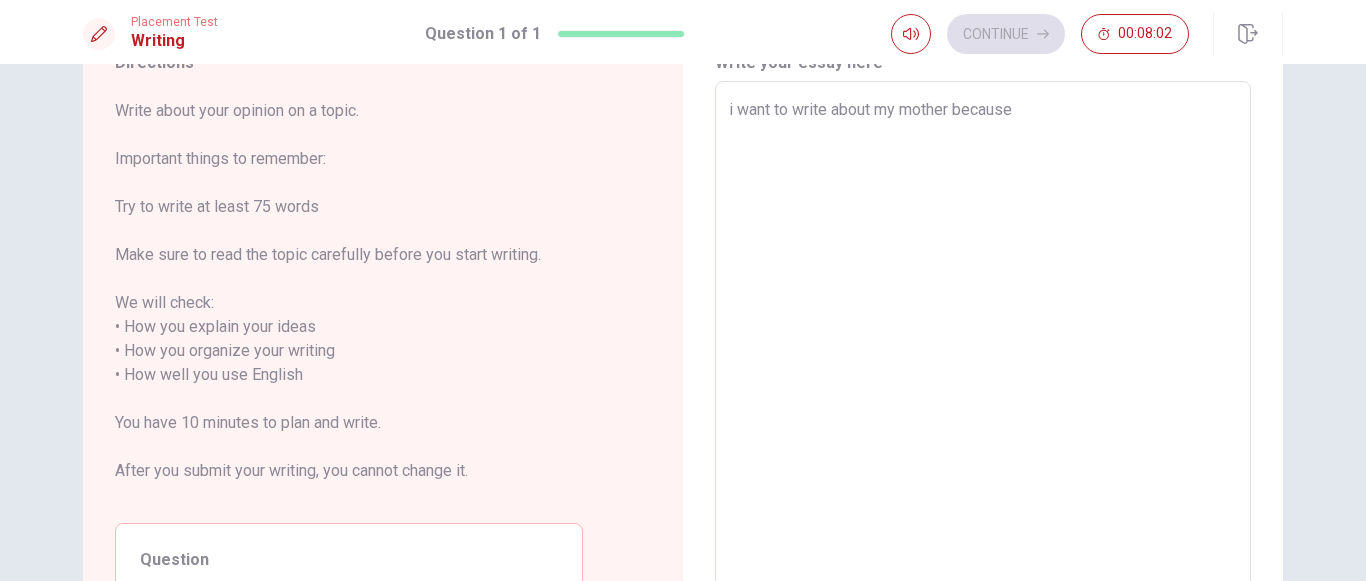 type on "x" 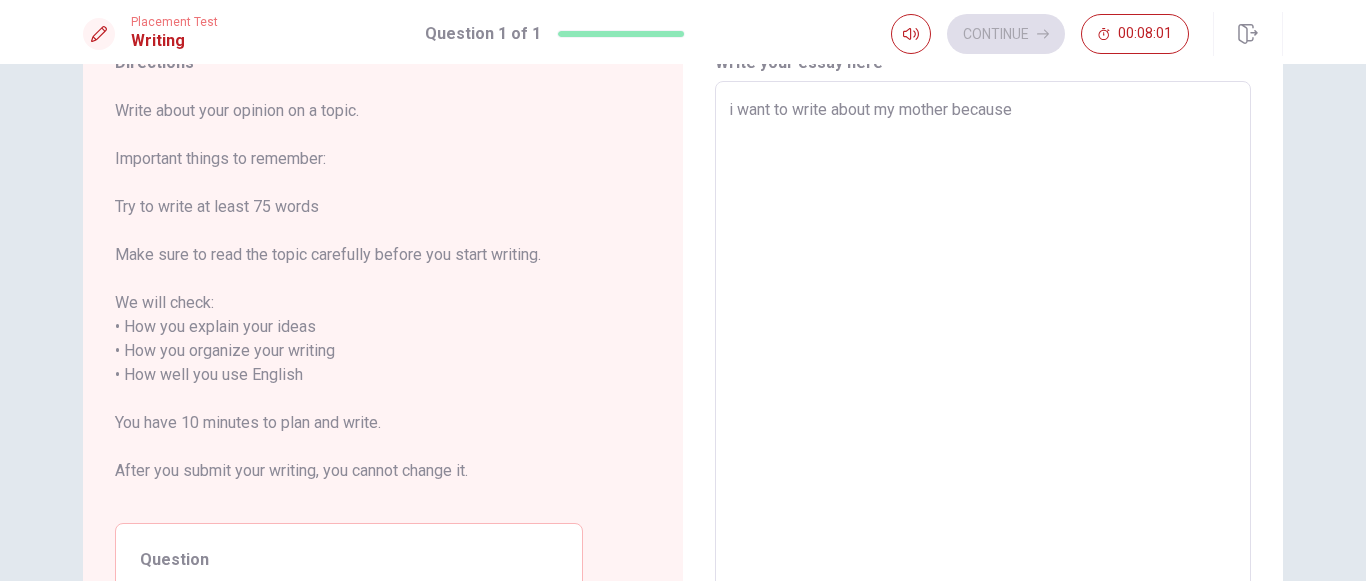type on "i want to write about my mother because s" 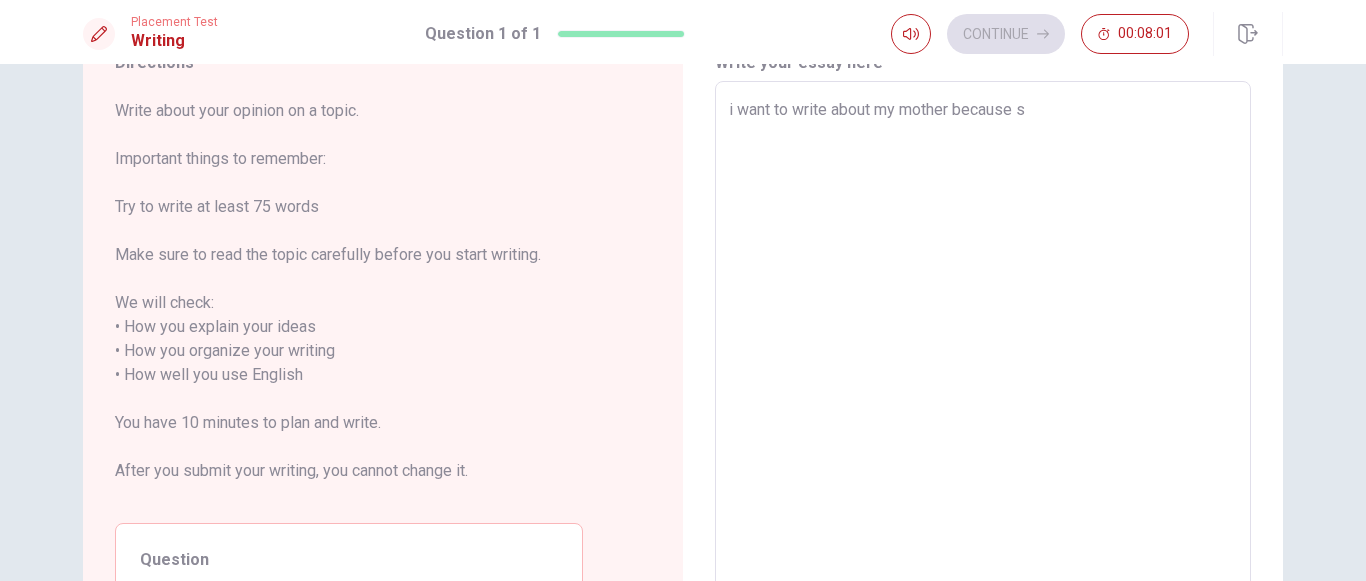 type on "x" 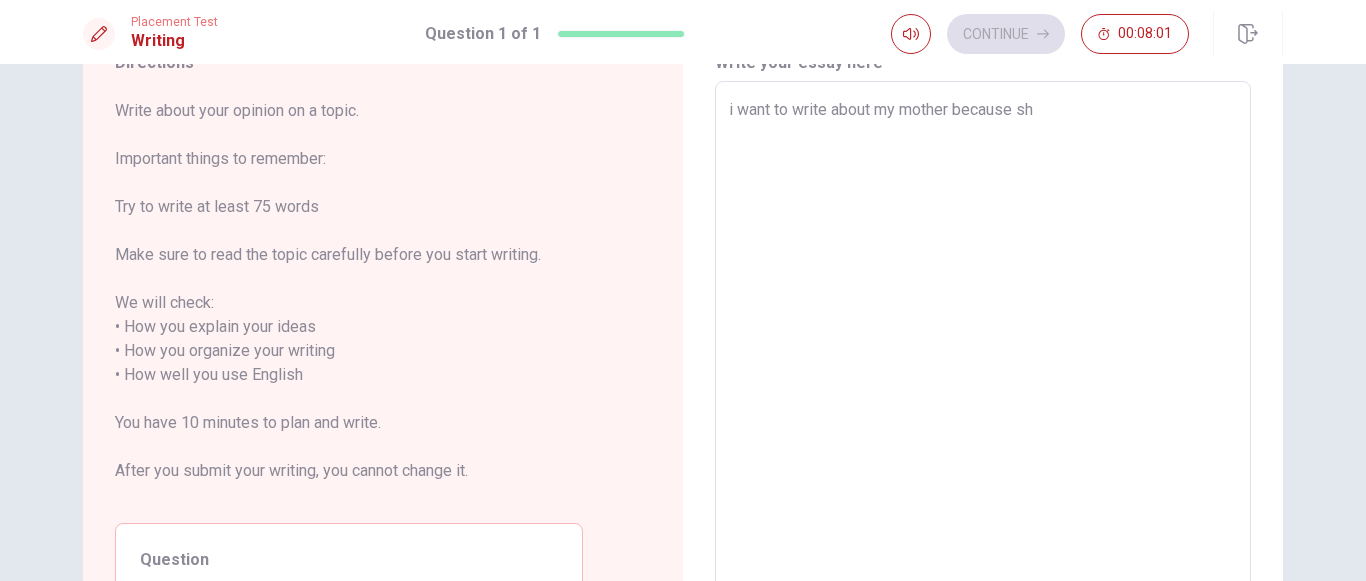 type on "x" 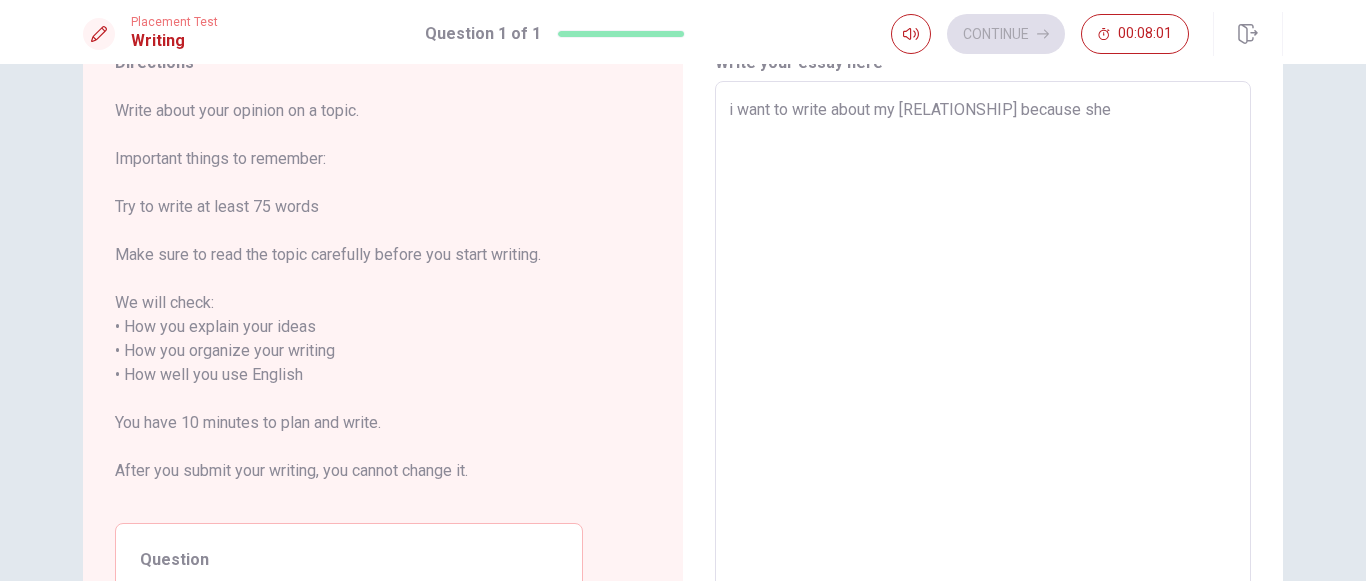 type on "x" 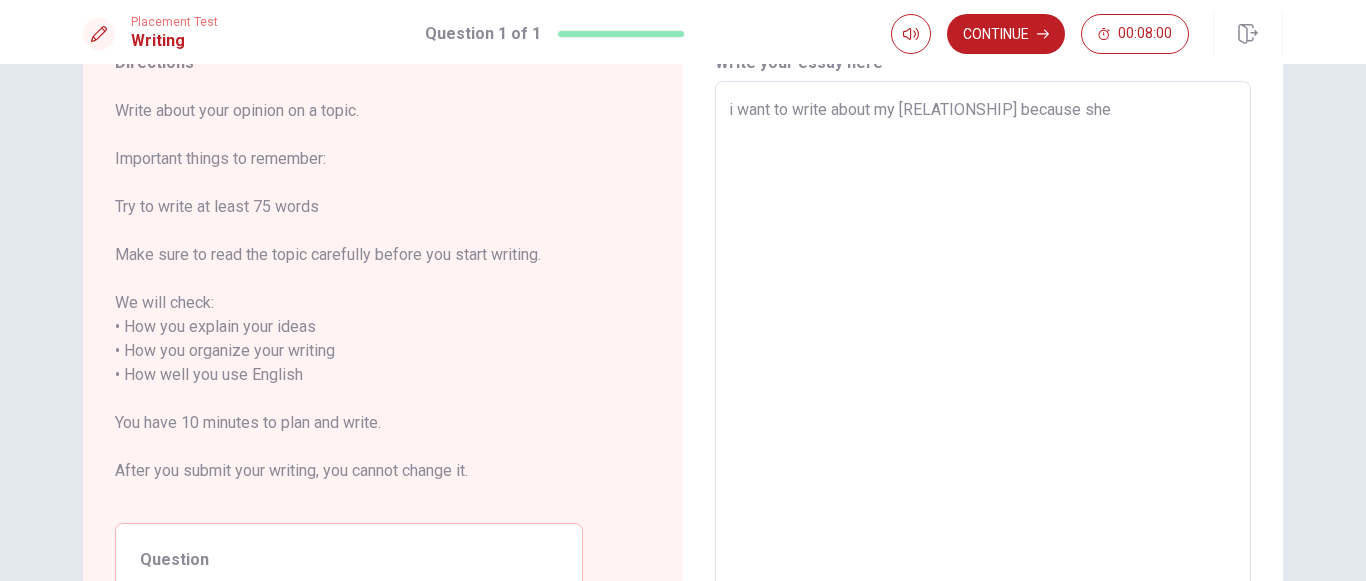 type on "i want to write about my [RELATIONSHIP] because she" 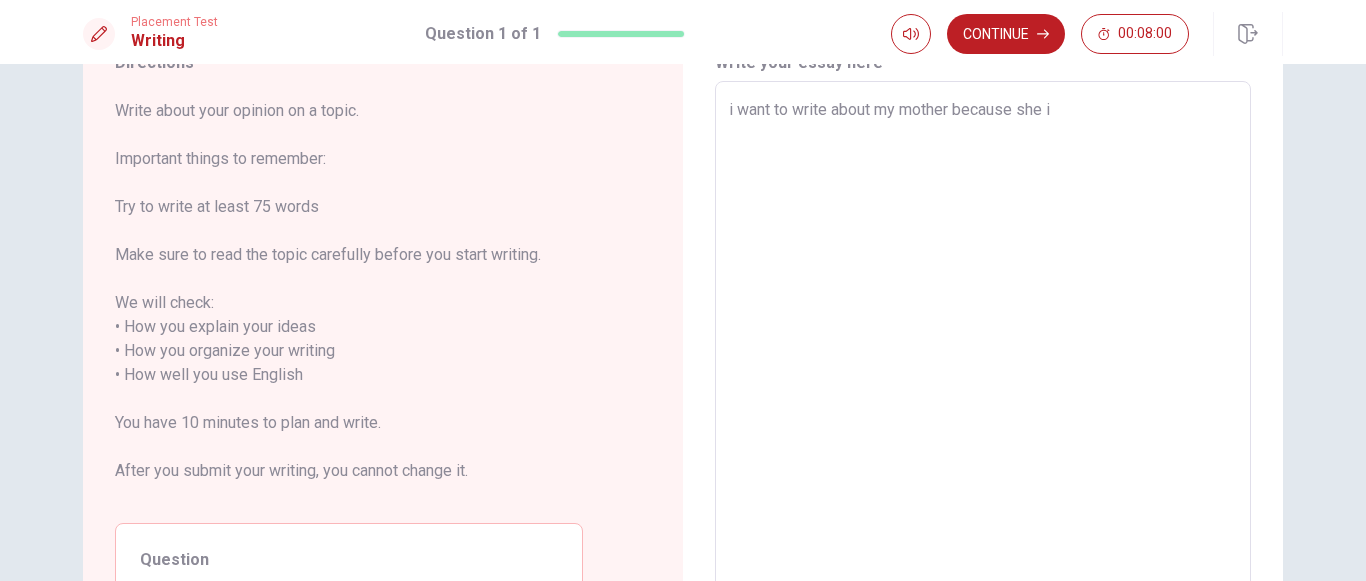 type on "x" 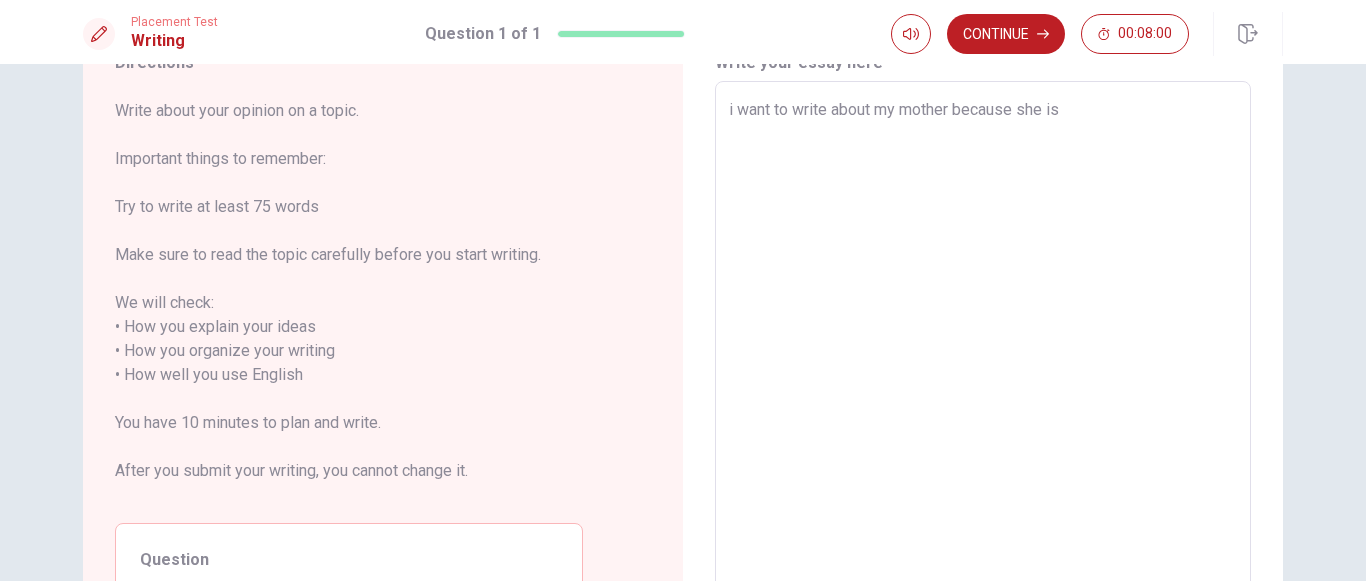 type on "x" 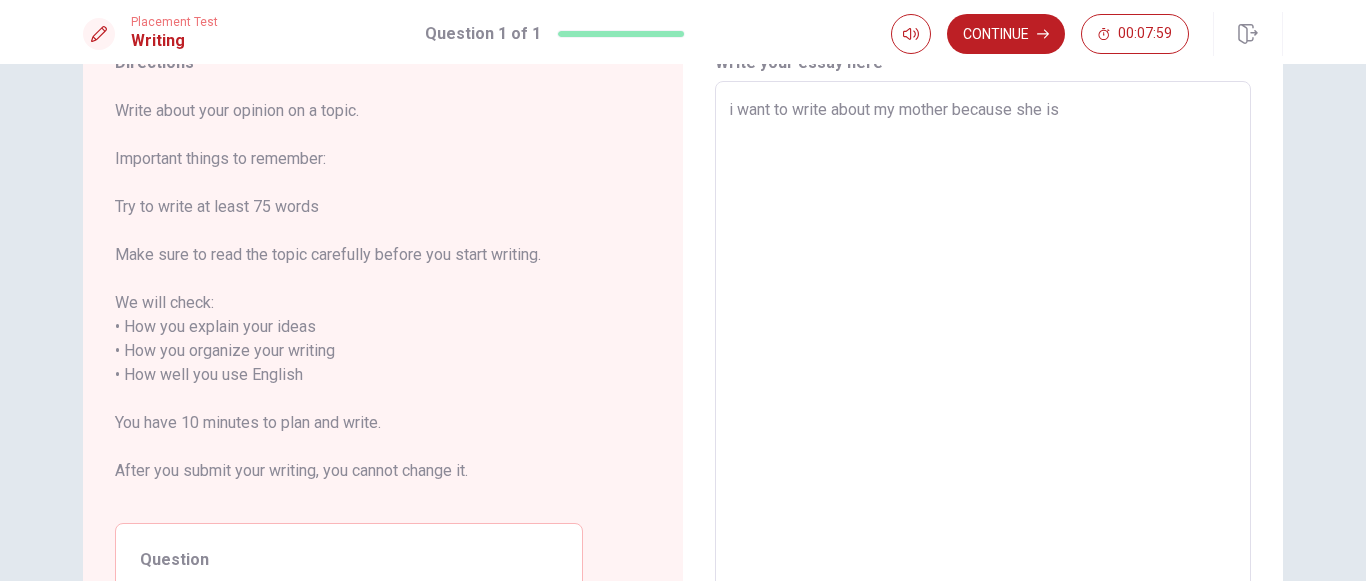 type on "i want to write about my mother because she is t" 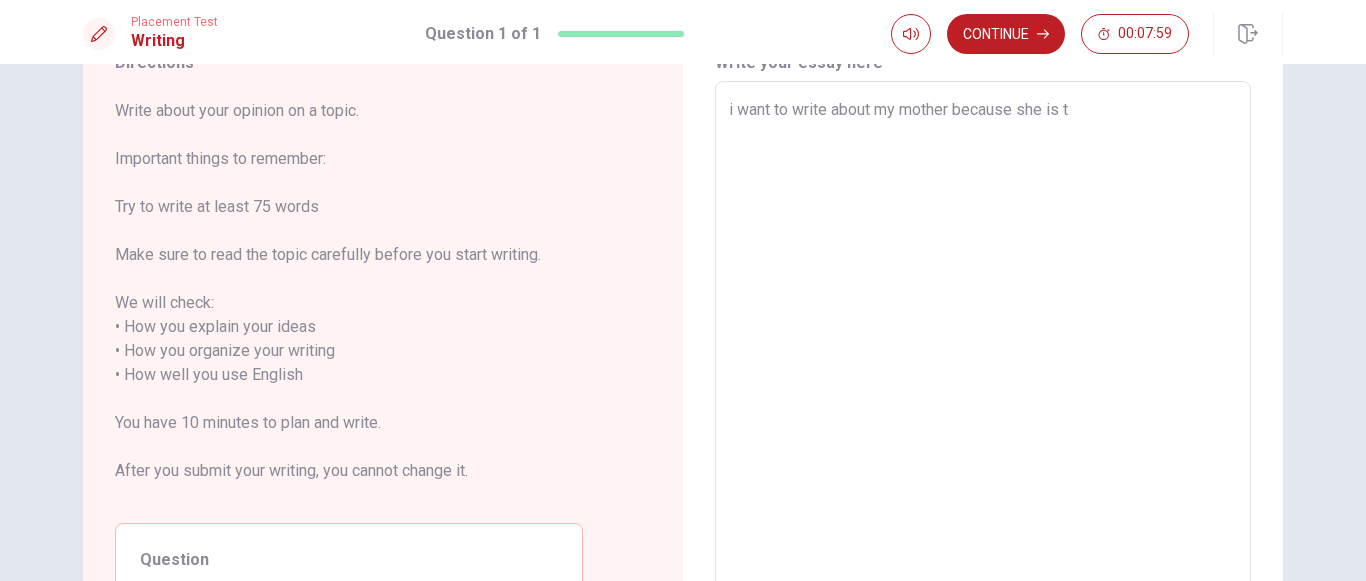 type on "x" 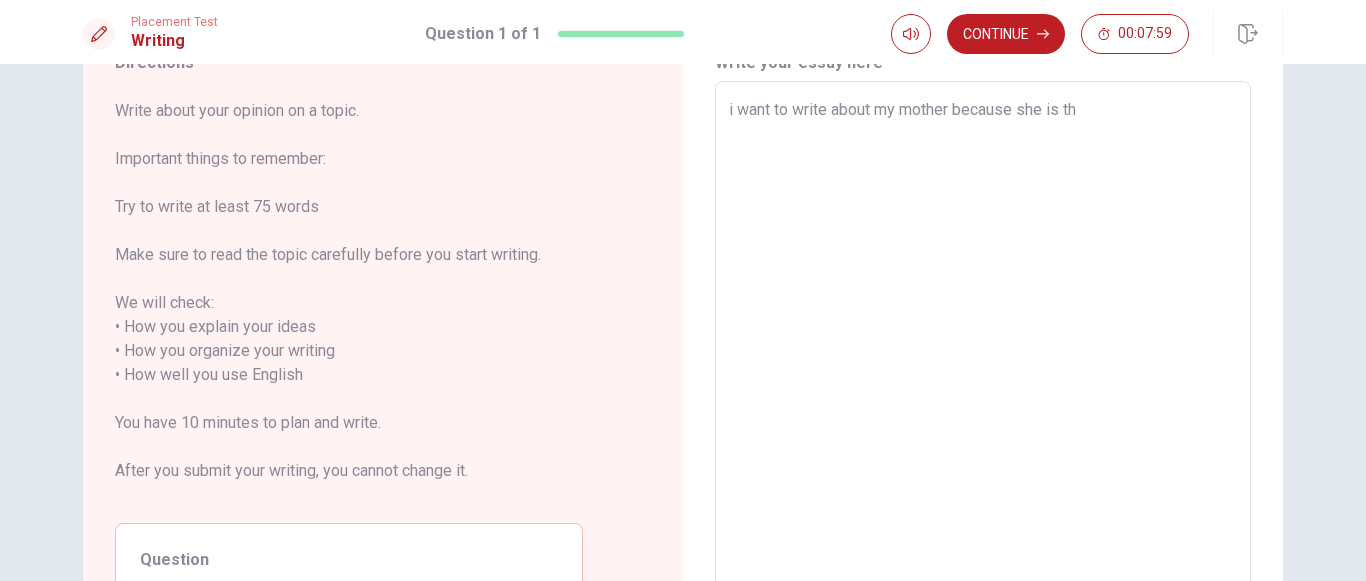 type on "x" 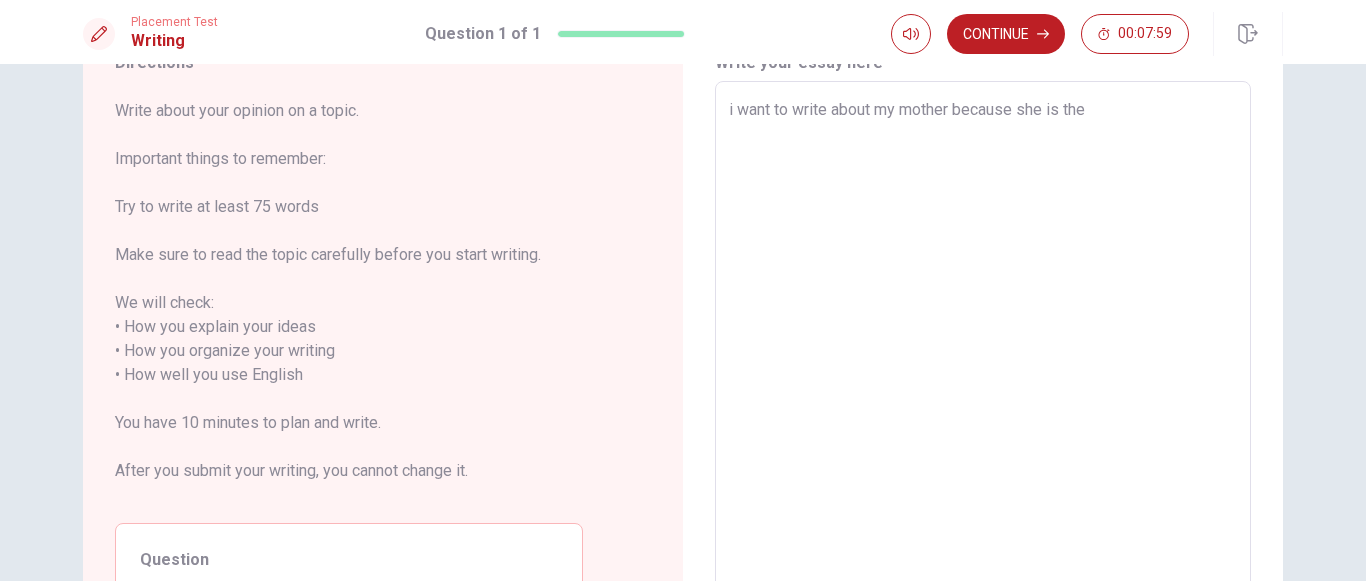 type on "x" 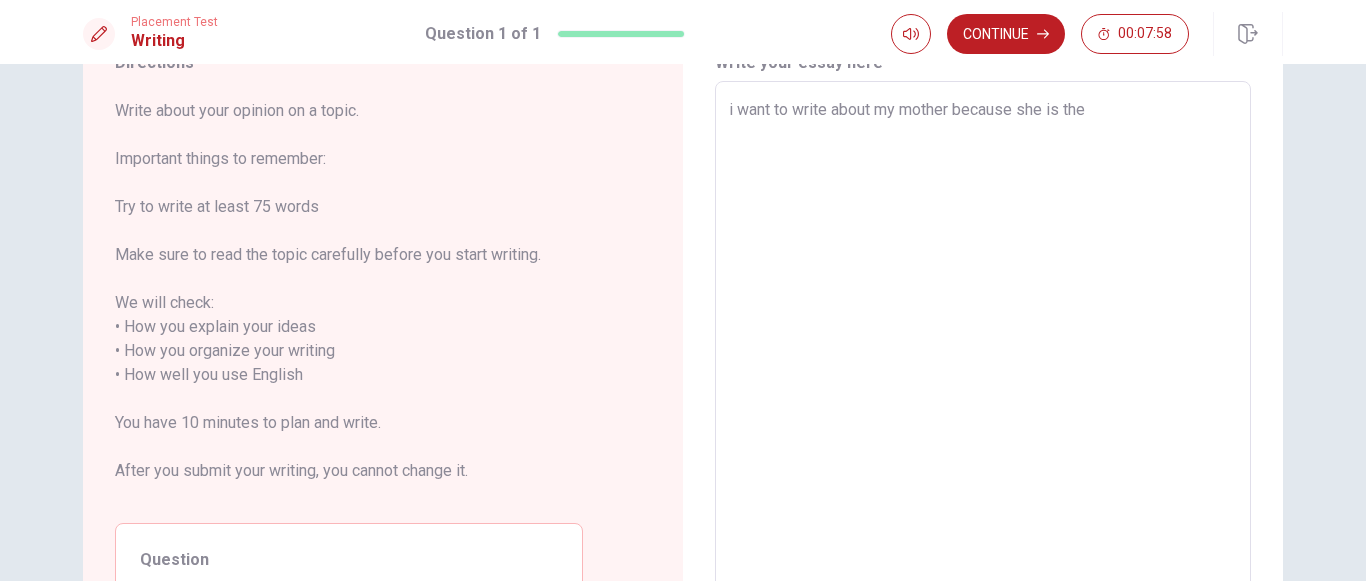 type on "i want to write about my mother because she is the" 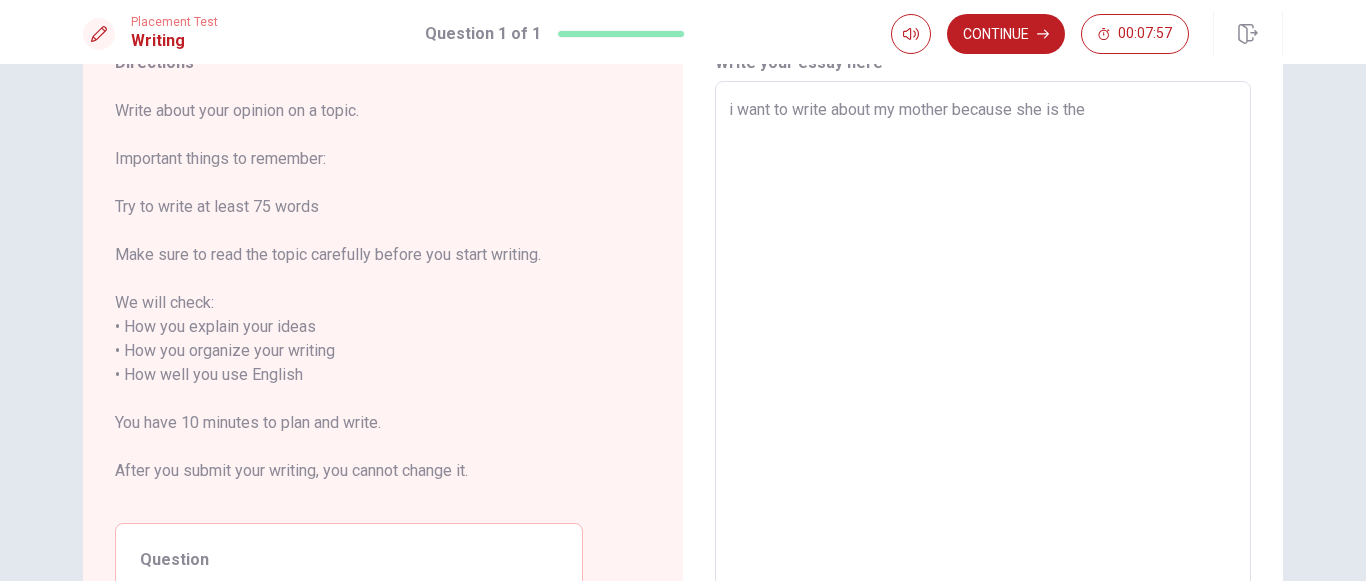 type on "i want to write about my [RELATIONSHIP] because she is the most" 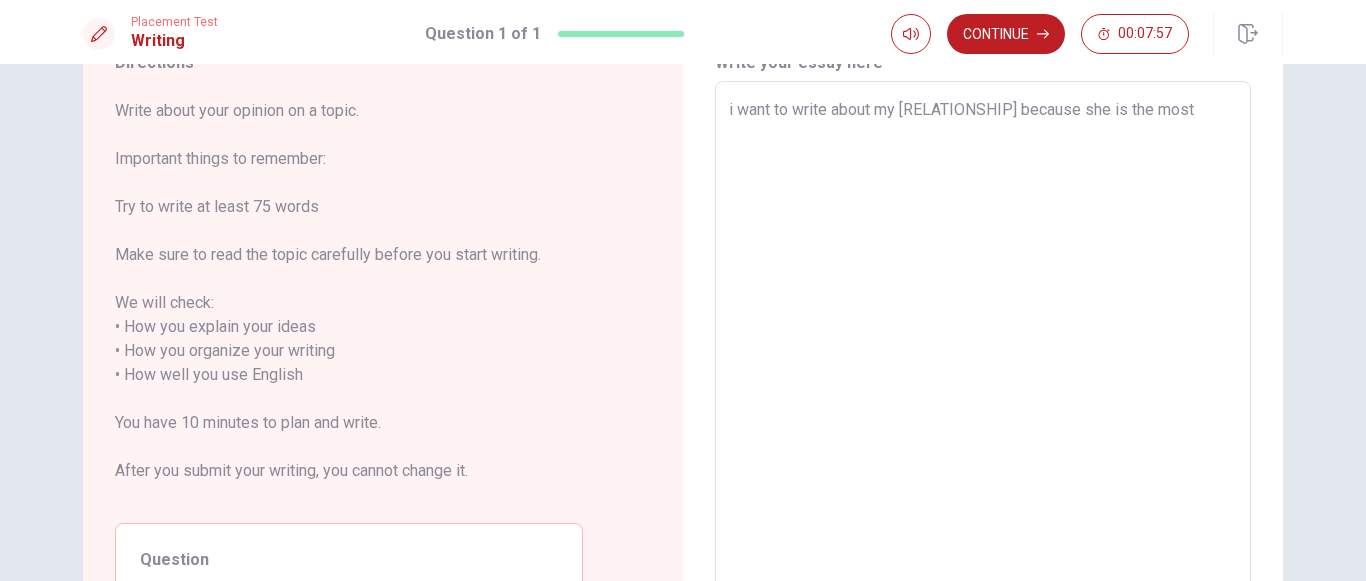 type on "x" 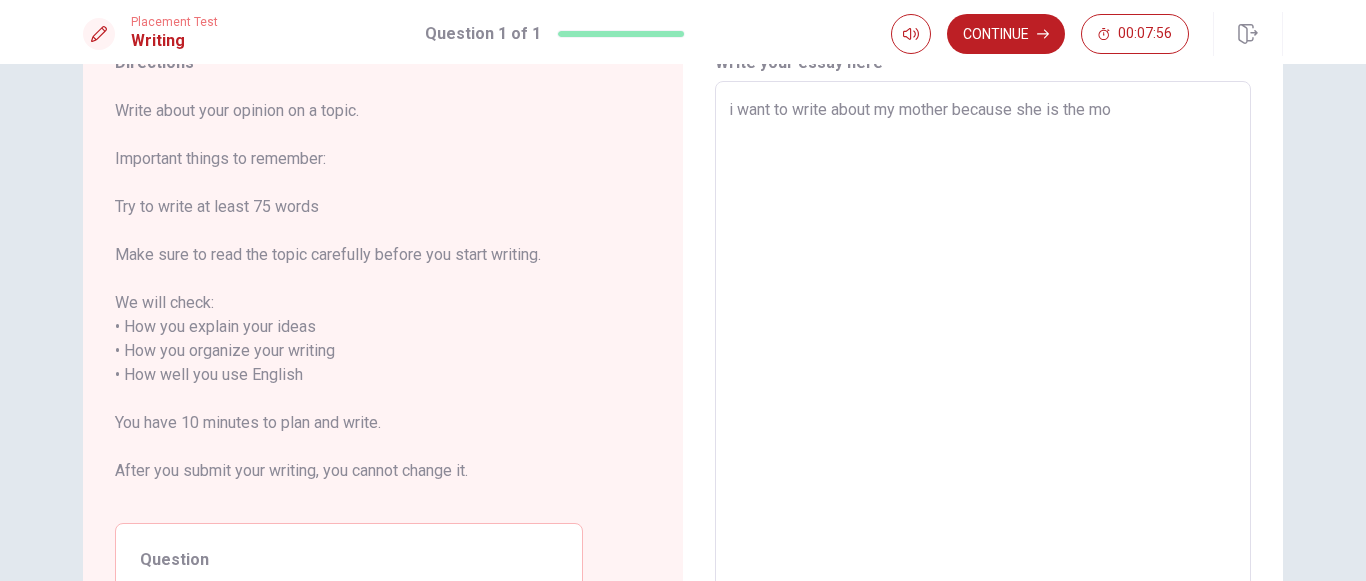 type on "x" 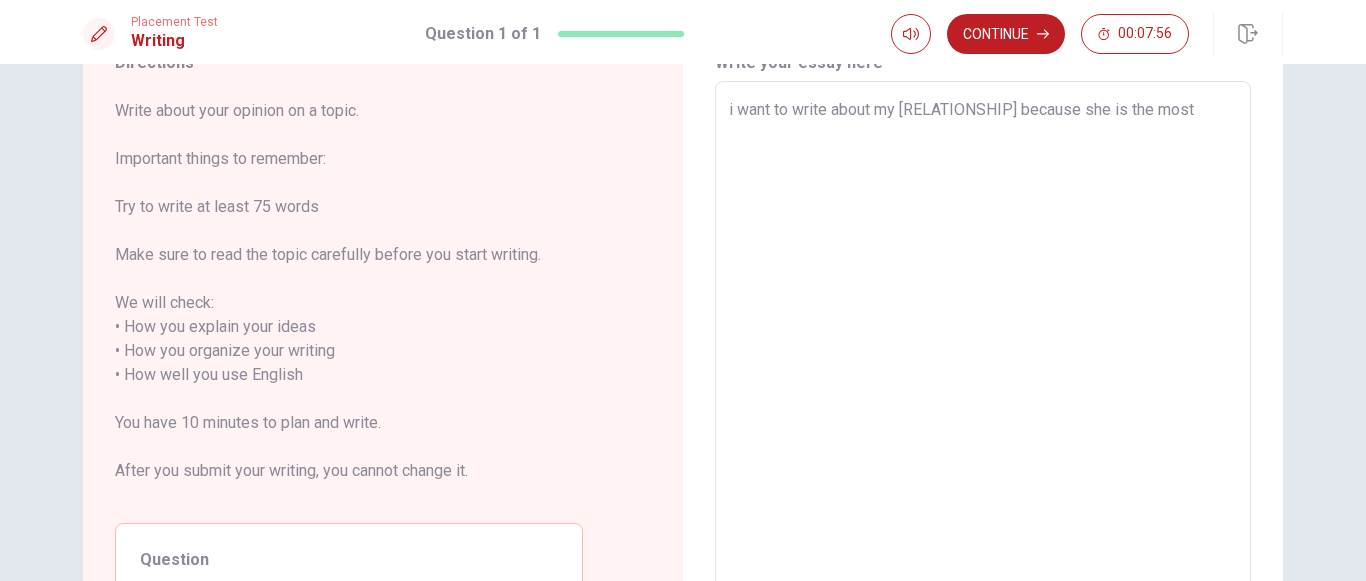 type on "x" 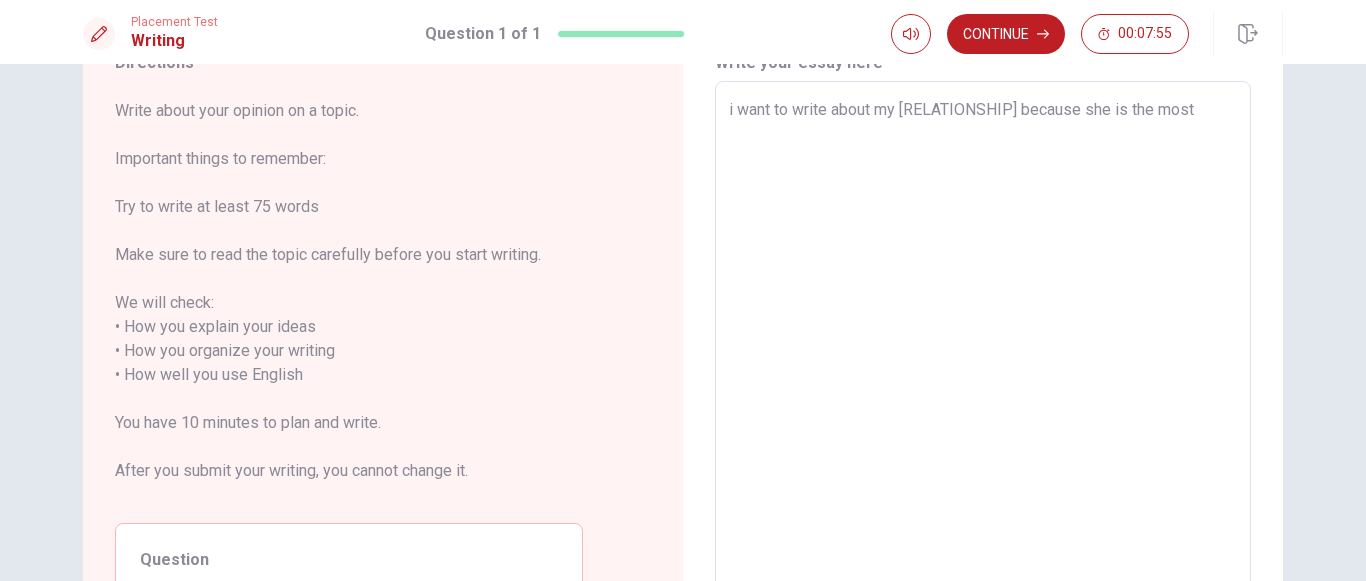 type on "i want to write about my [RELATIONSHIP] because she is the most" 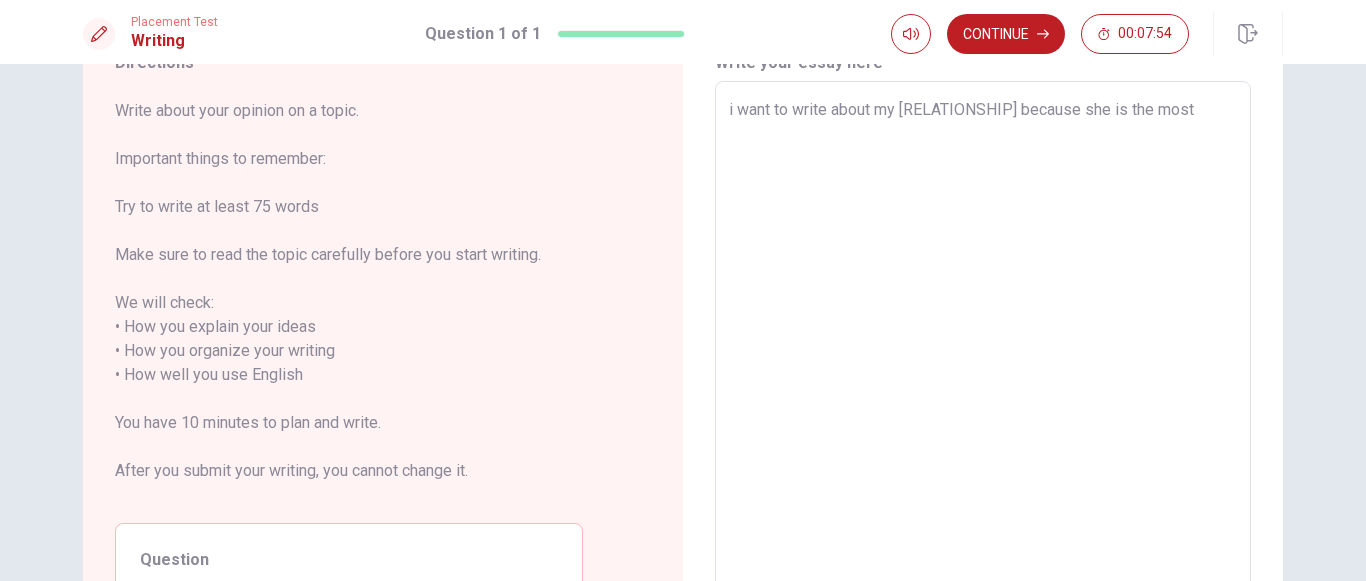 type on "i want to write about my mother because she is the most i" 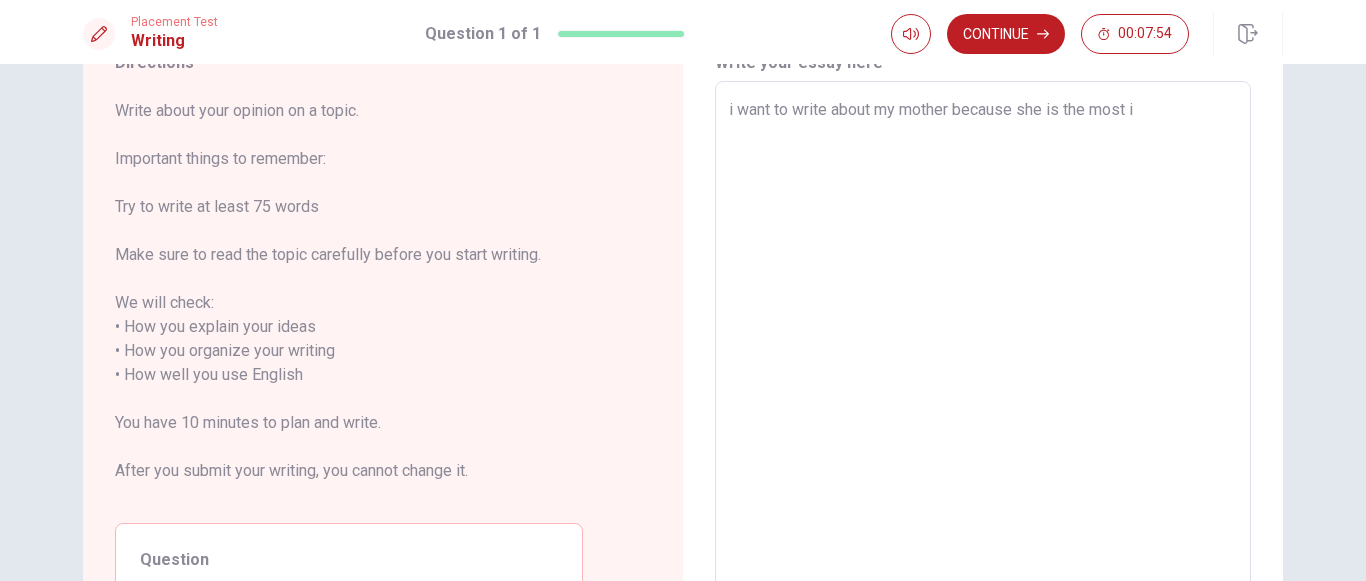 type on "x" 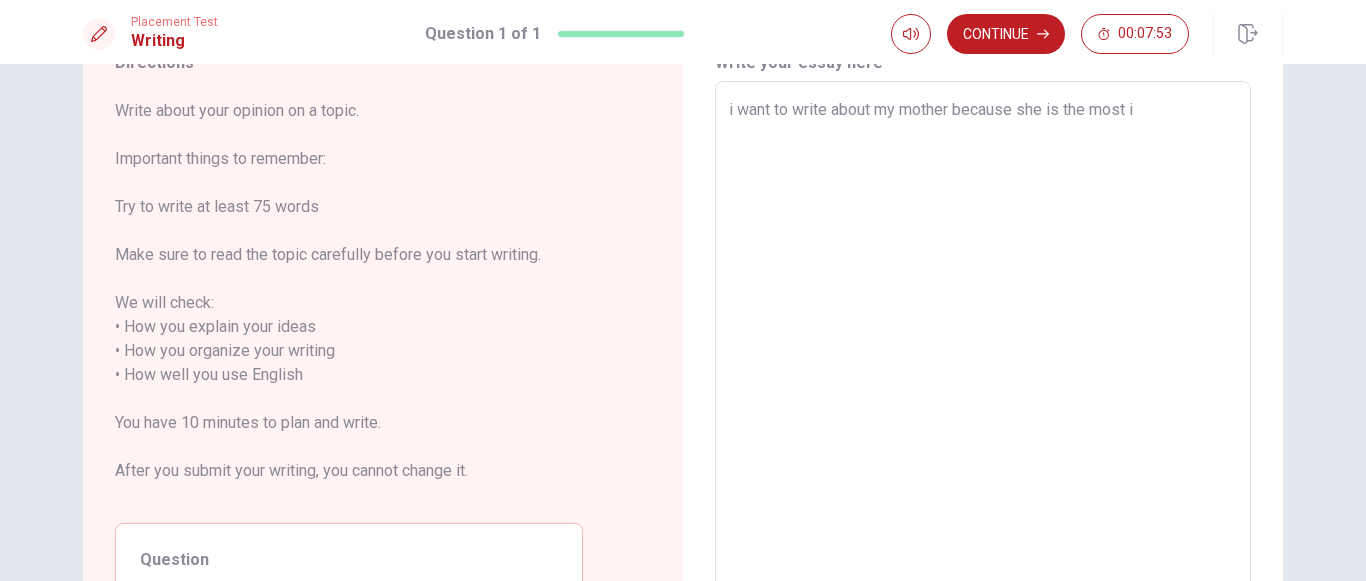 type on "i want to write about my mother because she is the most important person in my life,she is the strongest,loving,caring persson,i know she is not just my mother,she is my best friend.i can talk to her about anything ,she can feel me without even saying a word,she knows me more than anybody else and she is alwys there for me in the good times ,and bad ones ,i will love here u" 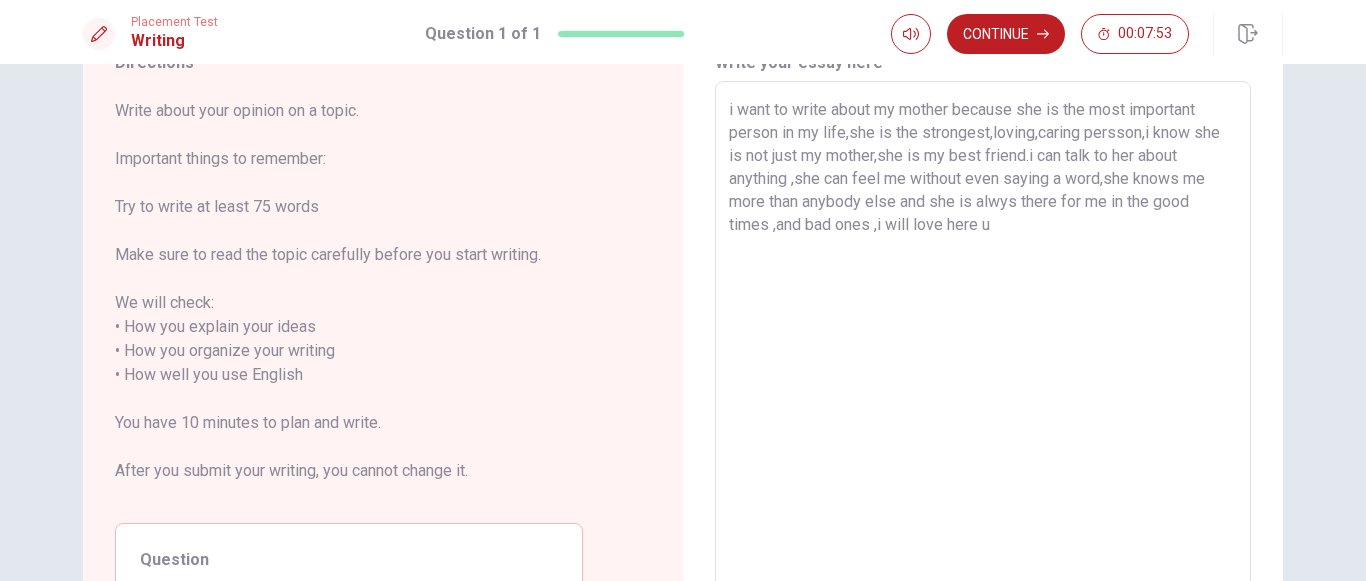 type on "x" 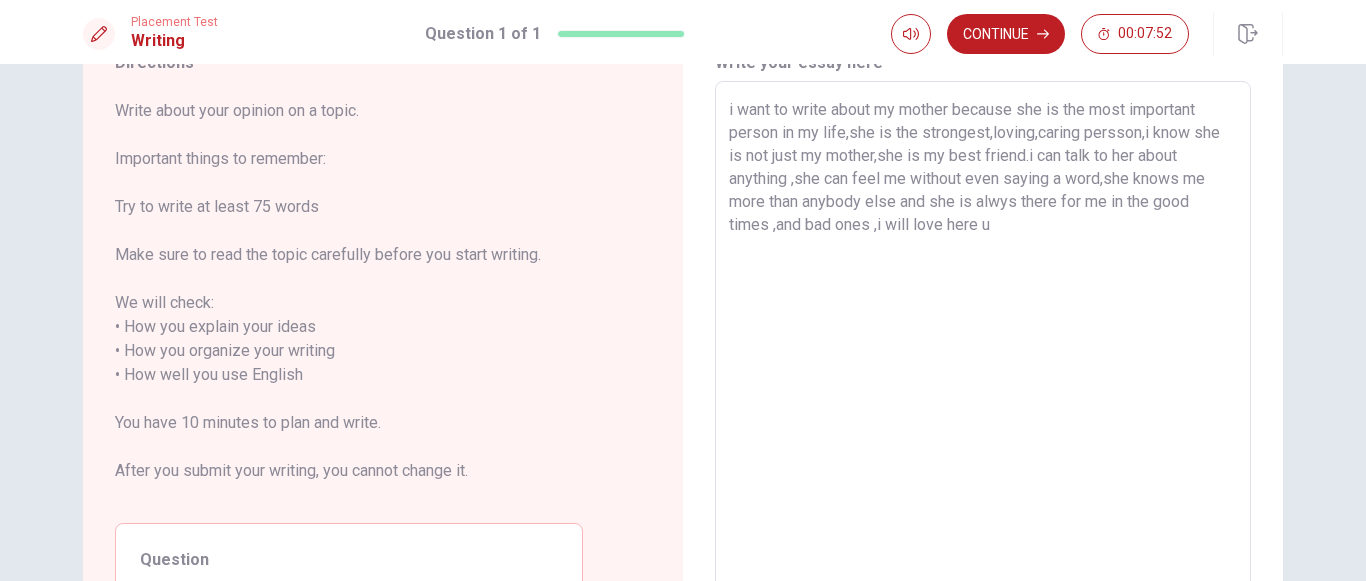 type on "i want to write about my mother because she is the most i" 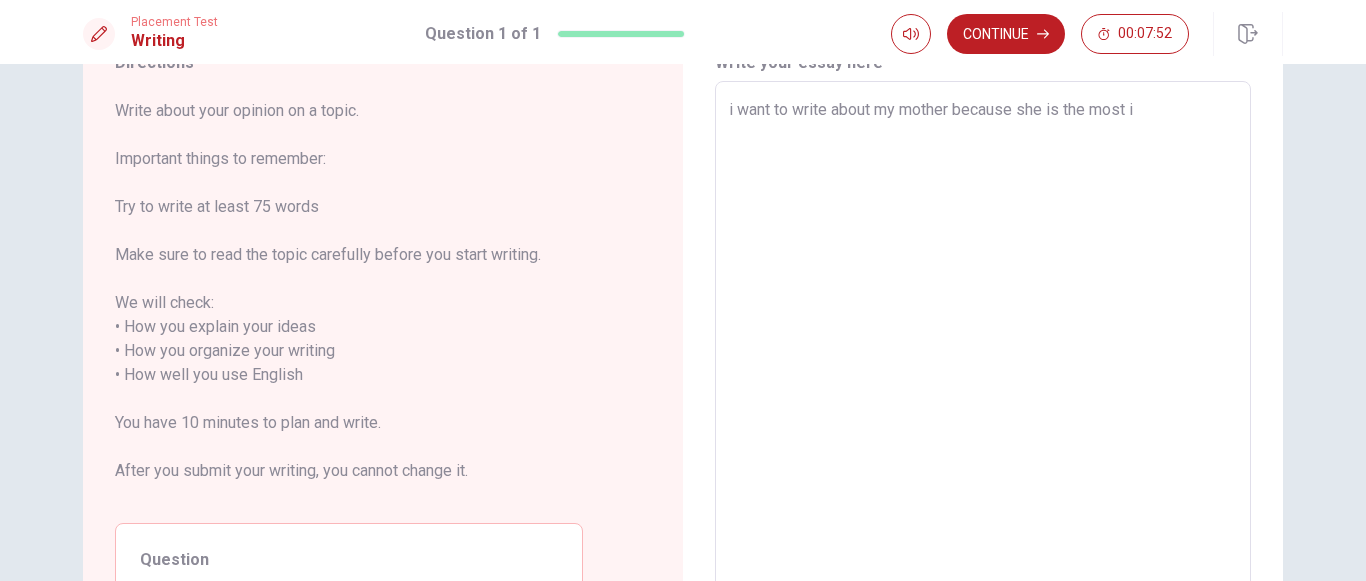 type on "x" 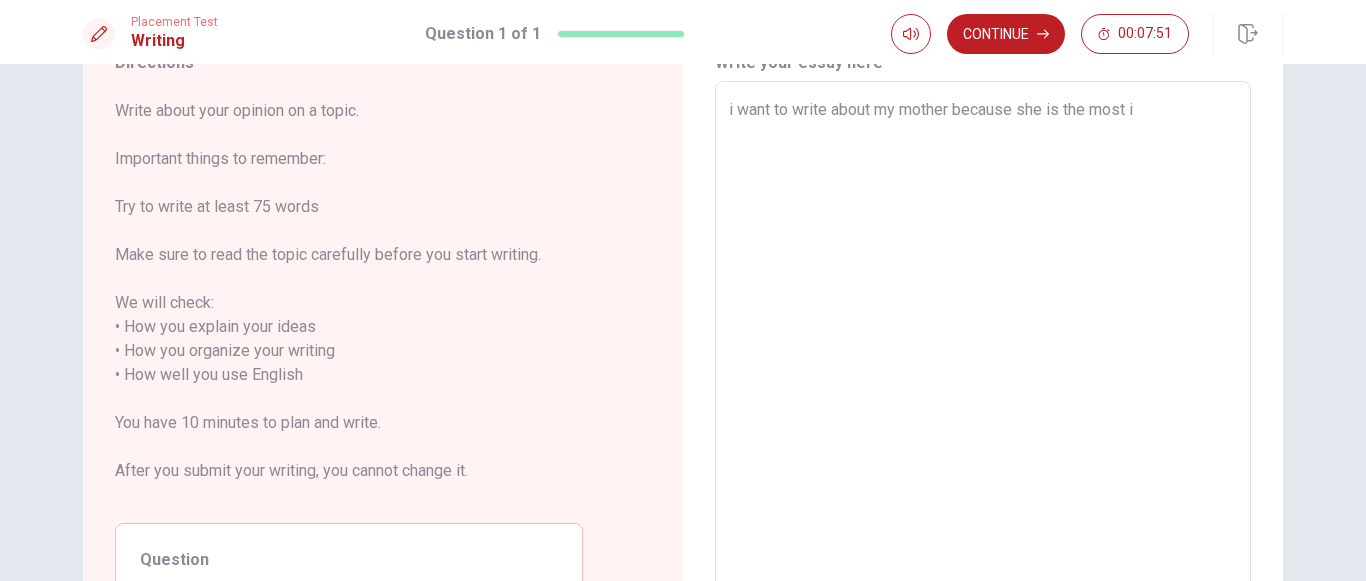 type on "i want to write about my mother because she is the most im" 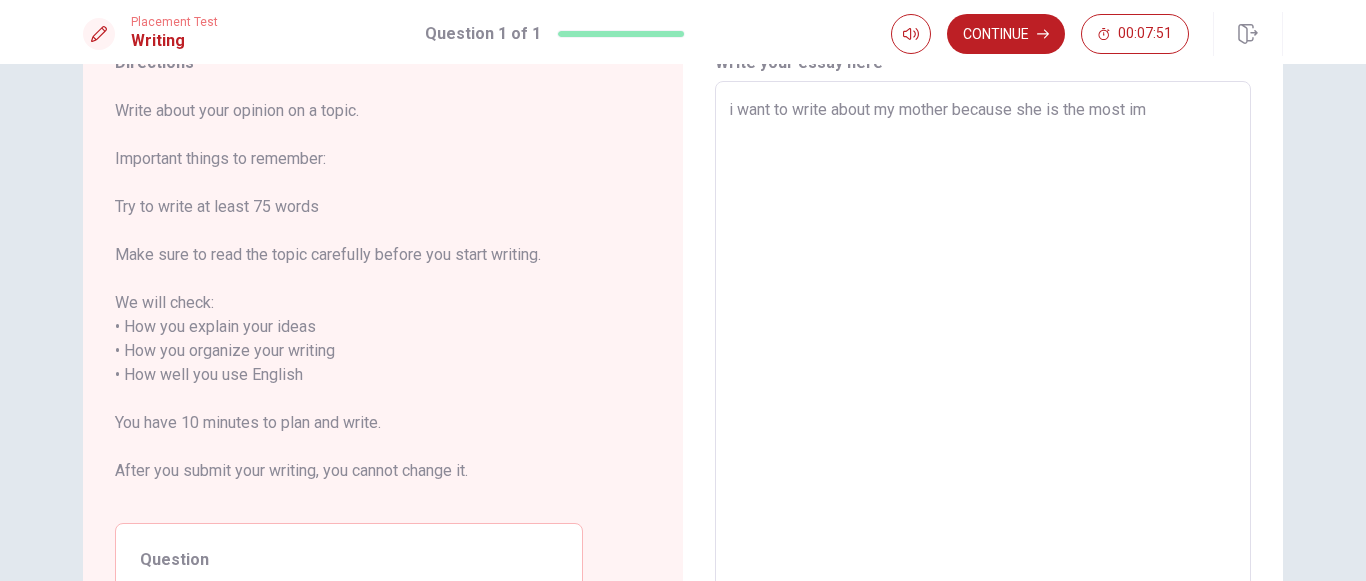 type on "x" 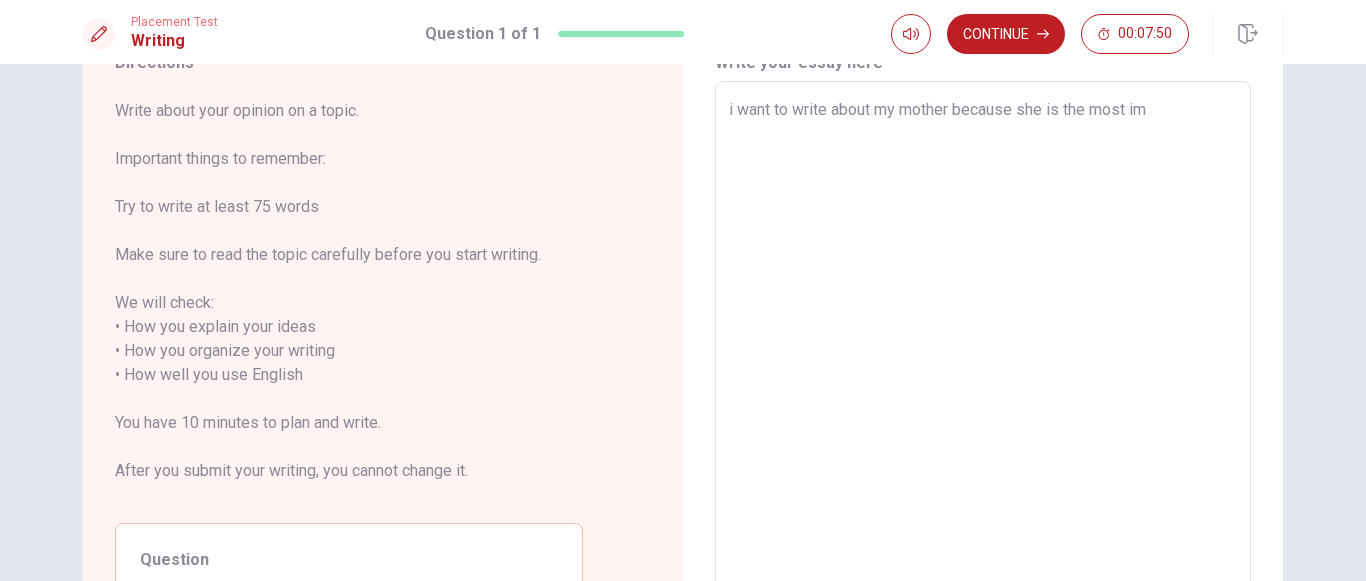 type on "i want to write about my mother because she is the most imp" 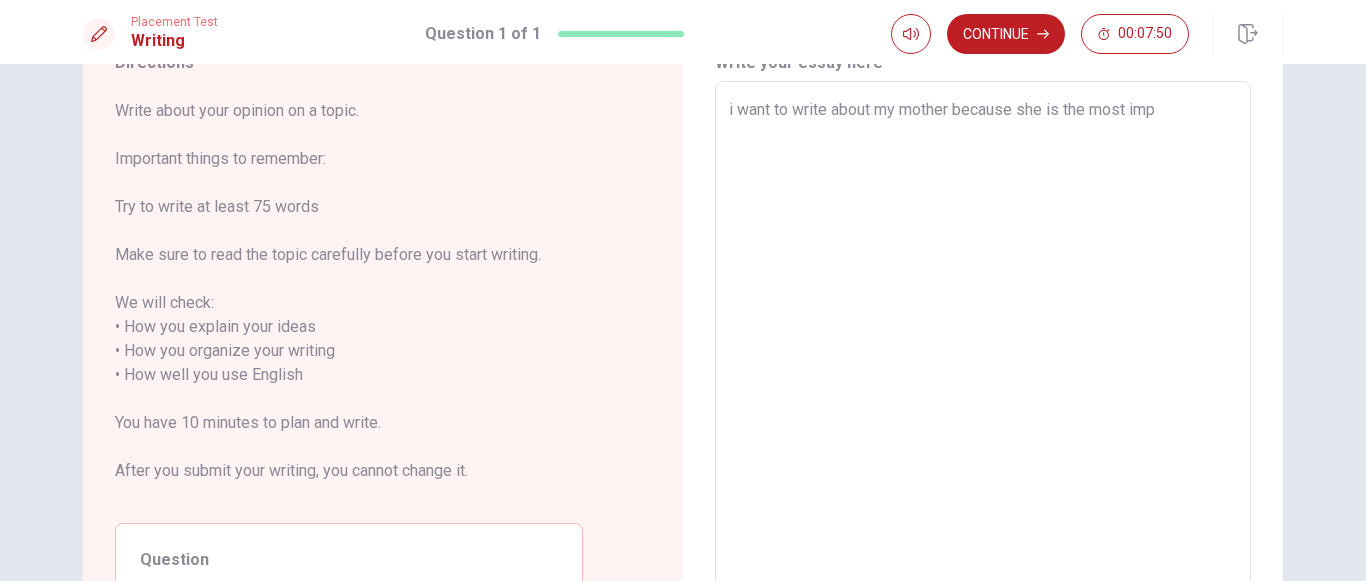 type on "x" 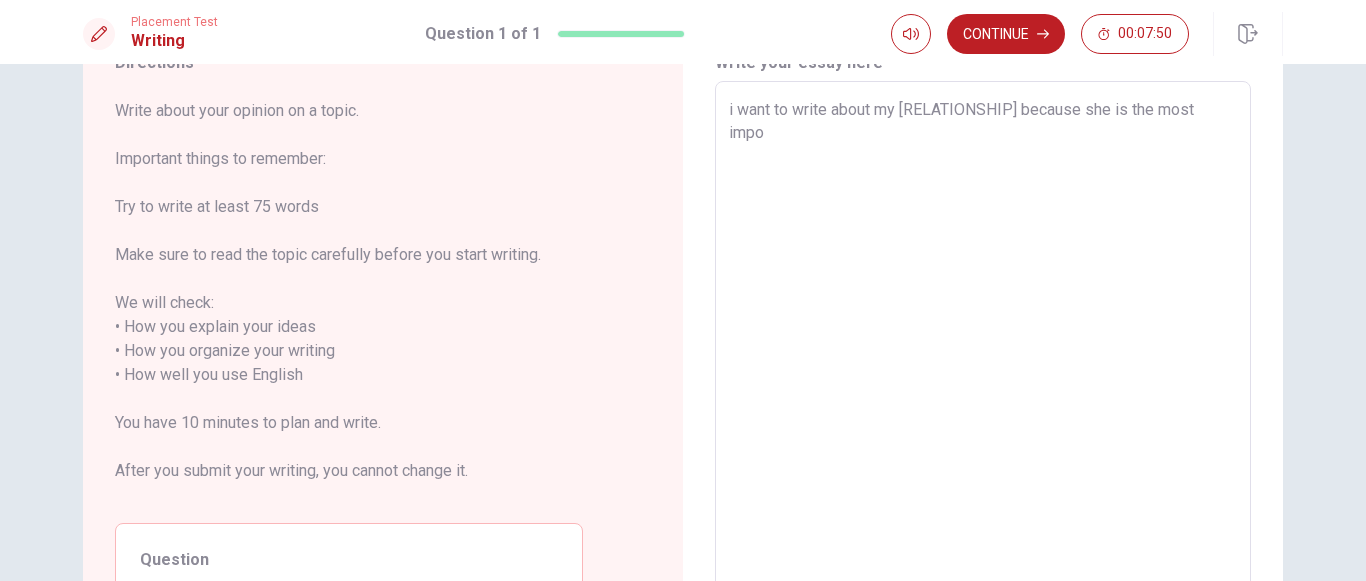 type on "x" 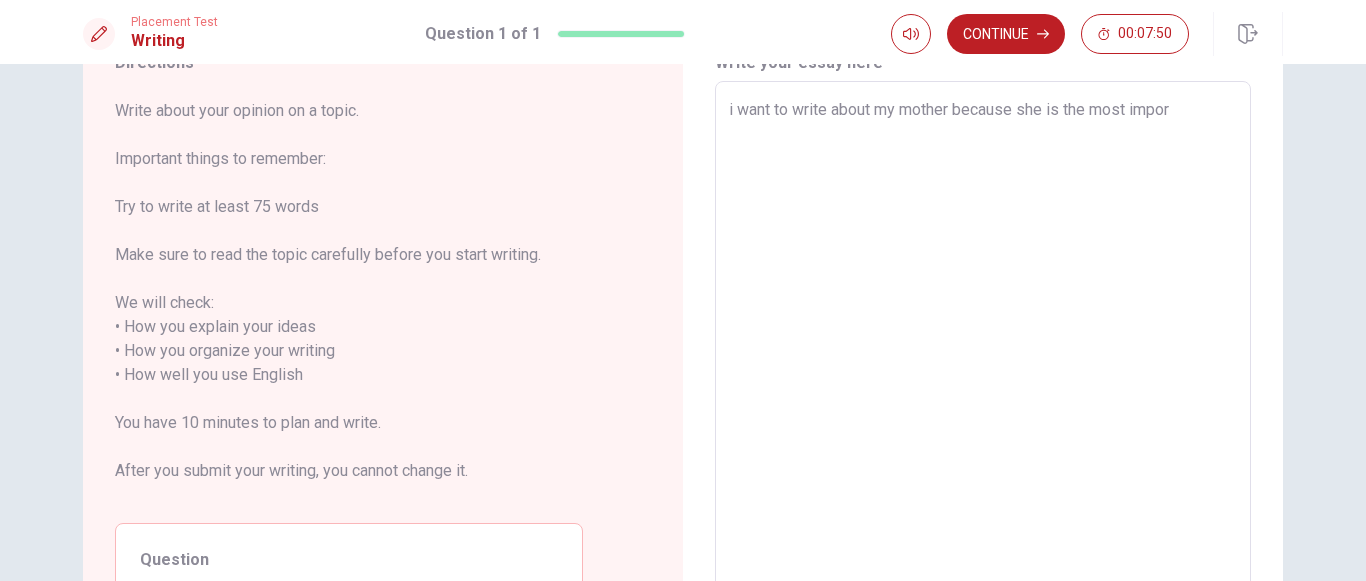 type on "x" 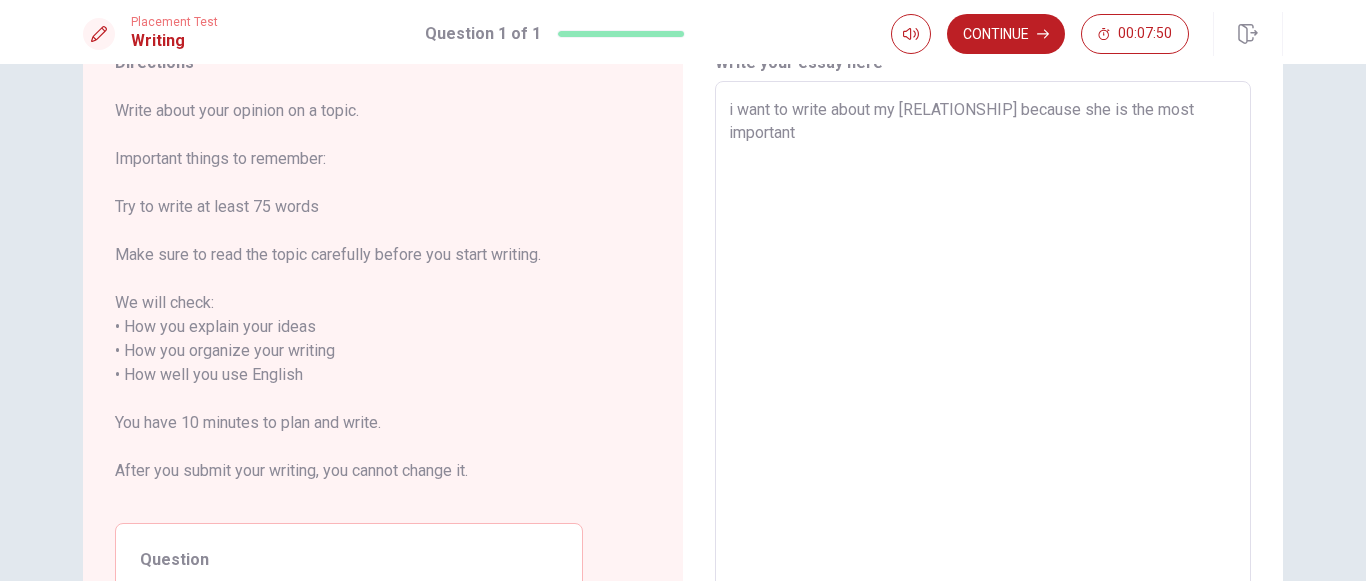 type on "x" 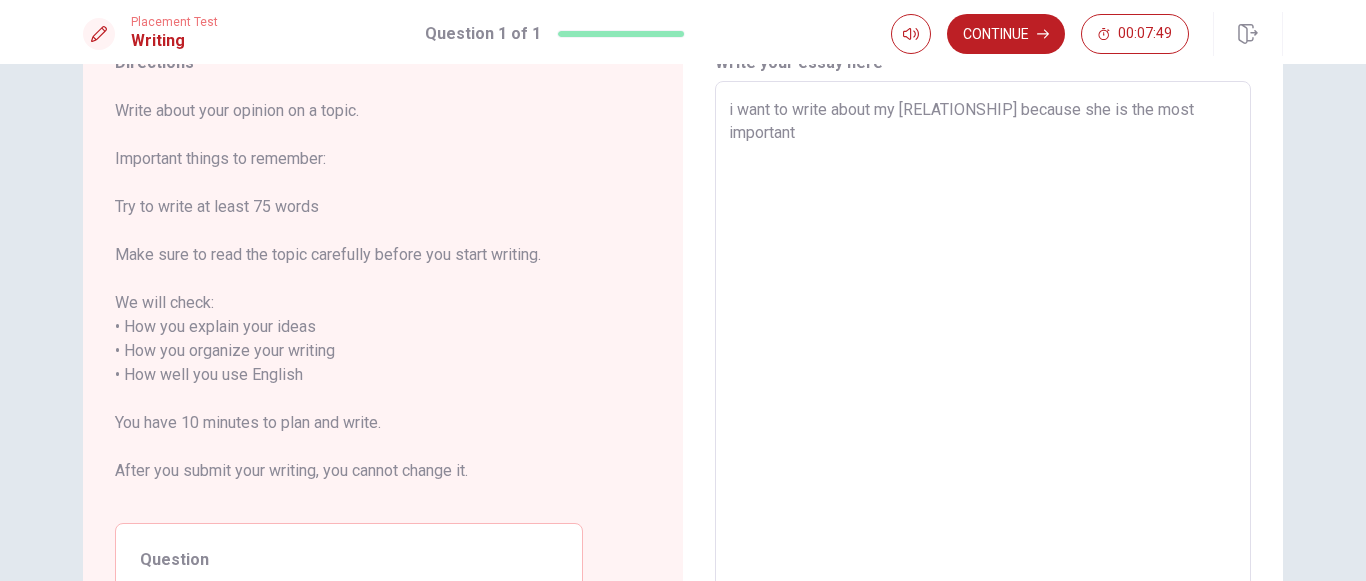 type on "i want to write about my mother because she is the most importa" 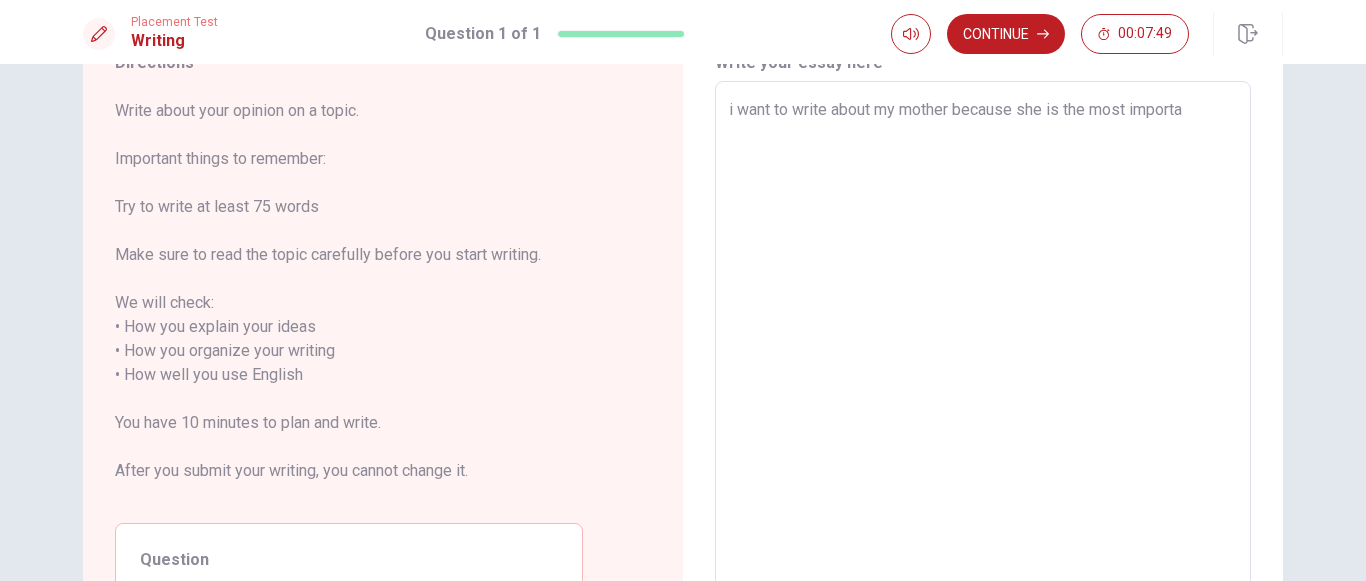 type on "x" 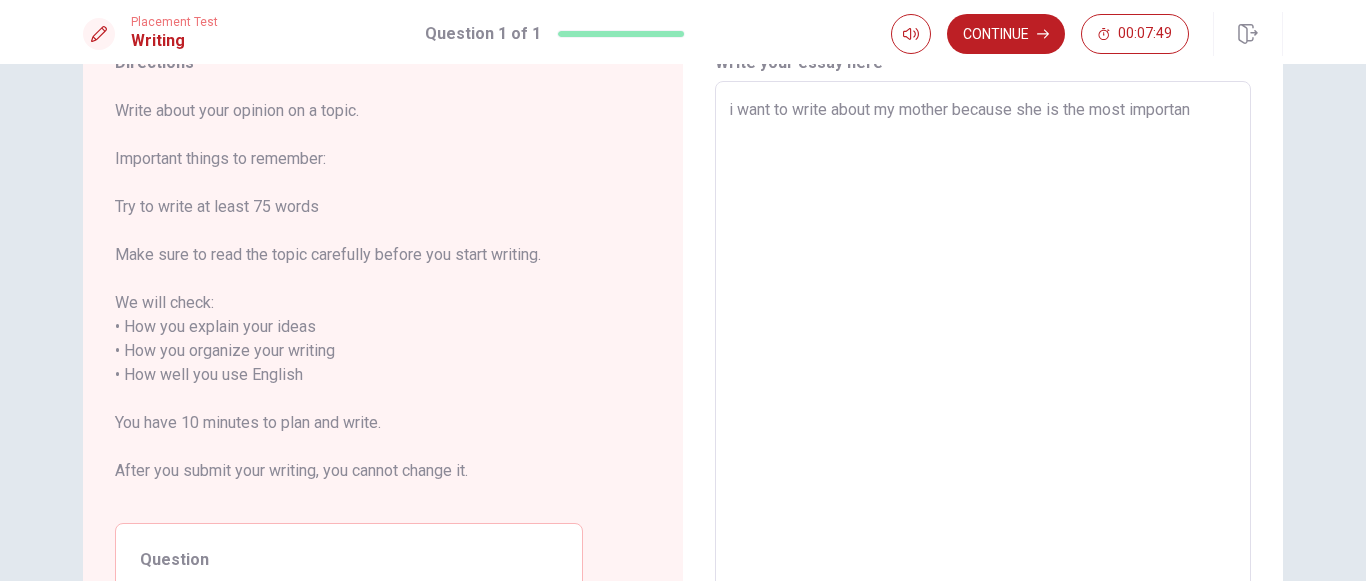 type on "x" 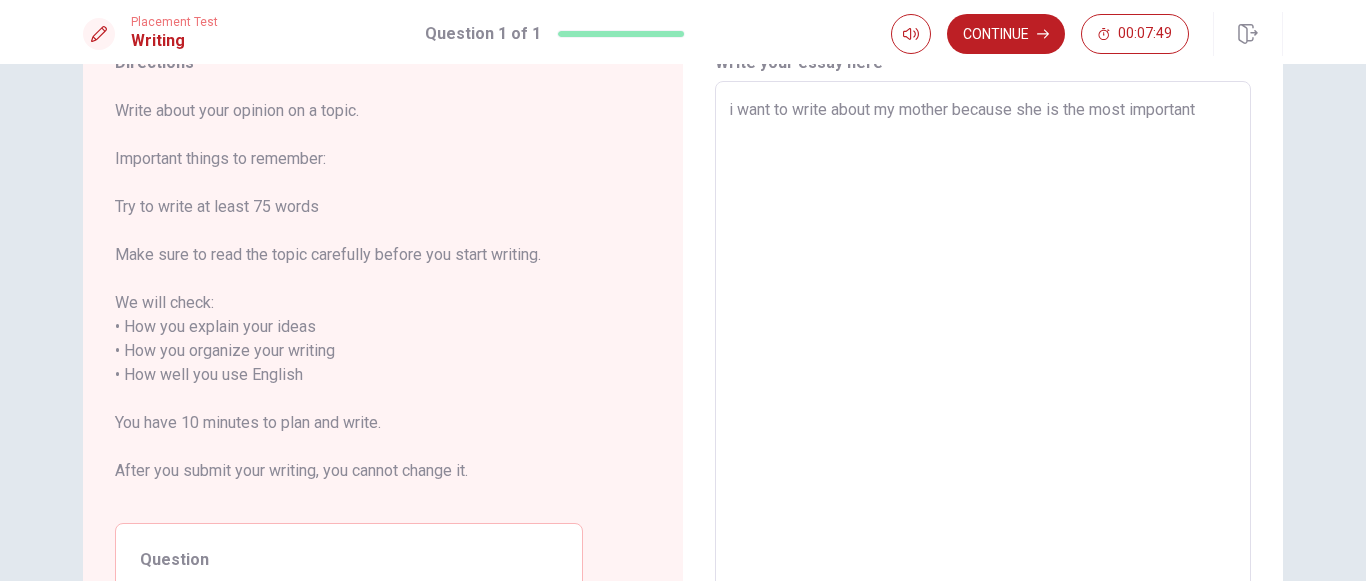 type on "x" 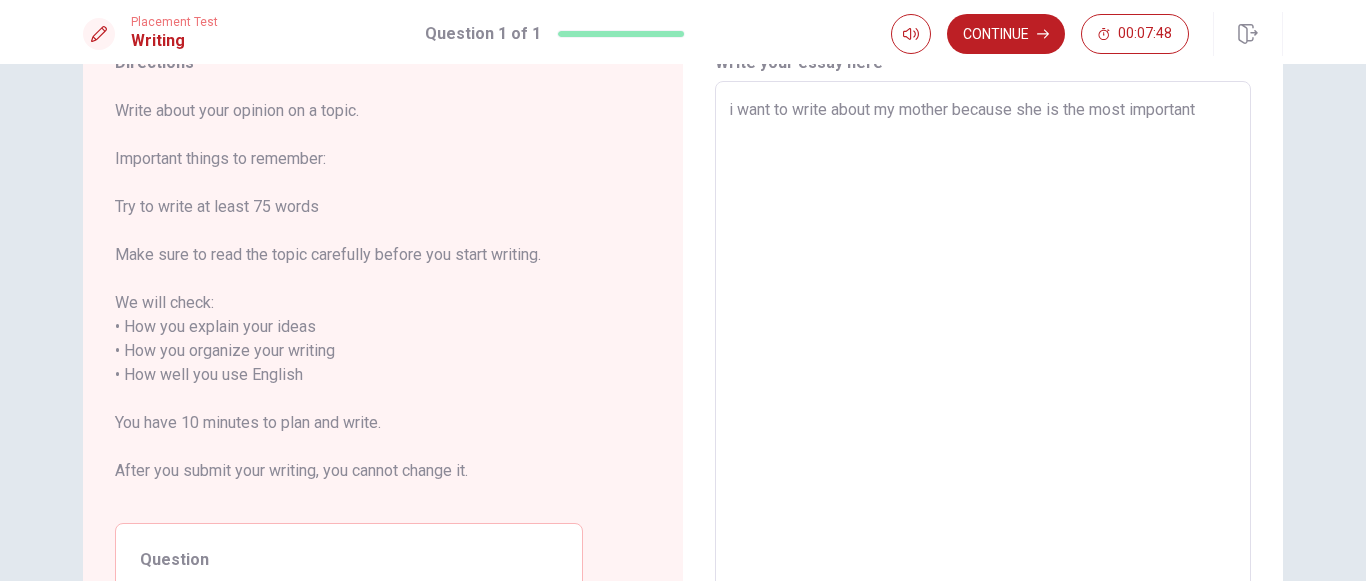 type on "i want to write about my mother because she is the most important" 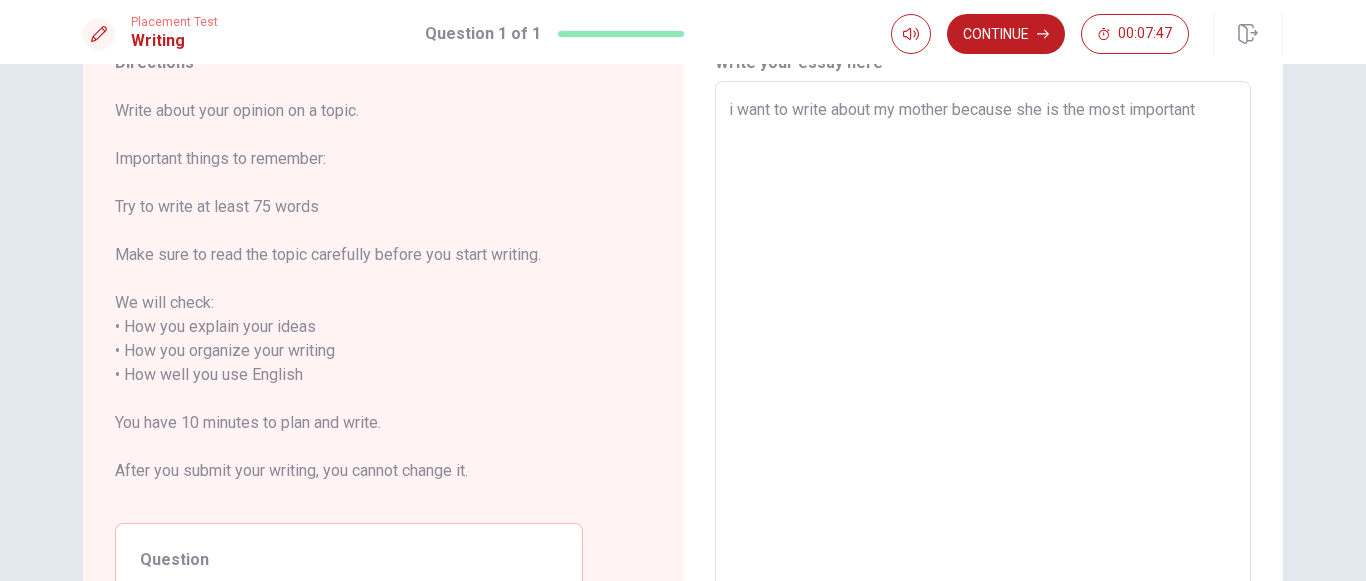 type on "i want to write about my [RELATIONSHIP] because she is the most important p" 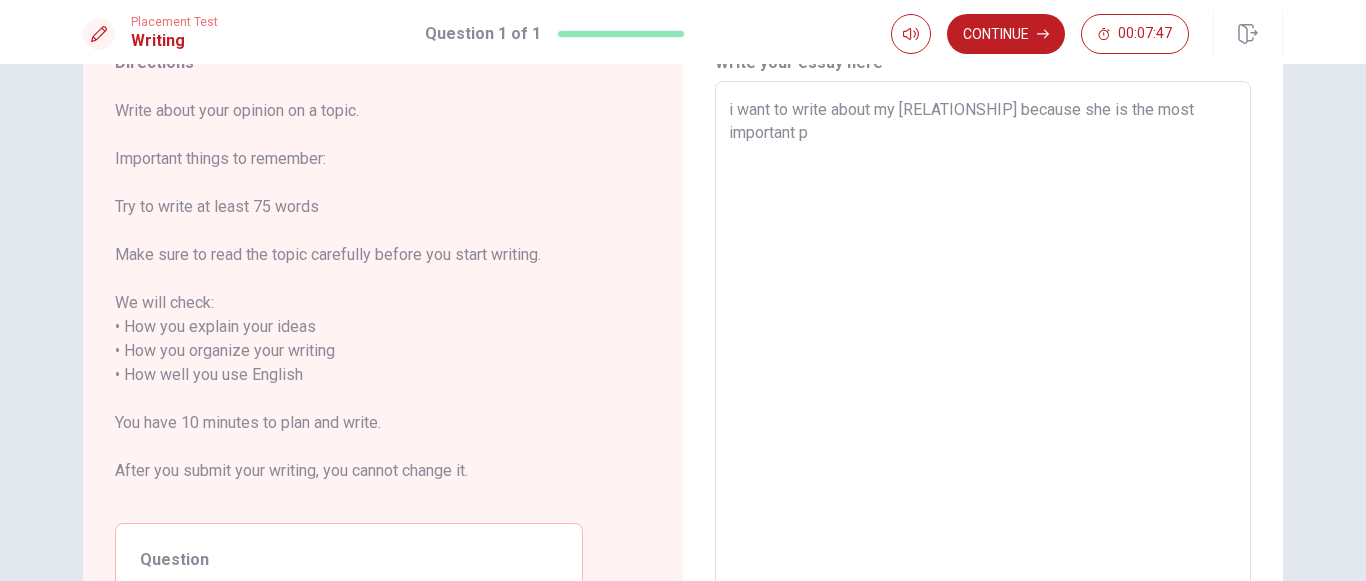 type on "x" 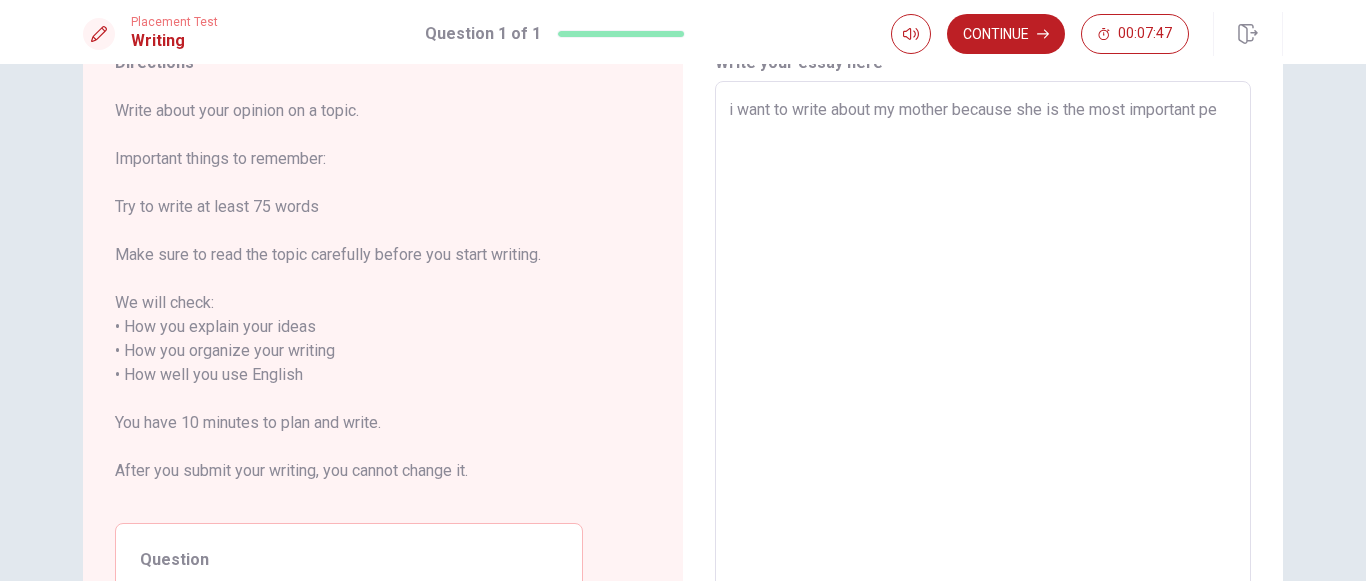 type on "x" 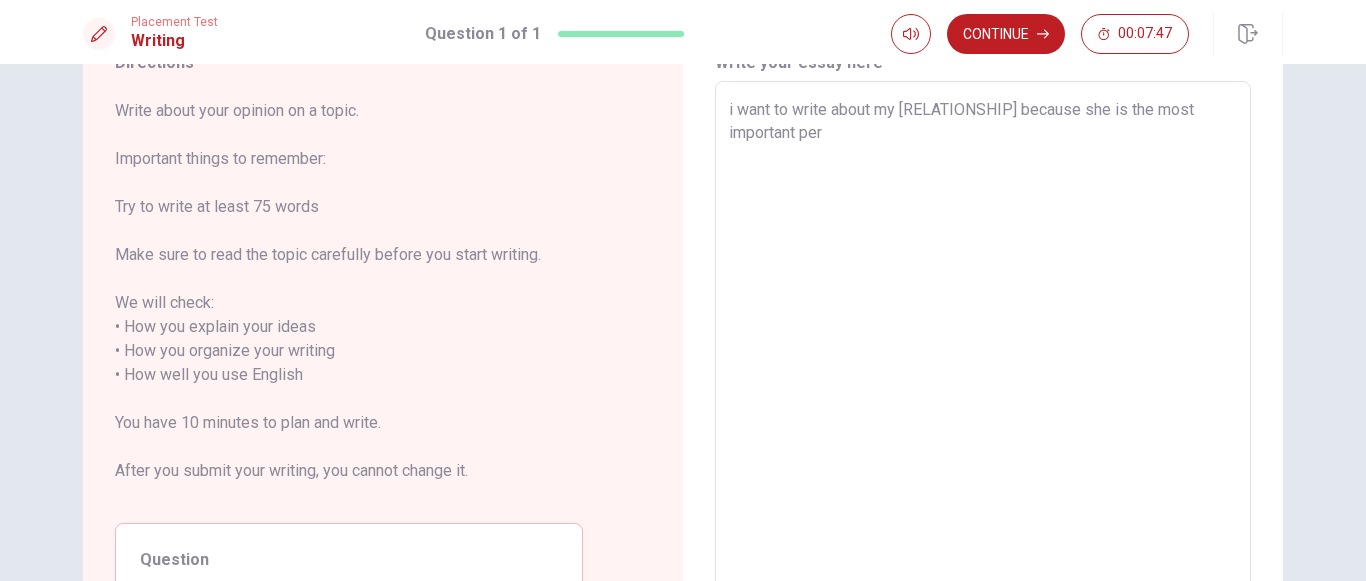 type on "x" 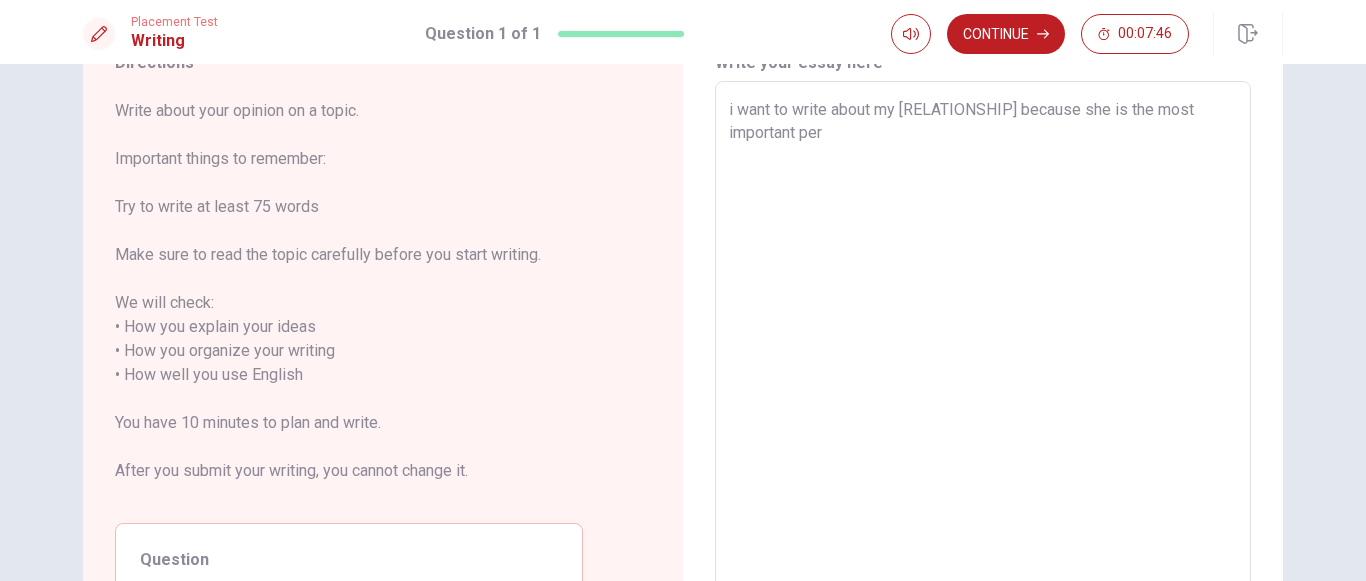 type on "i want to write about my [RELATIONSHIP] because she is the most important pers" 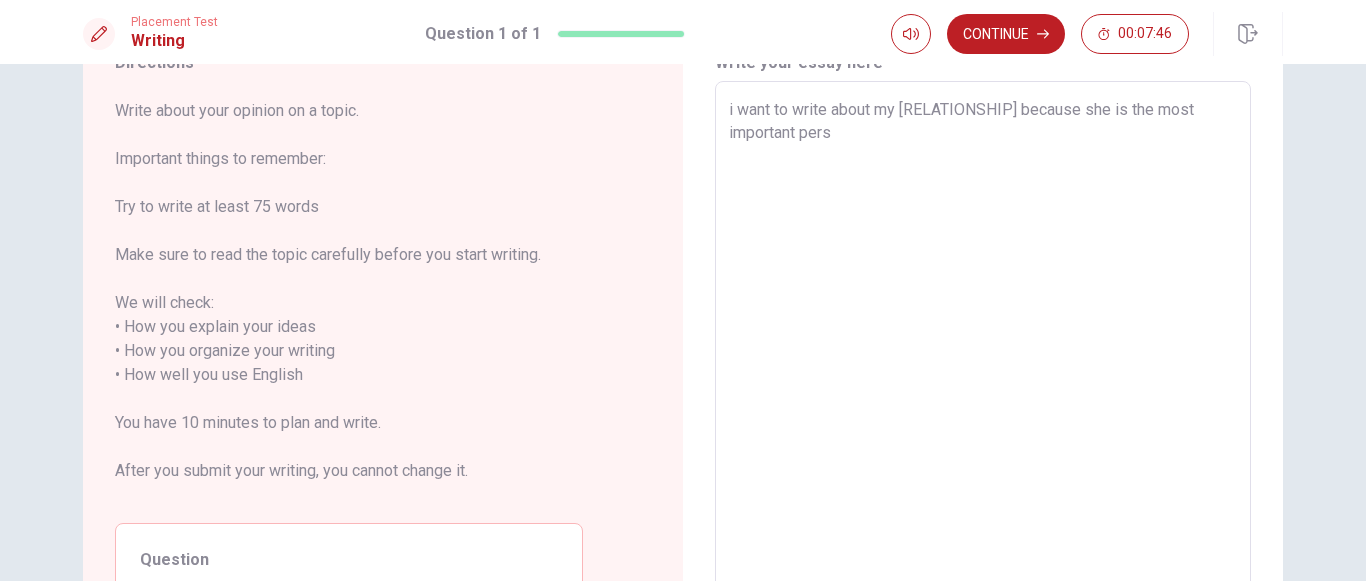 type on "x" 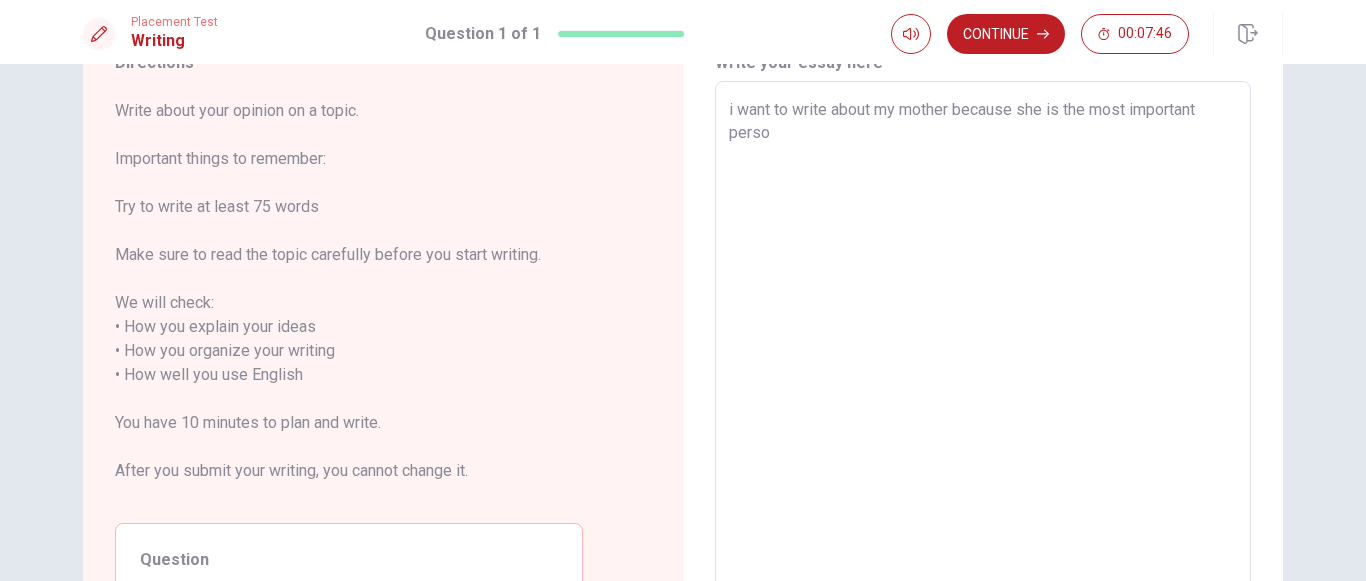 type on "x" 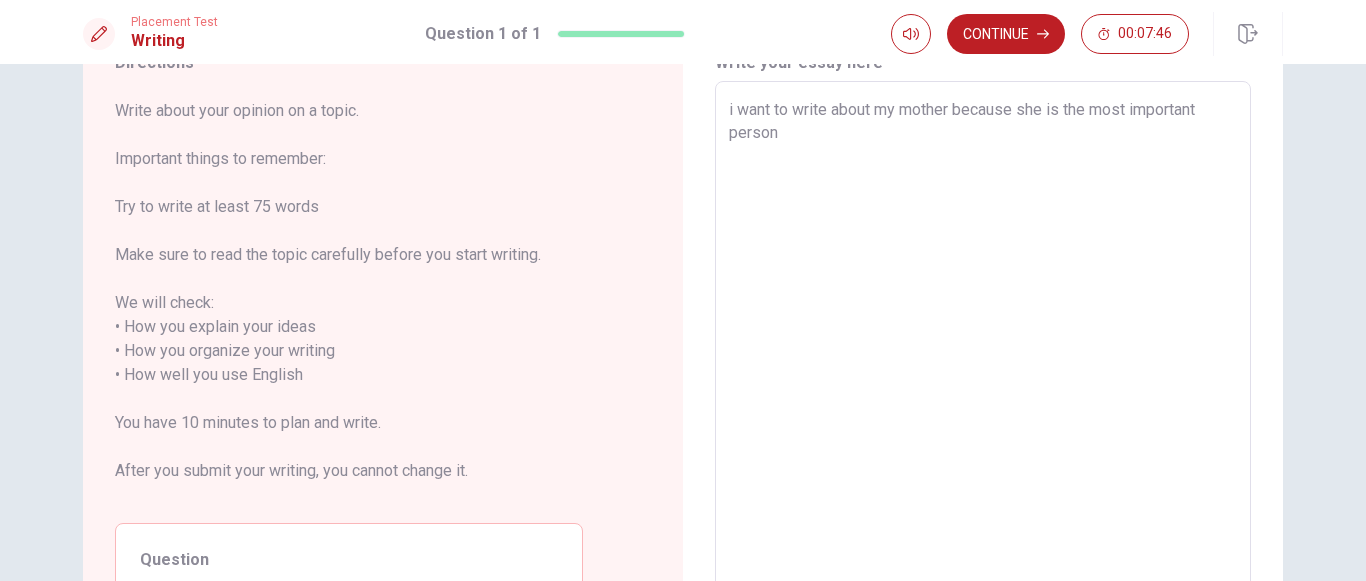 type on "x" 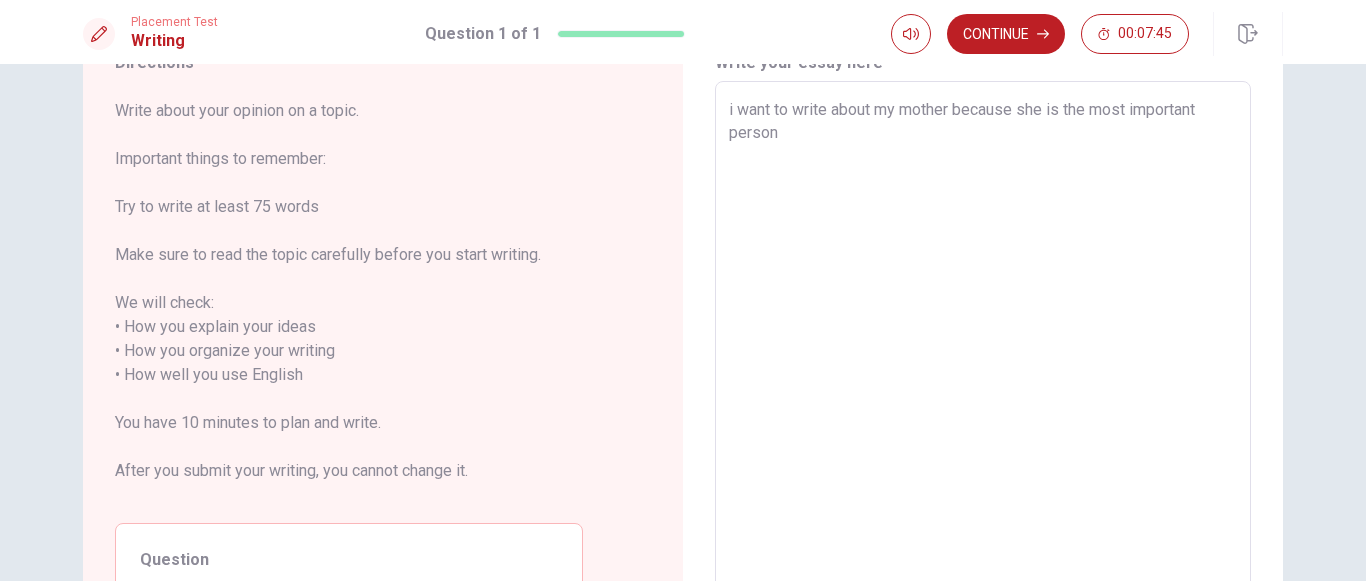 type on "i want to write about my mother because she is the most important person" 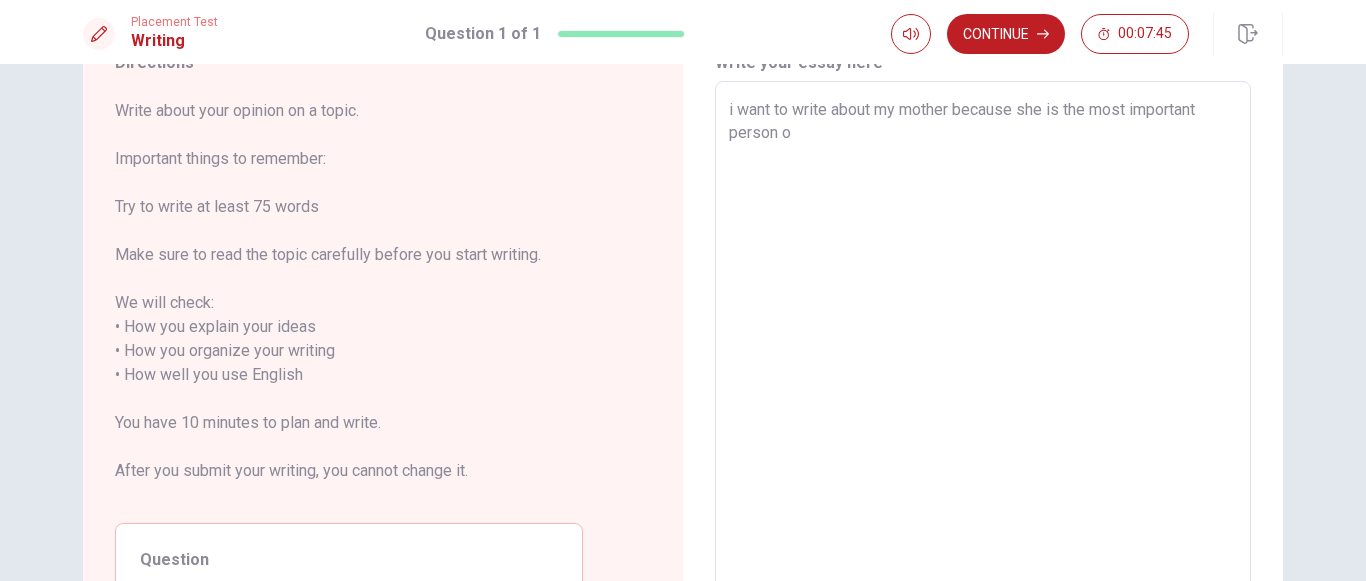 type on "x" 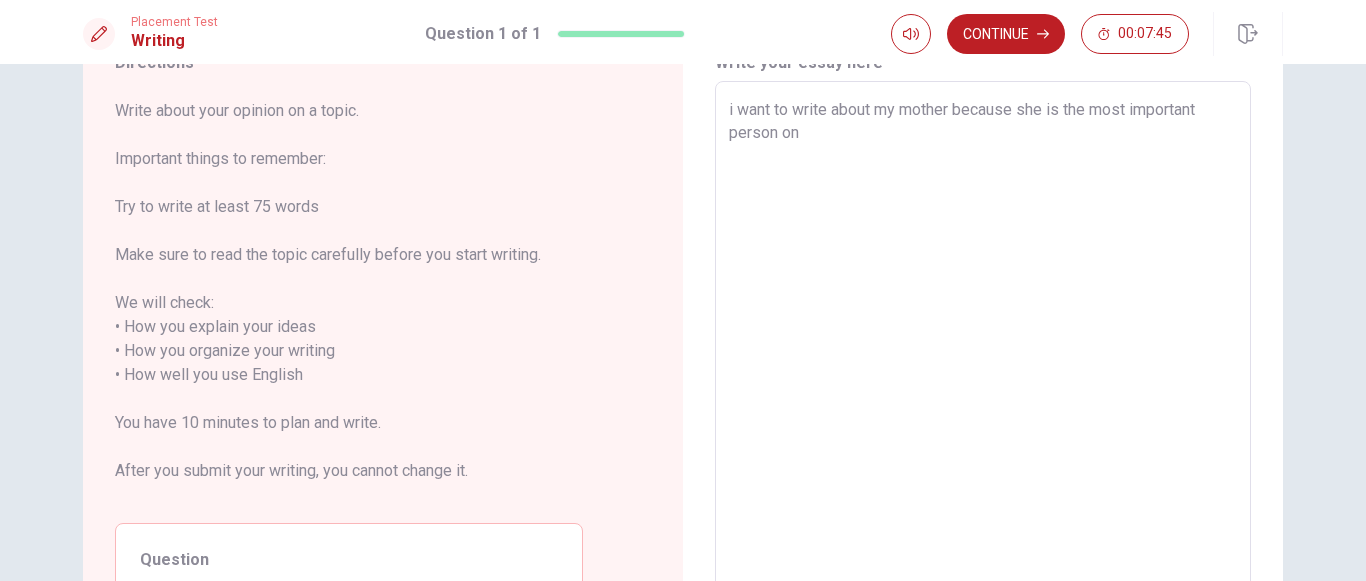 type on "x" 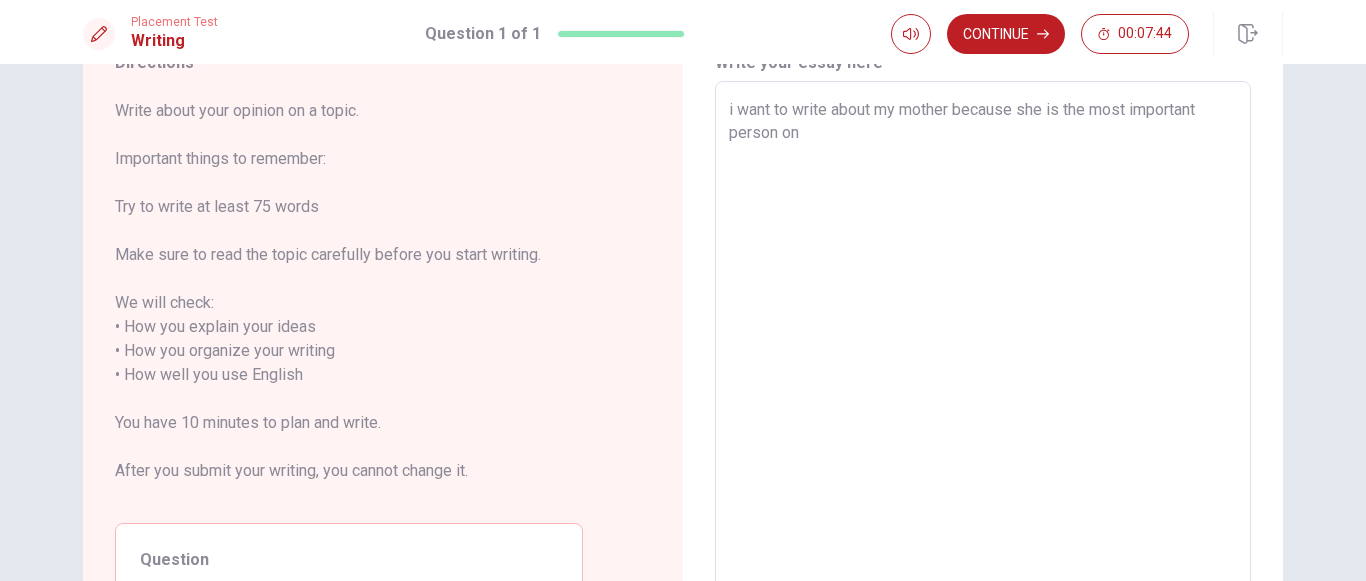 type on "i want to write about my mother because she is the most important person on" 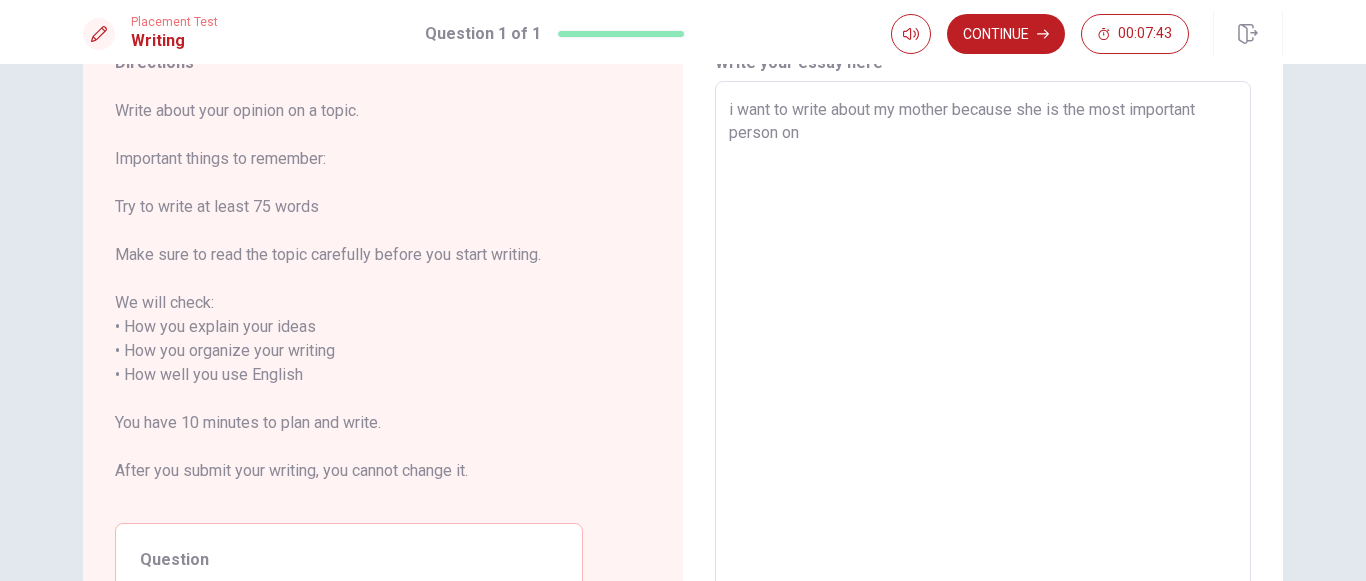 type on "i want to write about my mother because she is the most important person on m" 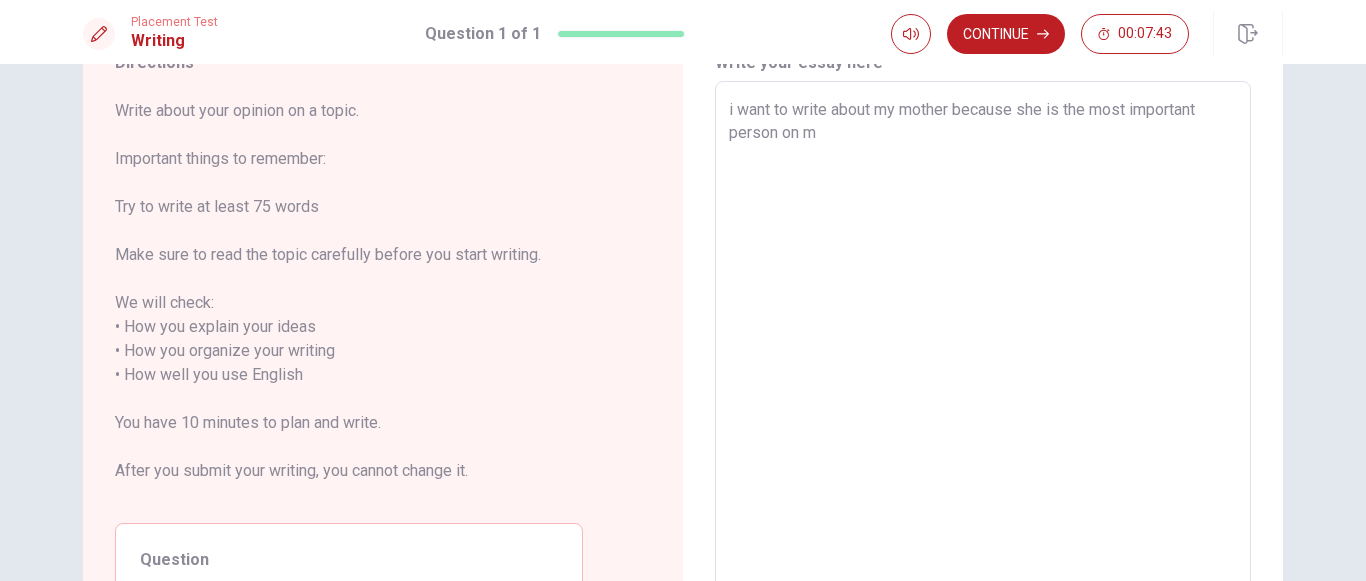 type on "x" 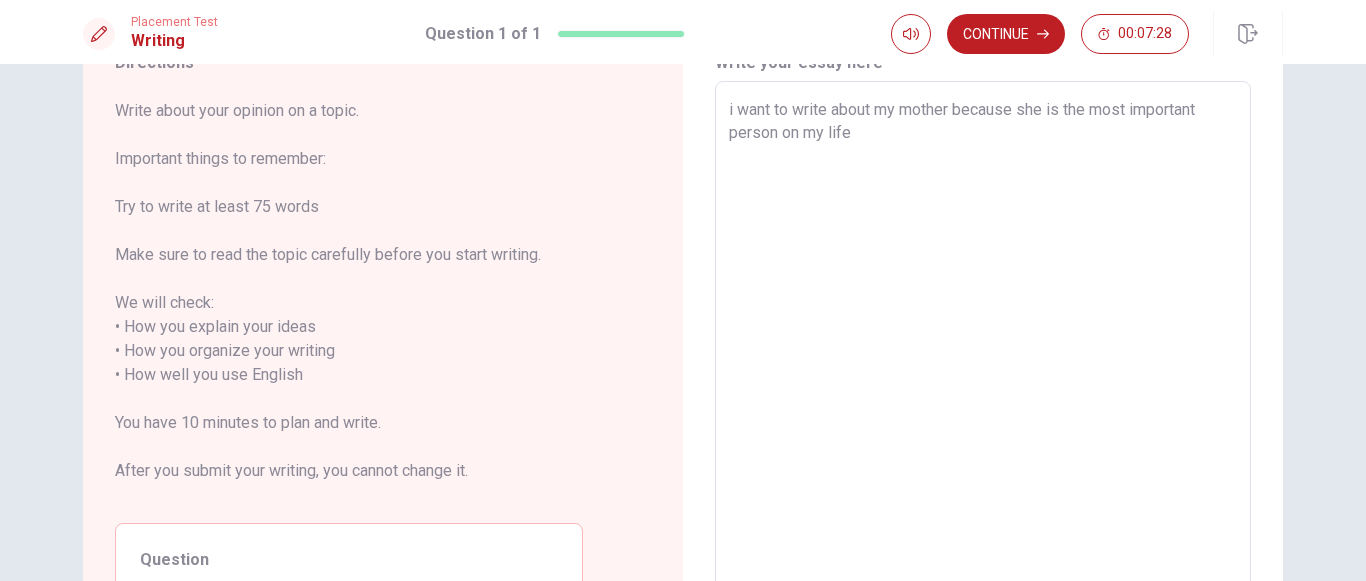 click on "i want to write about my mother because she is the most important person on my life" at bounding box center (983, 363) 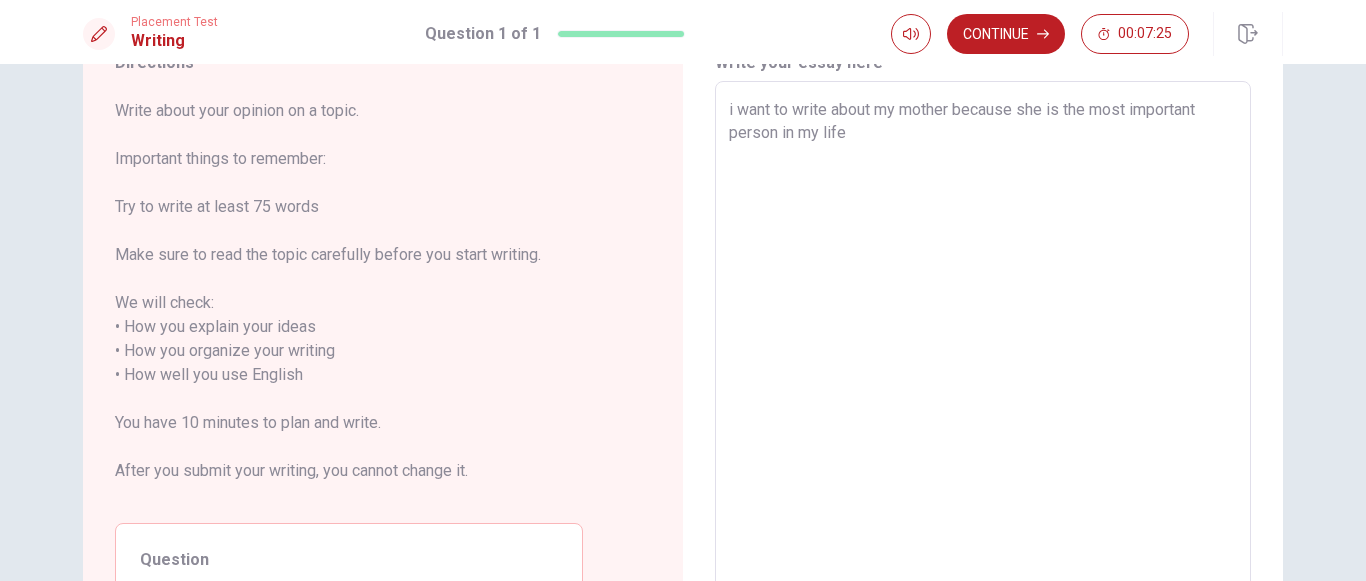 click on "i want to write about my mother because she is the most important person in my life" at bounding box center (983, 363) 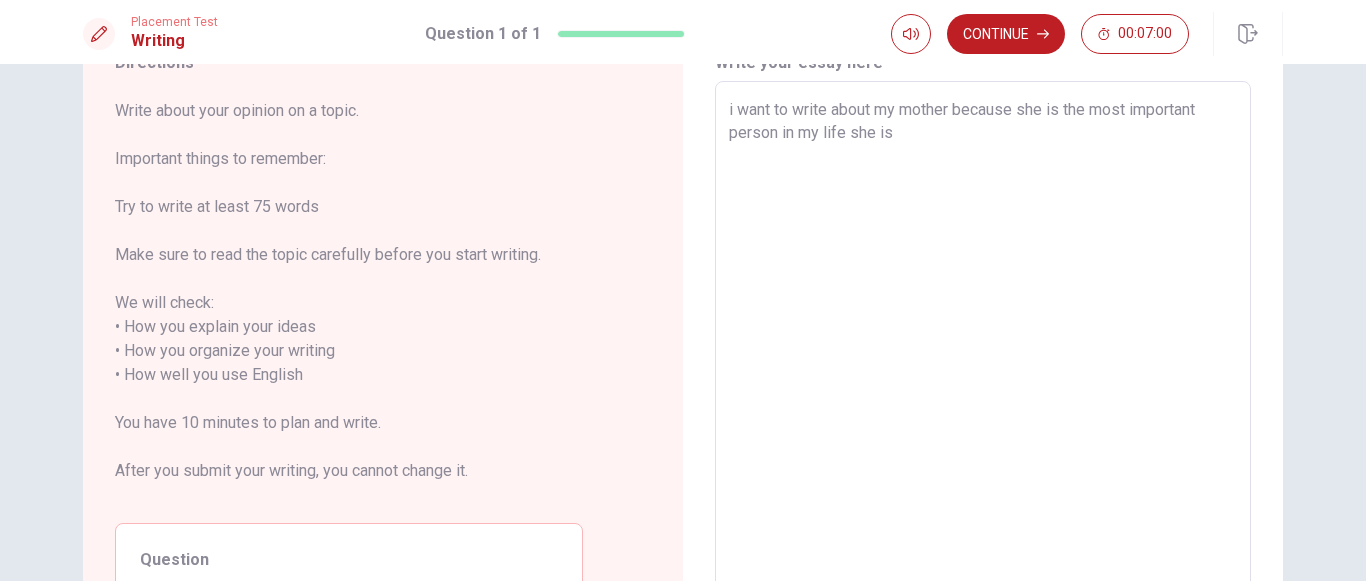 click on "i want to write about my mother because she is the most important person in my life she is" at bounding box center (983, 363) 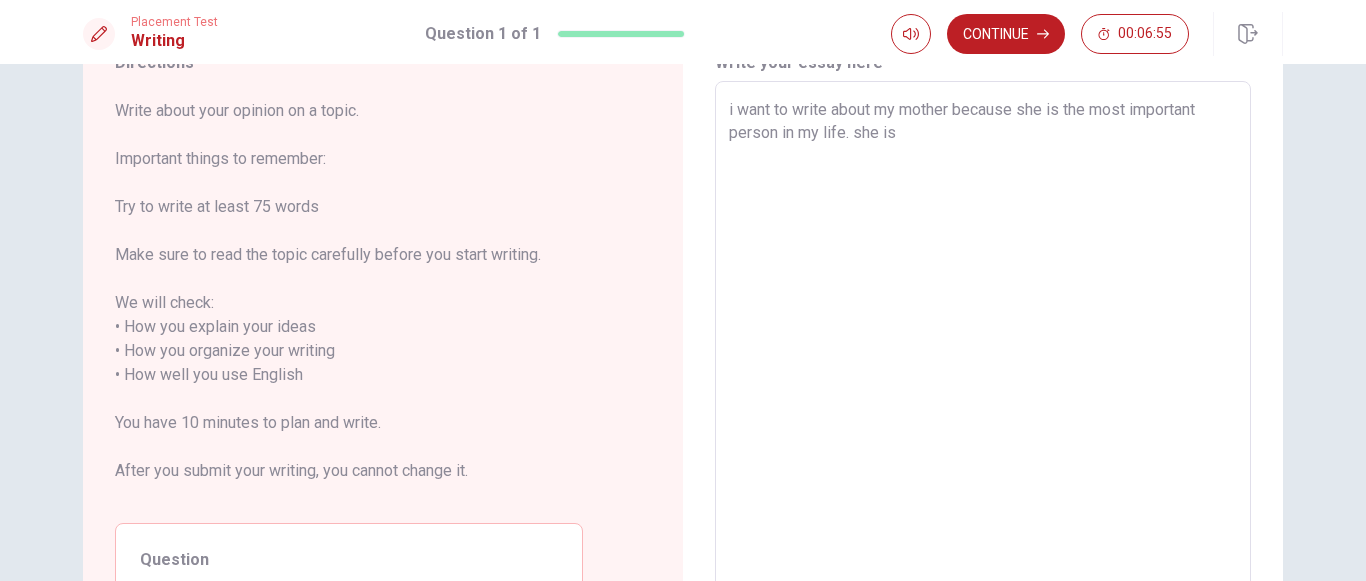 click on "i want to write about my mother because she is the most important person in my life. she is" at bounding box center [983, 363] 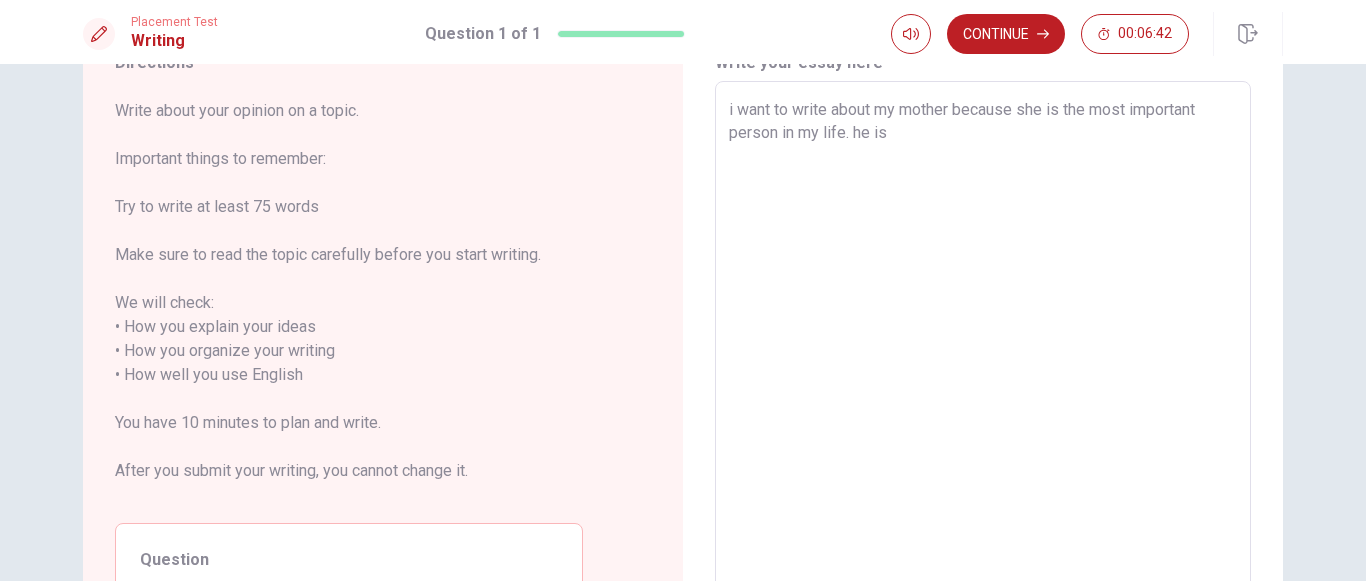 click on "i want to write about my mother because she is the most important person in my life. he is" at bounding box center (983, 363) 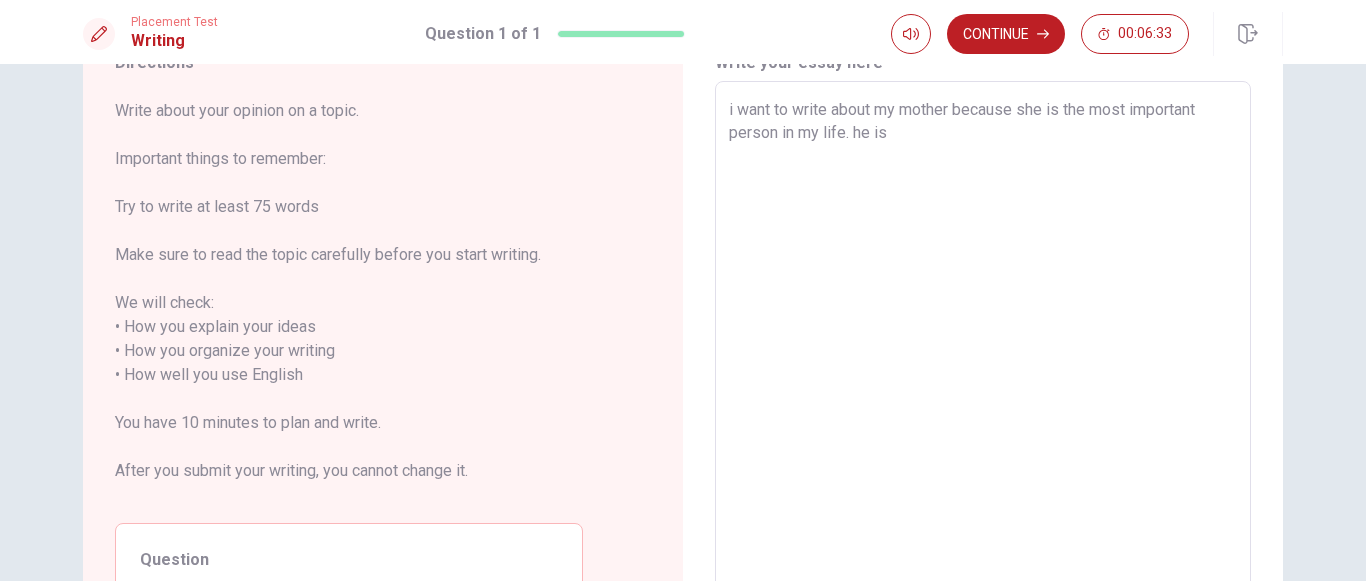 click on "i want to write about my mother because she is the most important person in my life. he is" at bounding box center [983, 363] 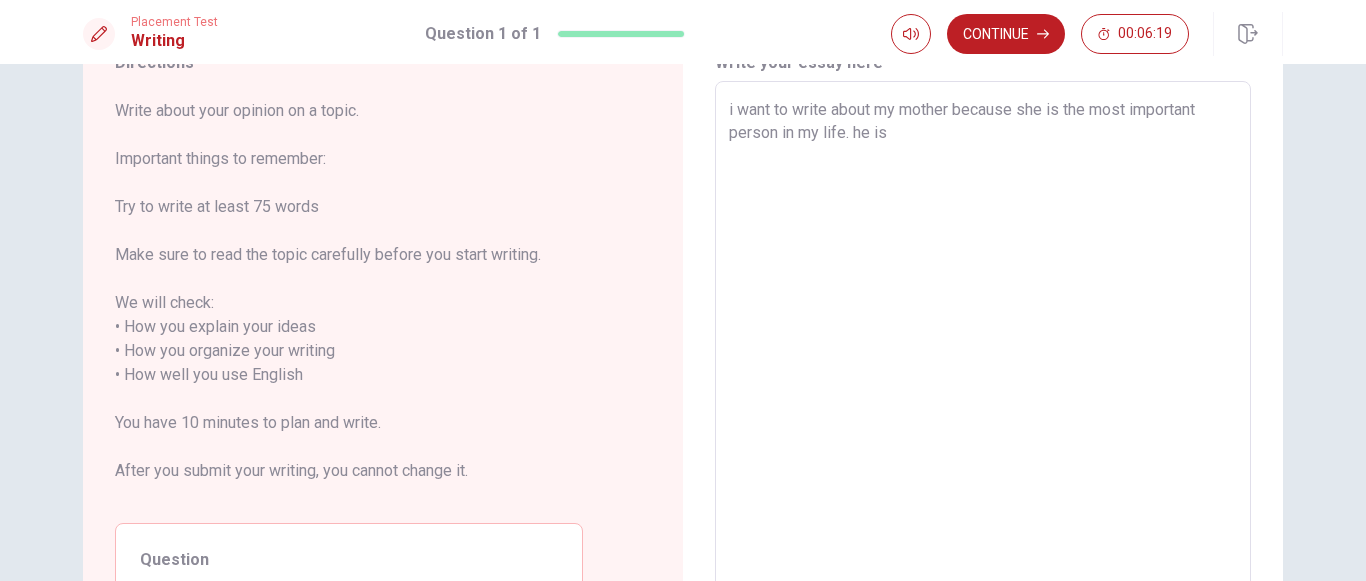 click on "i want to write about my mother because she is the most important person in my life. he is" at bounding box center [983, 363] 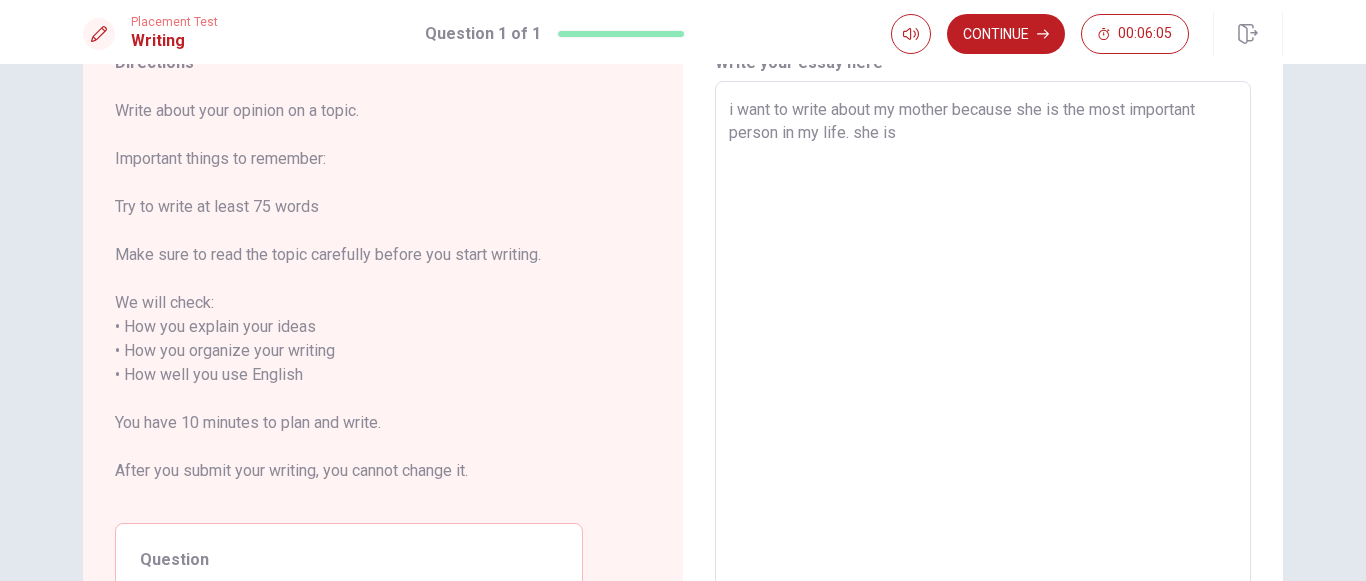 click on "i want to write about my mother because she is the most important person in my life. she is" at bounding box center [983, 363] 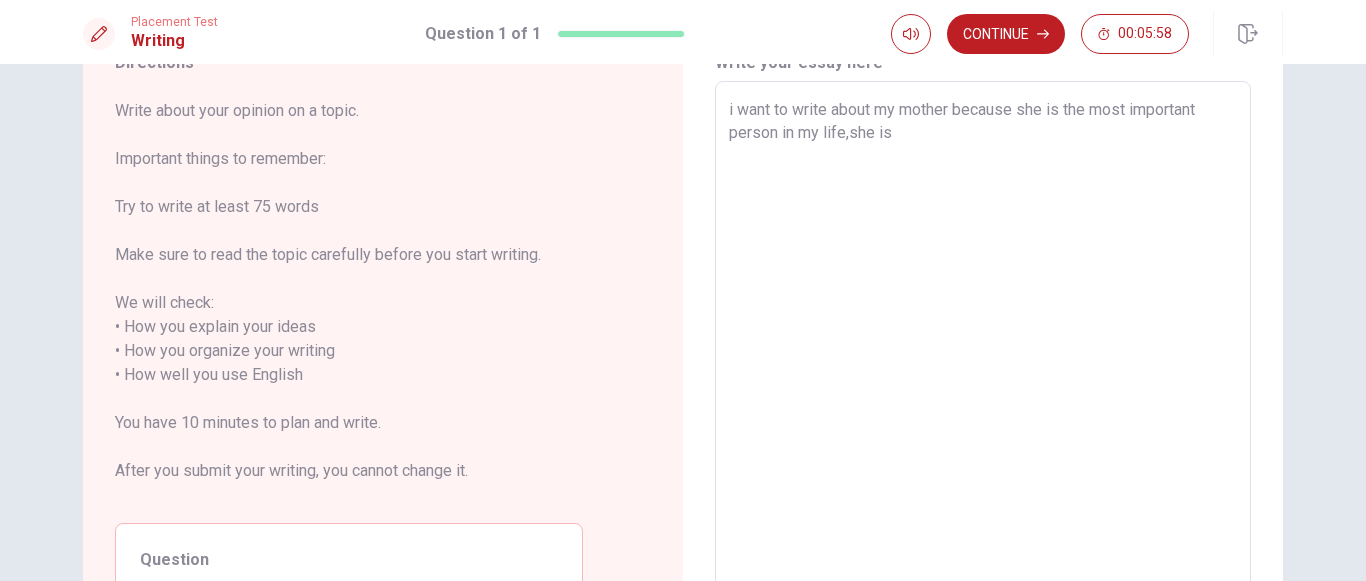 click on "i want to write about my mother because she is the most important person in my life,she is" at bounding box center (983, 363) 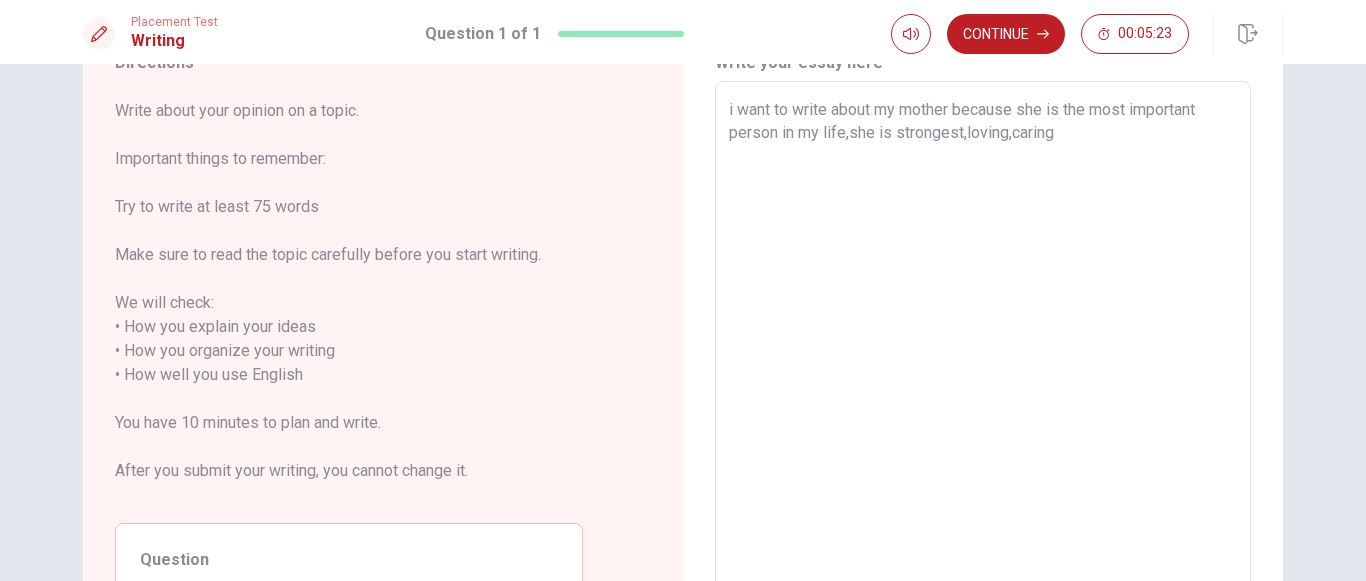 click on "i want to write about my mother because she is the most important person in my life,she is strongest,loving,caring" at bounding box center [983, 363] 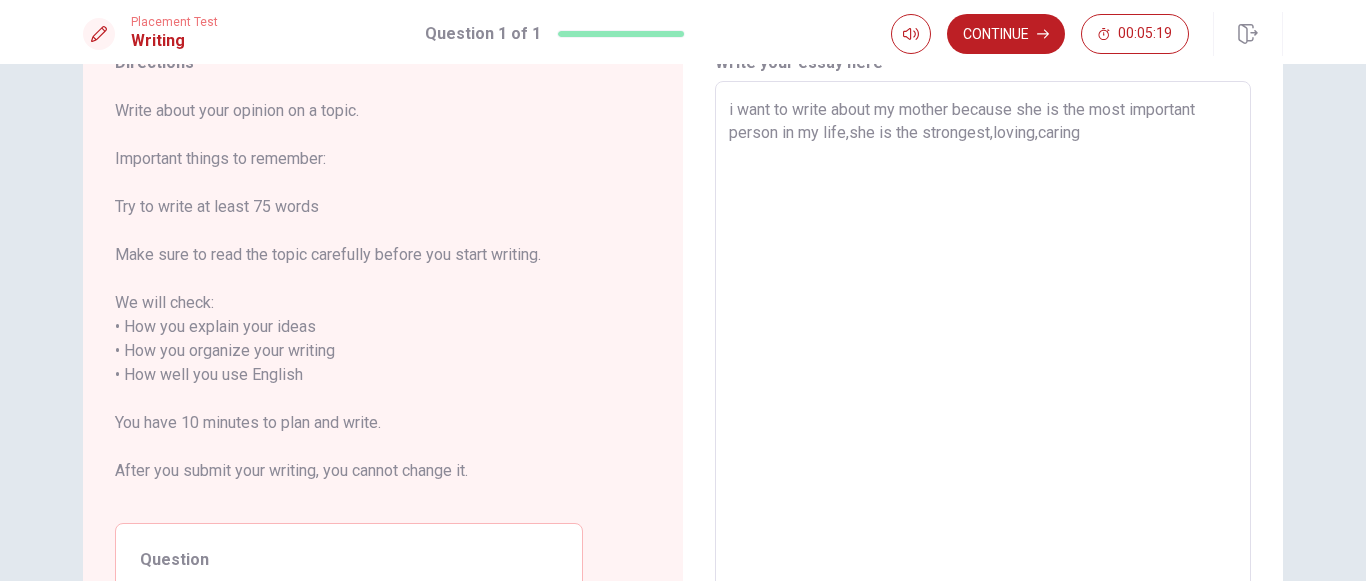 click on "i want to write about my mother because she is the most important person in my life,she is the strongest,loving,caring" at bounding box center [983, 363] 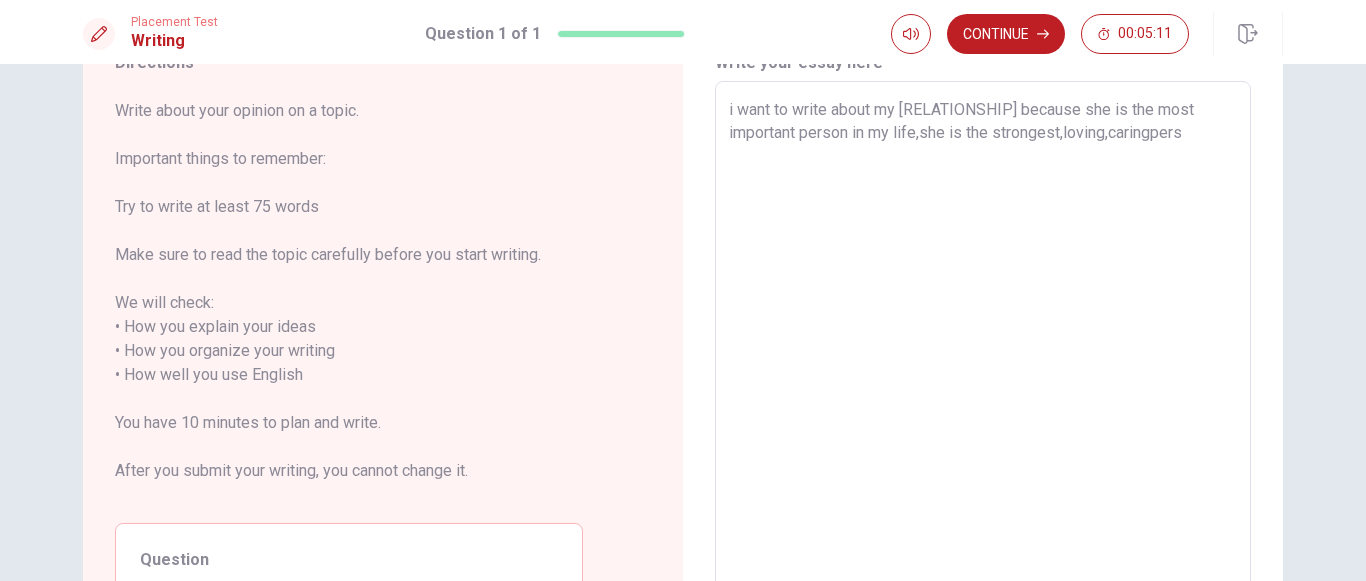click on "i want to write about my [RELATIONSHIP] because she is the most important person in my life,she is the strongest,loving,caringpers" at bounding box center (983, 363) 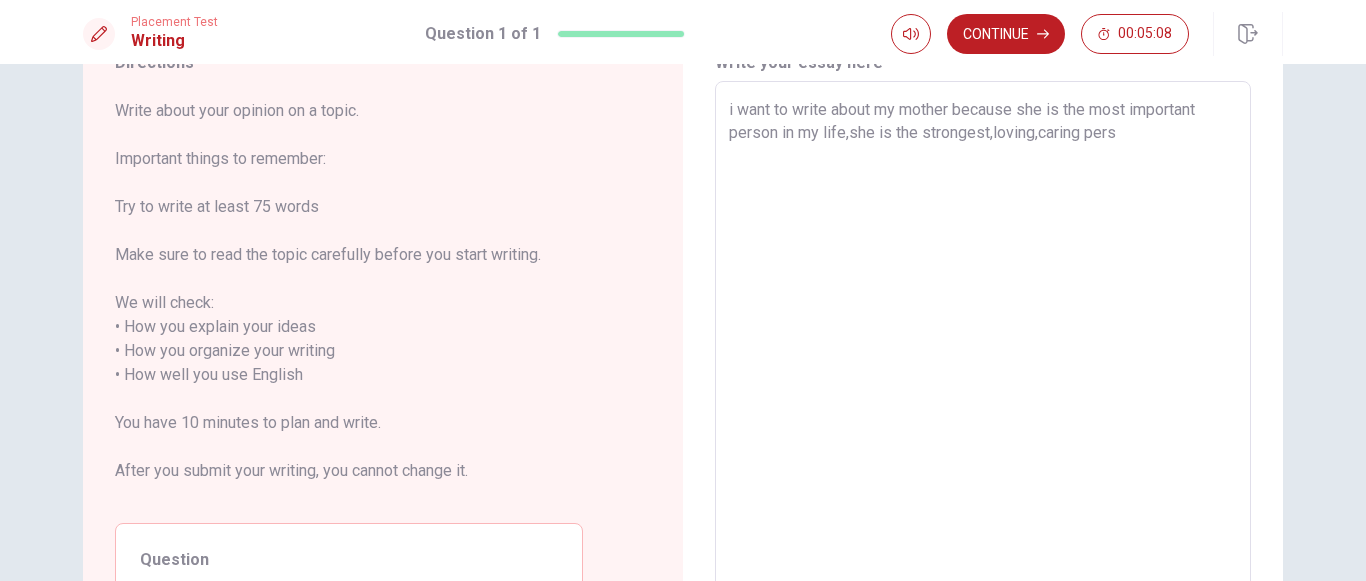 click on "i want to write about my mother because she is the most important person in my life,she is the strongest,loving,caring pers" at bounding box center [983, 363] 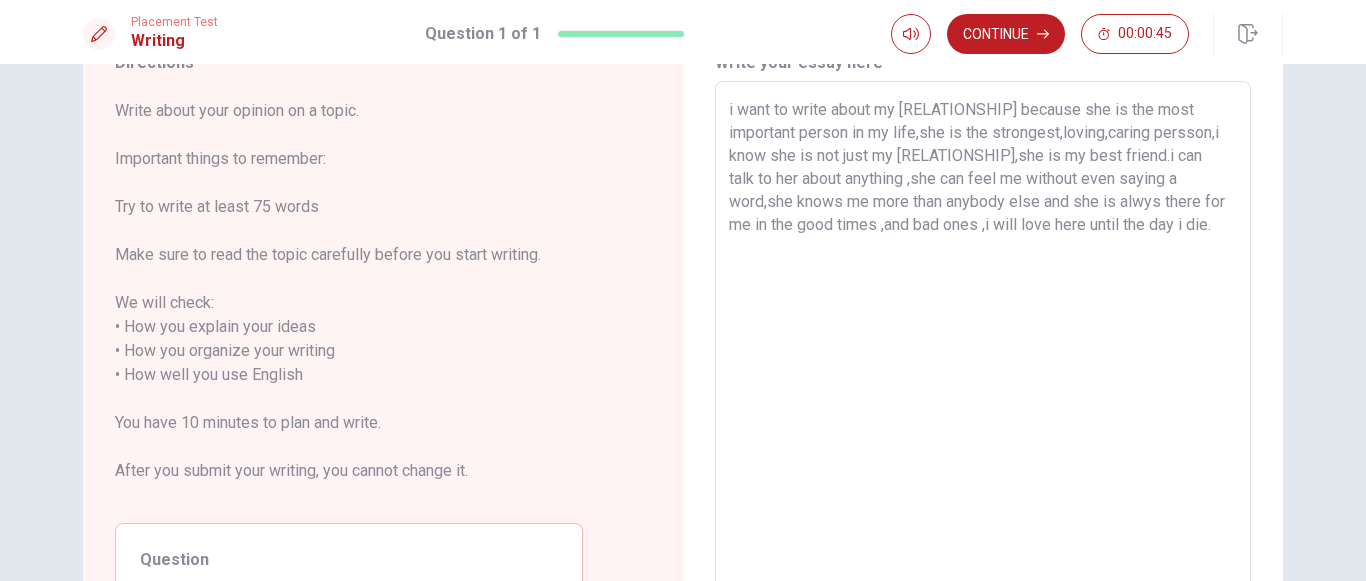 click on "i want to write about my [RELATIONSHIP] because she is the most important person in my life,she is the strongest,loving,caring persson,i know she is not just my [RELATIONSHIP],she is my best friend.i can talk to her about anything ,she can feel me without even saying a word,she knows me more than anybody else and she is alwys there for me in the good times ,and bad ones ,i will love here until the day i die." at bounding box center (983, 363) 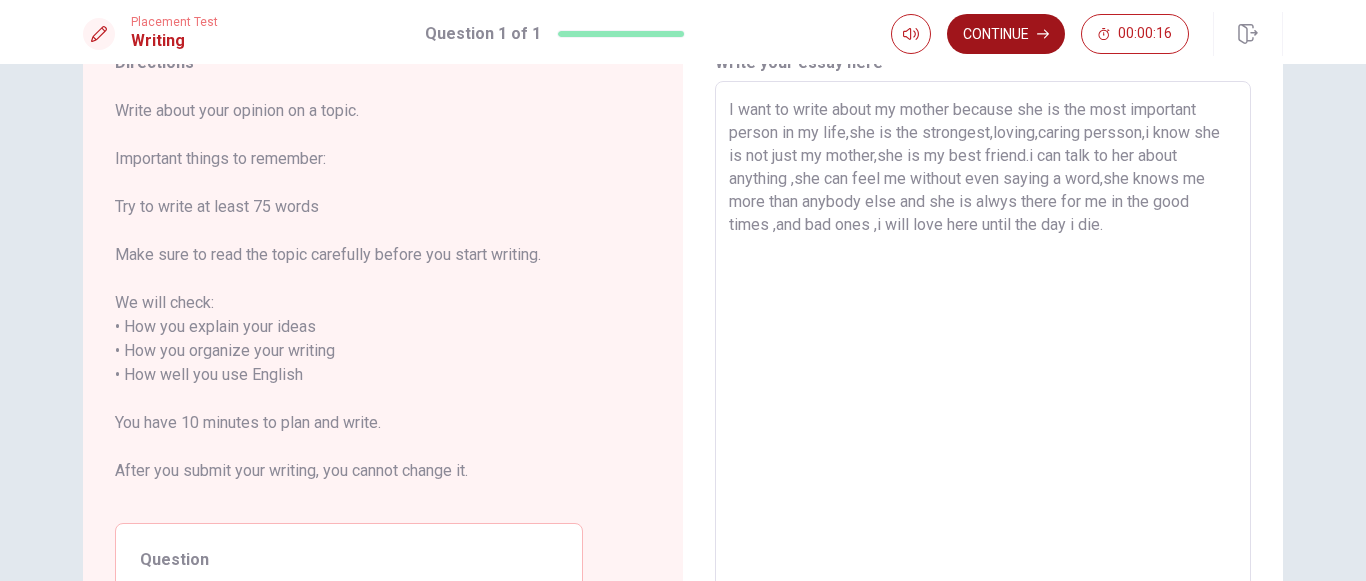 click on "Continue" at bounding box center (1006, 34) 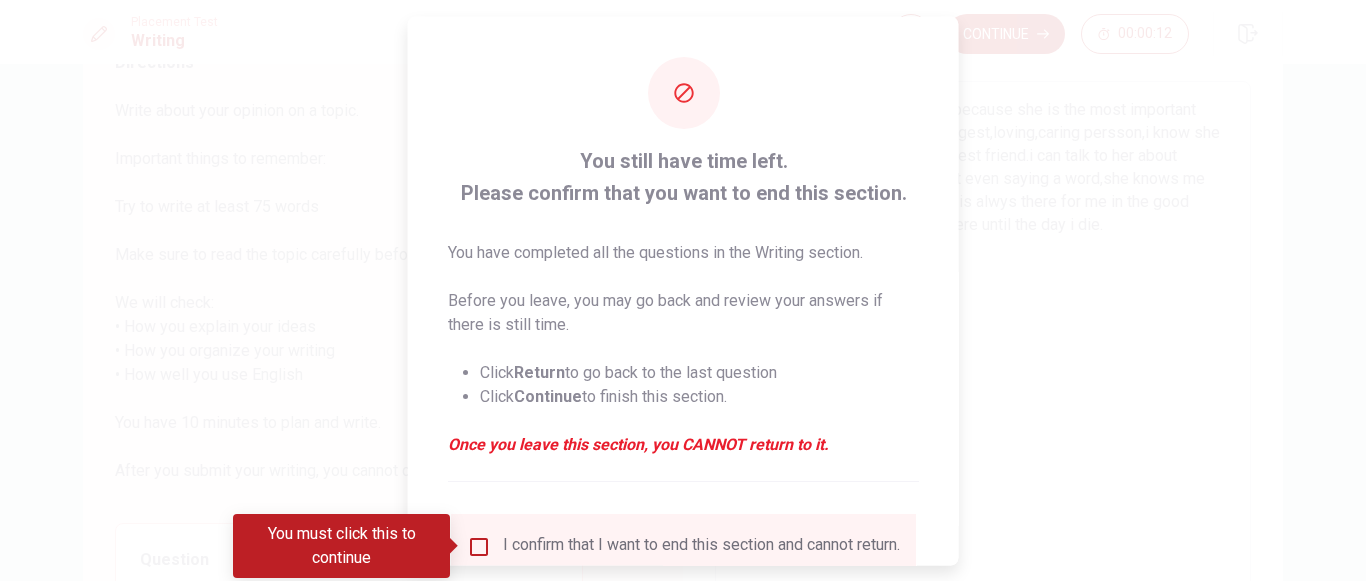 drag, startPoint x: 475, startPoint y: 541, endPoint x: 476, endPoint y: 551, distance: 10.049875 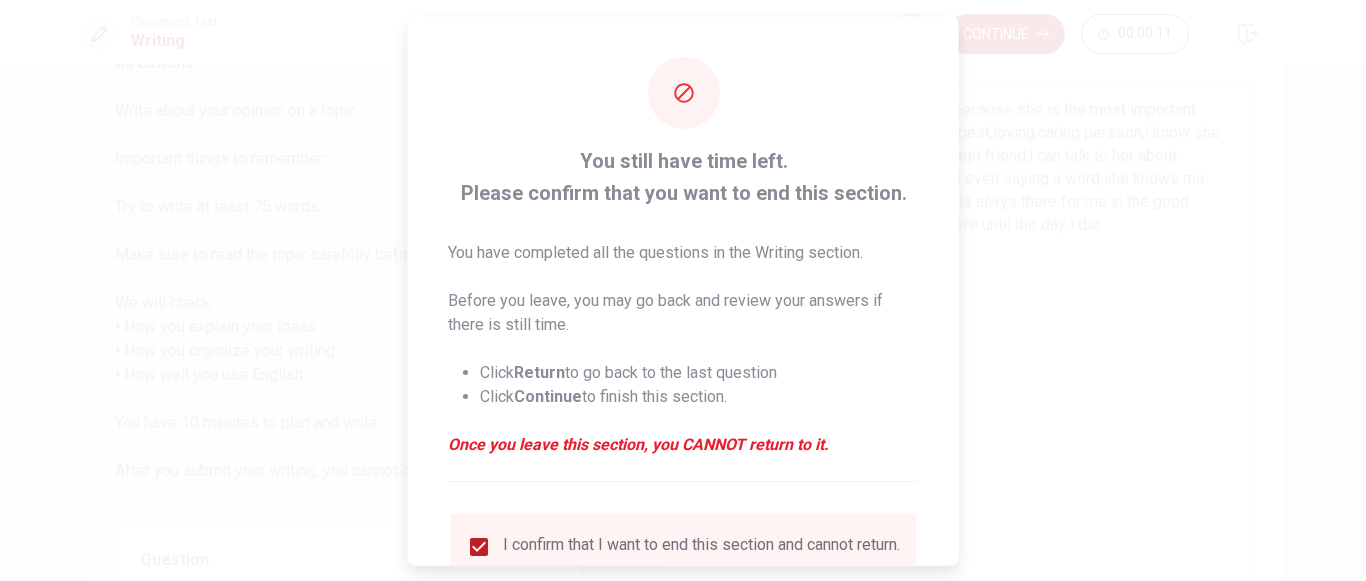 click at bounding box center [479, 546] 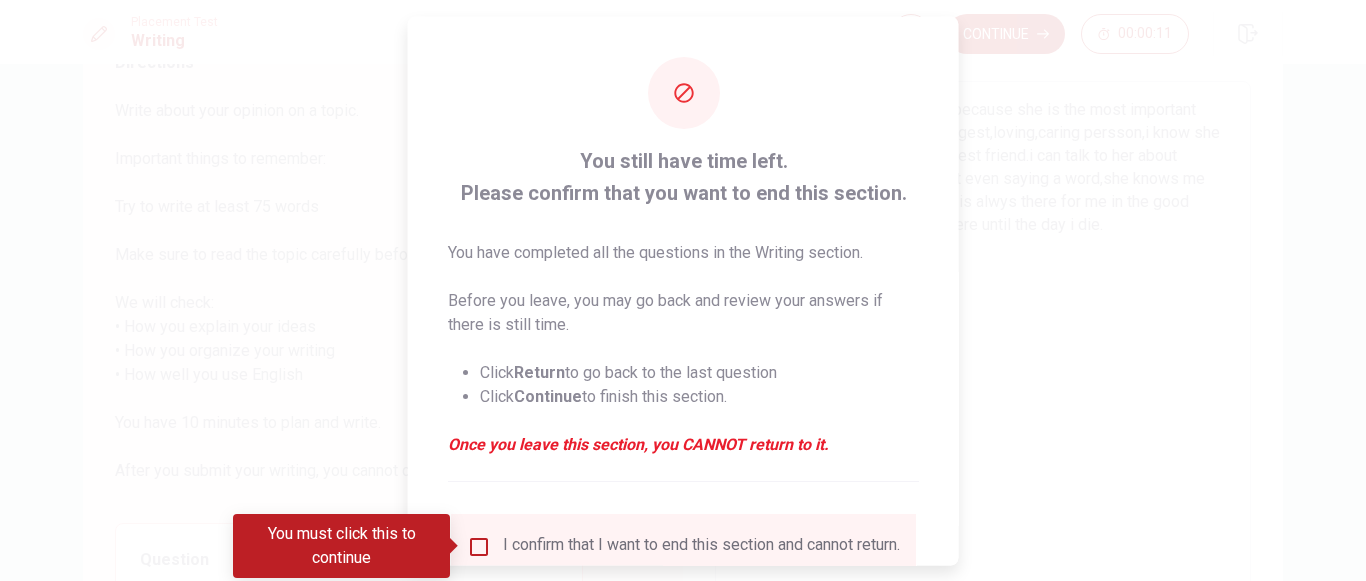 click at bounding box center [479, 546] 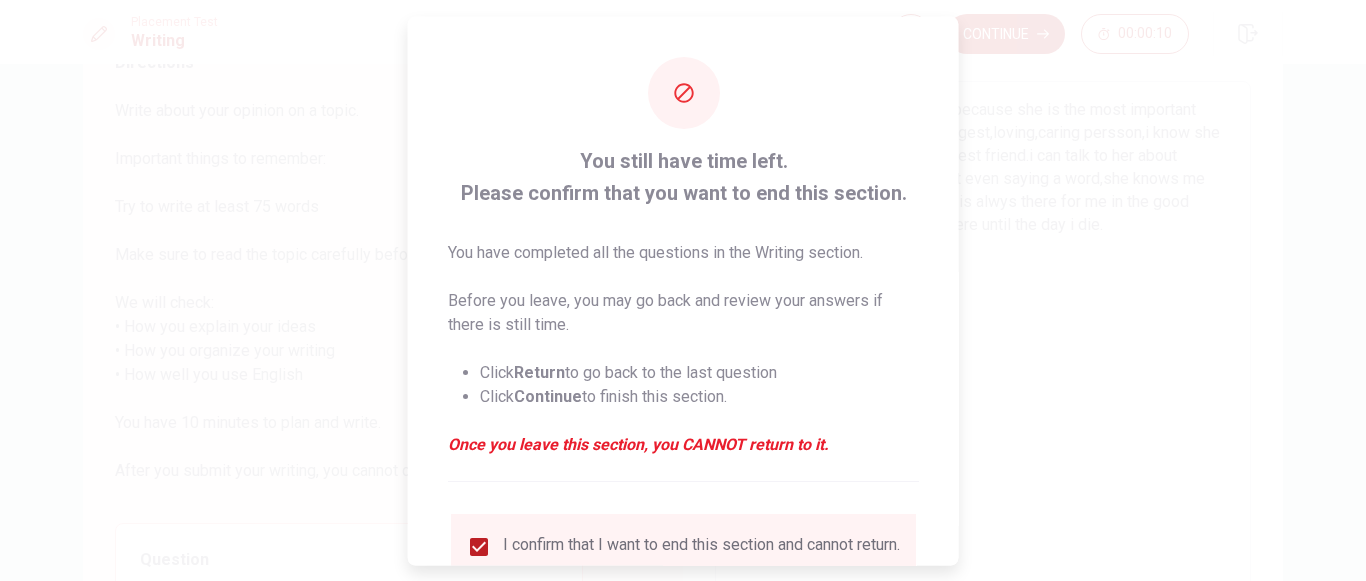 click on "I confirm that I want to end this section and cannot return." at bounding box center (683, 546) 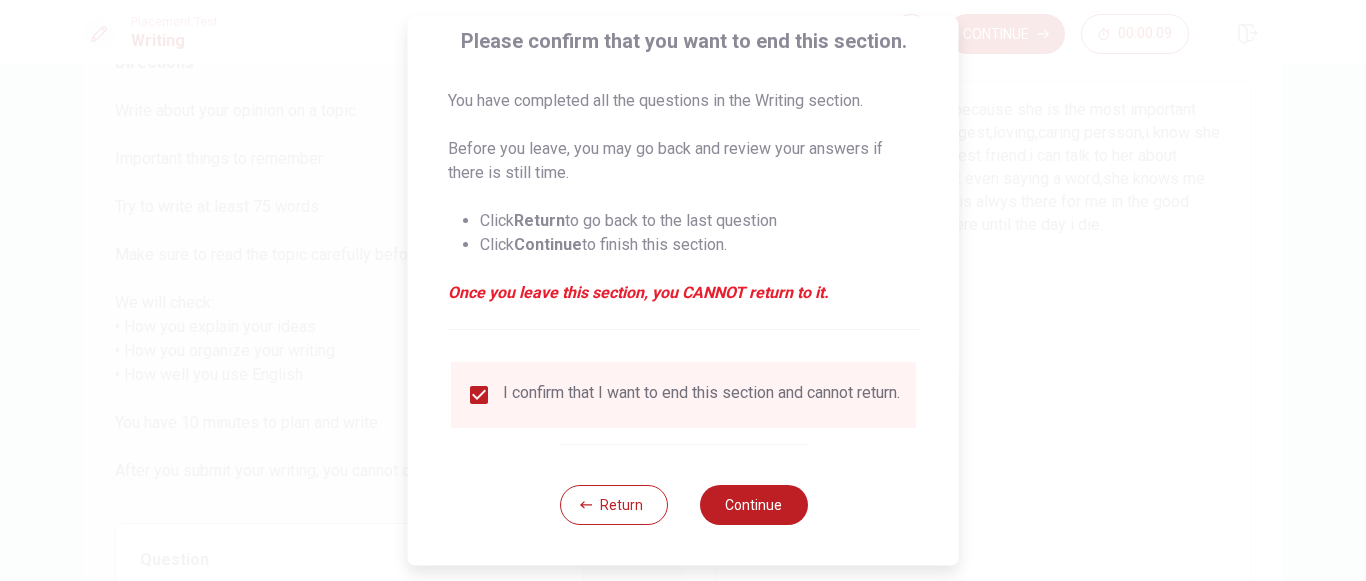 scroll, scrollTop: 165, scrollLeft: 0, axis: vertical 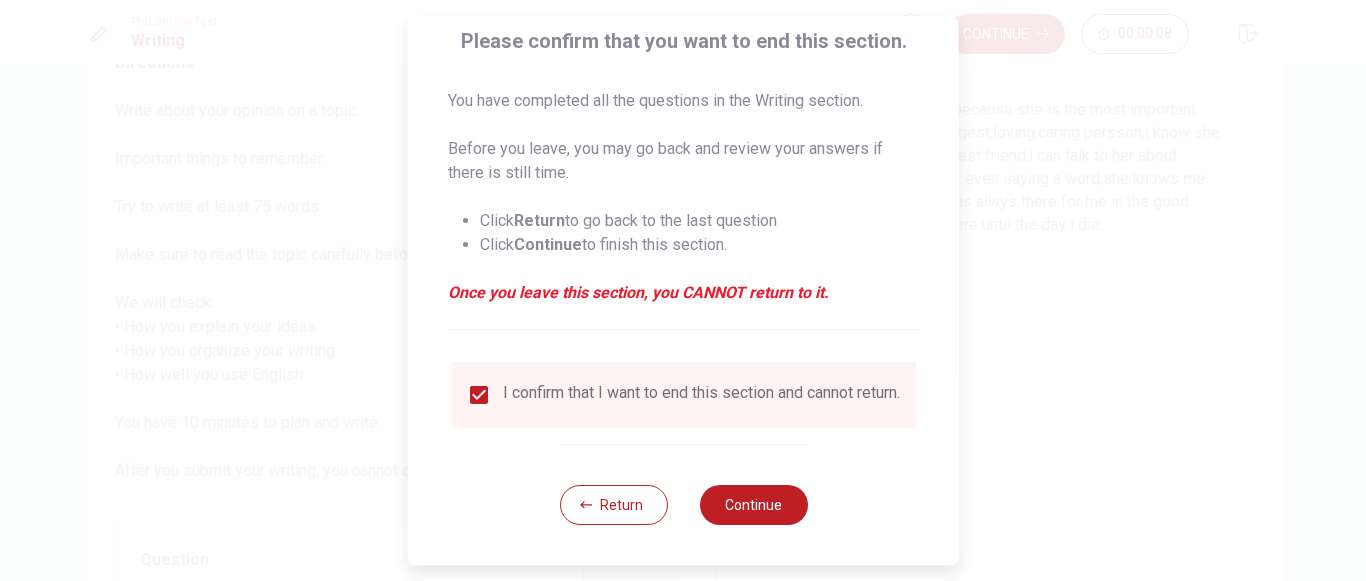 click on "Continue" at bounding box center (753, 505) 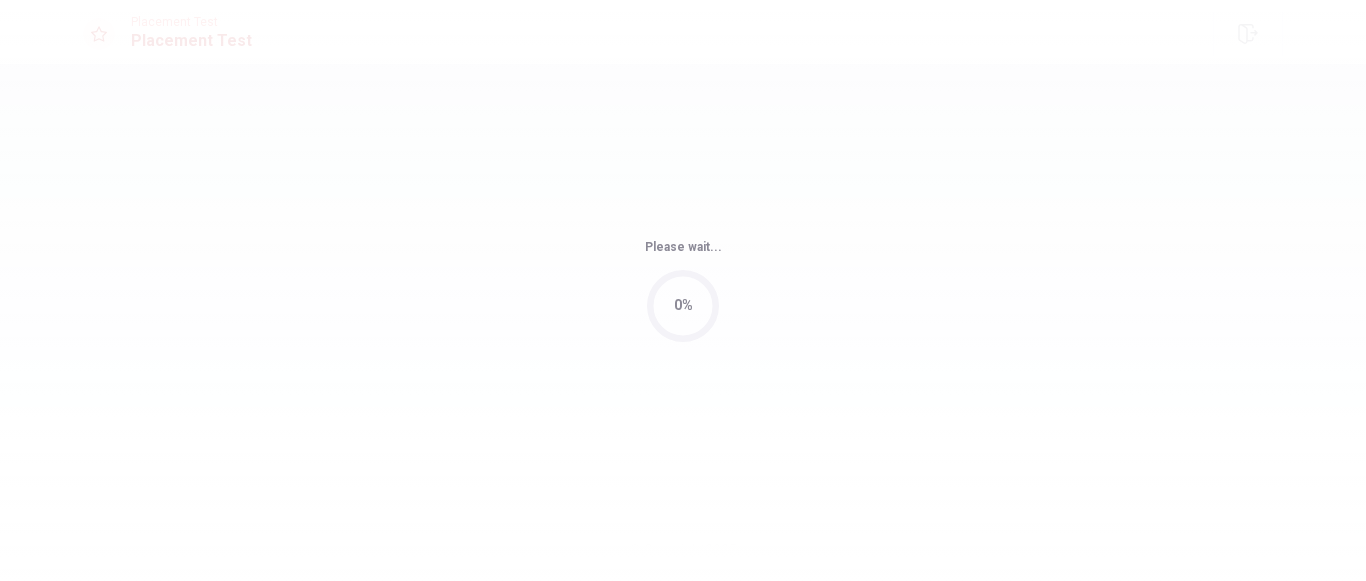 scroll, scrollTop: 0, scrollLeft: 0, axis: both 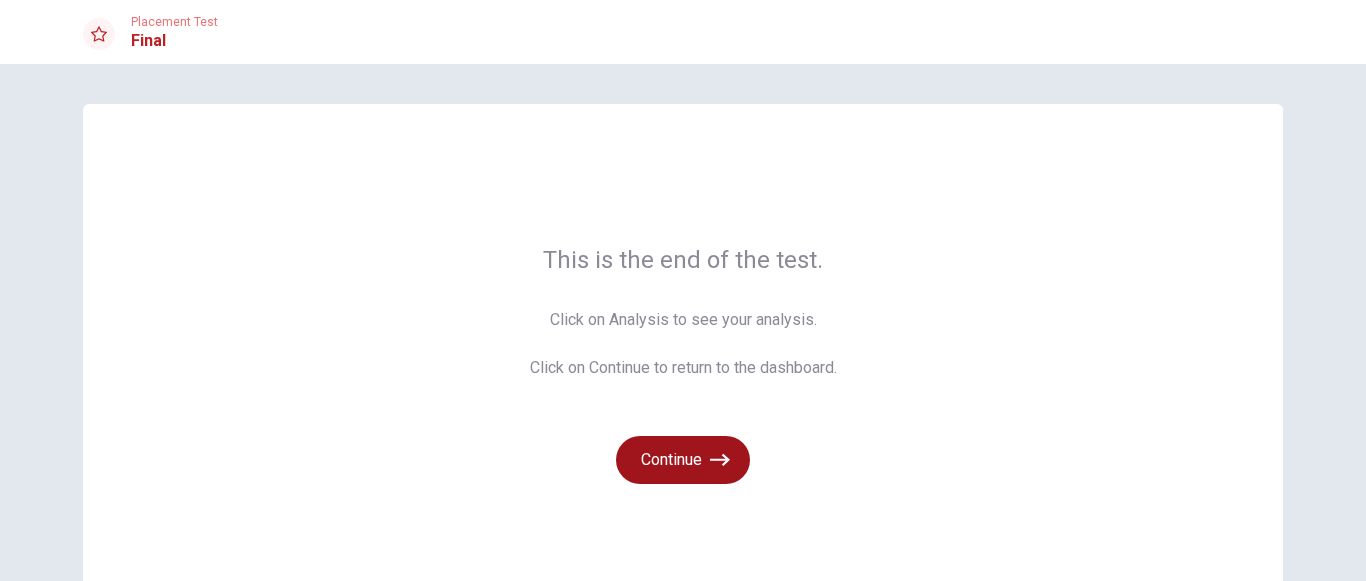 click on "Continue" at bounding box center (683, 460) 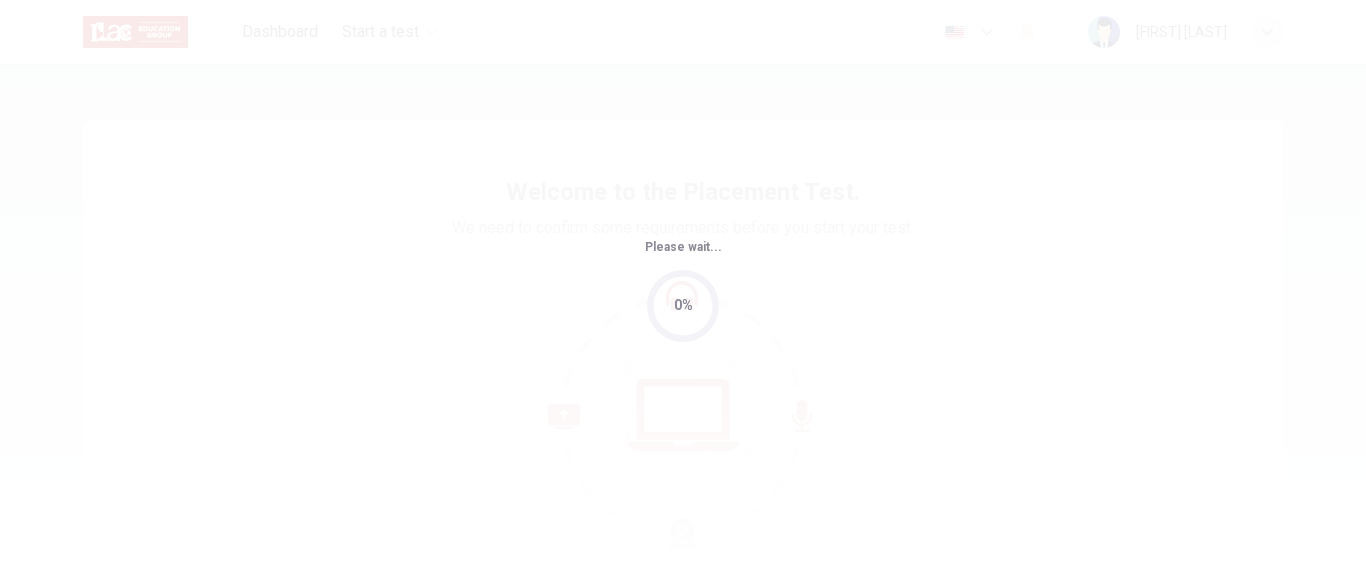 scroll, scrollTop: 0, scrollLeft: 0, axis: both 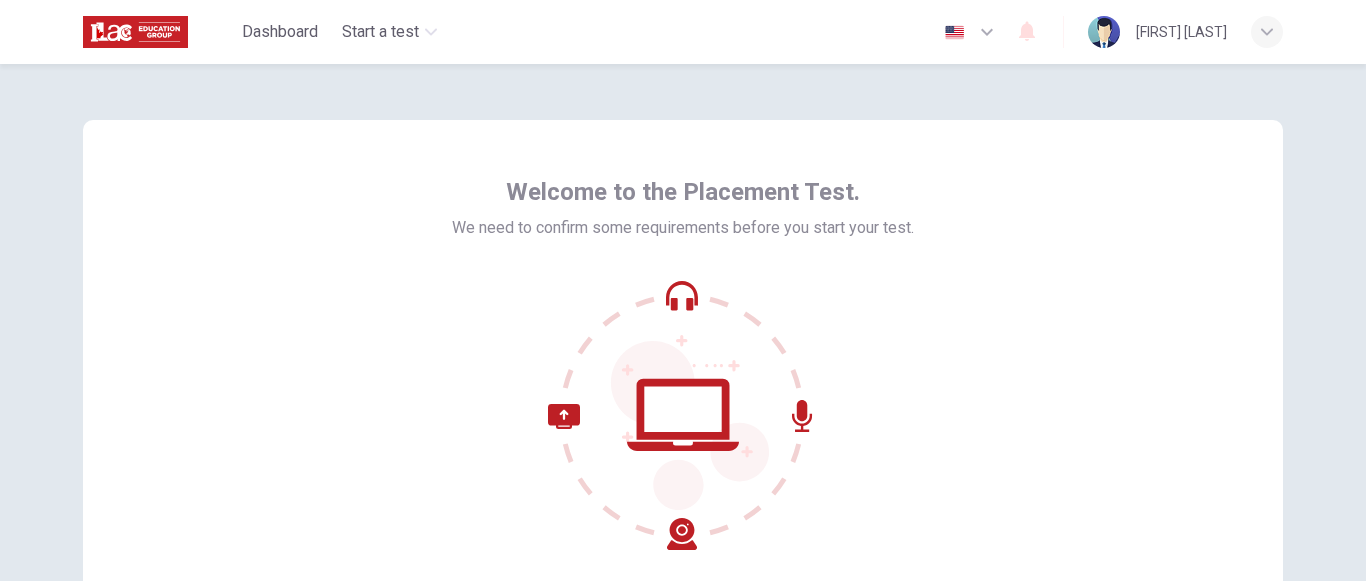click 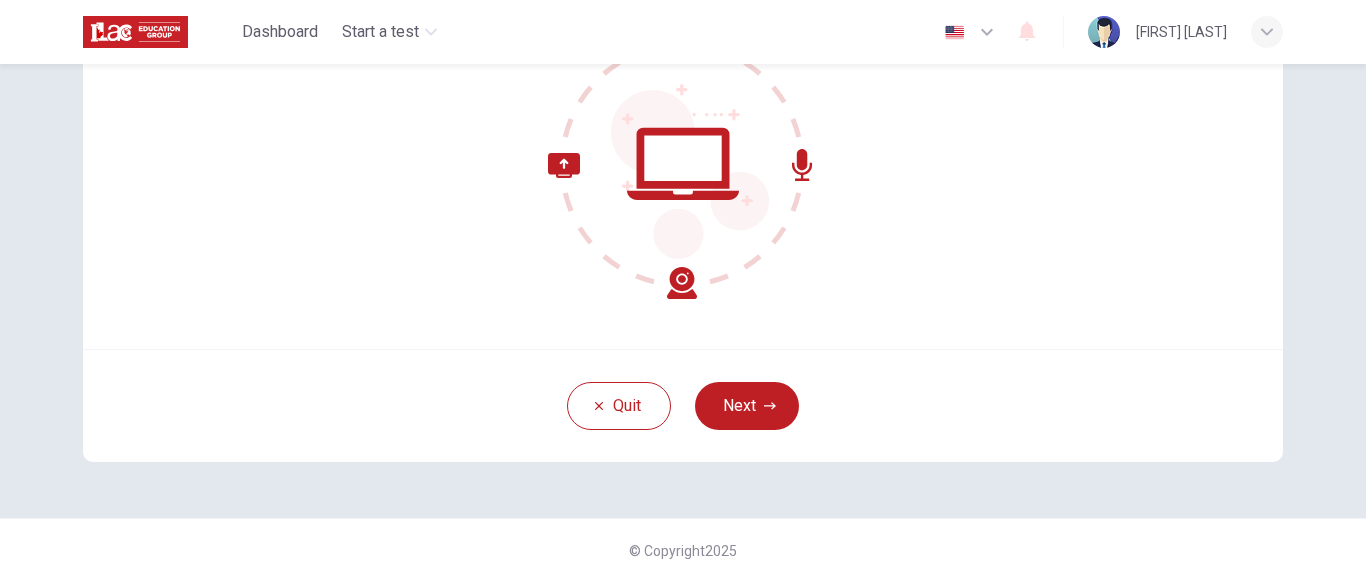 scroll, scrollTop: 252, scrollLeft: 0, axis: vertical 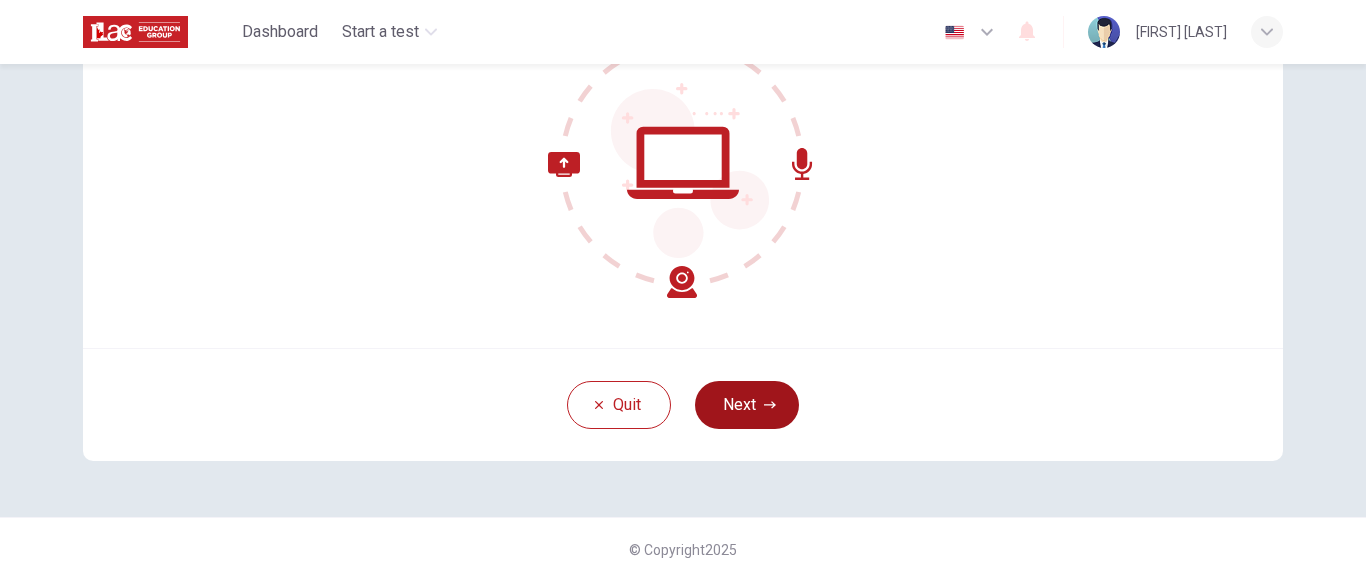 click on "Next" at bounding box center [747, 405] 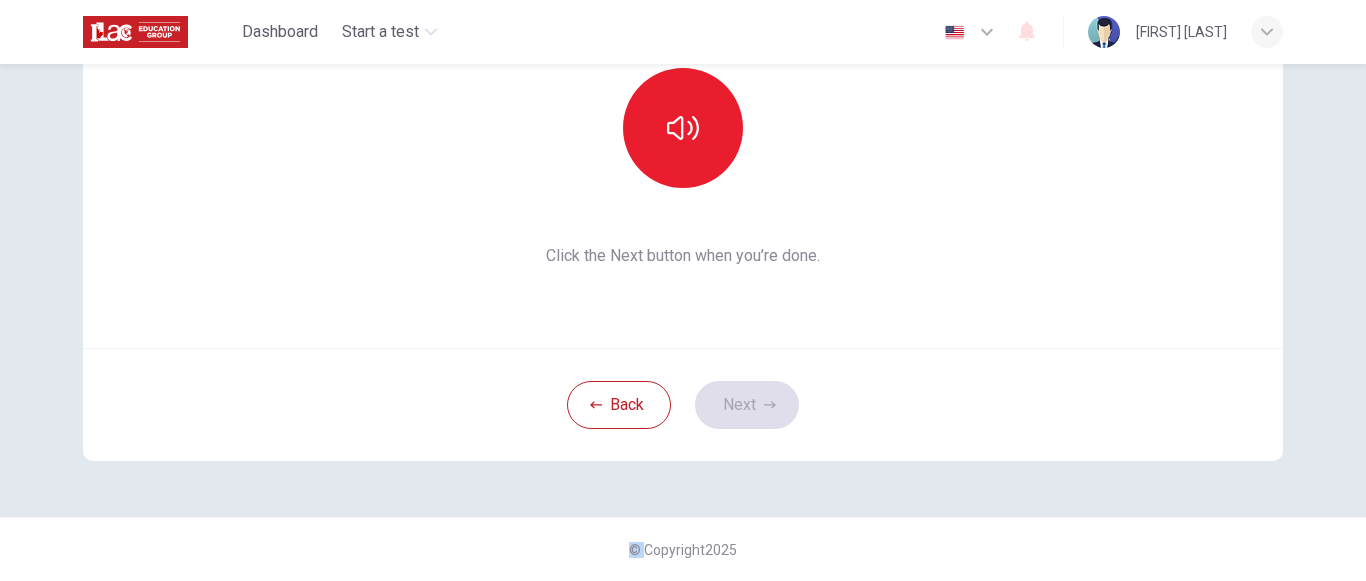 click on "This section requires audio. Click the icon to make sure you can hear the tune clearly. Click the Next button when you’re done." at bounding box center (683, 108) 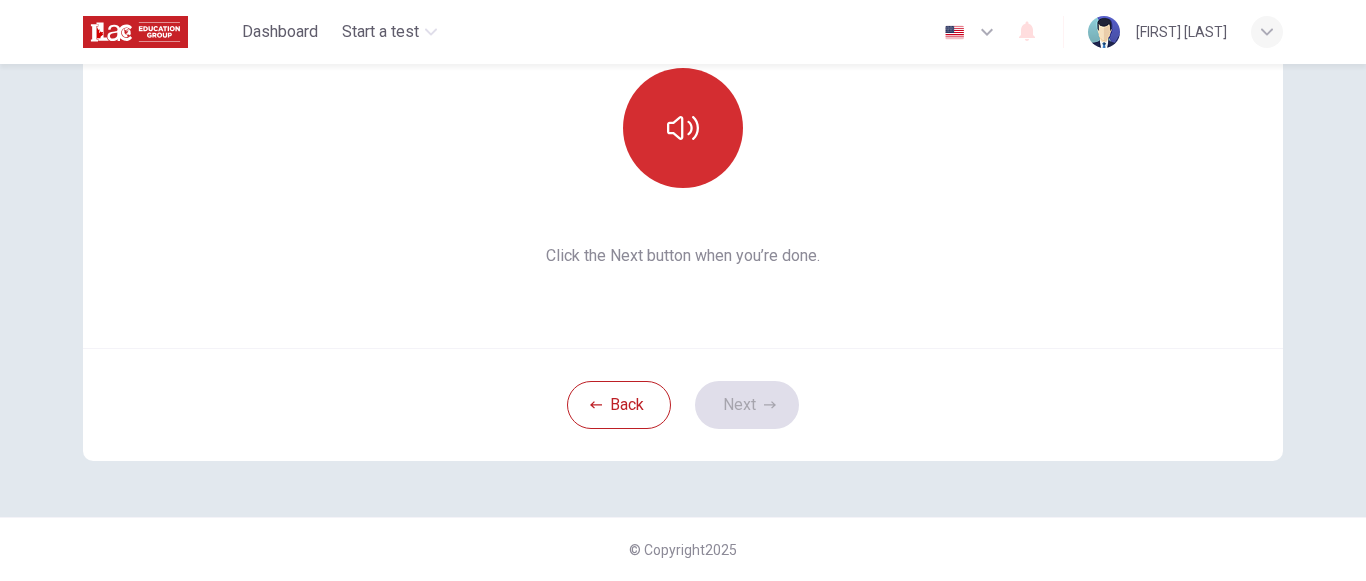 click 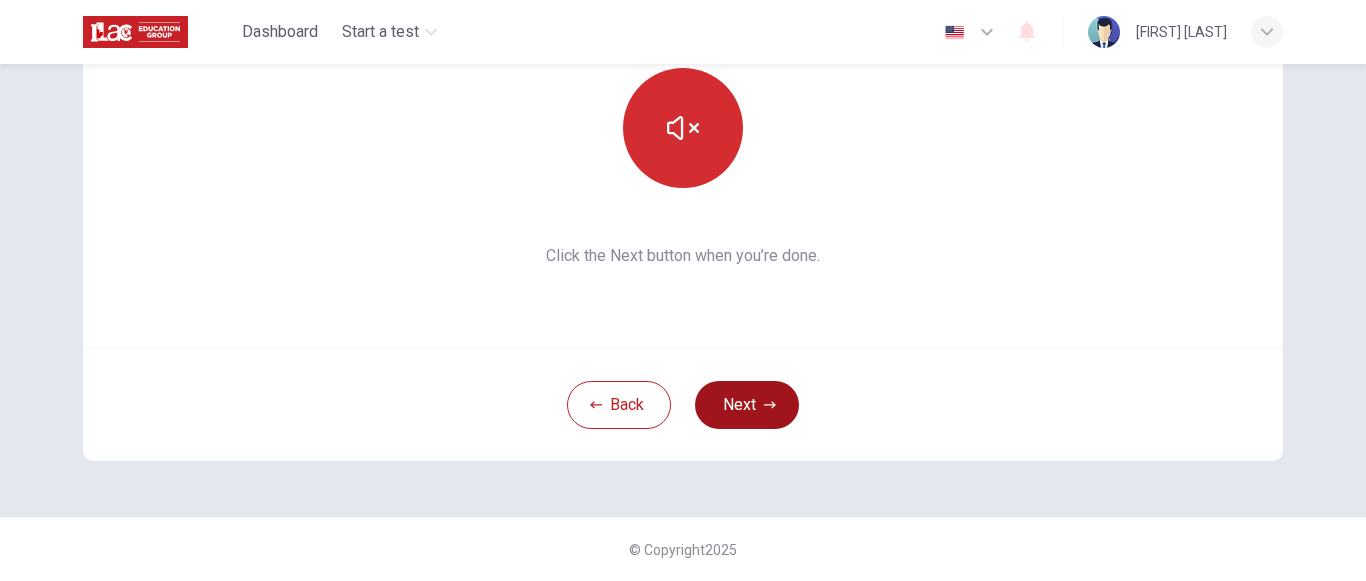 click on "Next" at bounding box center [747, 405] 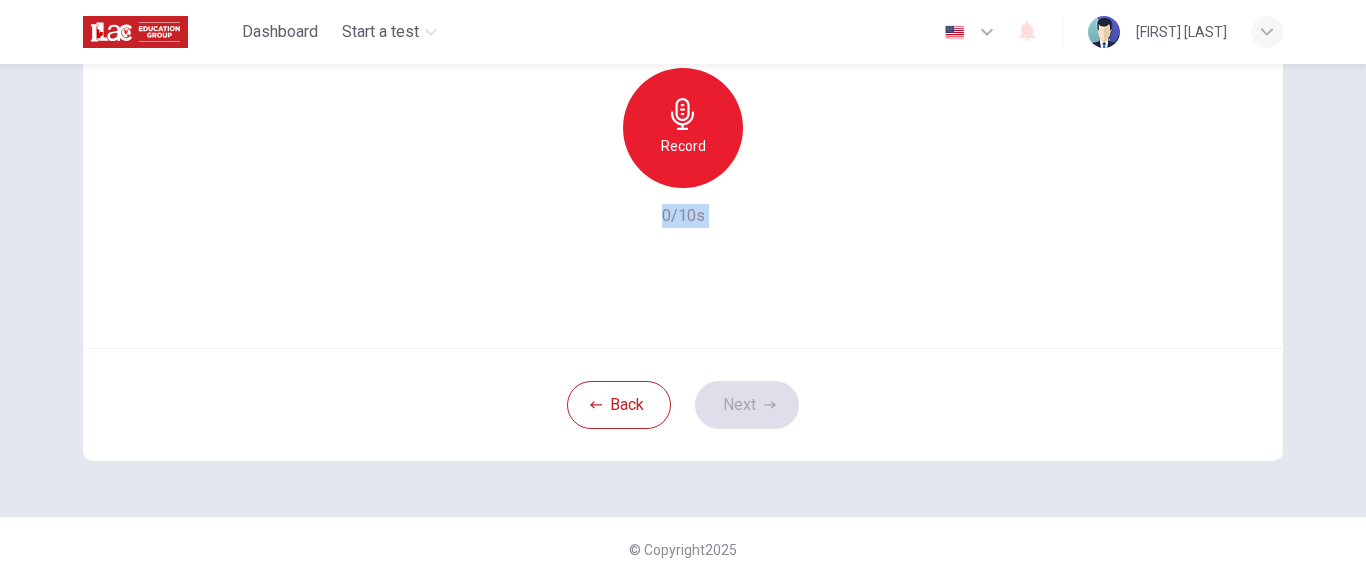 click on "Record" at bounding box center [683, 146] 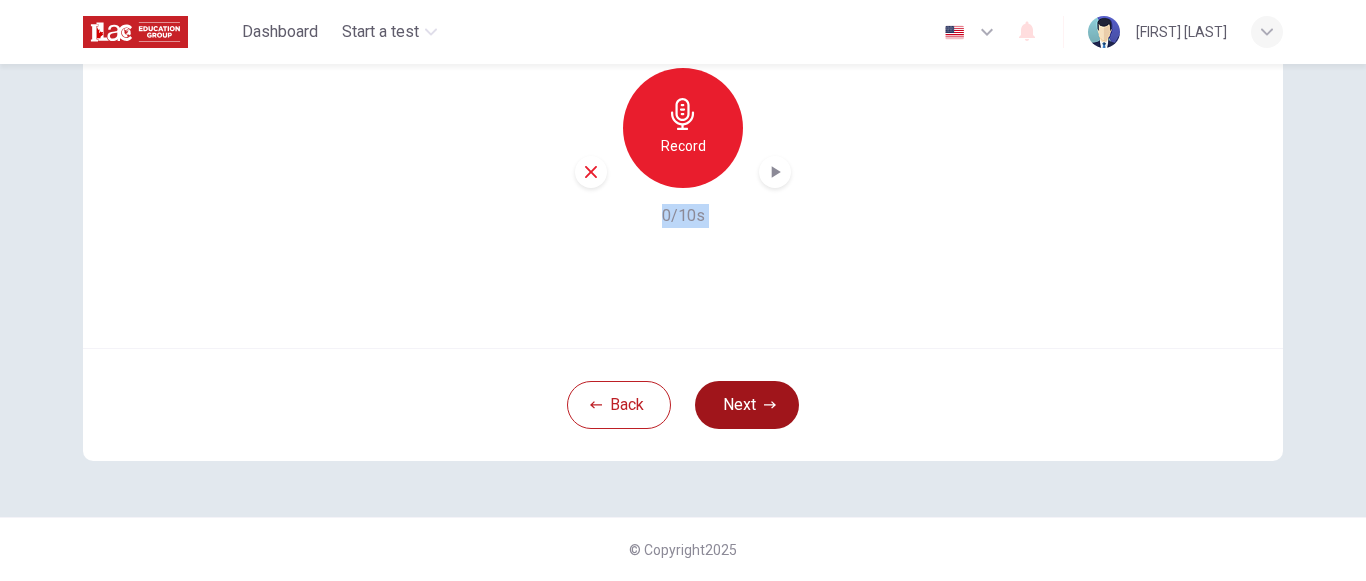 click on "Next" at bounding box center [747, 405] 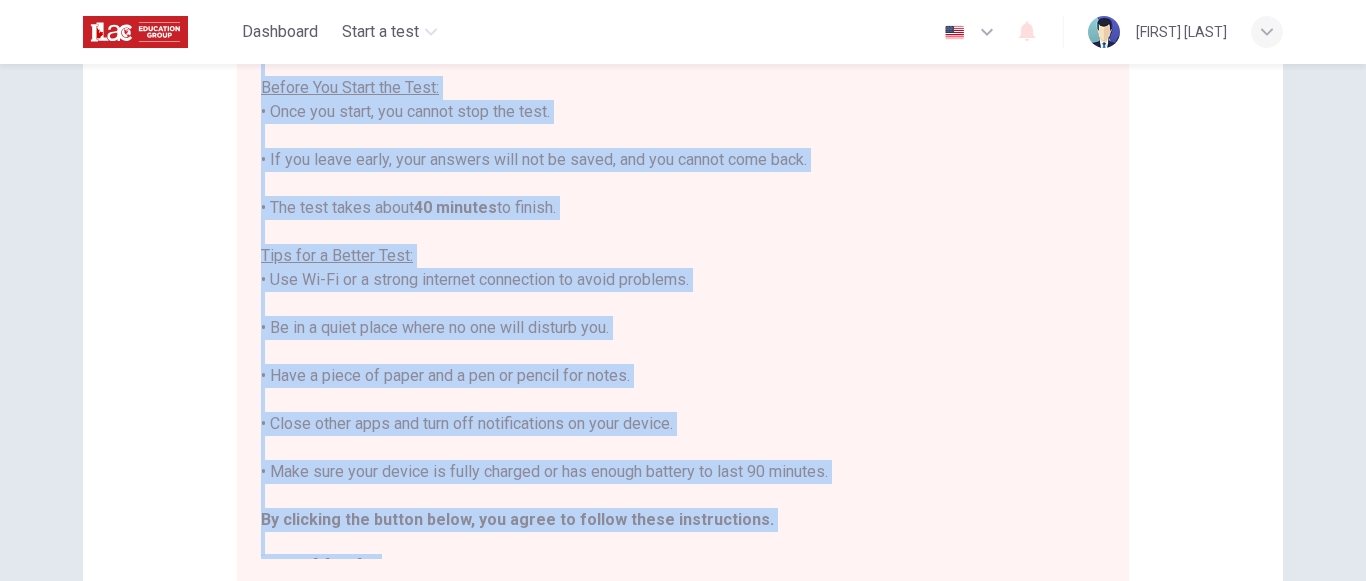 scroll, scrollTop: 23, scrollLeft: 0, axis: vertical 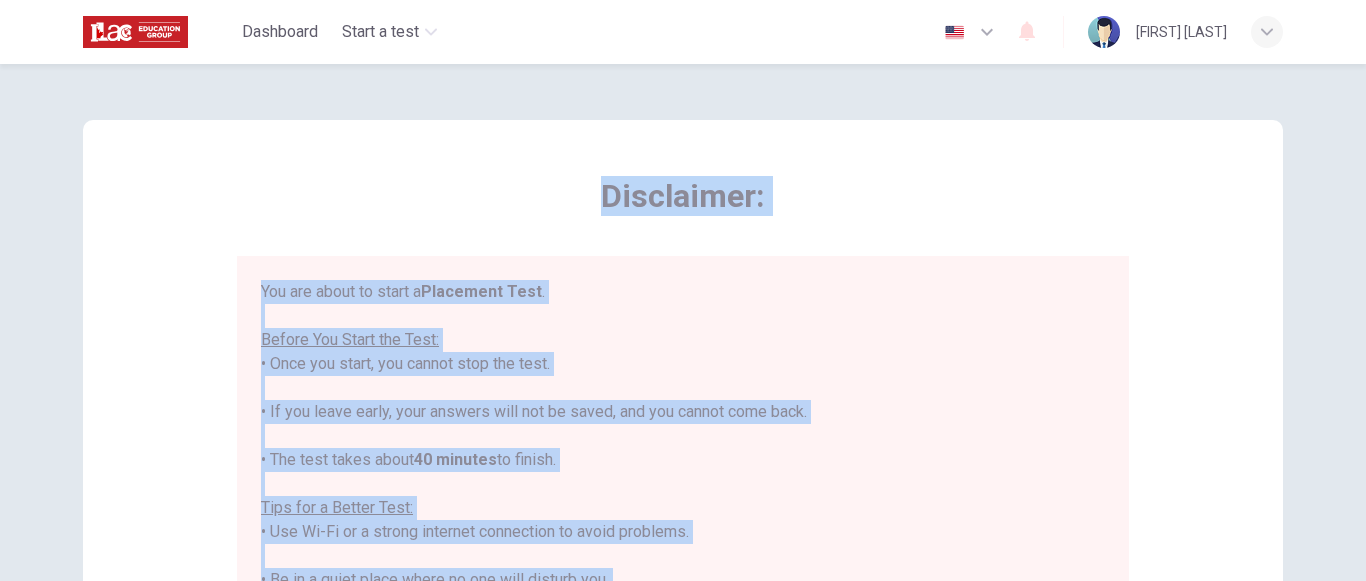 click on "You are about to start a  Placement Test .
Before You Start the Test:
• Once you start, you cannot stop the test.
• If you leave early, your answers will not be saved, and you cannot come back.
• The test takes about  40 minutes  to finish.
Tips for a Better Test:
• Use Wi-Fi or a strong internet connection to avoid problems.
• Be in a quiet place where no one will disturb you.
• Have a piece of paper and a pen or pencil for notes.
• Close other apps and turn off notifications on your device.
• Make sure your device is fully charged or has enough battery to last 90 minutes.
By clicking the button below, you agree to follow these instructions.
Good luck!" at bounding box center [683, 556] 